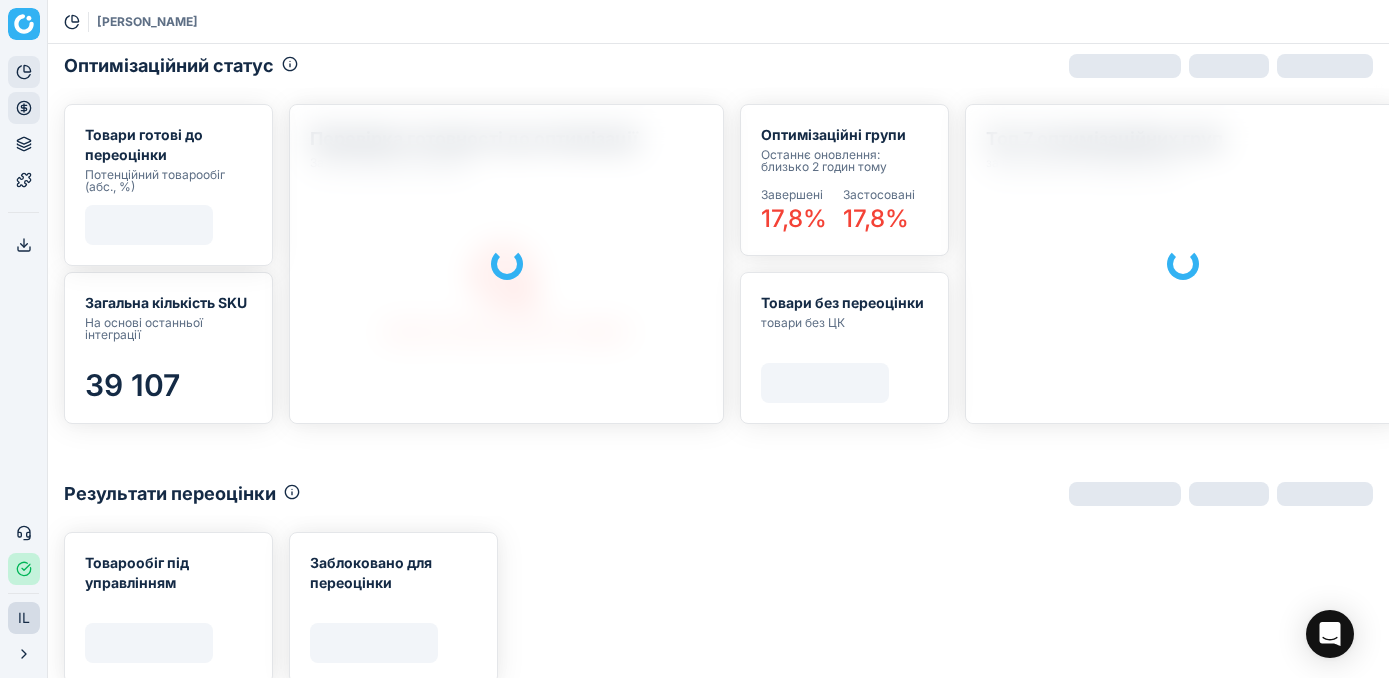 scroll, scrollTop: 0, scrollLeft: 0, axis: both 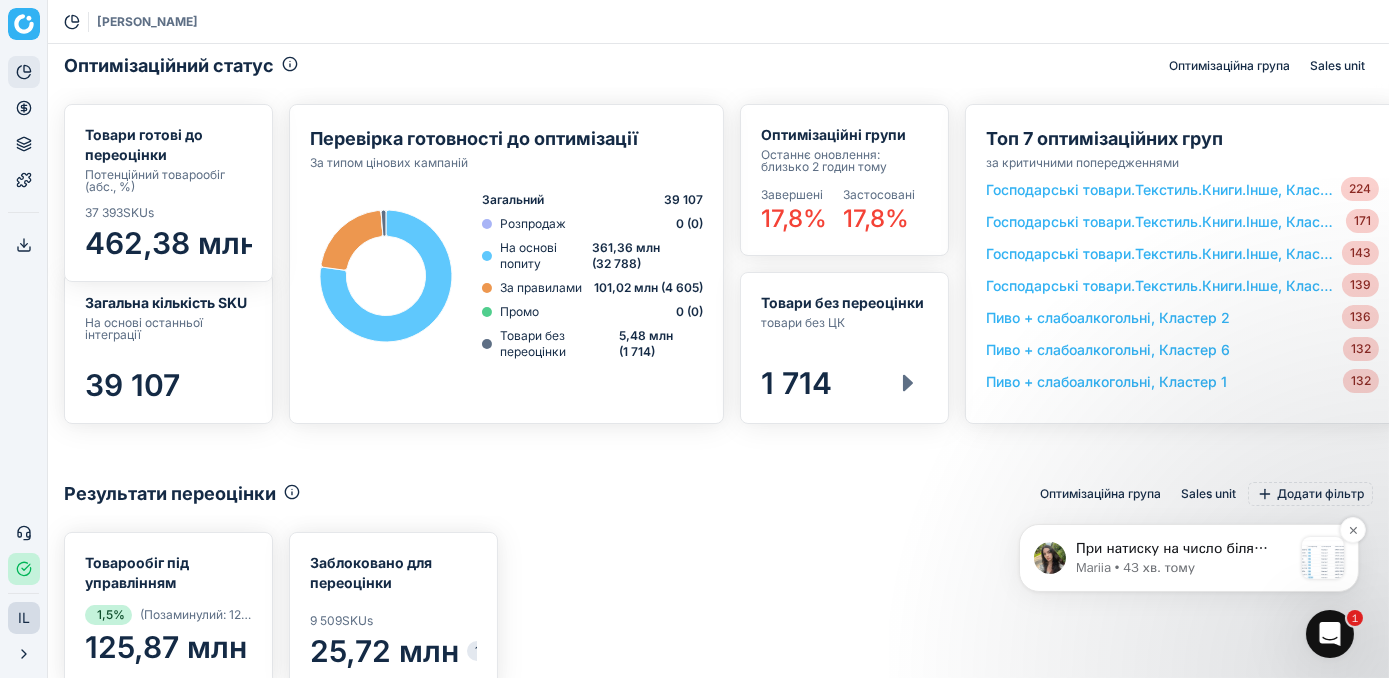 click on "При натиску на число біля помилок, ви можете перевірити товари, для яких сталась помилка. Натисканням на SKU товару ви можете перевірити, що спричинило помилку при переоцінці. Перераховані 26 товарів звʼязані анкорами в різних сімʼях, наприклад товари 1967082 і 10610 належать товарним лінійкам OBOLON 0.5 і Birmix відповідно. Для зникнення цієї помилки потрібно перезавантажити ID товарної лінійки для перерахованих товарів, щоб вони були в одній товарній лінії. Дайте, будь ласка, знати, якщо виникнуть інші запитання." at bounding box center [1183, 548] 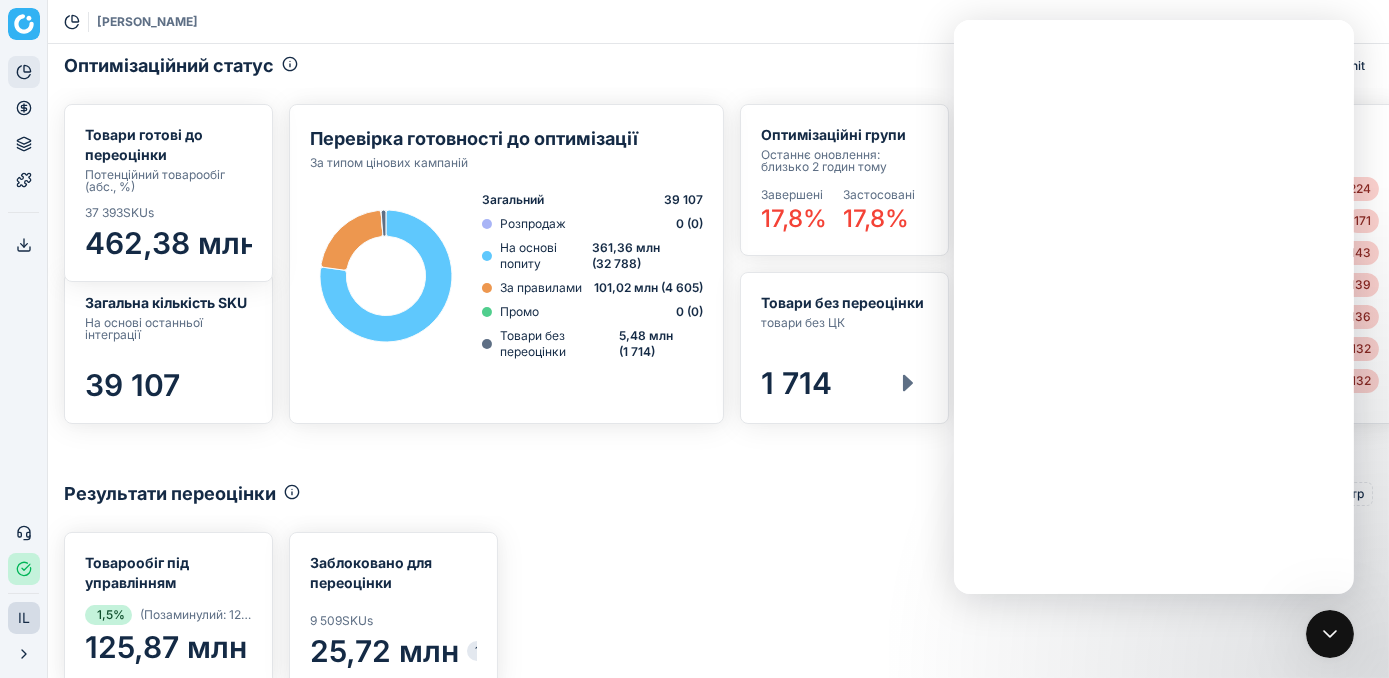 scroll, scrollTop: 0, scrollLeft: 0, axis: both 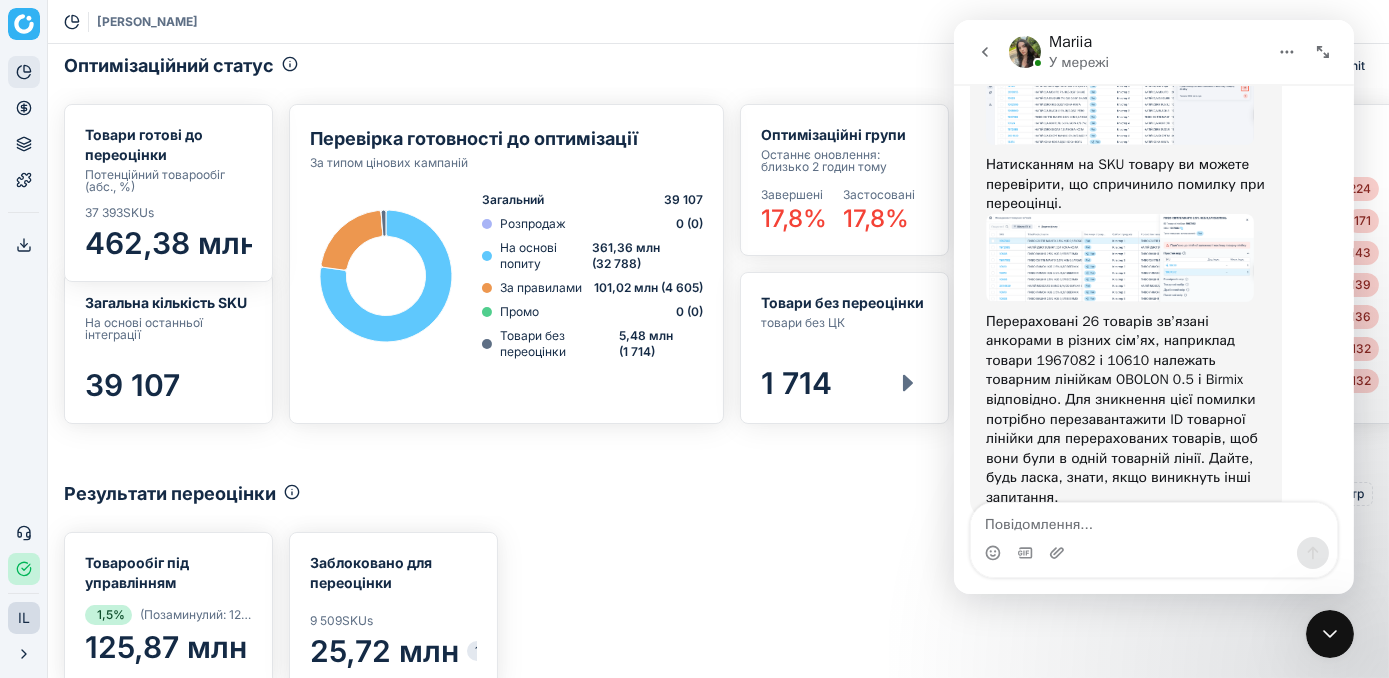 click at bounding box center (1329, 633) 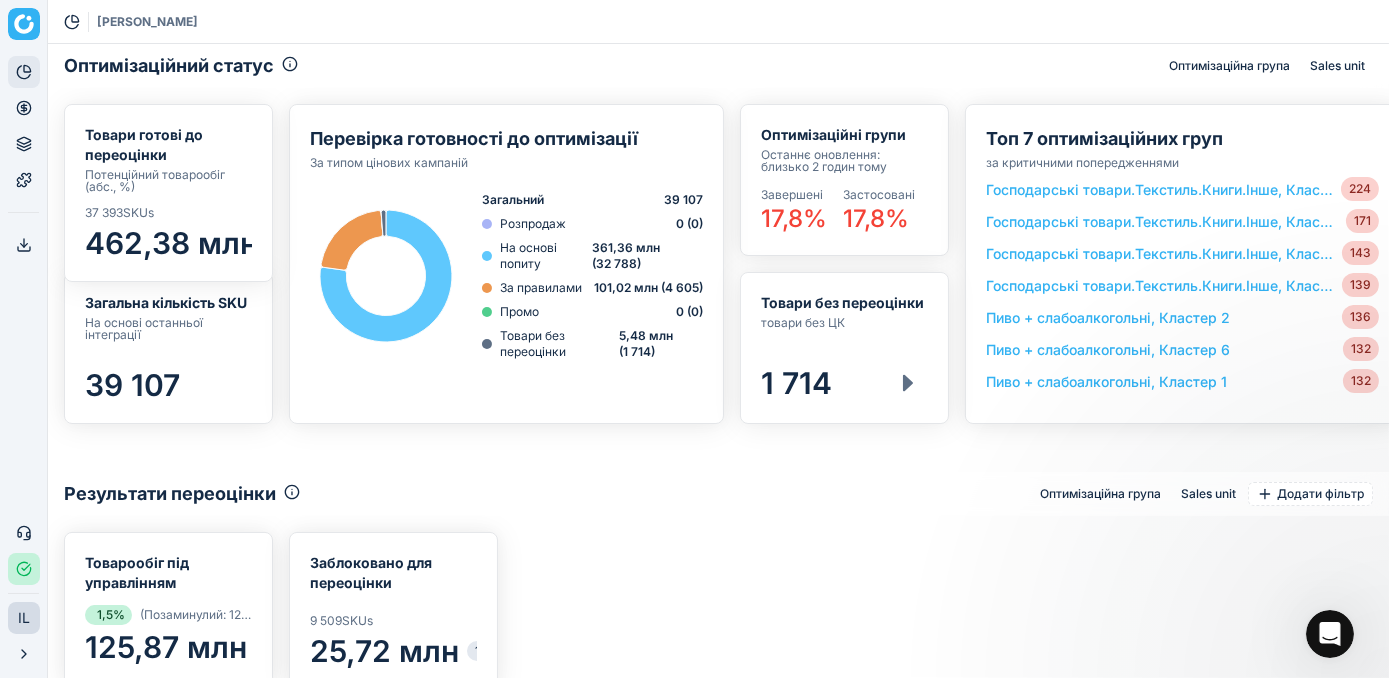 scroll, scrollTop: 0, scrollLeft: 0, axis: both 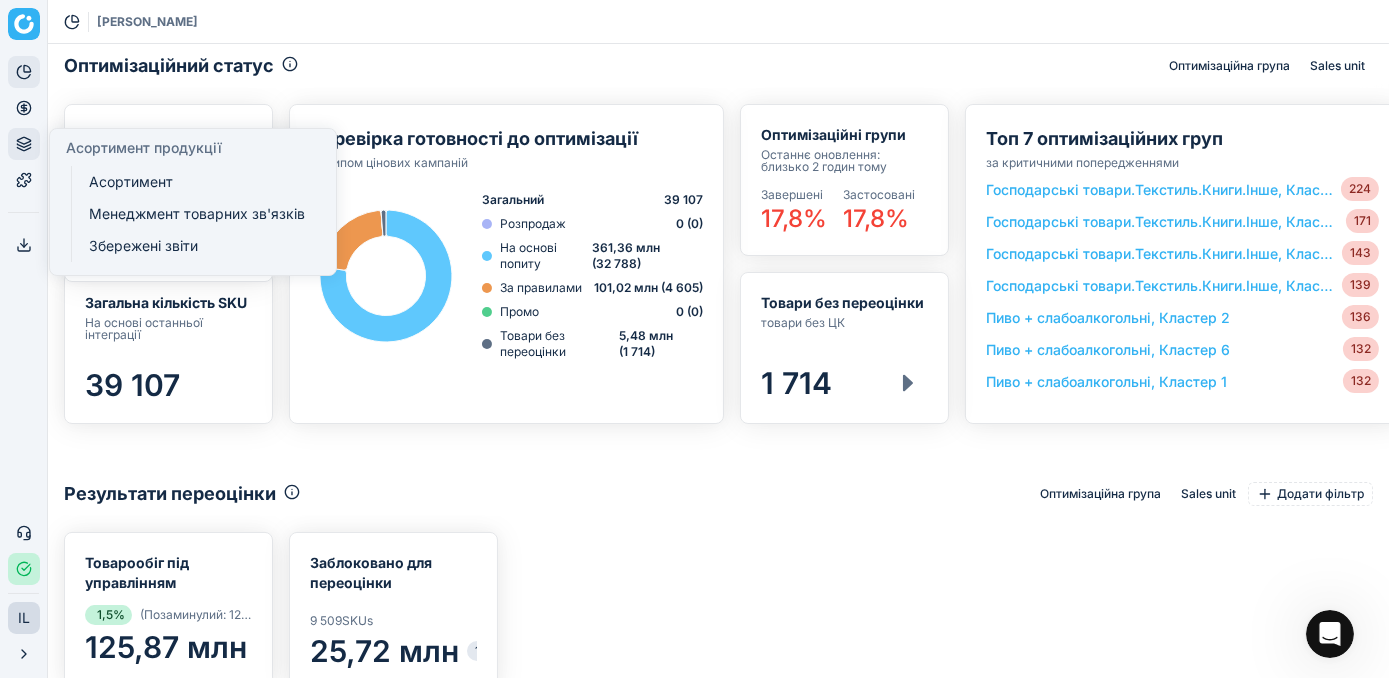 click on "Асортимент продукції" at bounding box center [24, 144] 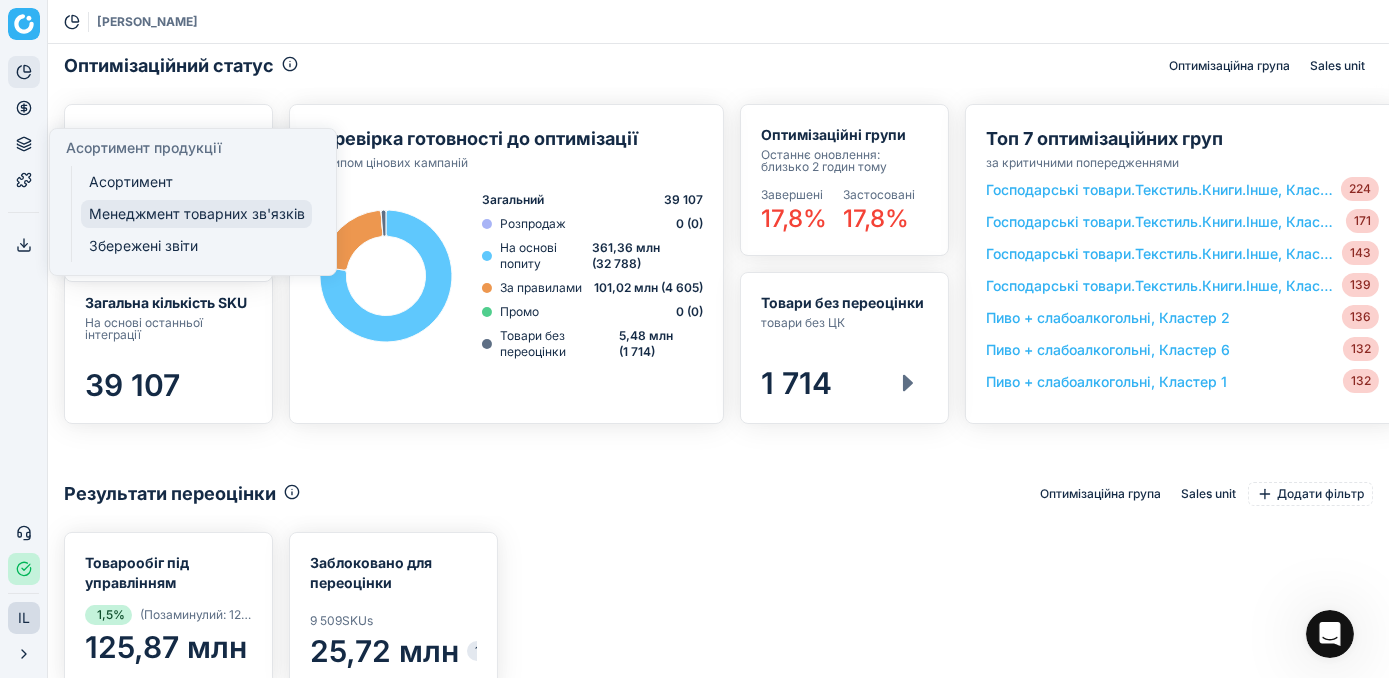 click on "Менеджмент товарних зв'язків" at bounding box center (196, 214) 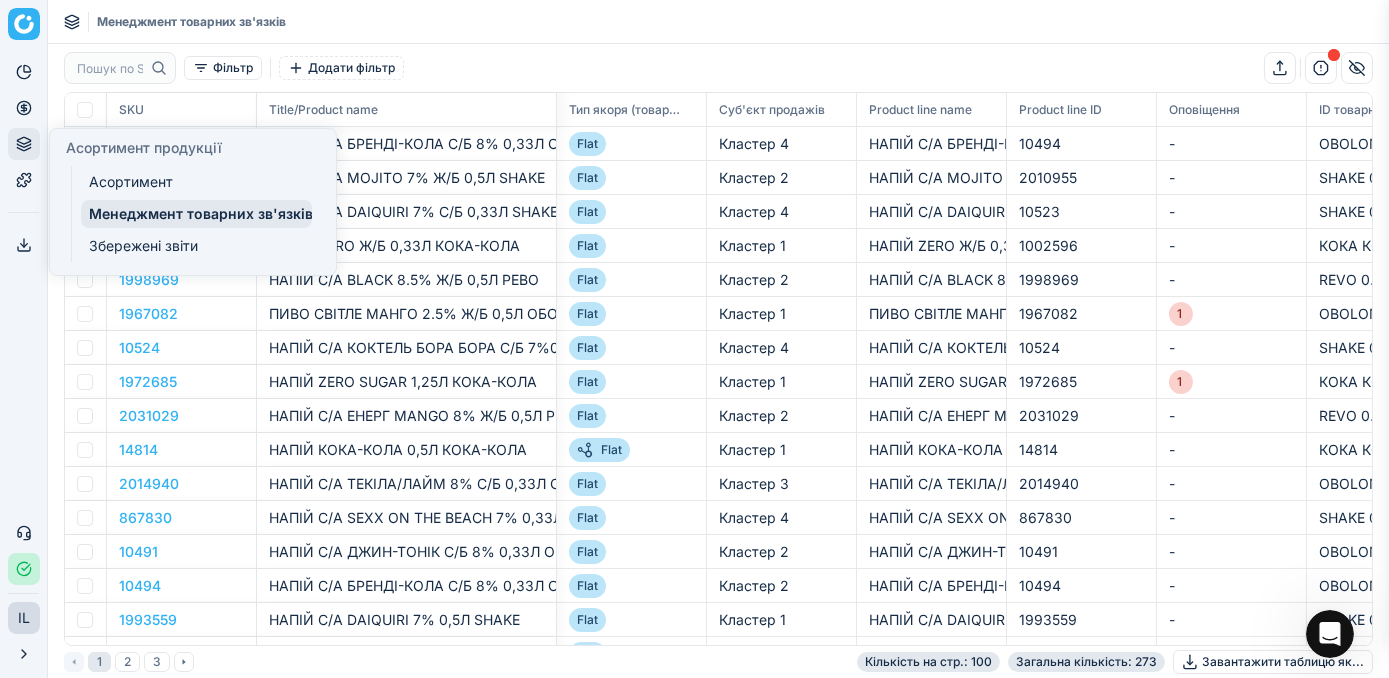 scroll, scrollTop: 525, scrollLeft: 1280, axis: both 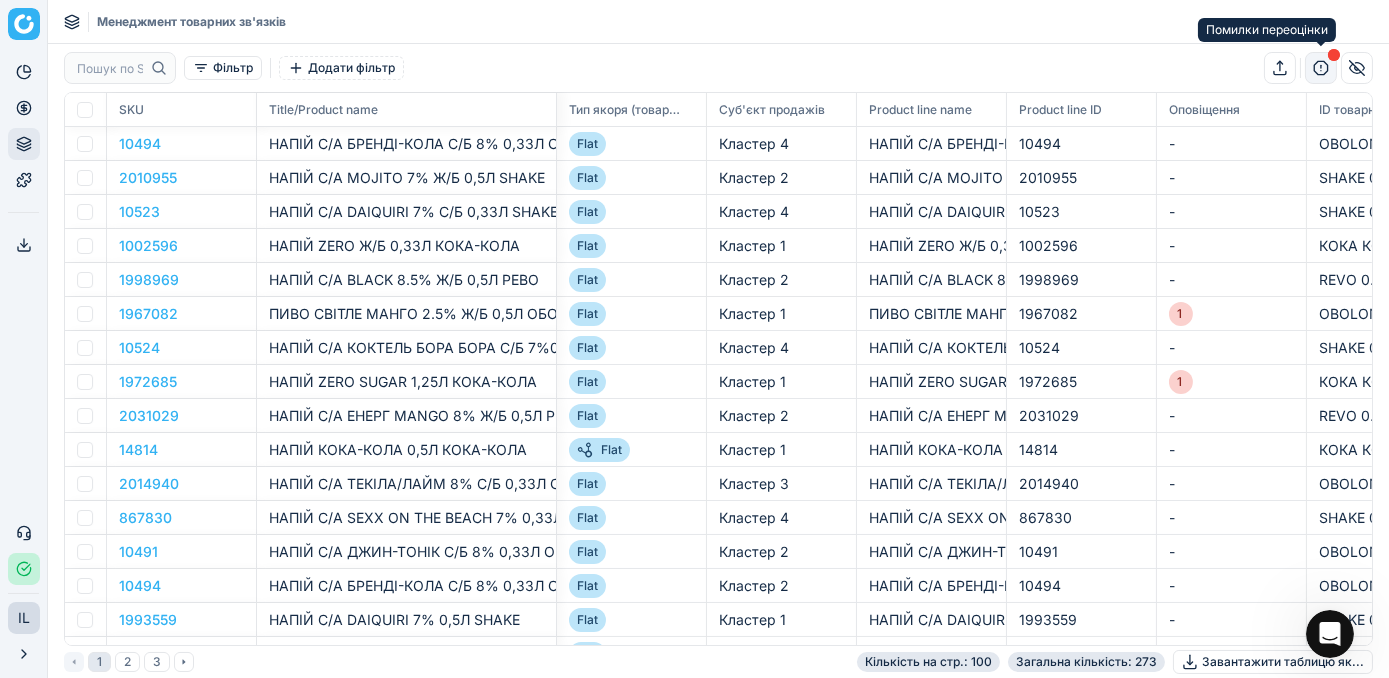 click 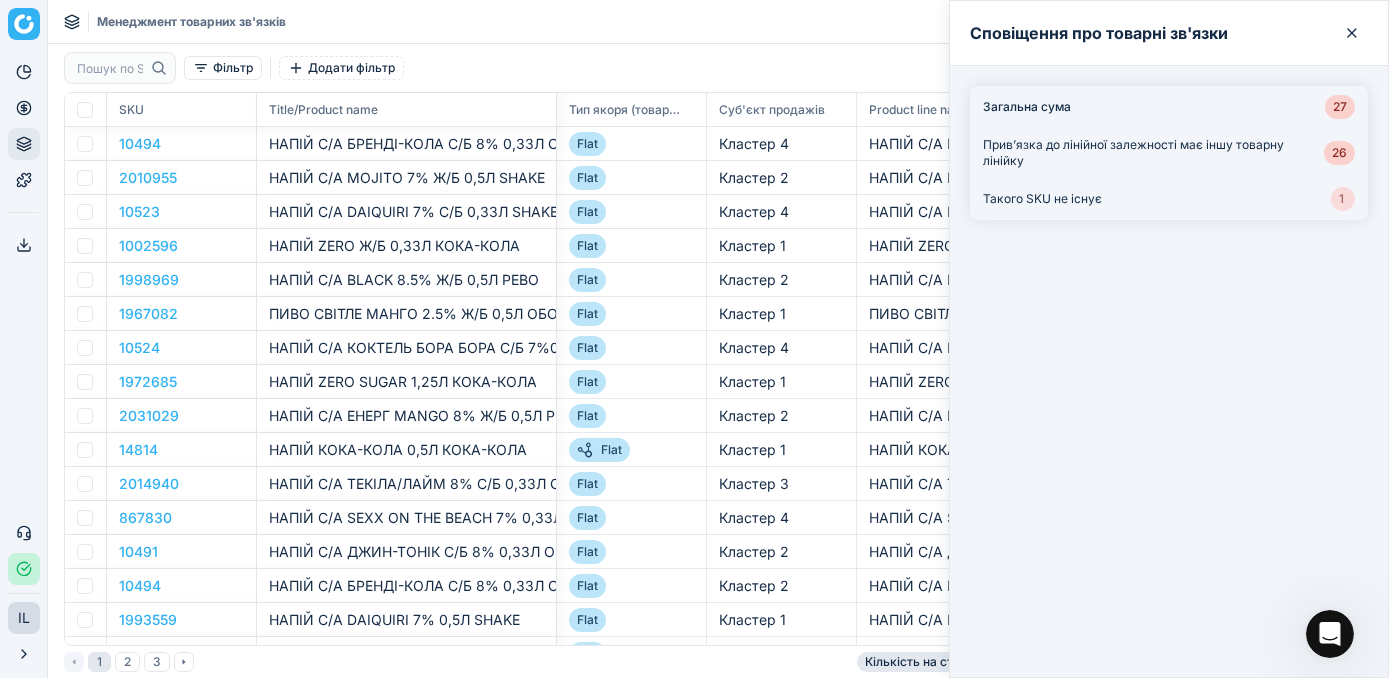 click on "1" at bounding box center (1343, 199) 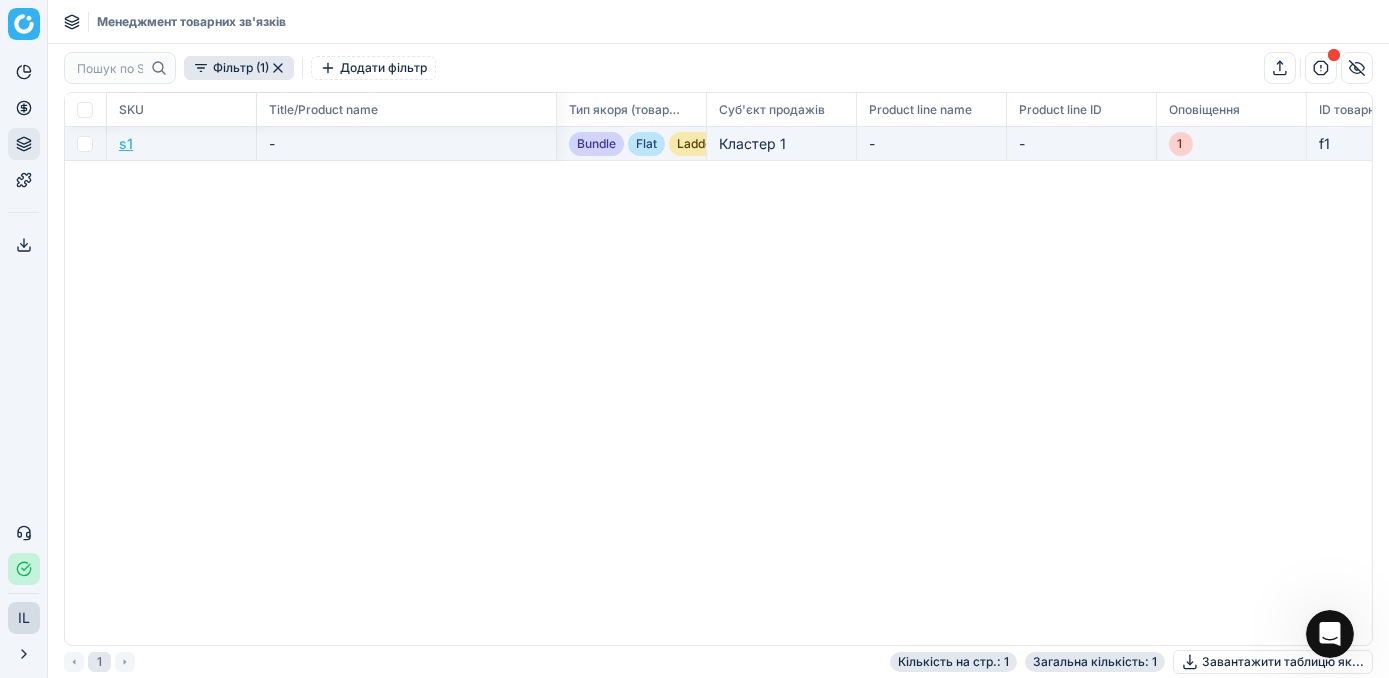 click on "s1" at bounding box center [126, 143] 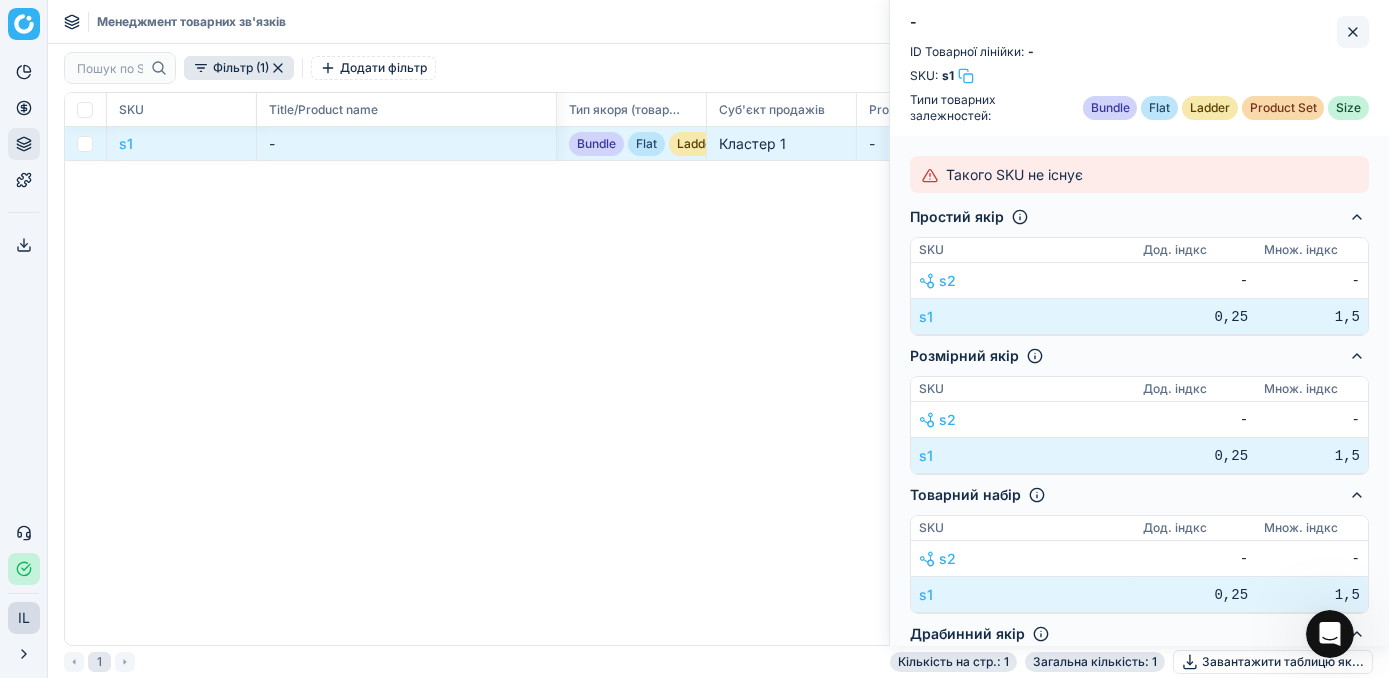 click 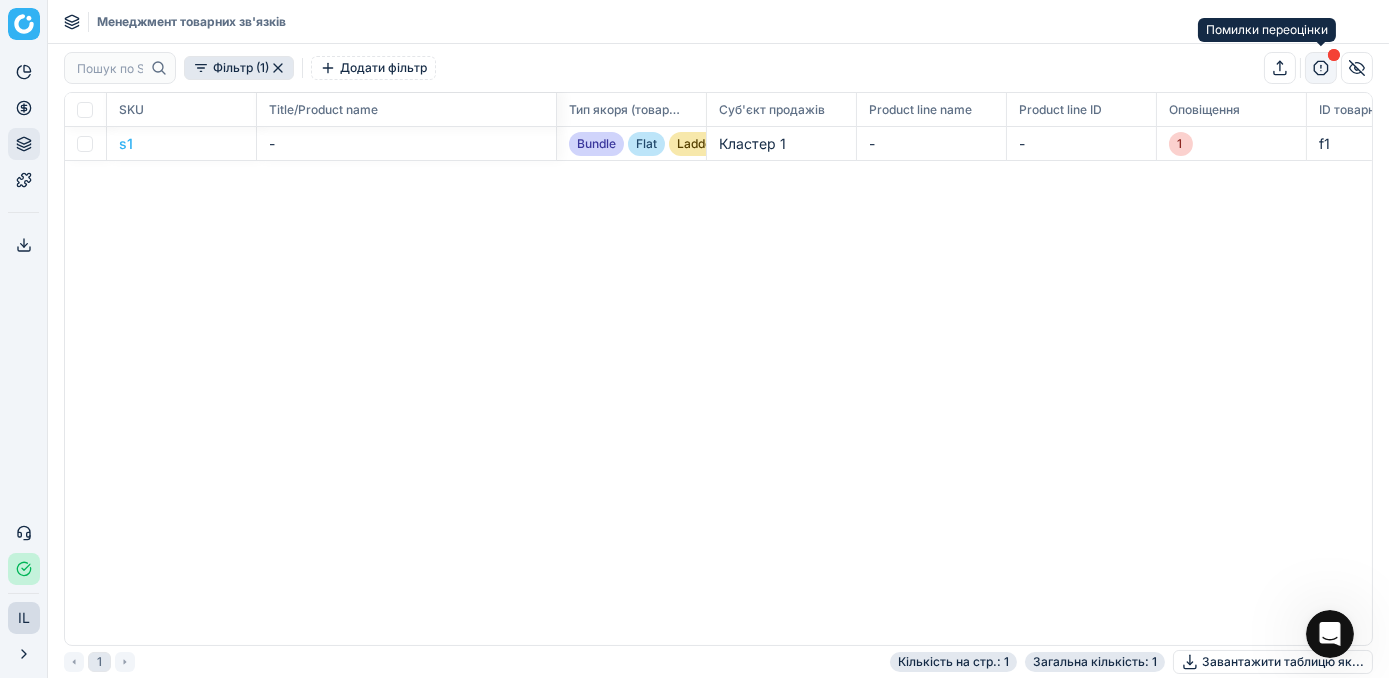 click 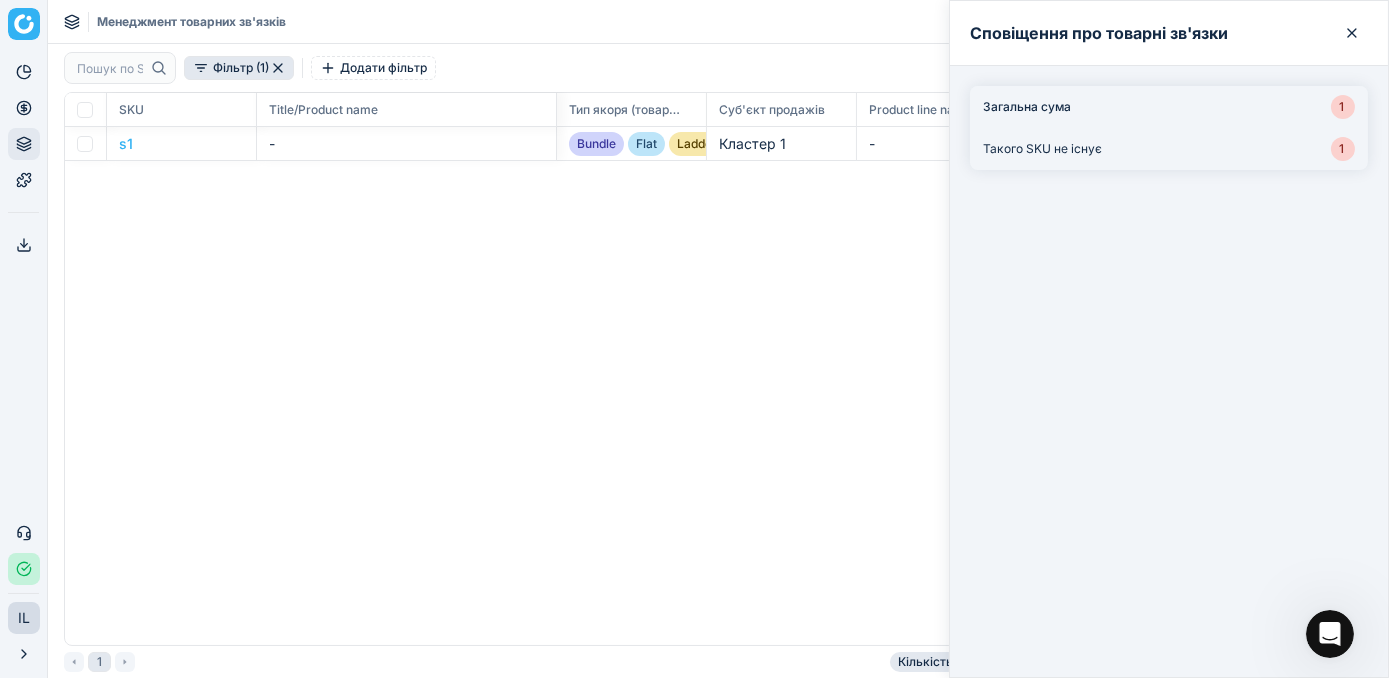 click on "1" at bounding box center (1343, 107) 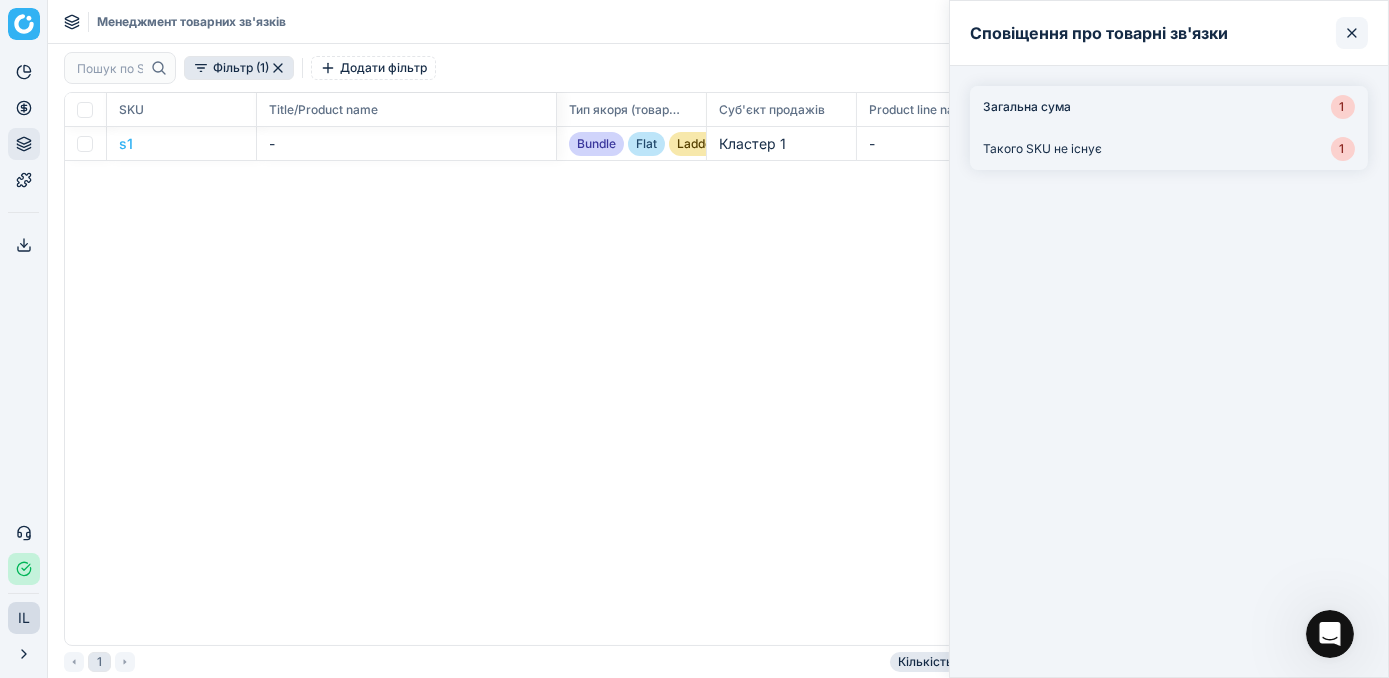 click 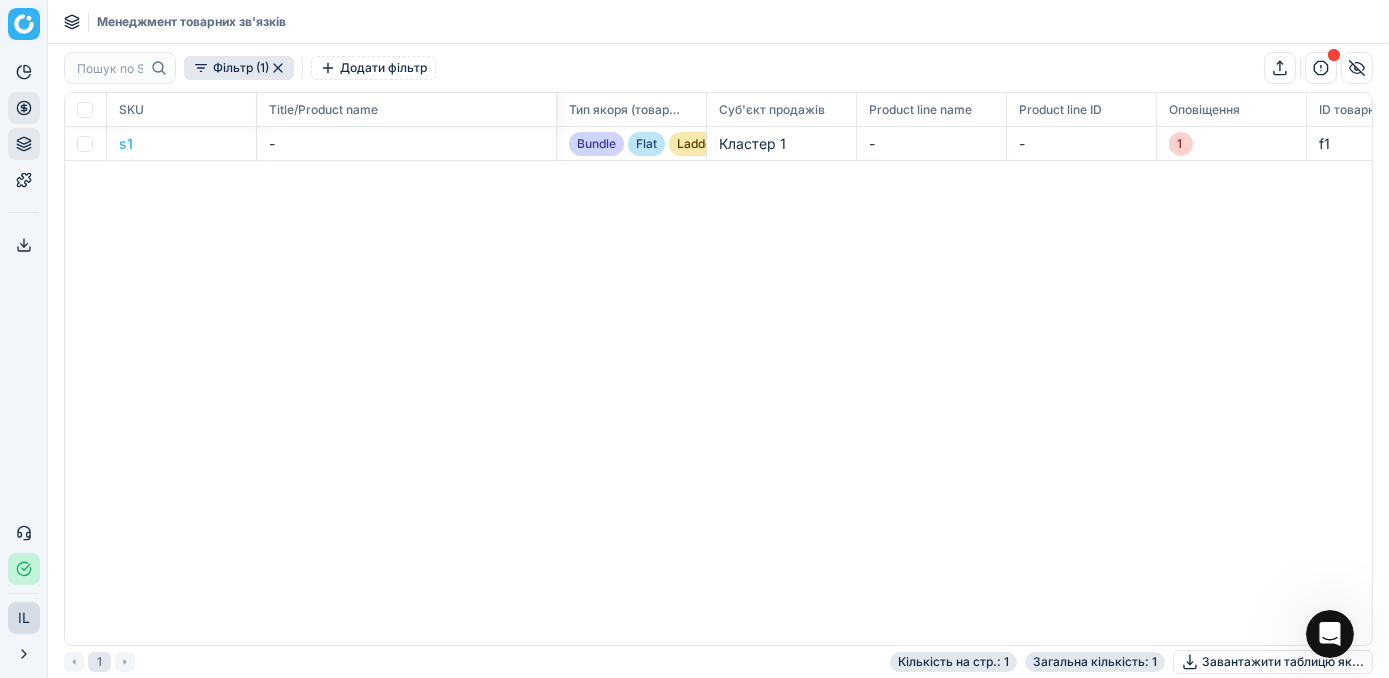 click 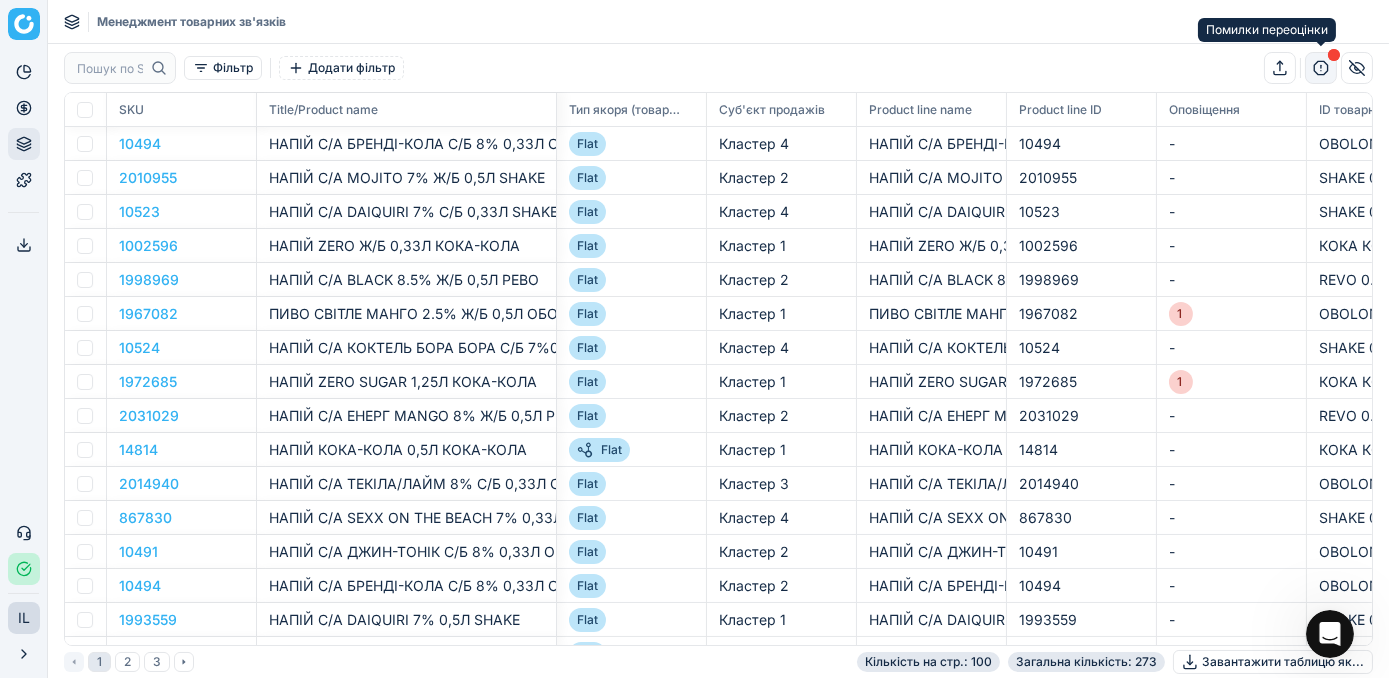 click 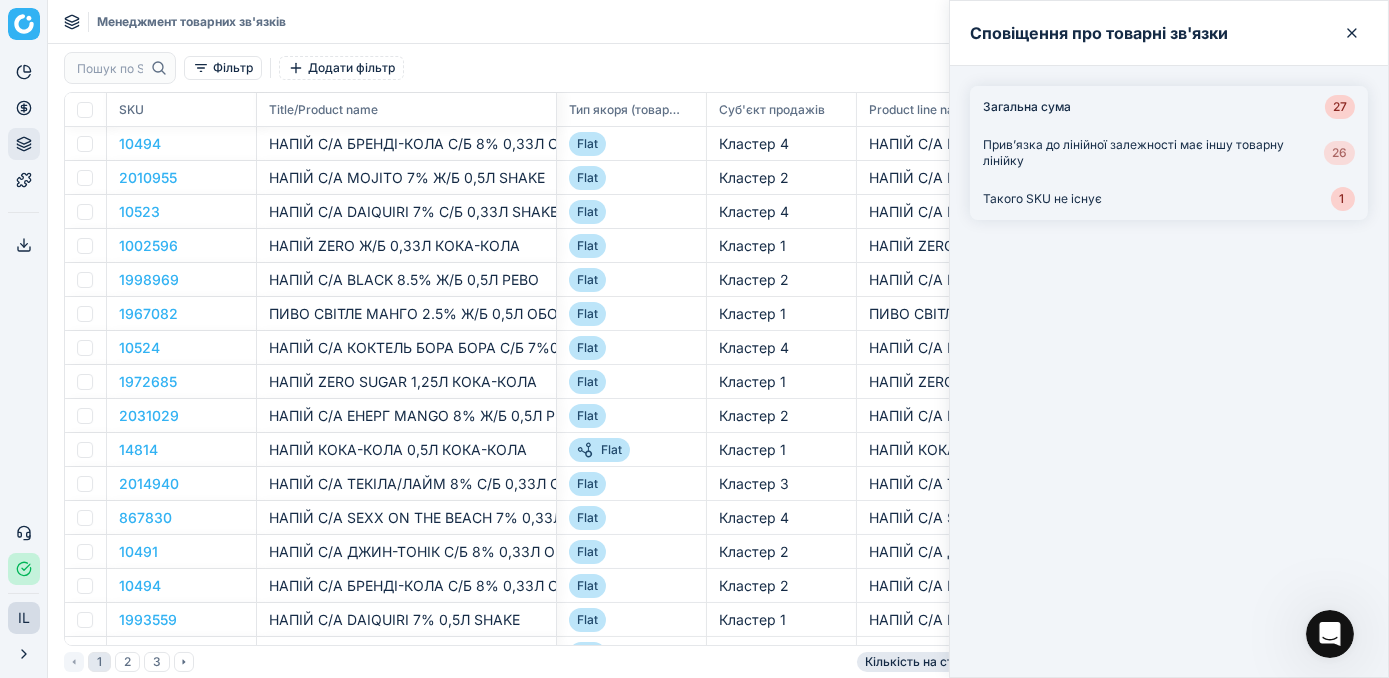 click on "26" at bounding box center (1339, 153) 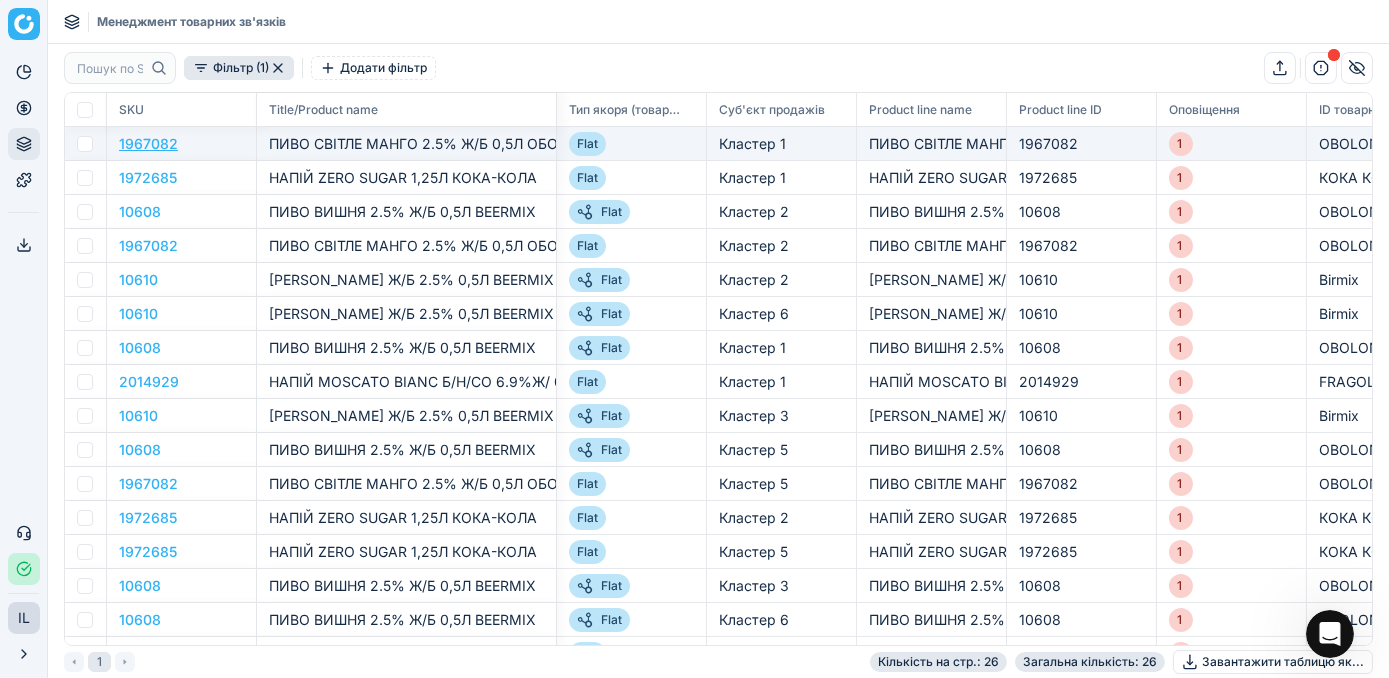 click on "1967082" at bounding box center (148, 143) 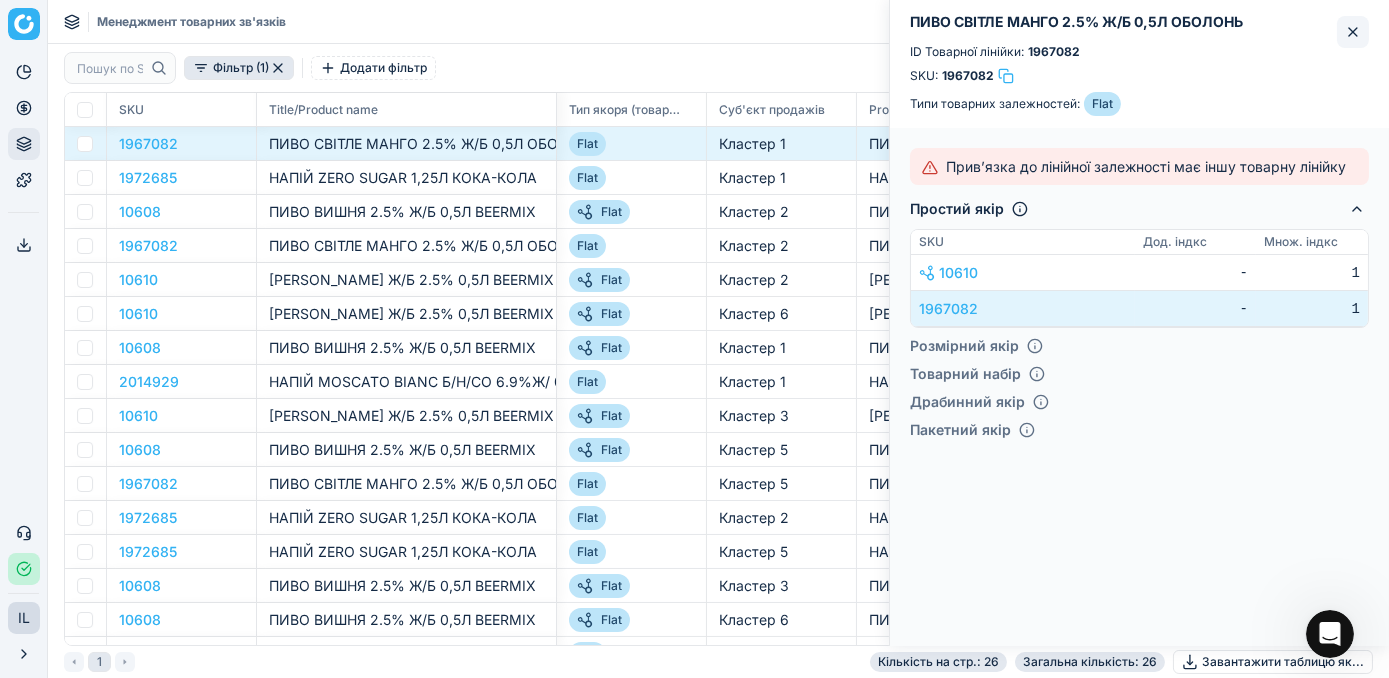 click 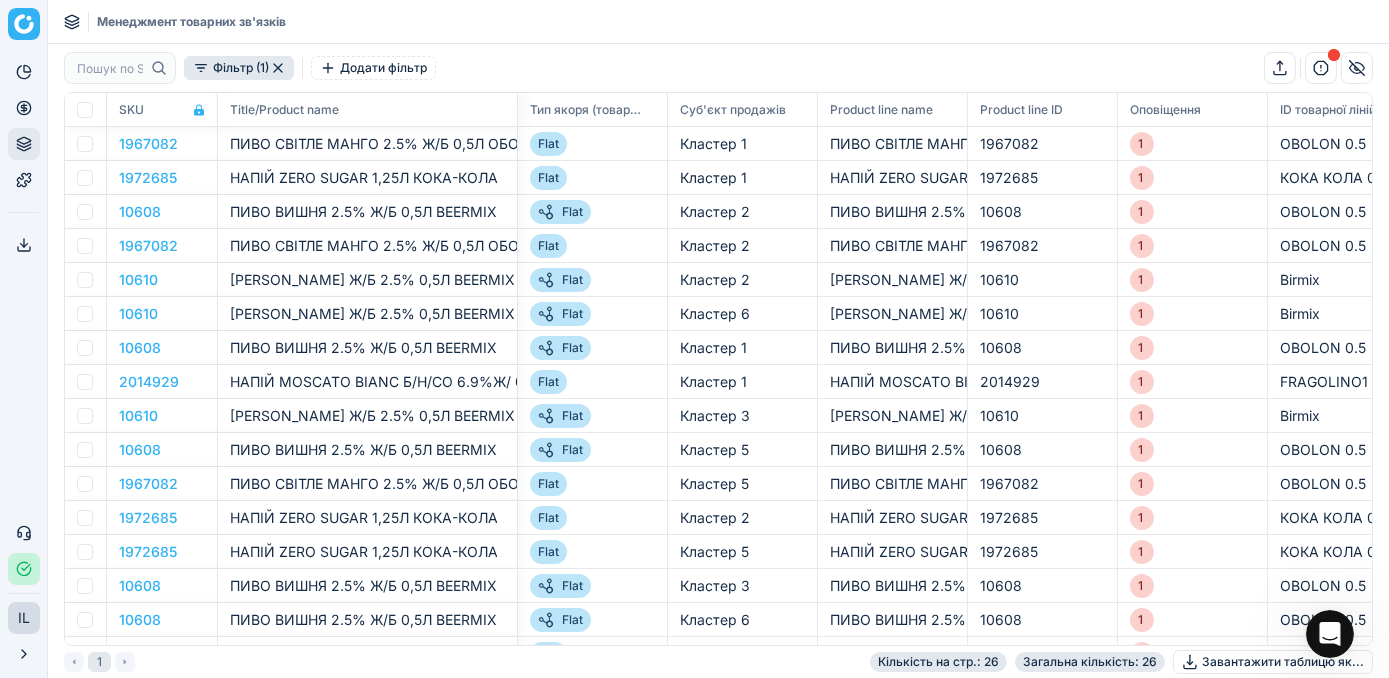 drag, startPoint x: 254, startPoint y: 108, endPoint x: 214, endPoint y: 94, distance: 42.379242 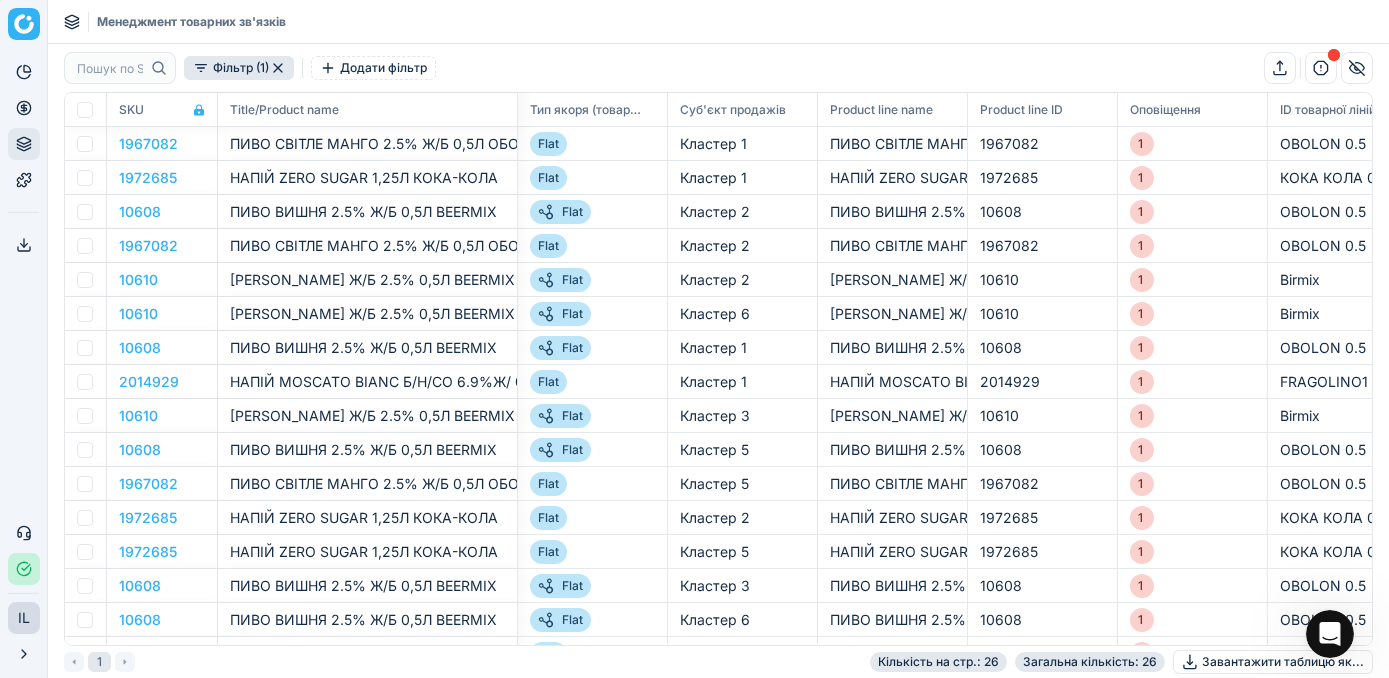 click at bounding box center (215, 109) 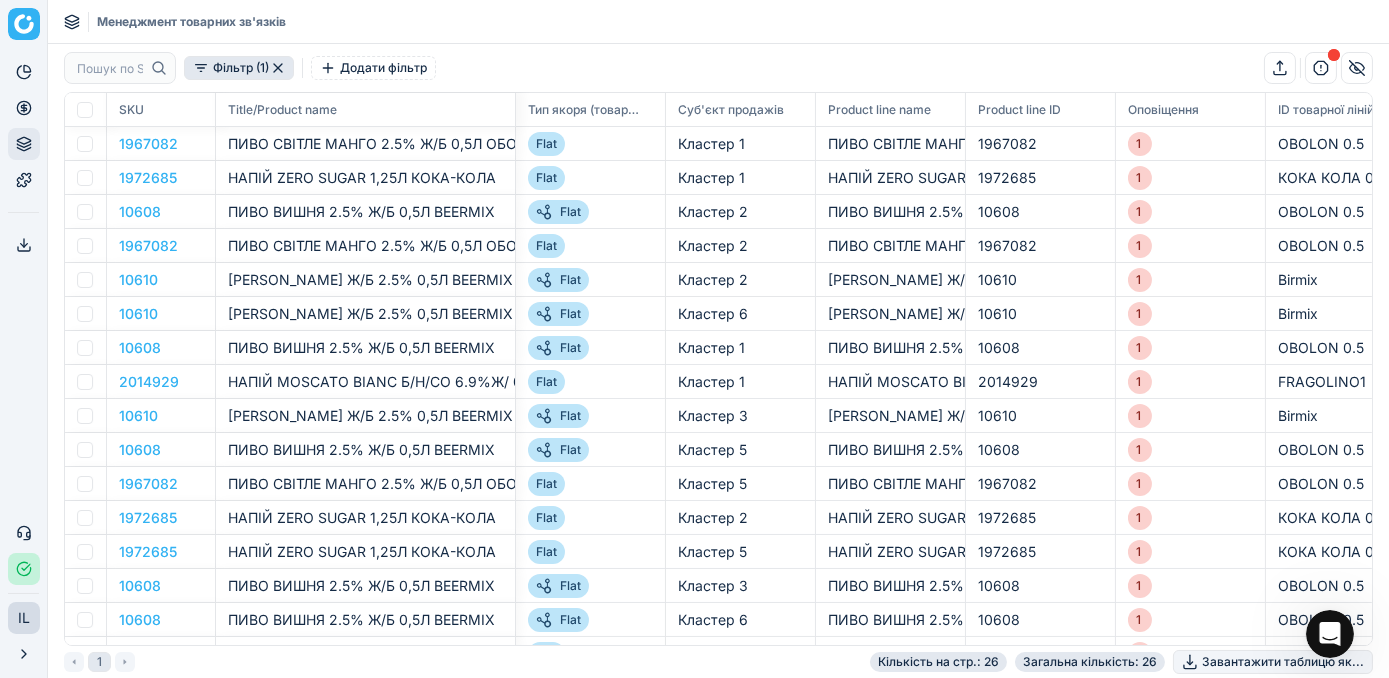 click 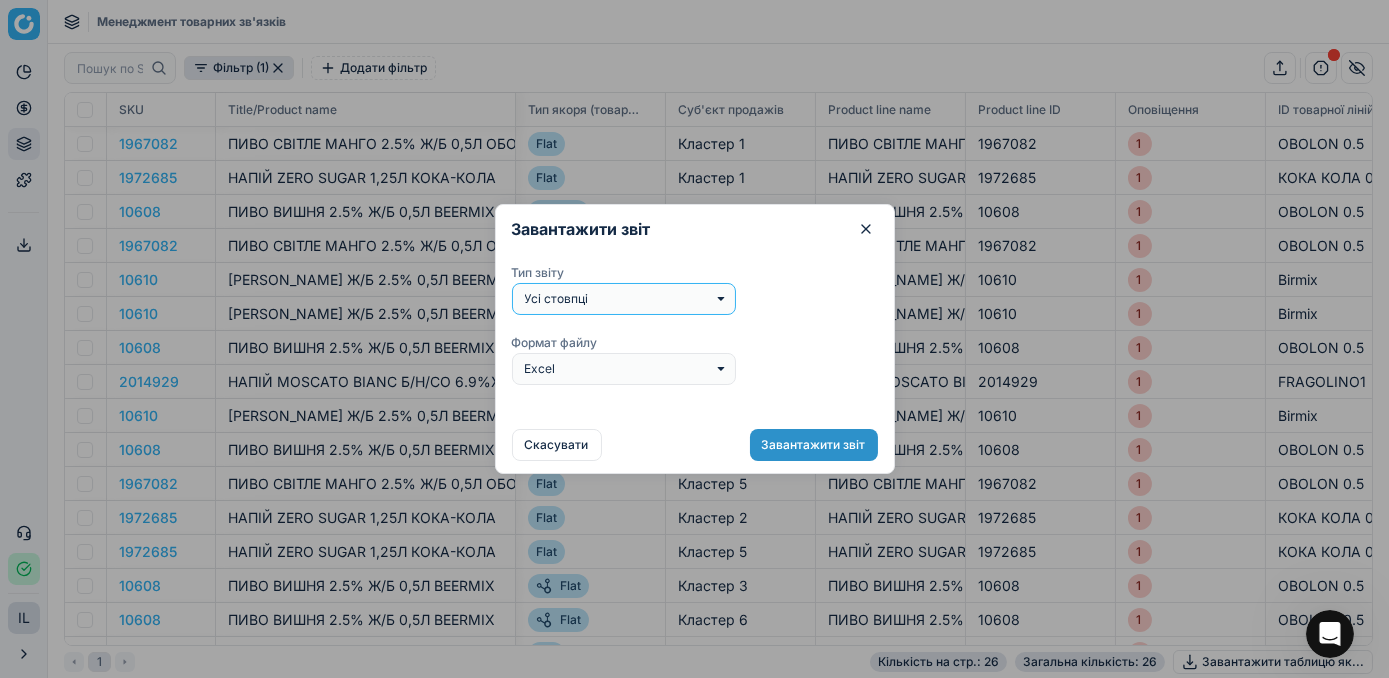 click on "Завантажити звіт" at bounding box center (814, 445) 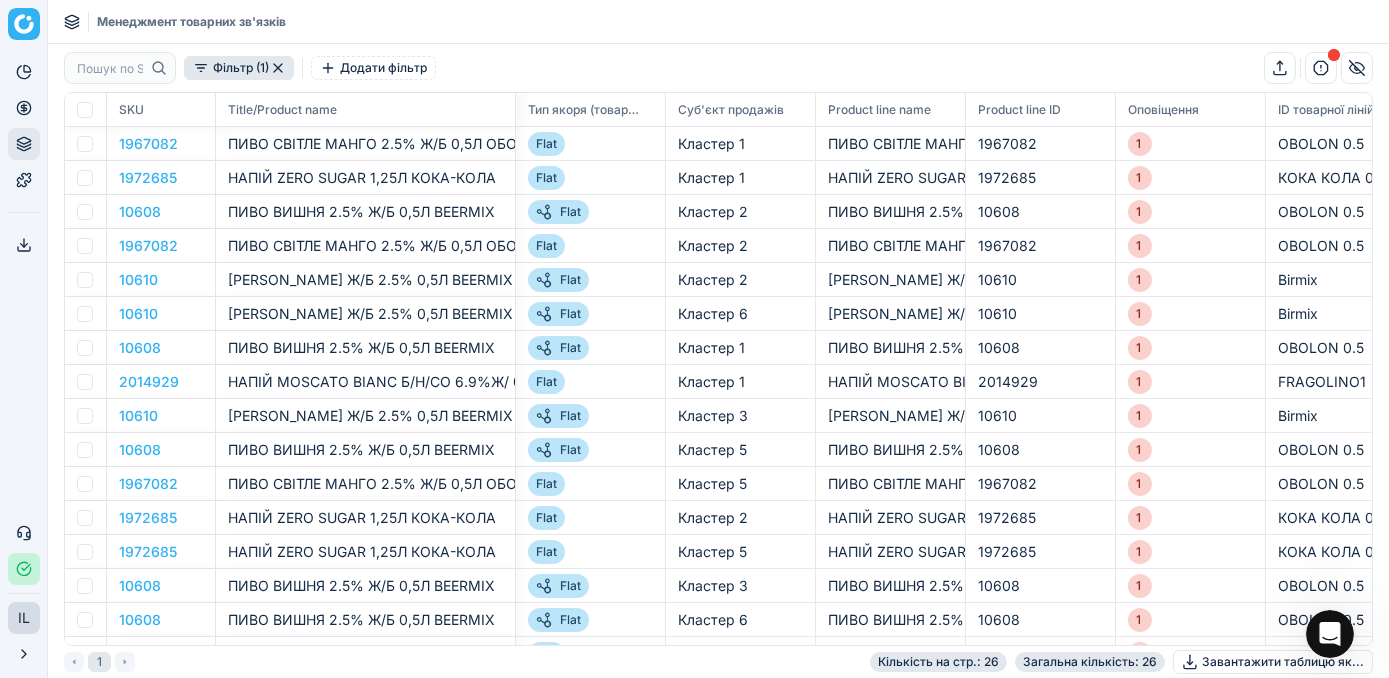 click on "Фільтр   (1)" at bounding box center (239, 68) 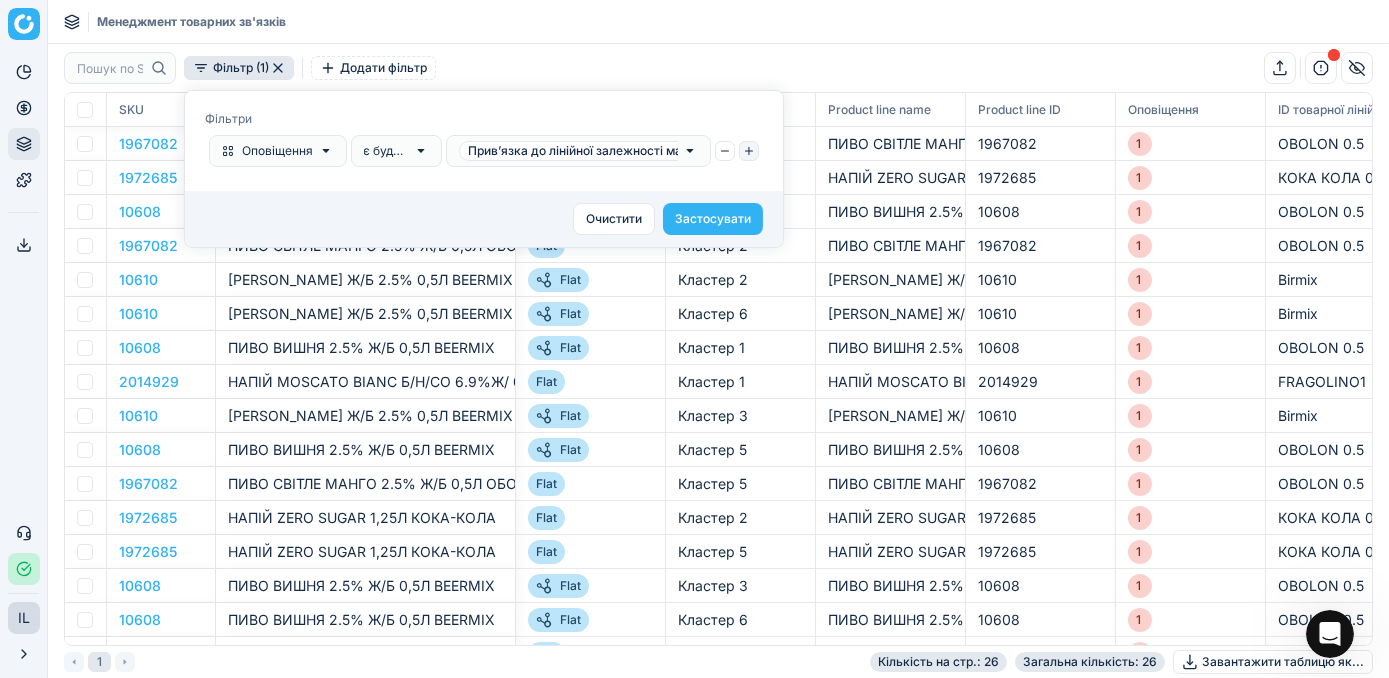 click 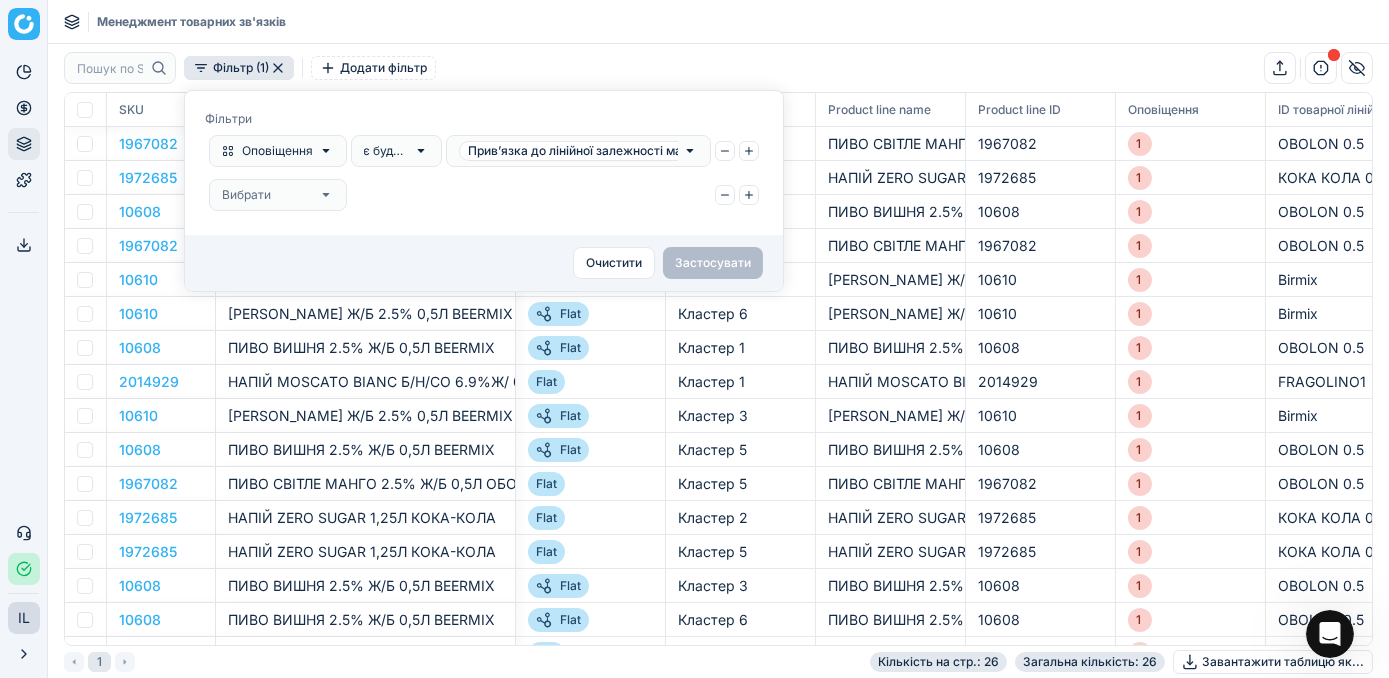 click 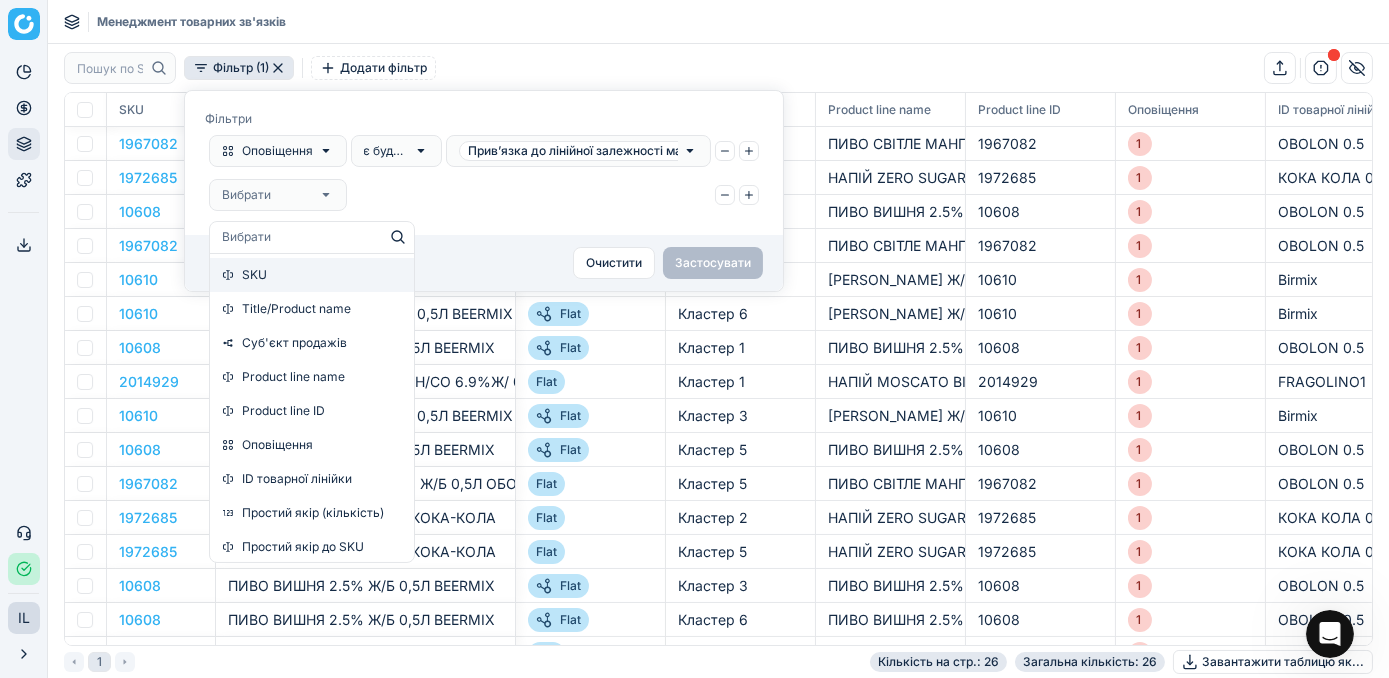 click on "SKU" at bounding box center (312, 275) 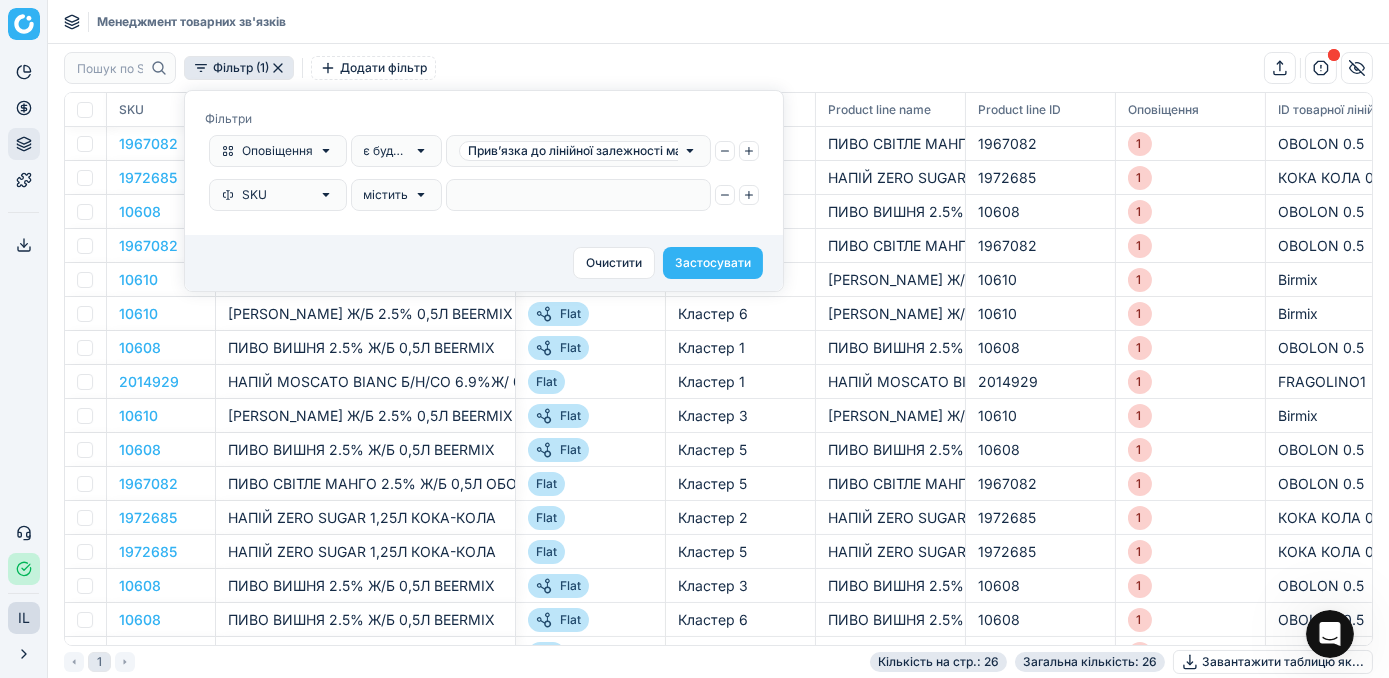 click at bounding box center (578, 195) 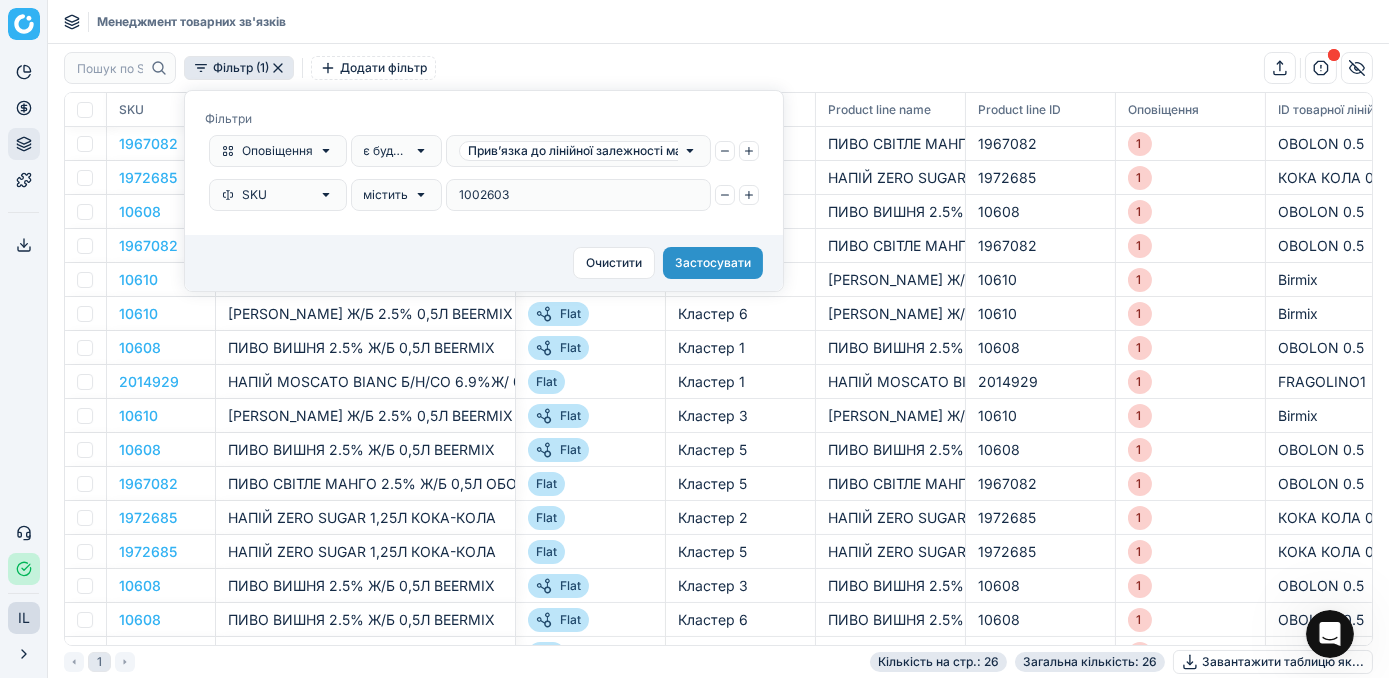 type on "1002603" 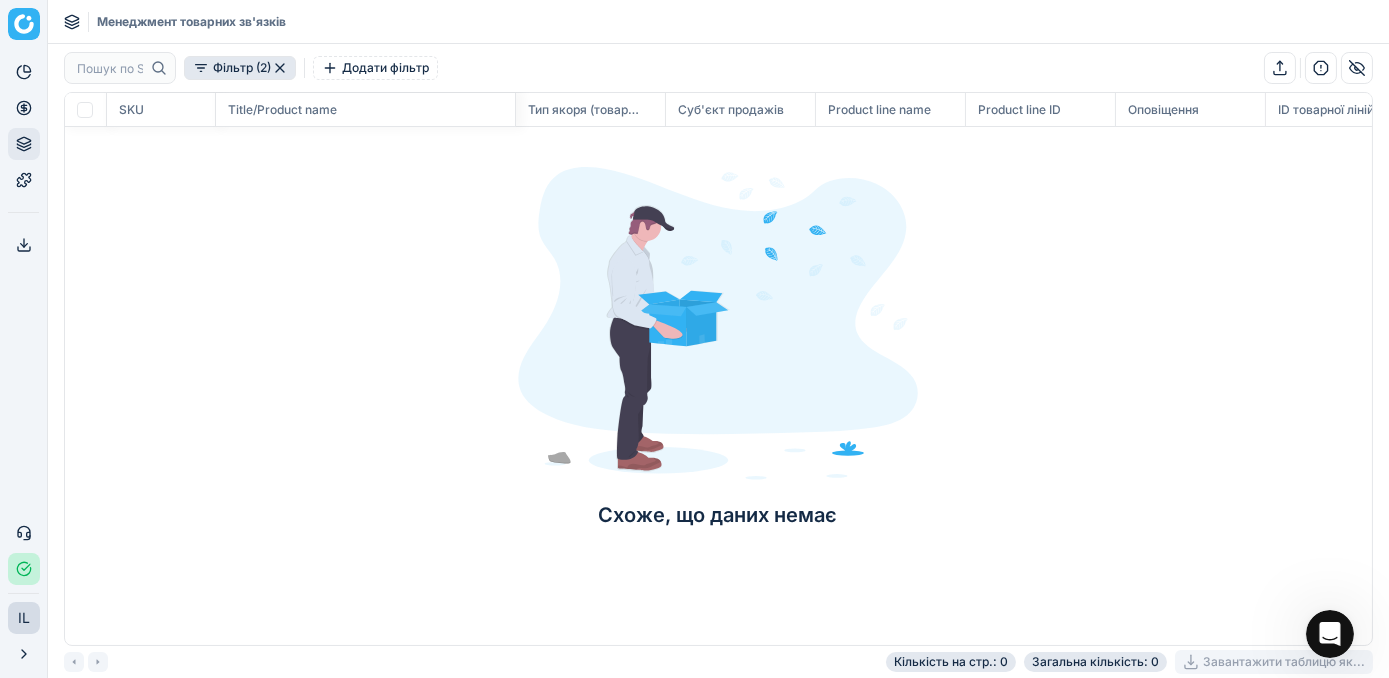 click 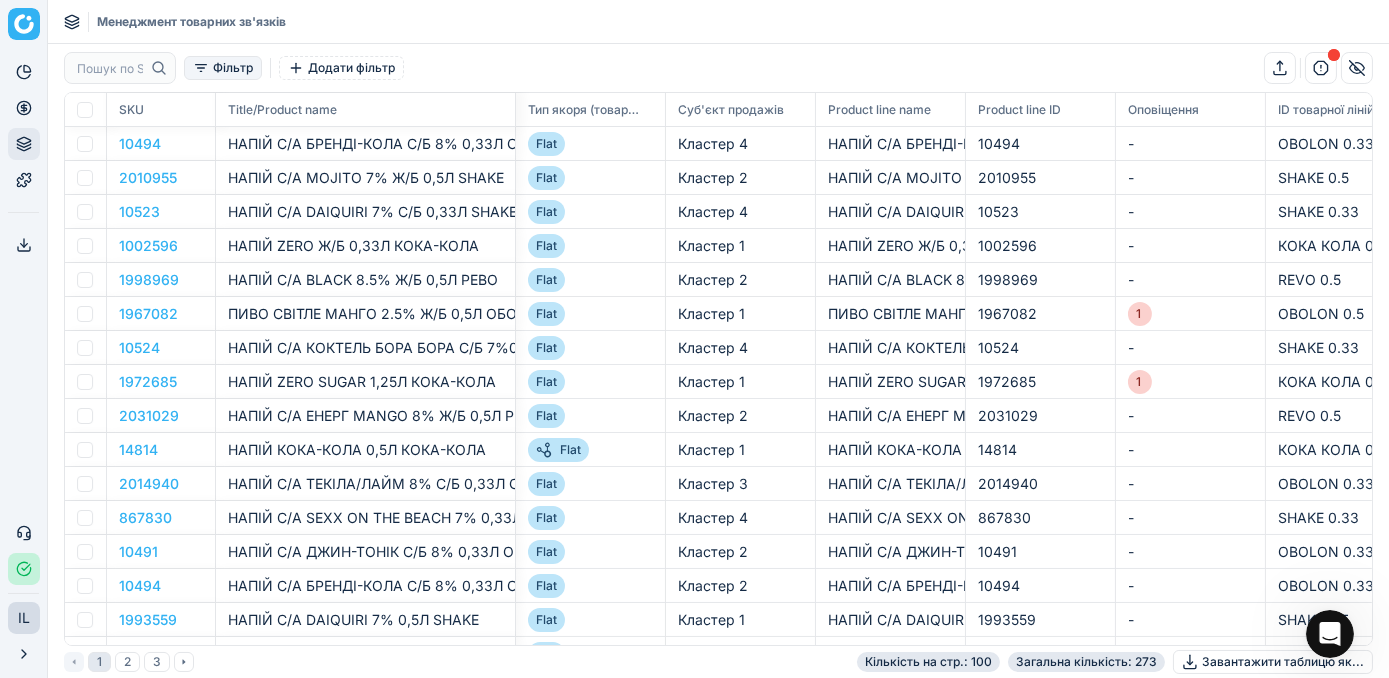 click 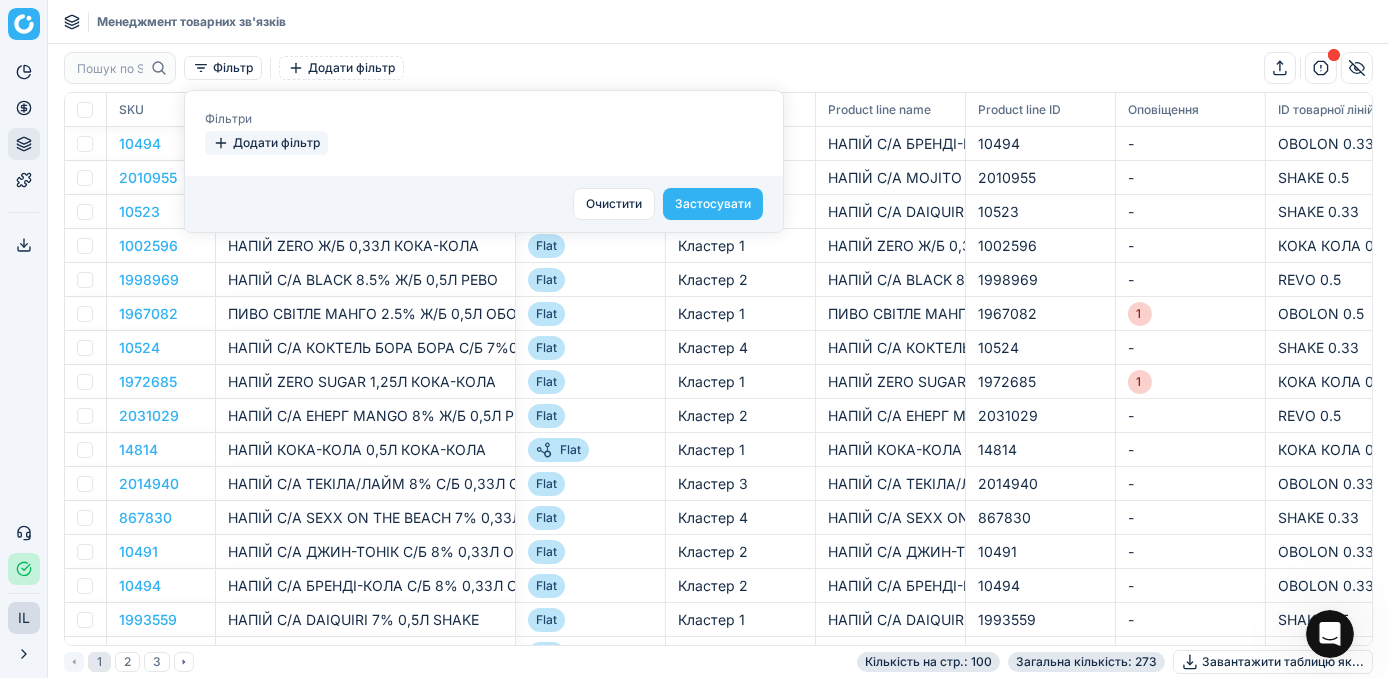 click 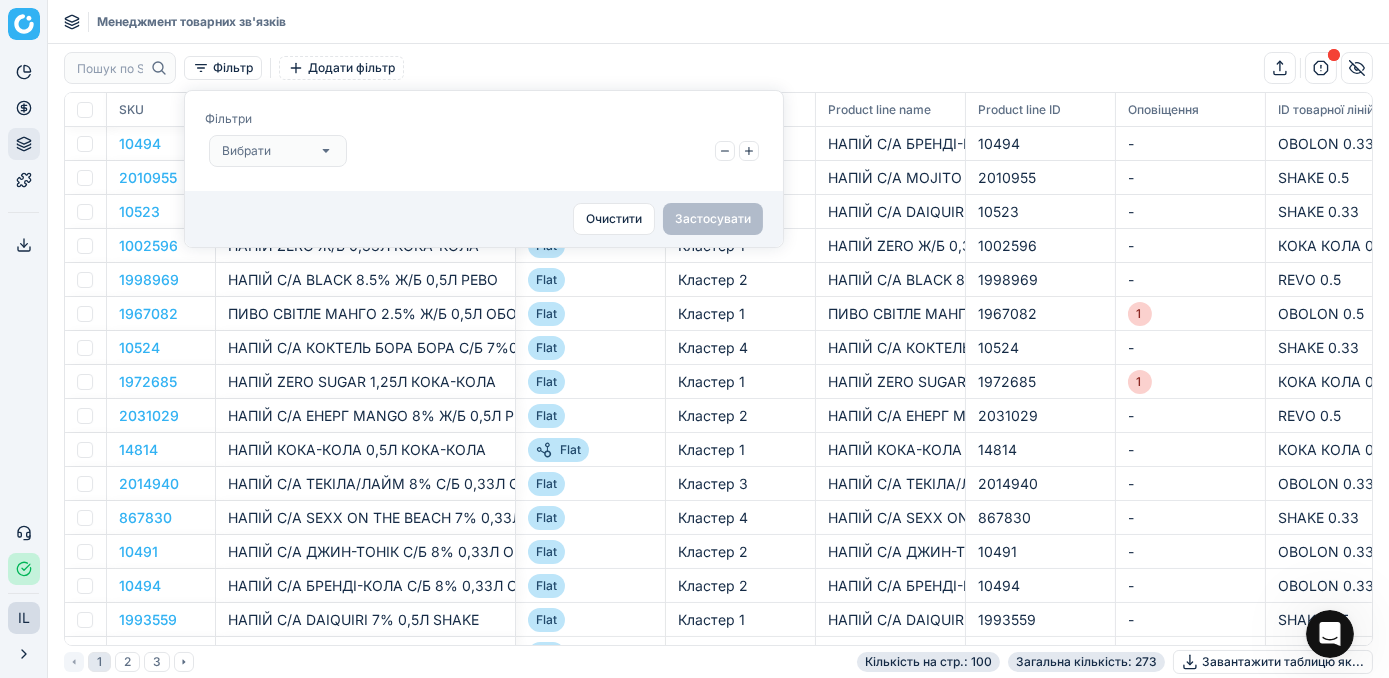 click on "Вибрати" at bounding box center [278, 151] 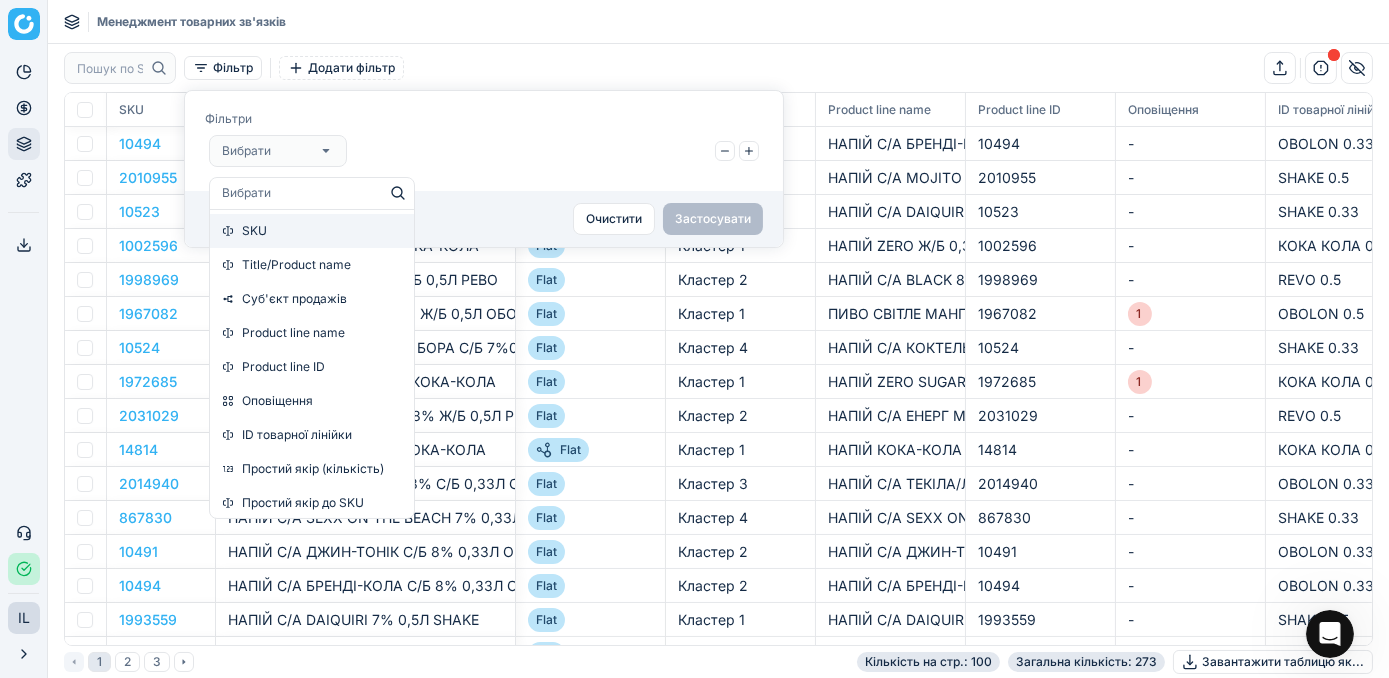 click on "SKU" at bounding box center [312, 231] 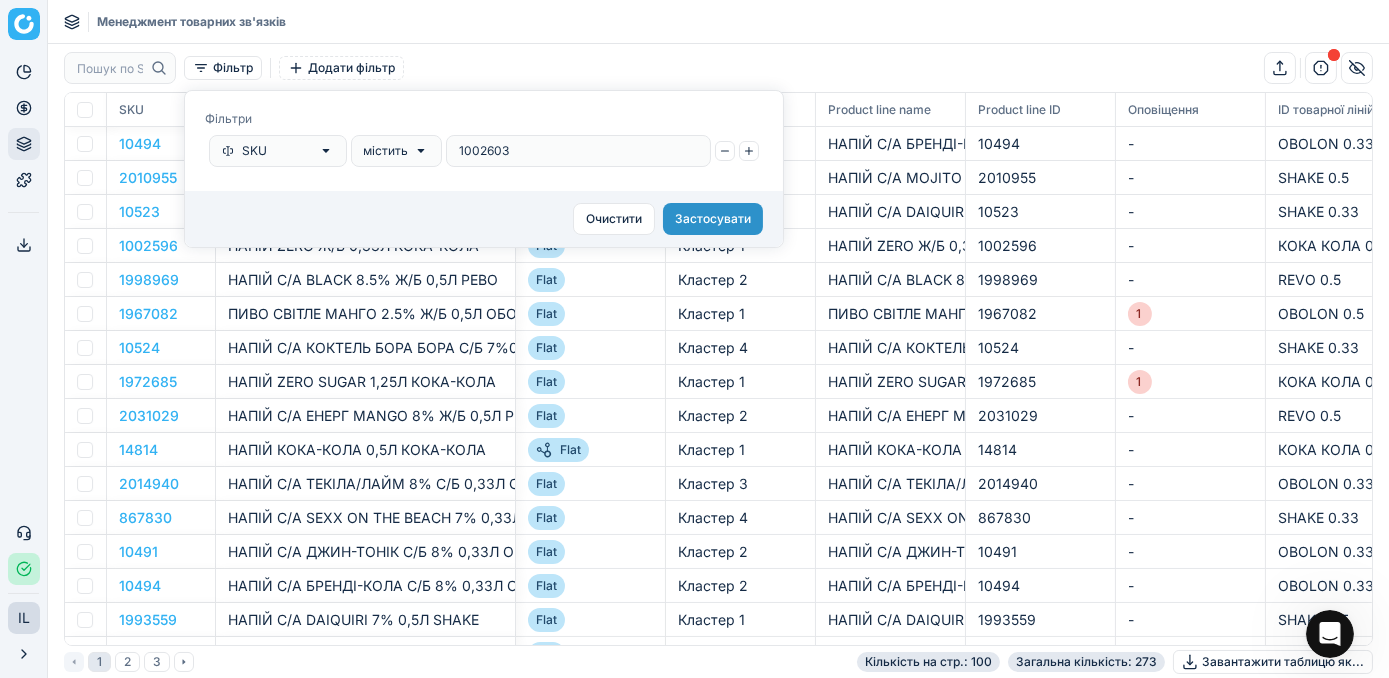 type on "1002603" 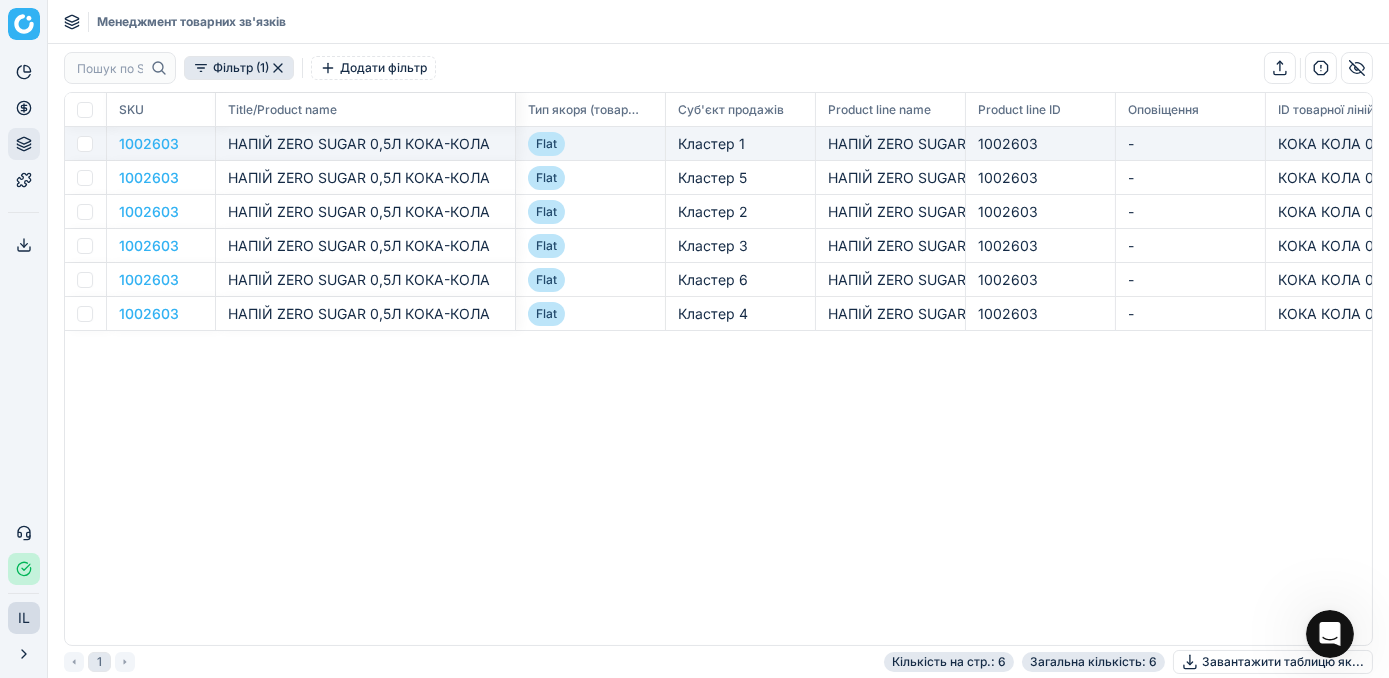 click on "Flat" at bounding box center (546, 144) 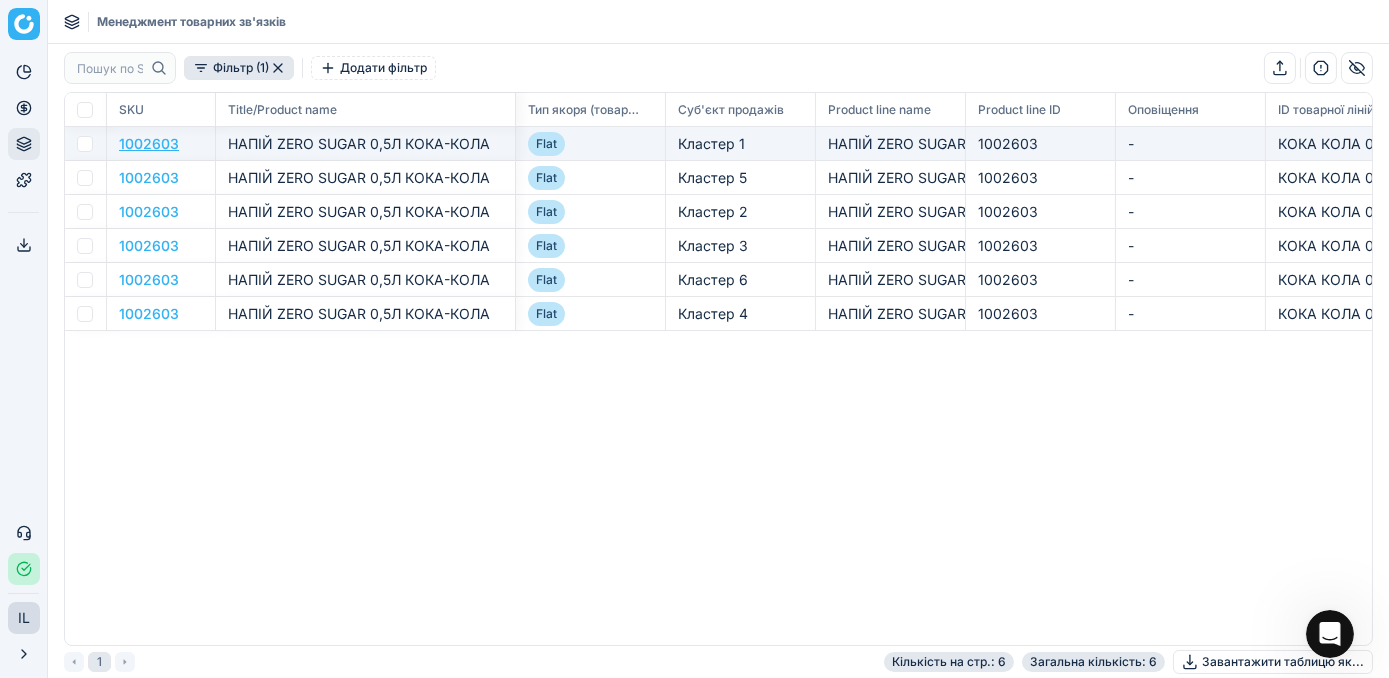 click on "1002603" at bounding box center [149, 143] 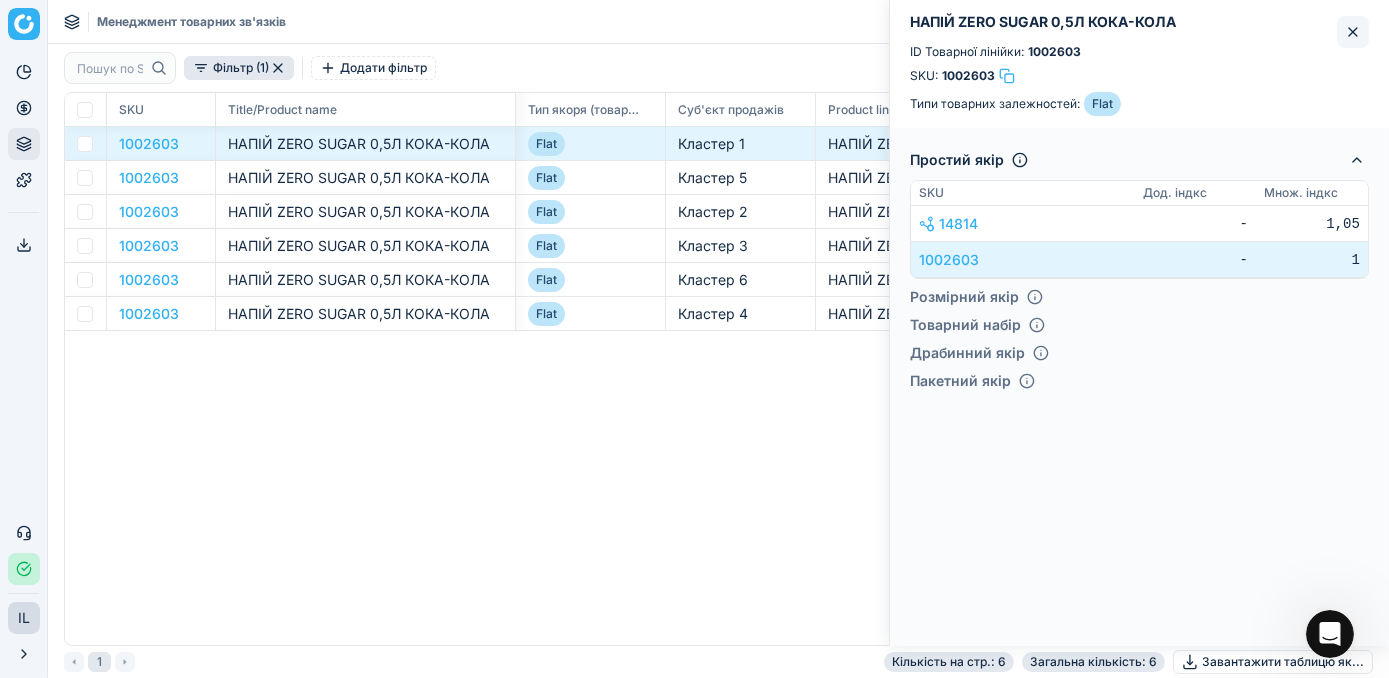 click 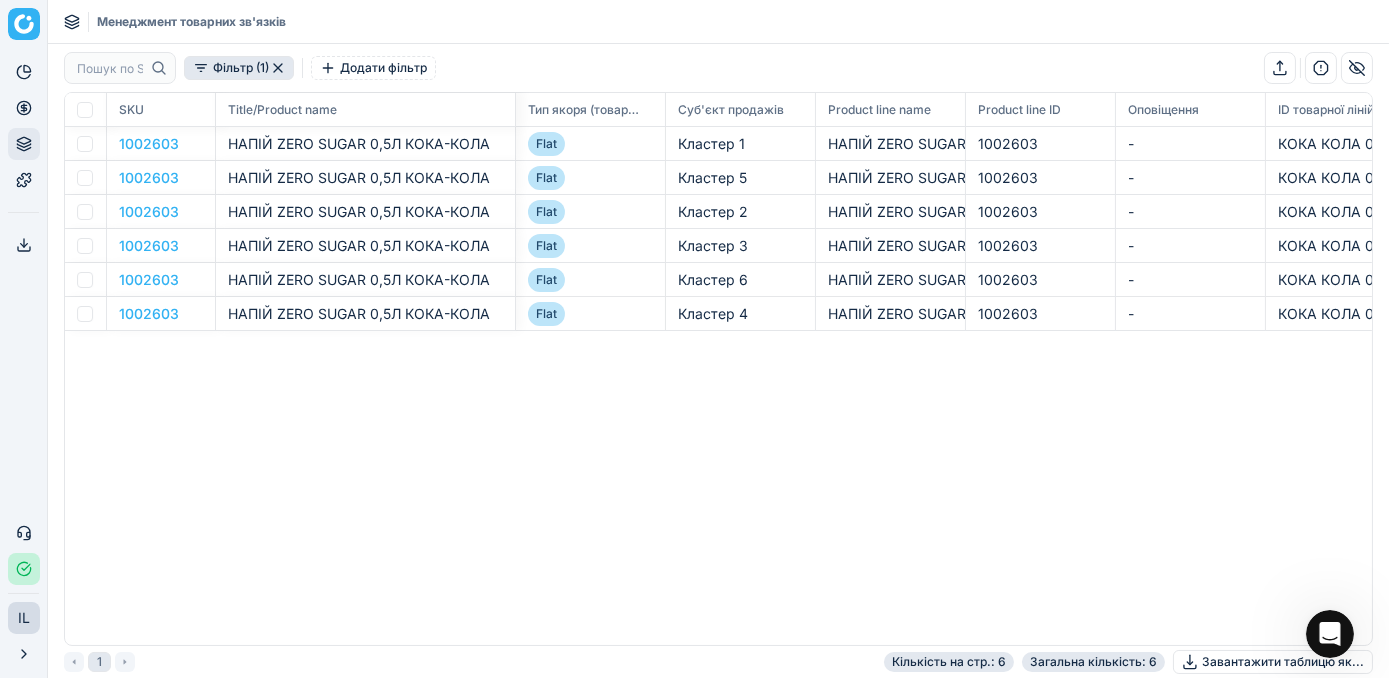click 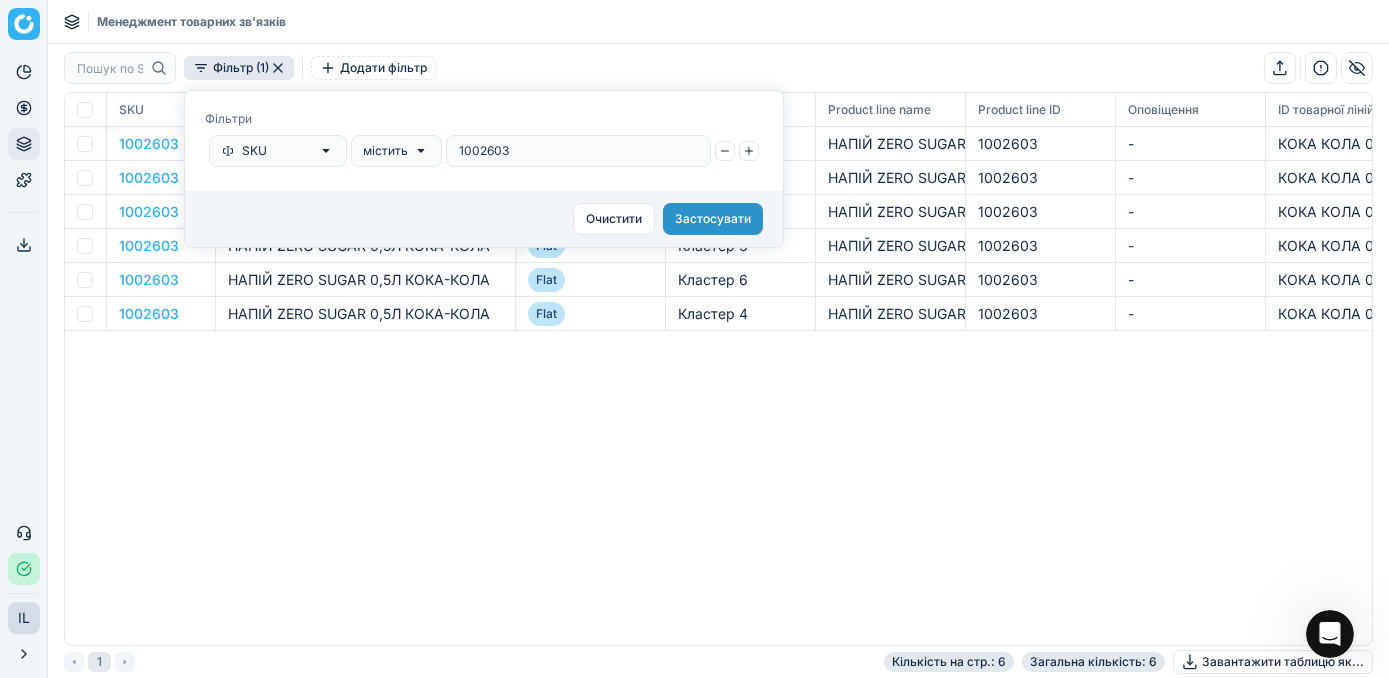 click on "Застосувати" at bounding box center (713, 219) 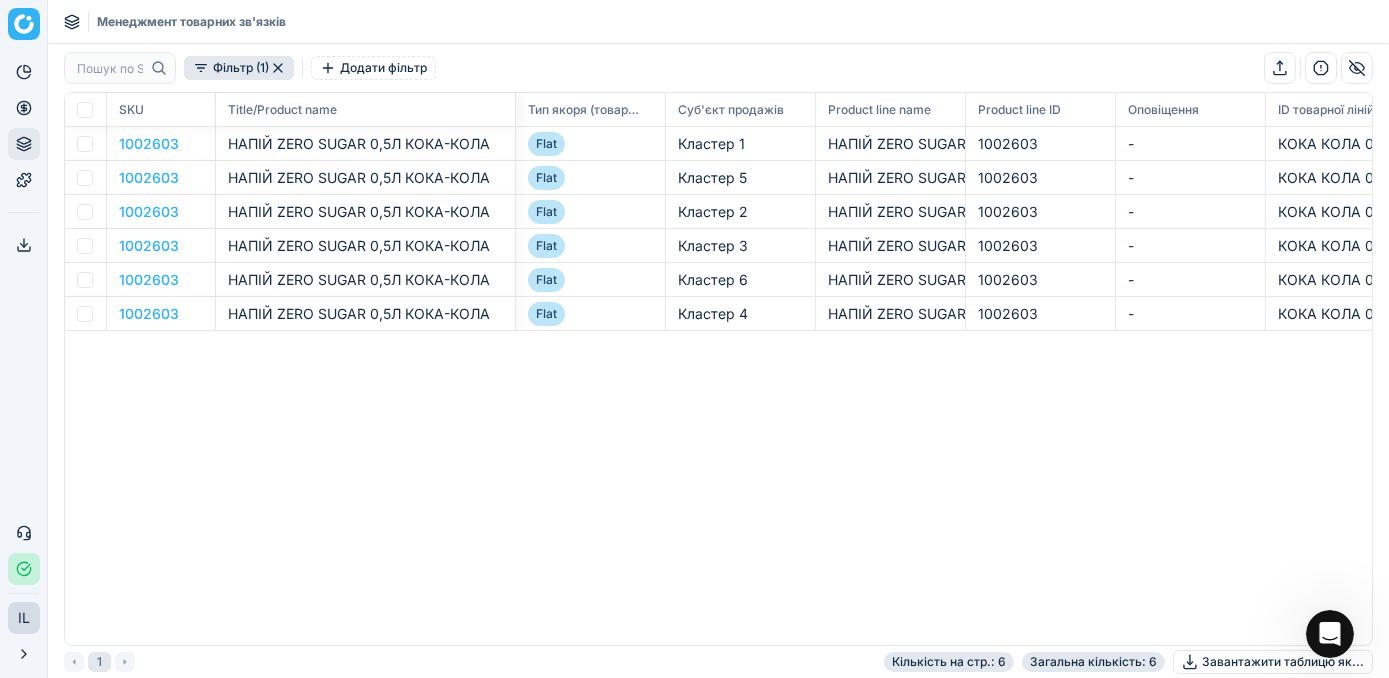 click 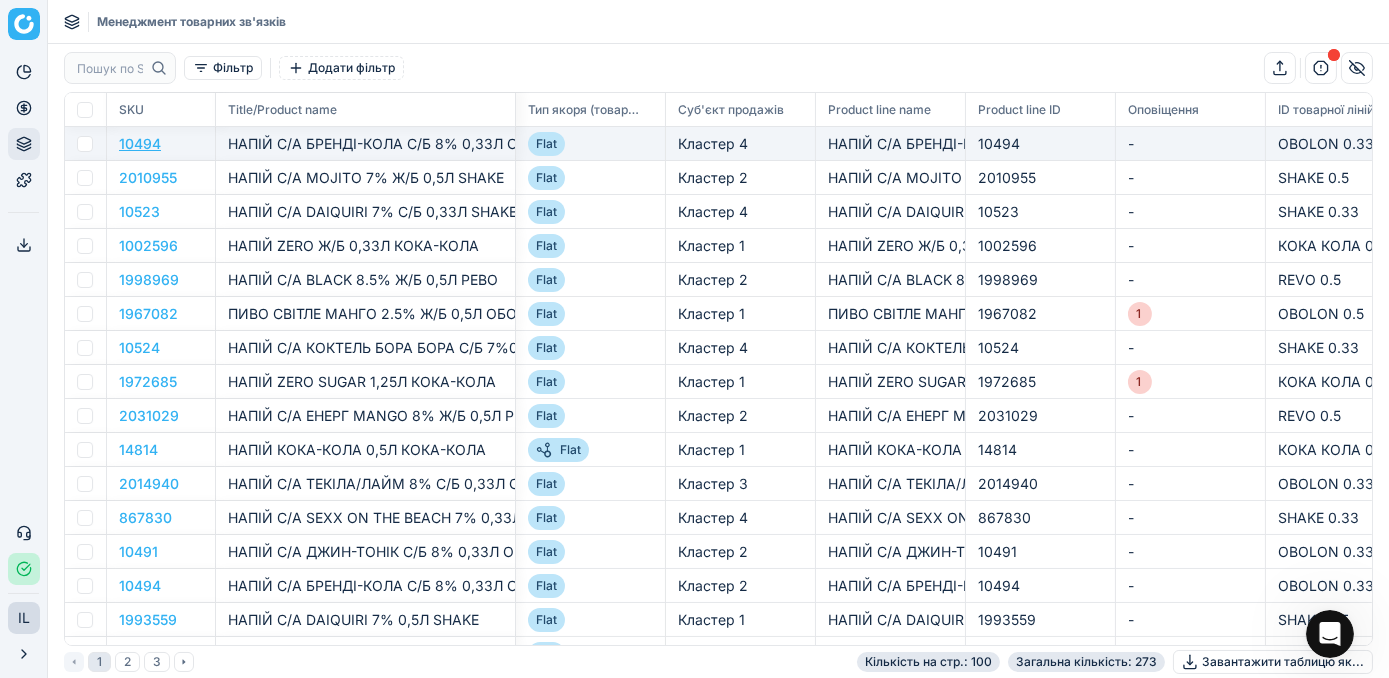 click on "10494" at bounding box center [140, 143] 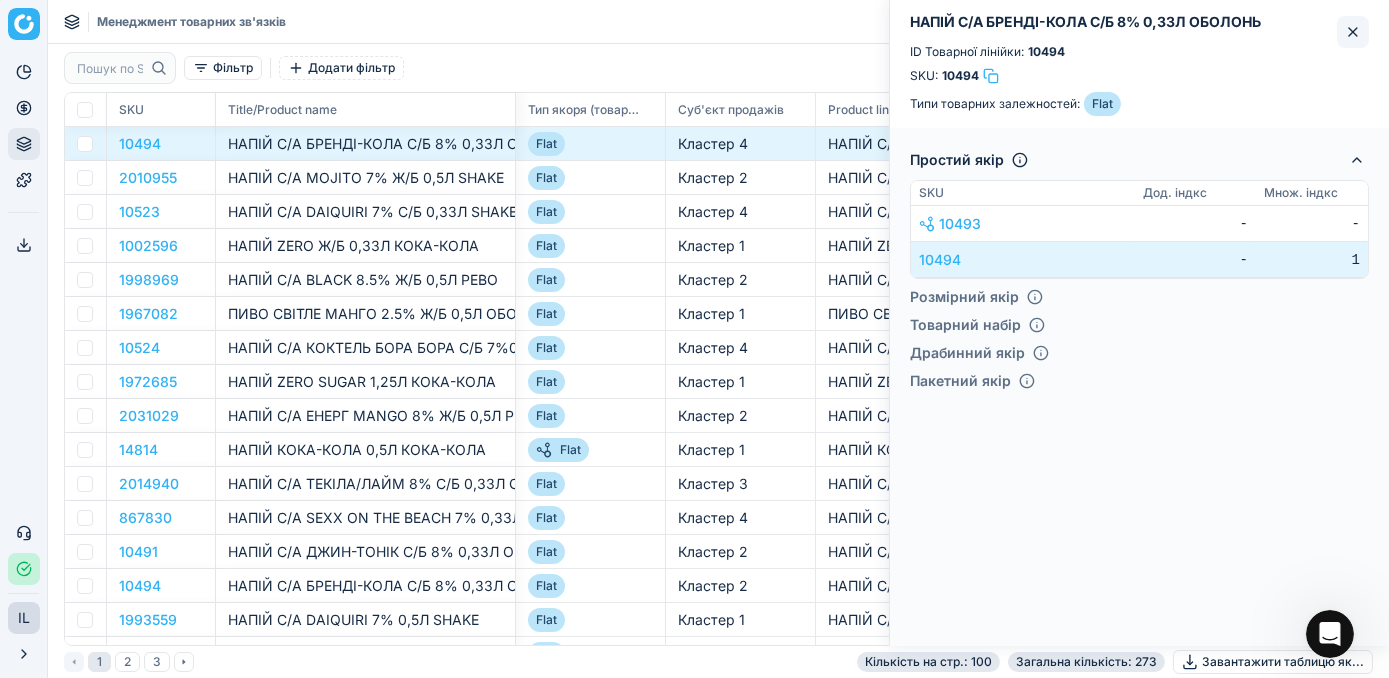 click at bounding box center [1353, 32] 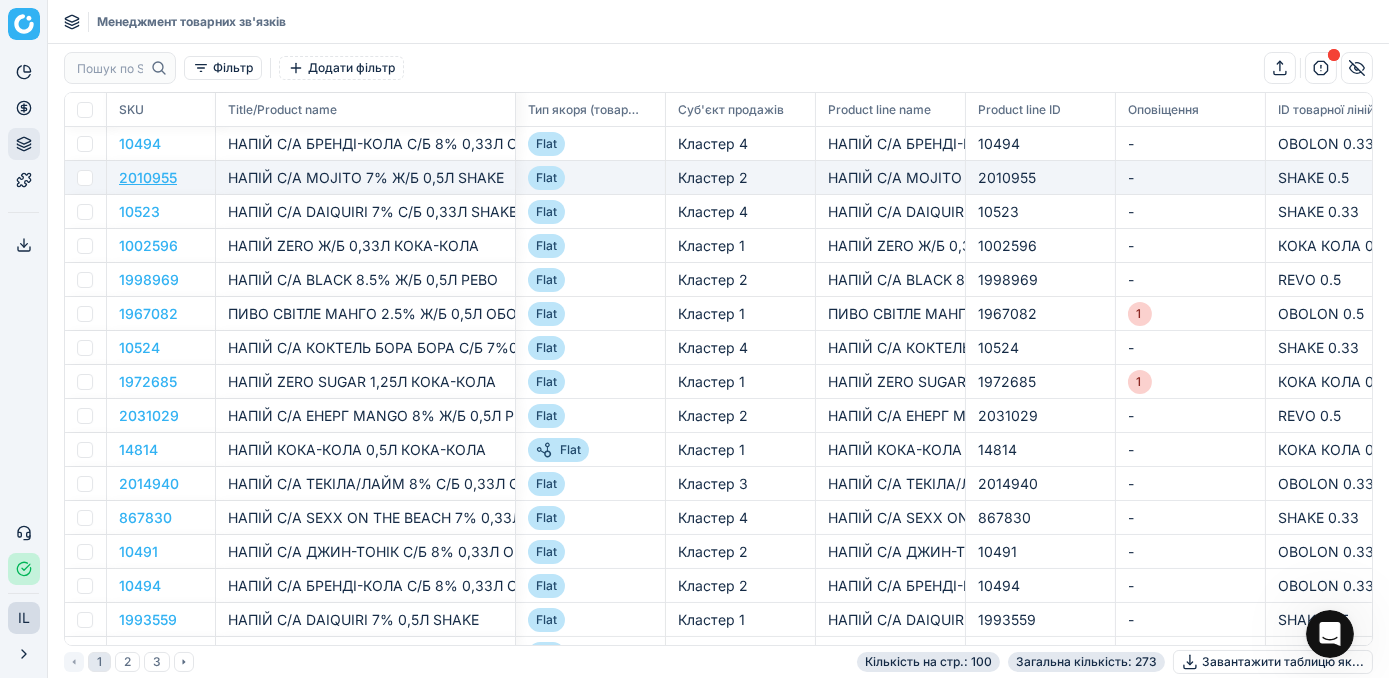 click on "2010955" at bounding box center (148, 177) 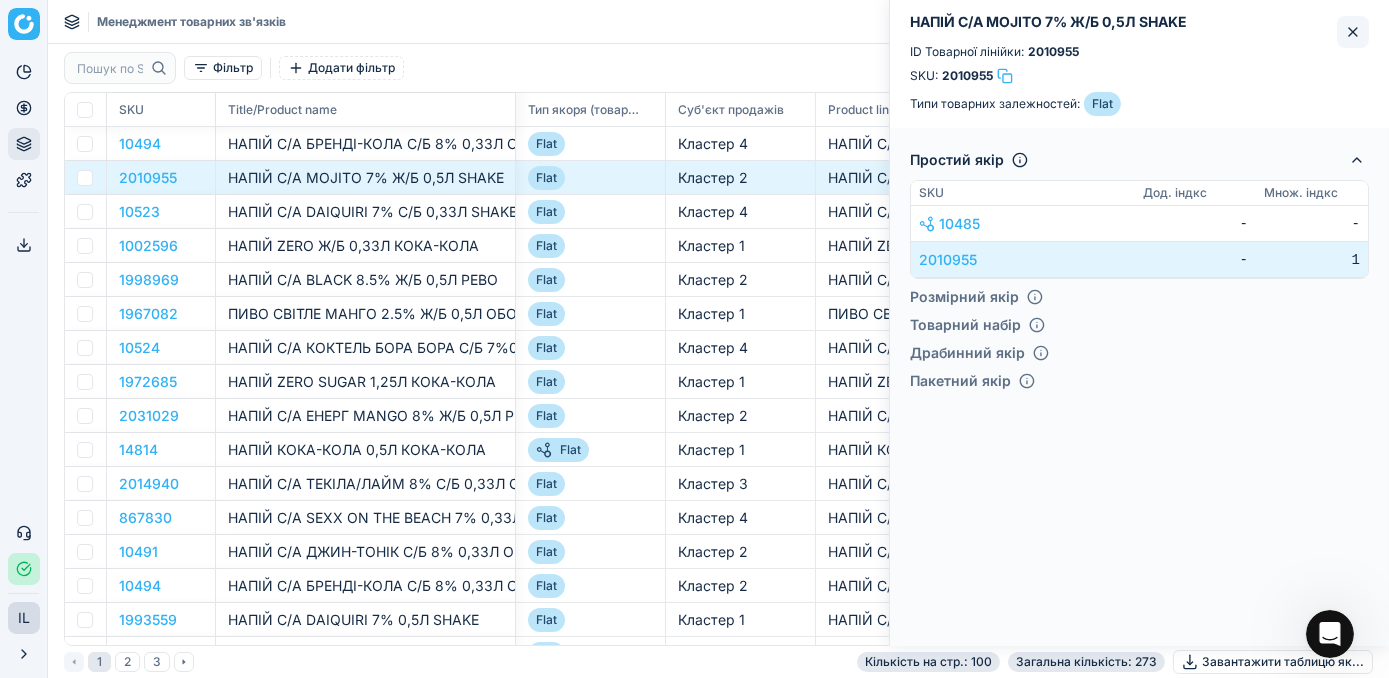 click 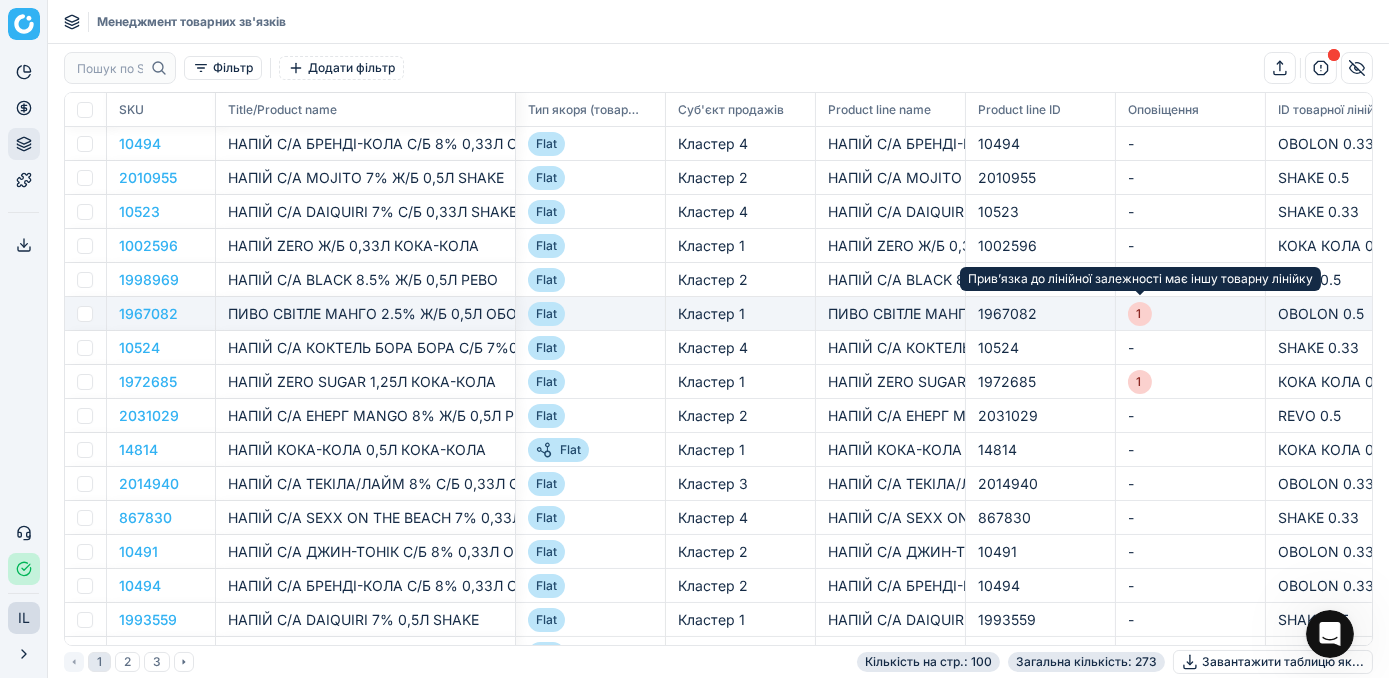 click on "1" at bounding box center [1140, 314] 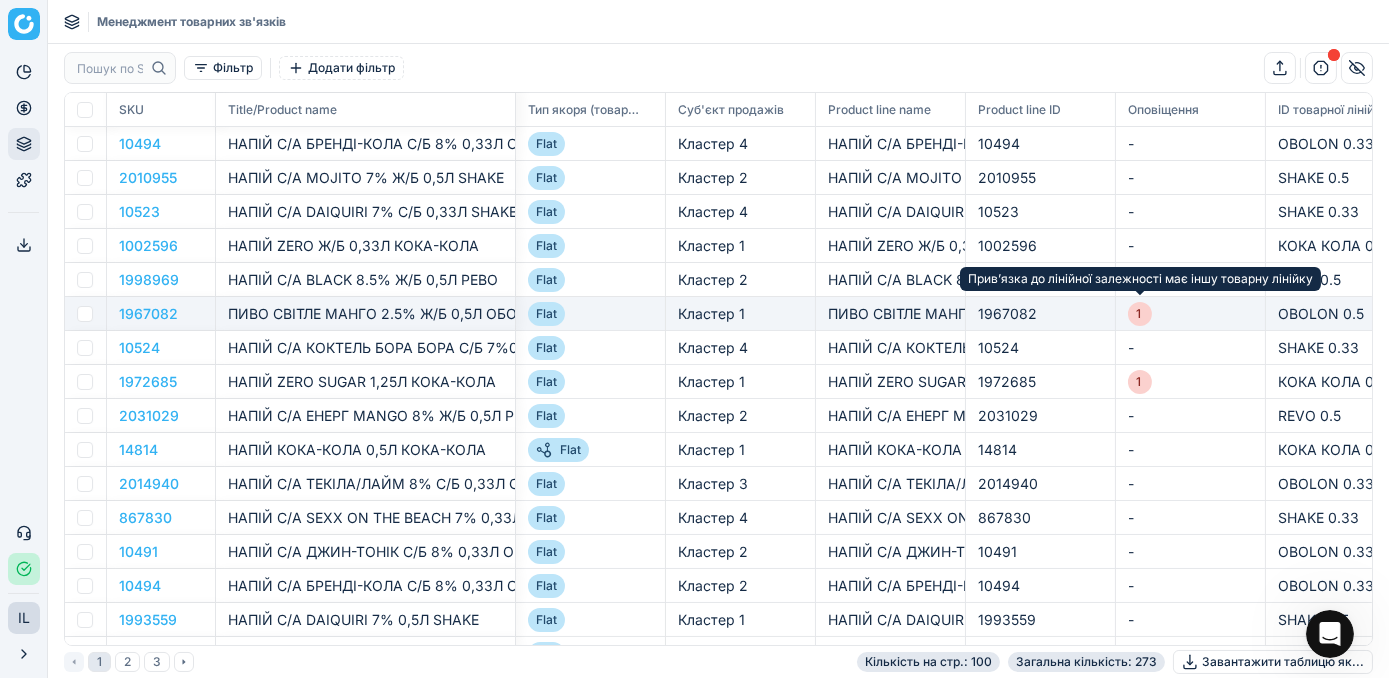 click on "1" at bounding box center (1140, 314) 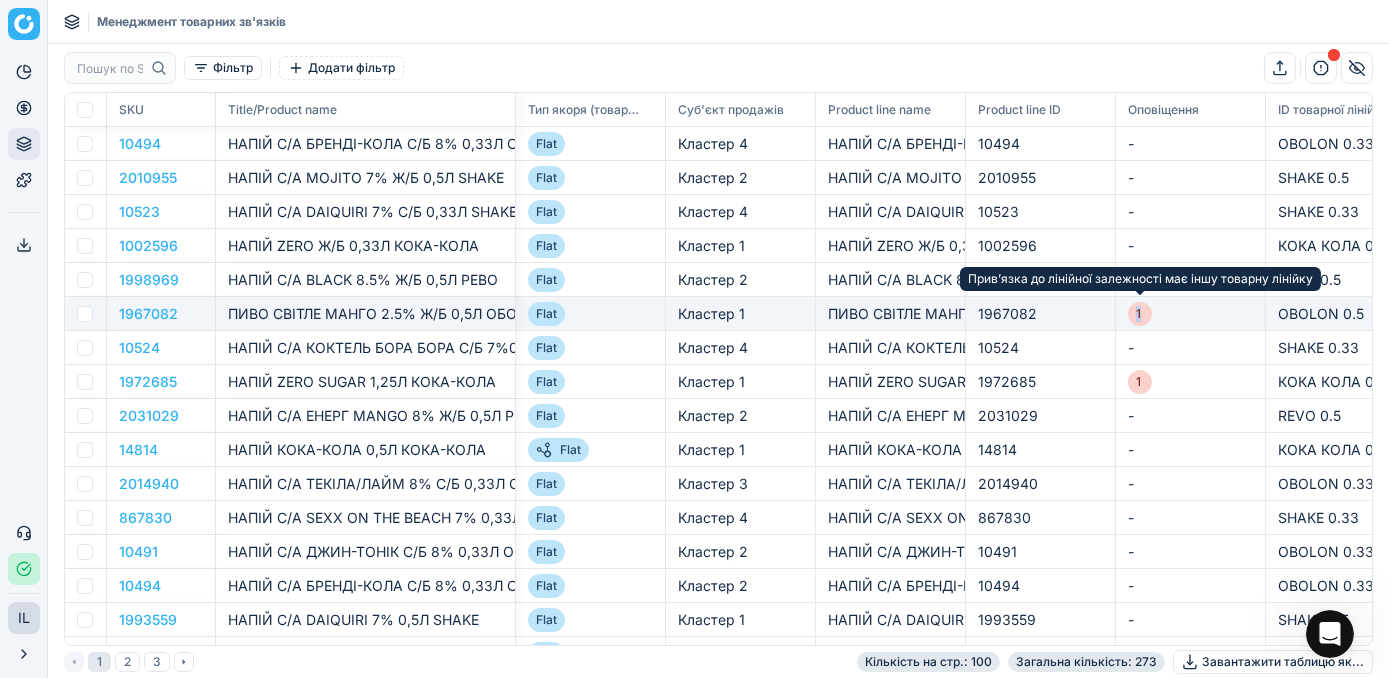 click on "1" at bounding box center (1140, 314) 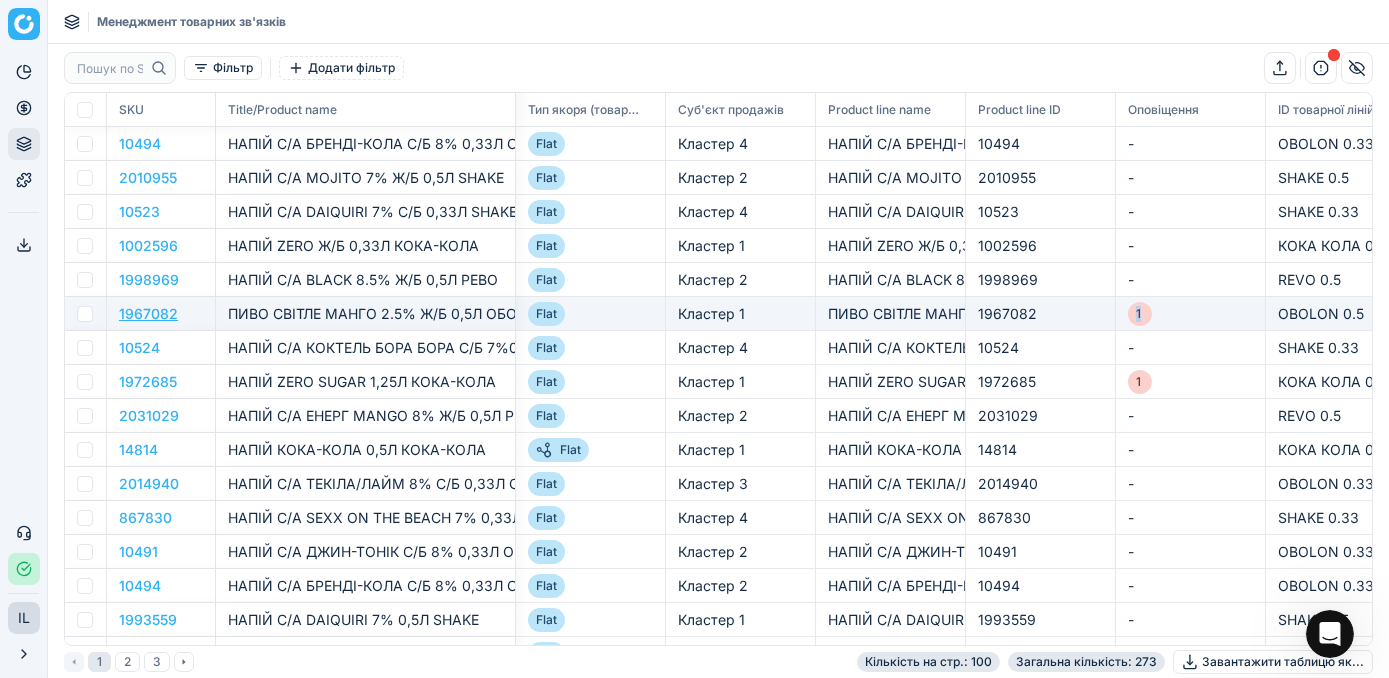 click on "1967082" at bounding box center (148, 313) 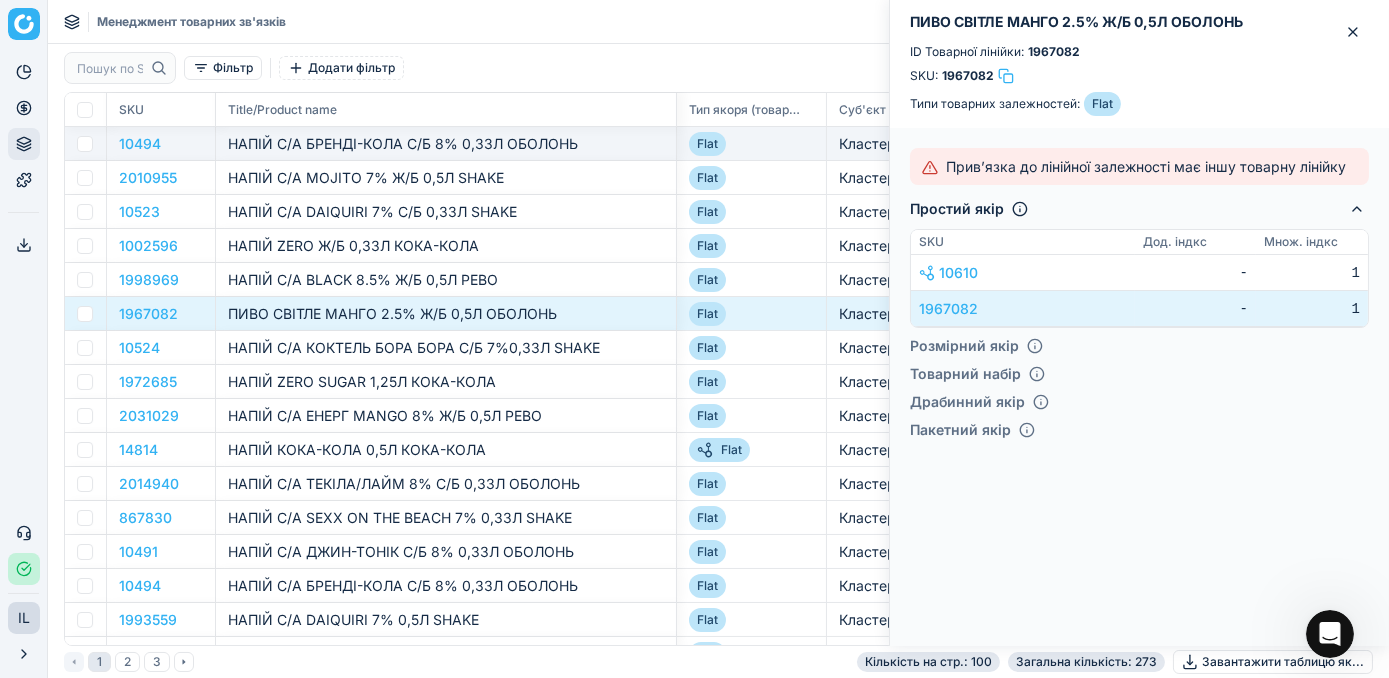 drag, startPoint x: 513, startPoint y: 108, endPoint x: 674, endPoint y: 149, distance: 166.1385 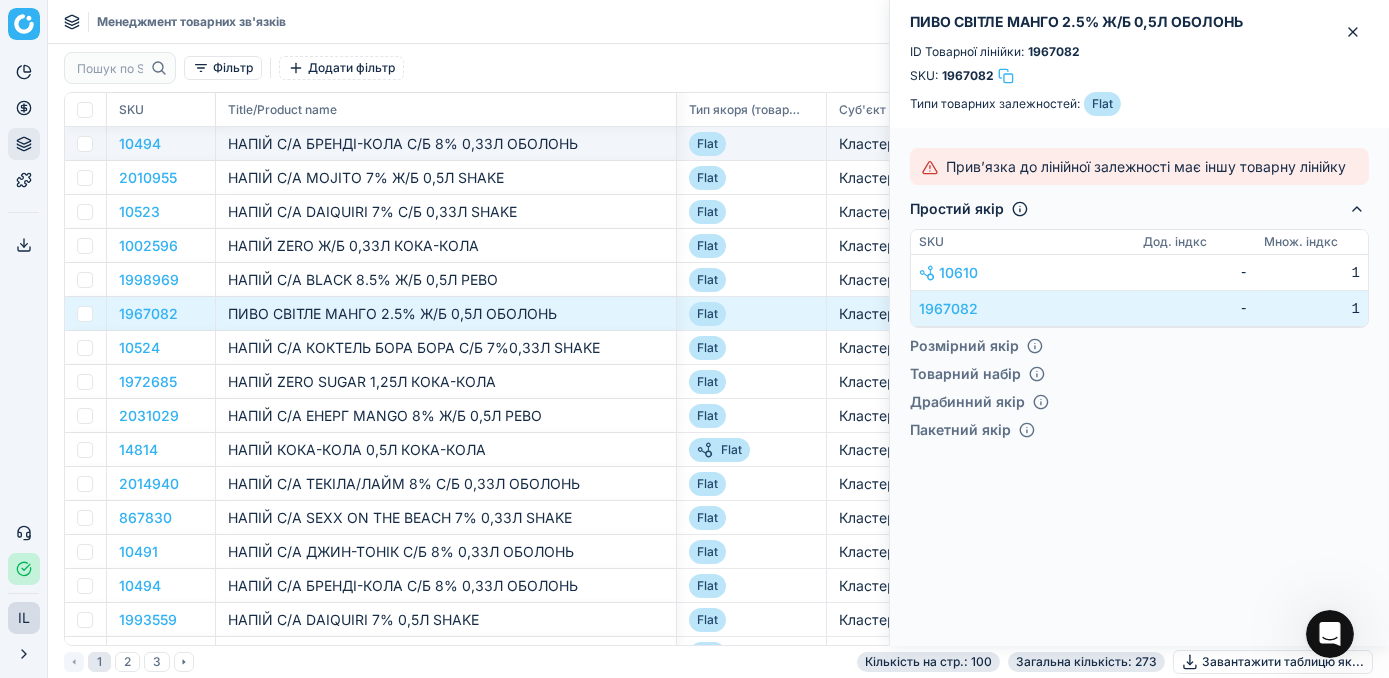 click on "SKU Title/Product name Тип якоря (товарної залежності) Суб'єкт продажів Product line name Product line ID Оповіщення ID товарної лінійки Простий якір (кількість) 10494 НАПІЙ С/А БРЕНДІ-КОЛА С/Б 8%      0,33Л ОБОЛОНЬ Flat Кластер 4 НАПІЙ С/А БРЕНДІ-КОЛА С/Б 8%      0,33Л ОБОЛОНЬ 10494 - OBOLON 0.33 - 2010955 НАПІЙ С/А MOJITO 7% Ж/Б           0,5Л  SHAKE Flat Кластер 2 НАПІЙ С/А MOJITO 7% Ж/Б           0,5Л  SHAKE 2010955 - SHAKE 0.5 - 10523 НАПІЙ С/А DAIQUIRI  7% С/Б        0,33Л SHAKE Flat Кластер 4 НАПІЙ С/А DAIQUIRI  7% С/Б        0,33Л SHAKE 10523 - SHAKE 0.33 - 1002596 НАПІЙ  ZERO Ж/Б                   0,33Л КОКА-КОЛА Flat Кластер 1 НАПІЙ  ZERO Ж/Б                   0,33Л КОКА-КОЛА 1002596 - КОКА КОЛА 0.33 - 1998969 Flat Кластер 2 1998969 - REVO 0.5 - Flat" at bounding box center [2321, 1810] 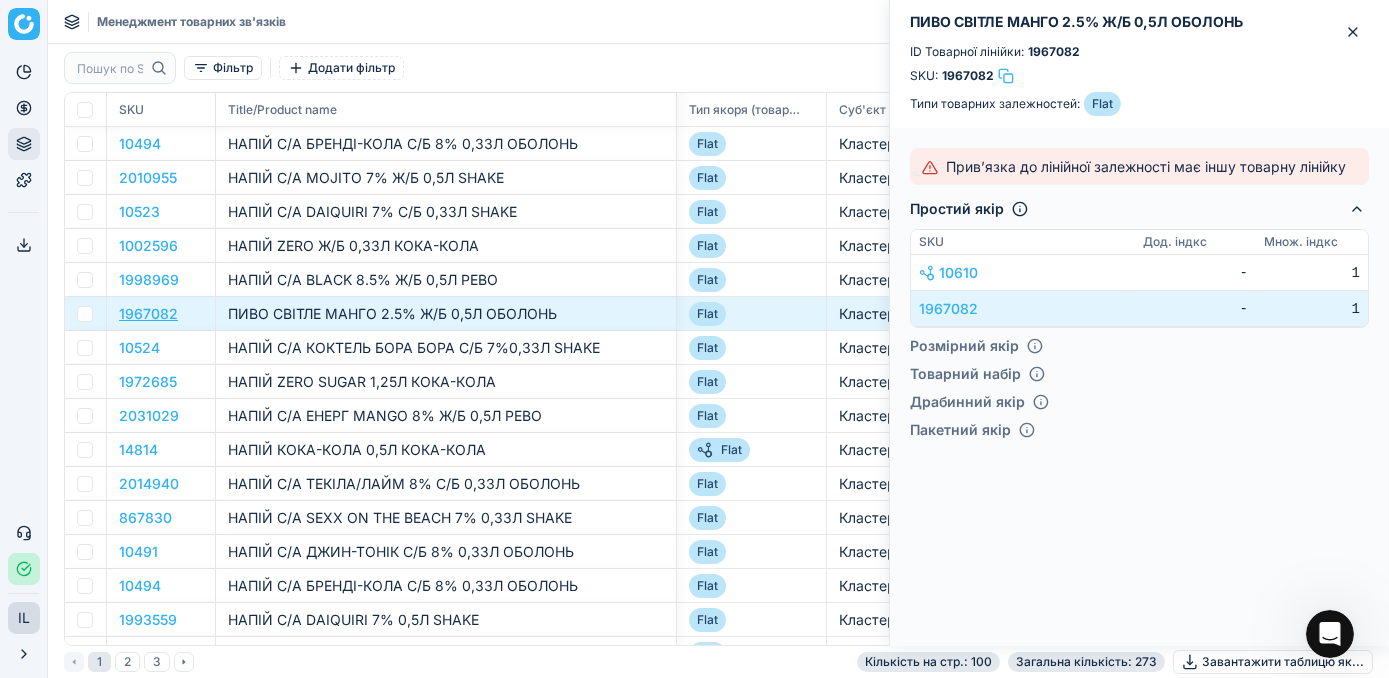 click on "1967082" at bounding box center (148, 313) 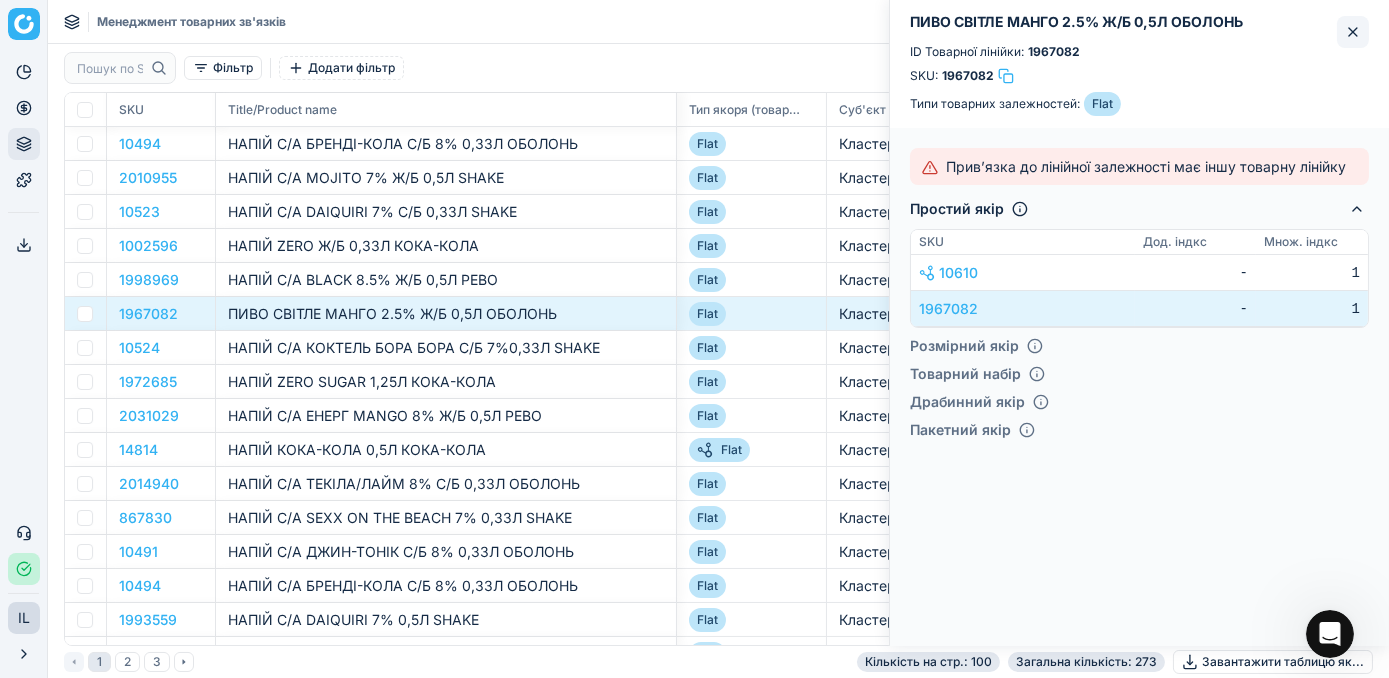 click 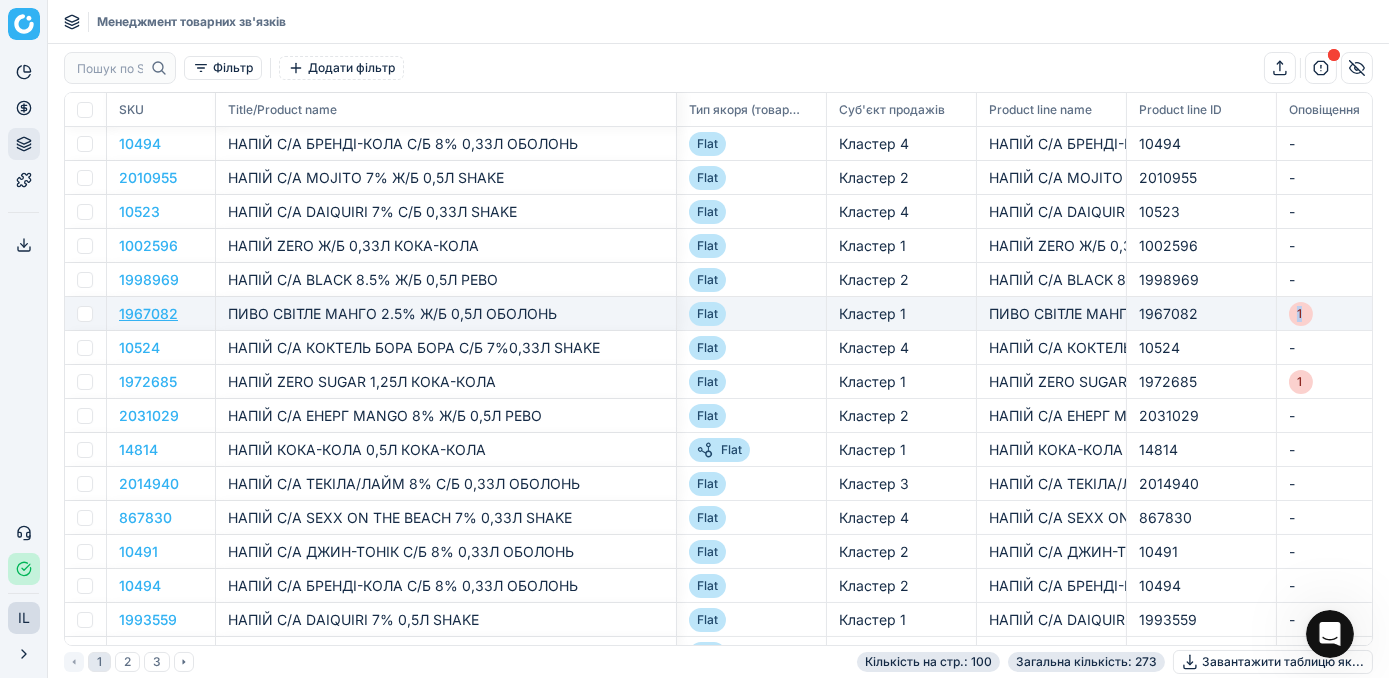 drag, startPoint x: 175, startPoint y: 313, endPoint x: 137, endPoint y: 313, distance: 38 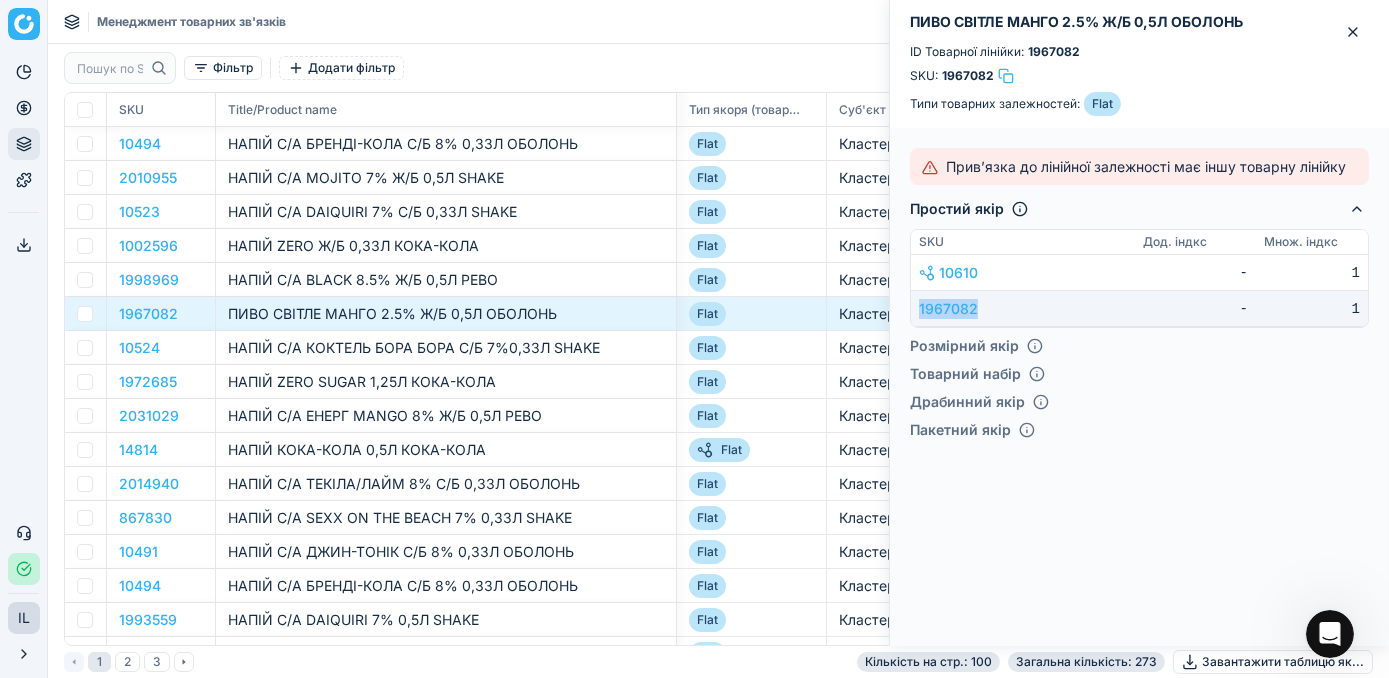 drag, startPoint x: 981, startPoint y: 312, endPoint x: 912, endPoint y: 305, distance: 69.354164 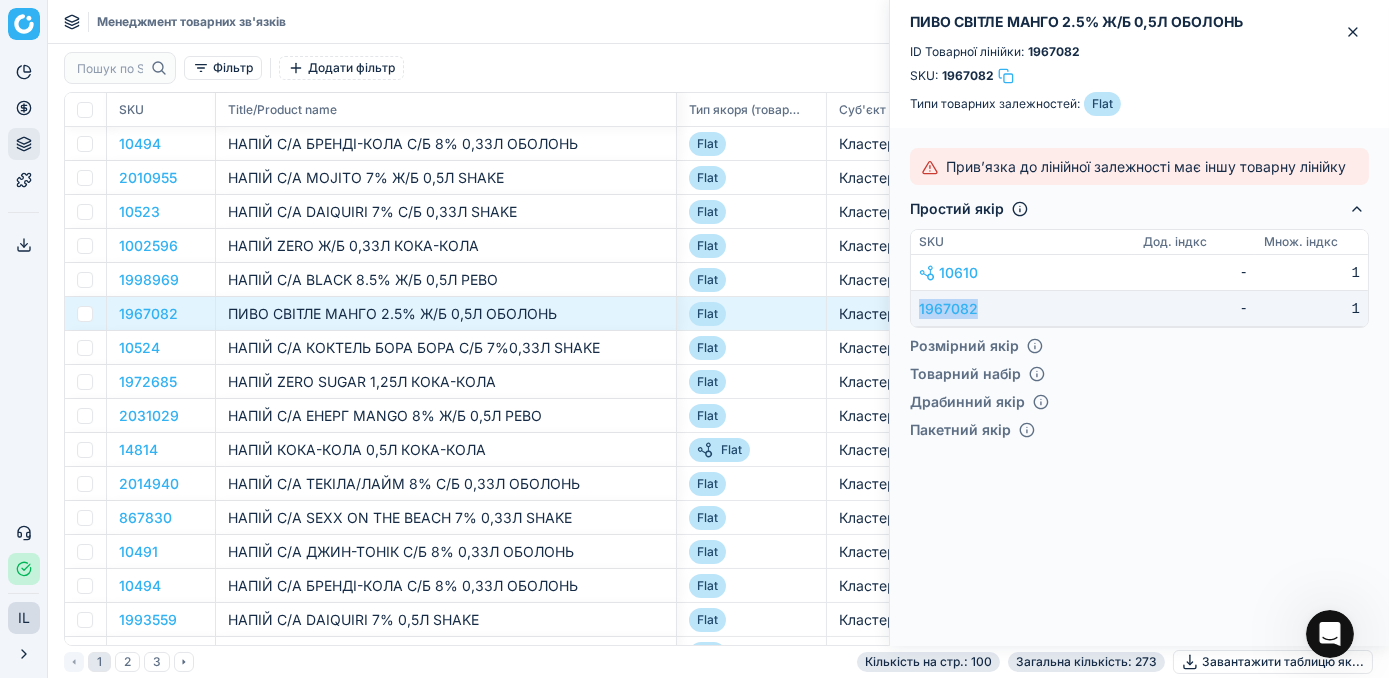 click on "1967082" at bounding box center (1023, 309) 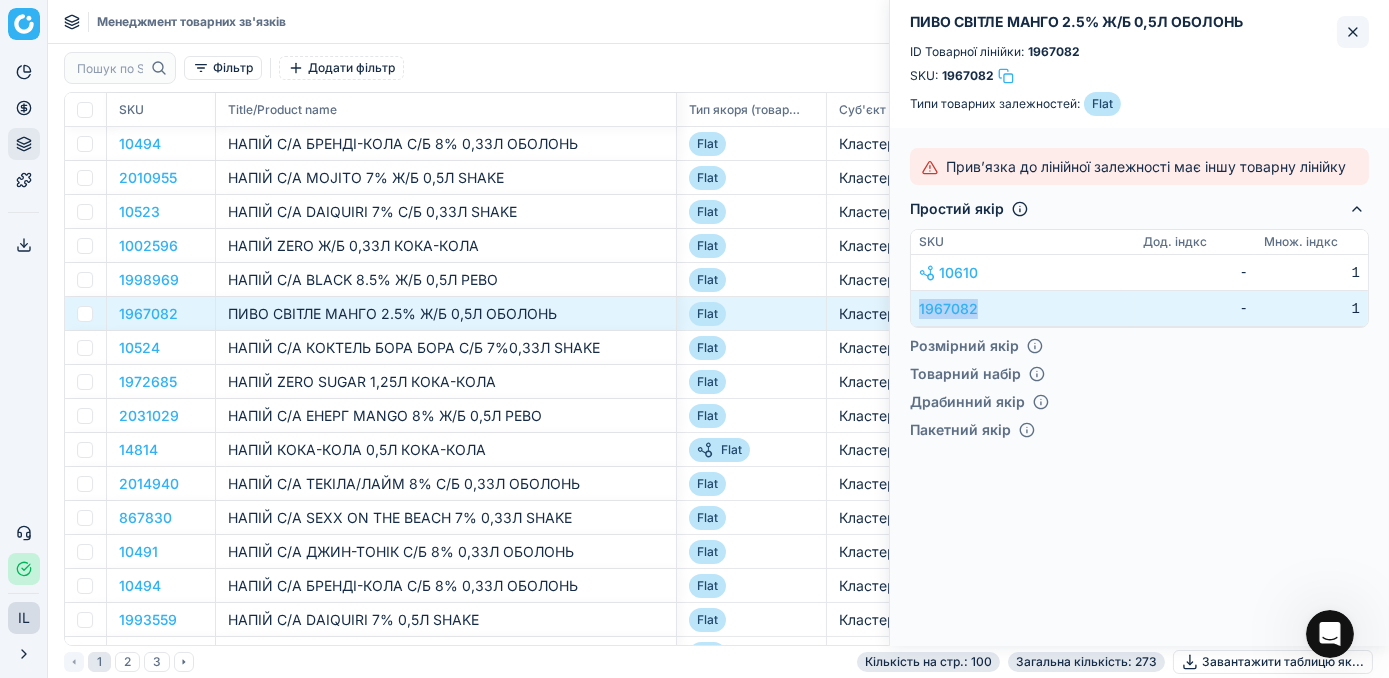 click 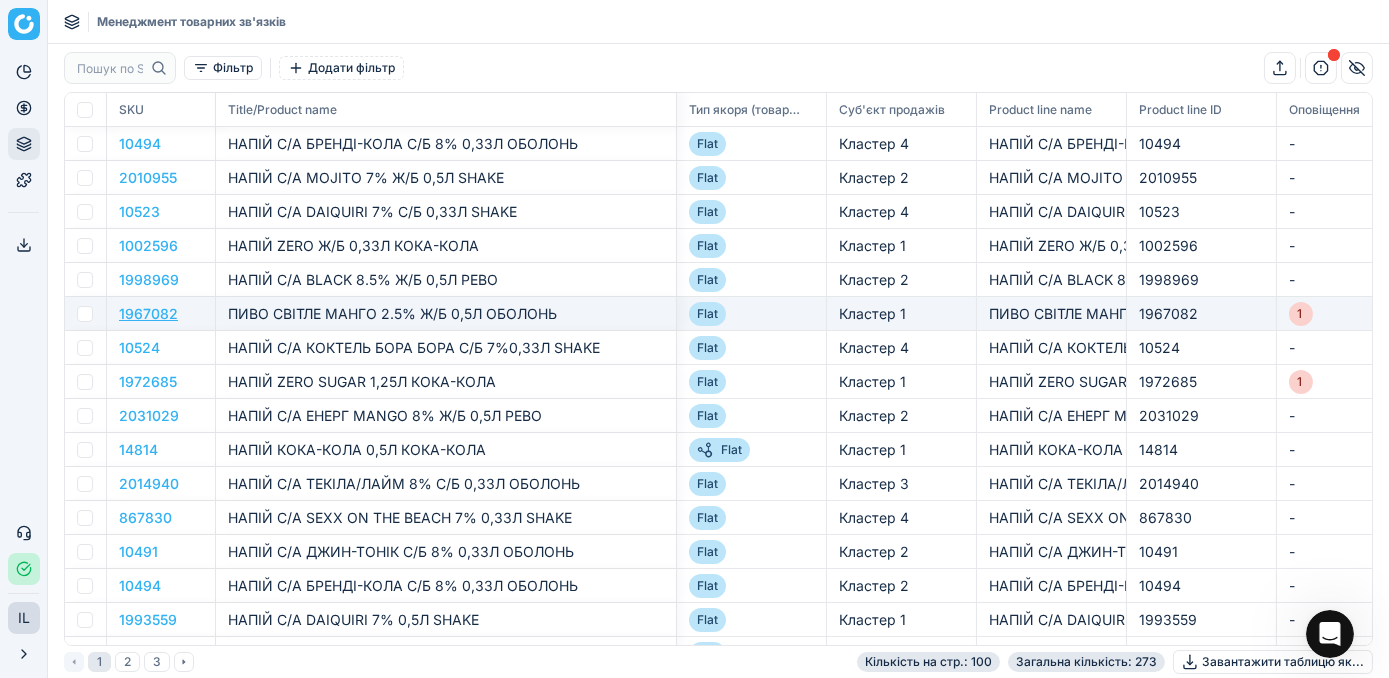 click on "1967082" at bounding box center [148, 313] 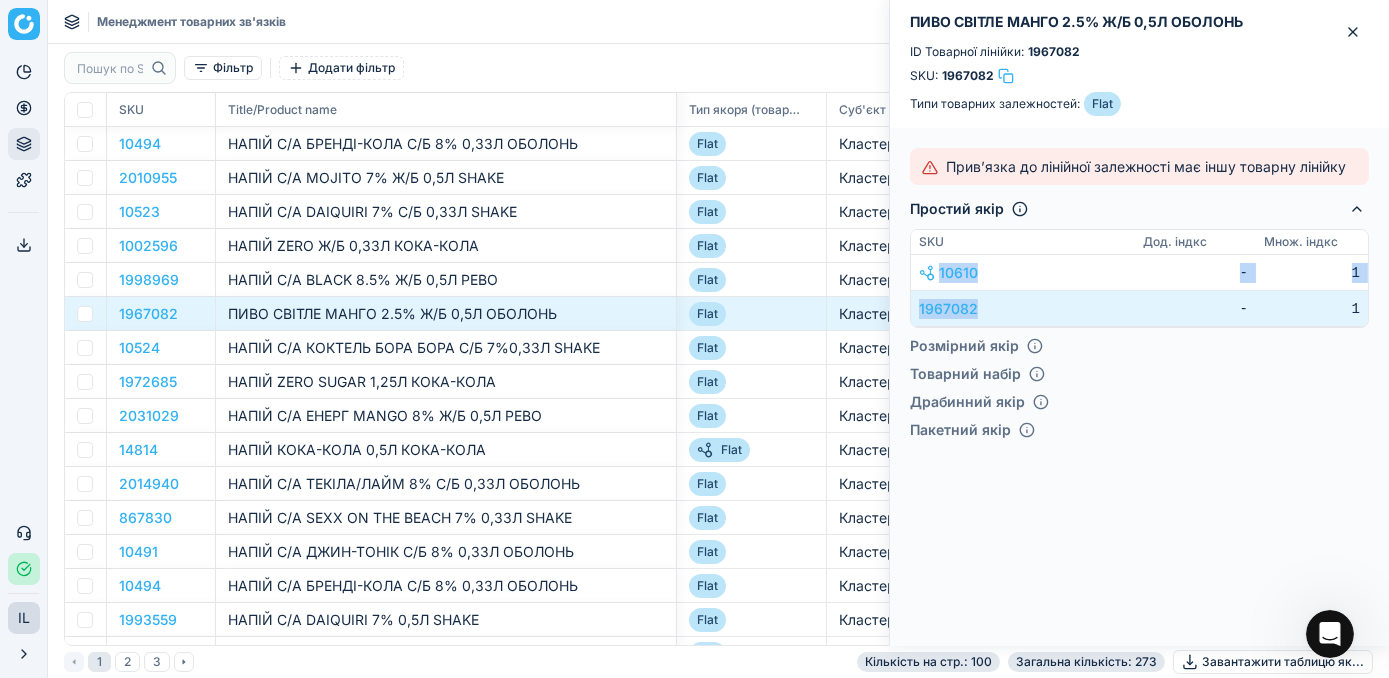 drag, startPoint x: 972, startPoint y: 310, endPoint x: 906, endPoint y: 294, distance: 67.911705 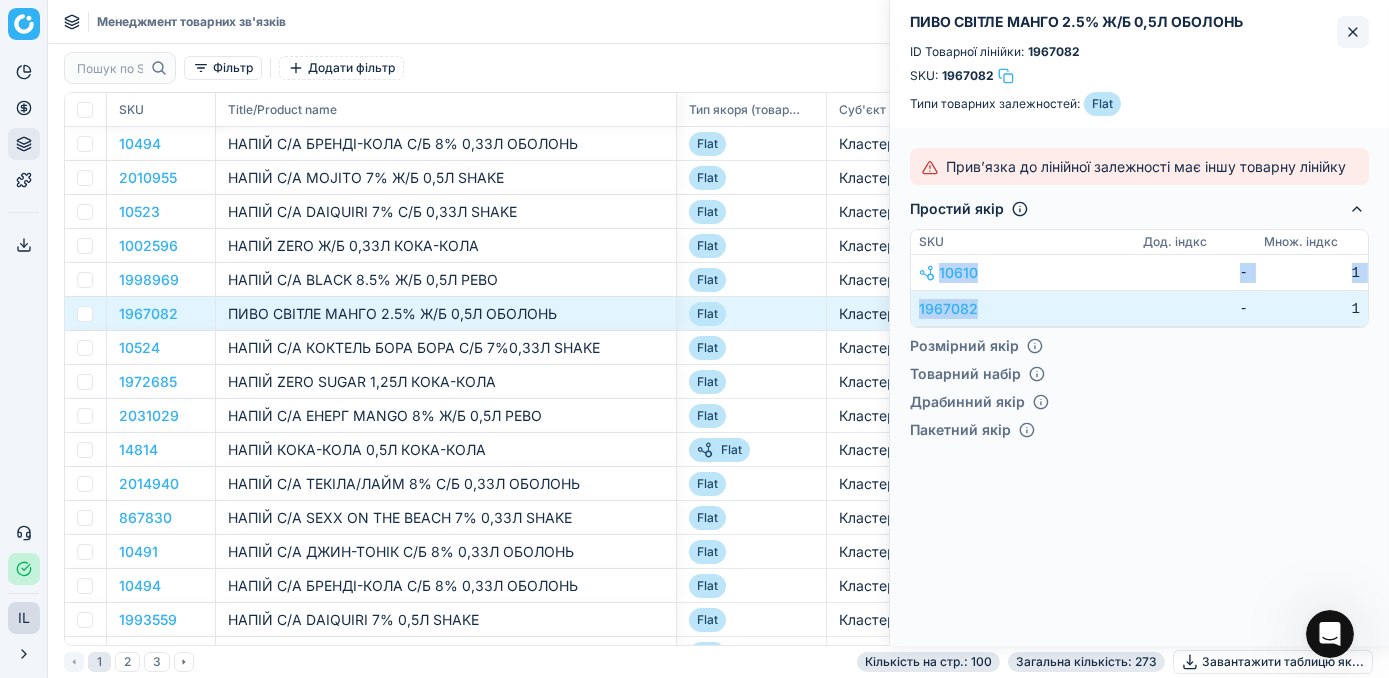 click 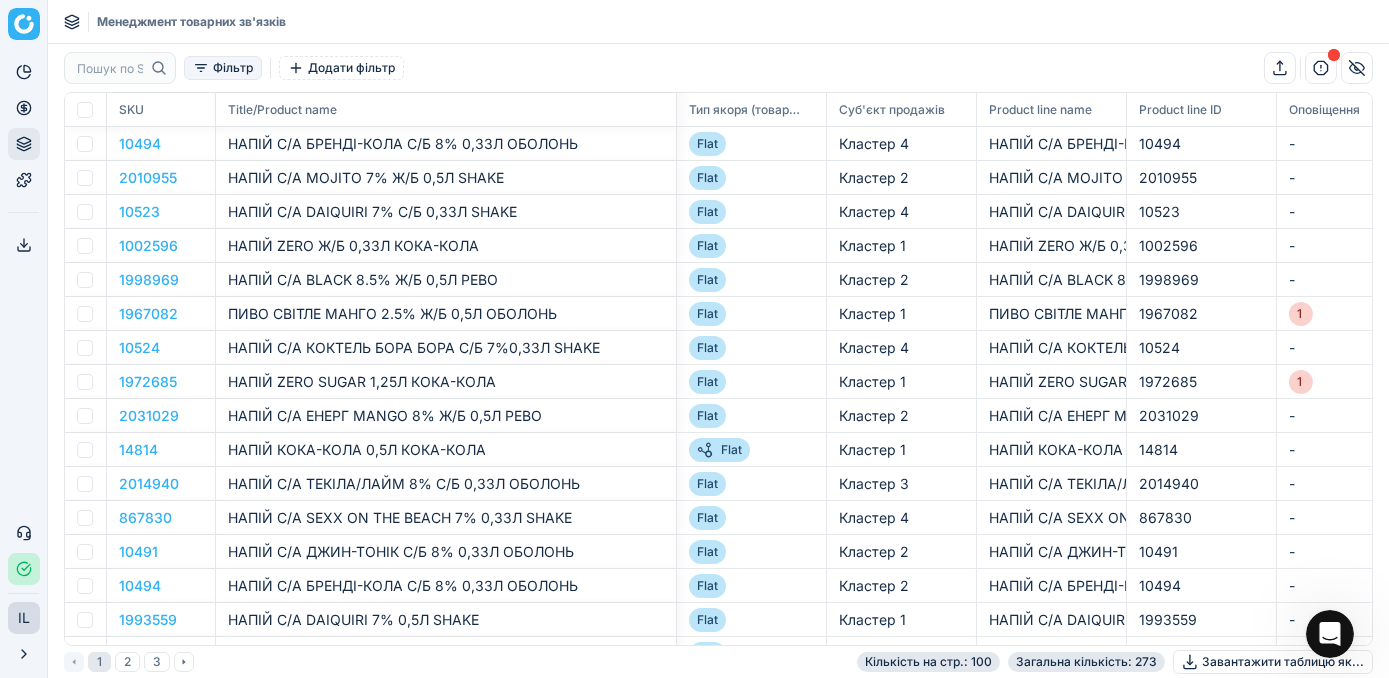 click 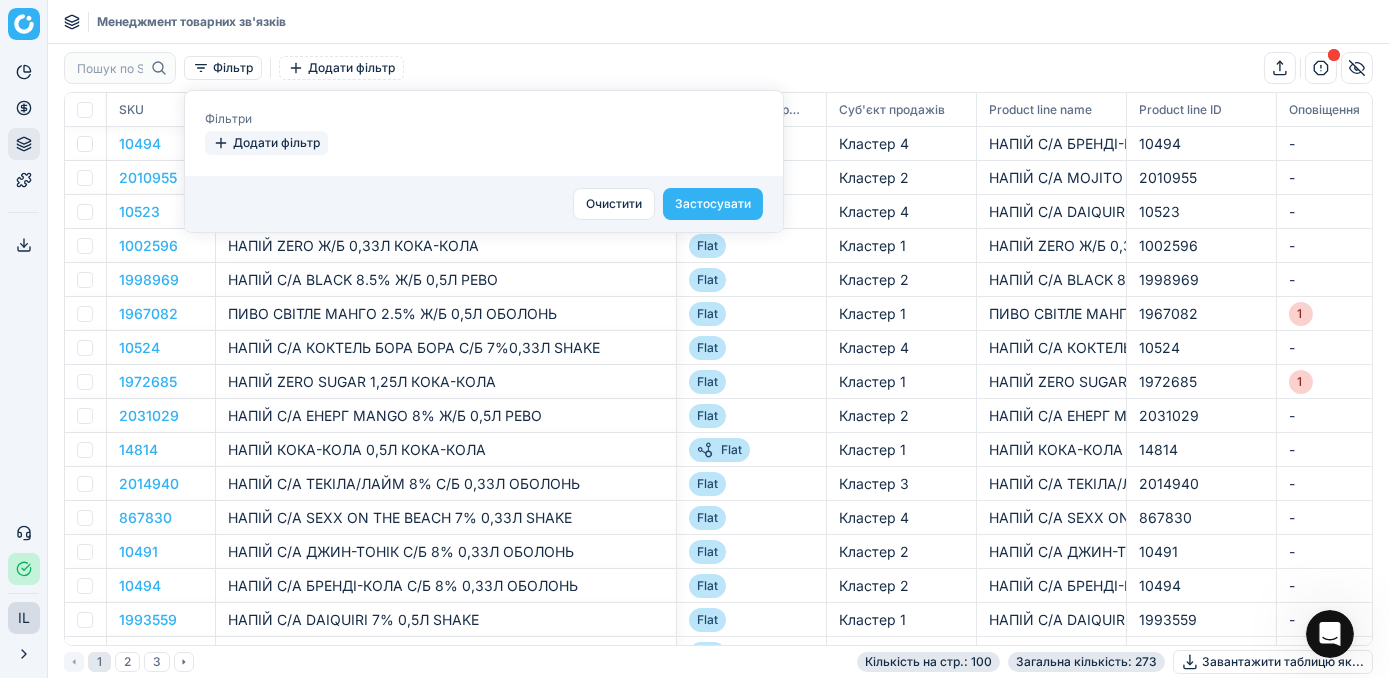 click on "Додати фільтр" at bounding box center (266, 143) 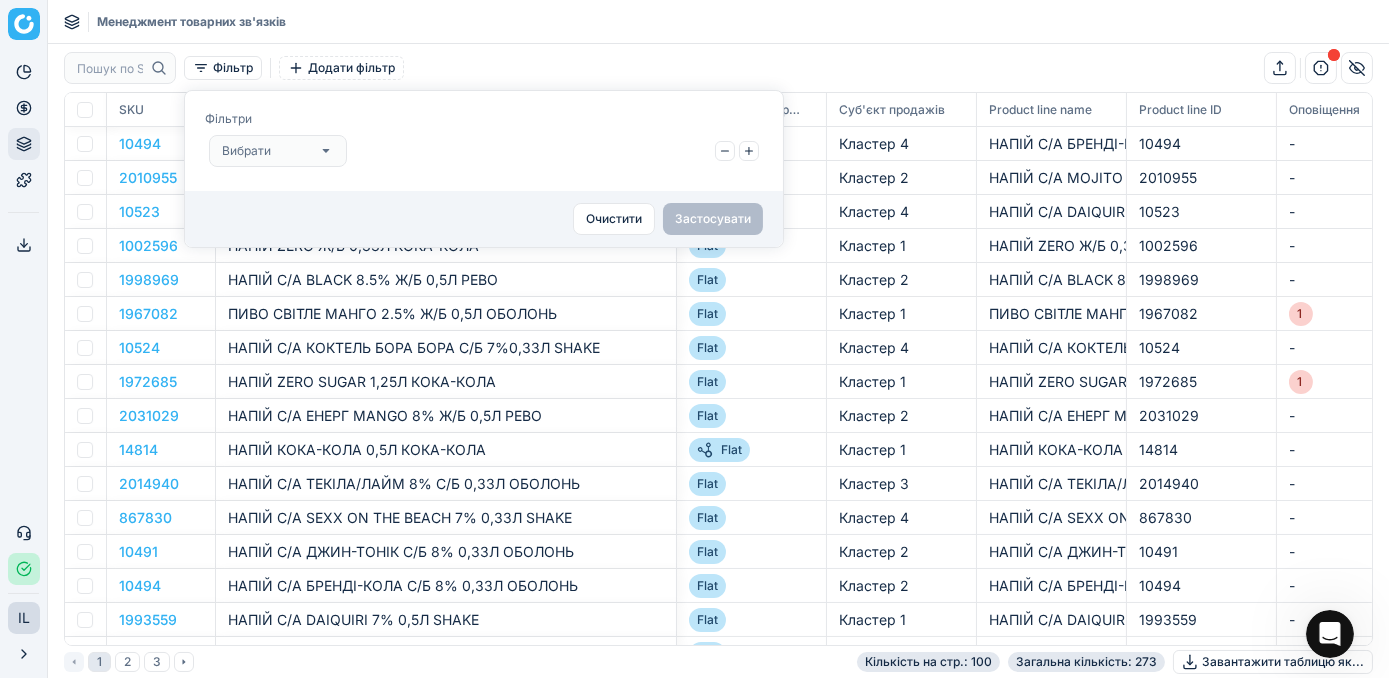 click on "Вибрати" at bounding box center [278, 151] 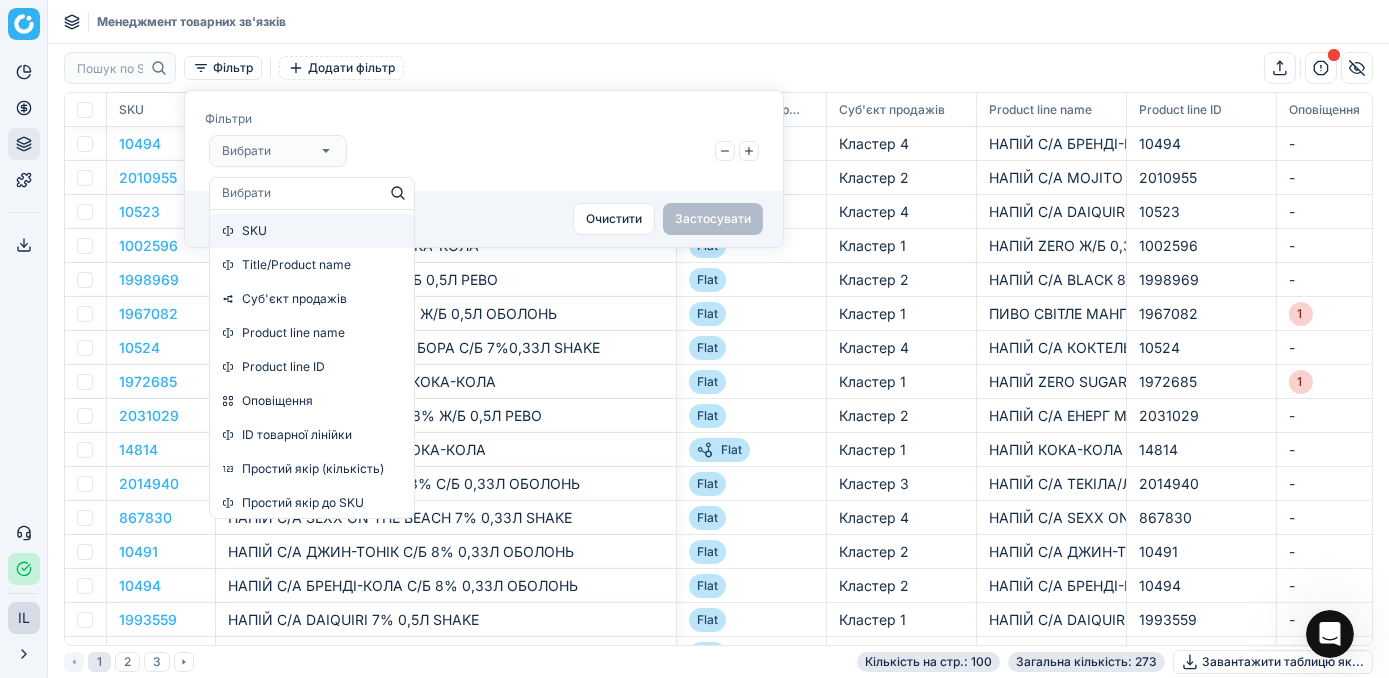 click on "SKU" at bounding box center [312, 231] 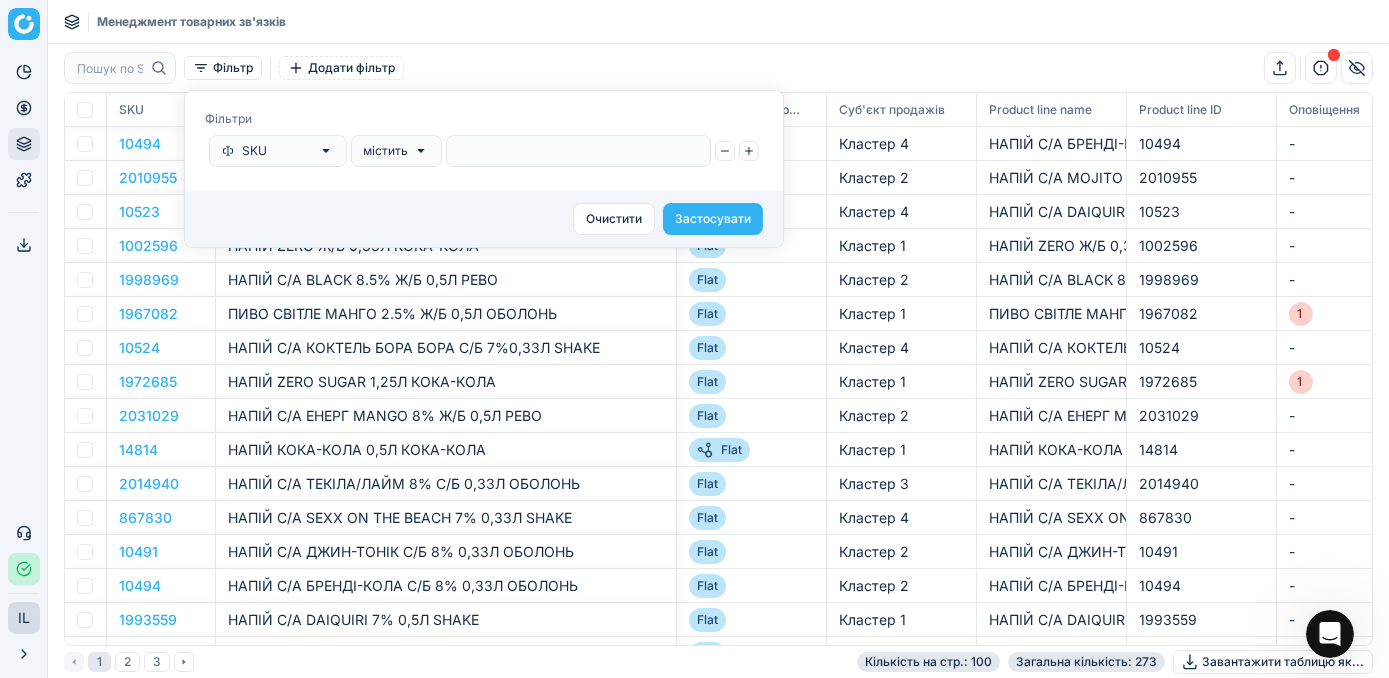 click at bounding box center (578, 151) 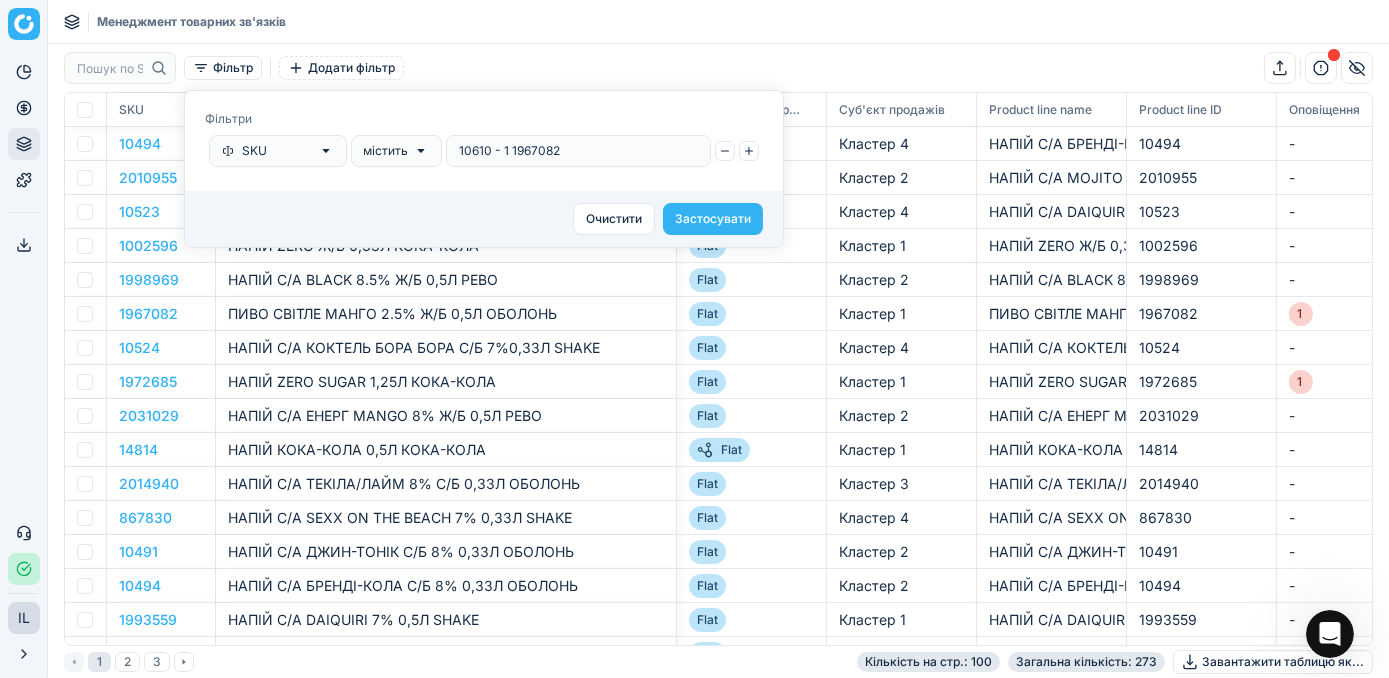 click on "10610 - 1 1967082" at bounding box center [578, 151] 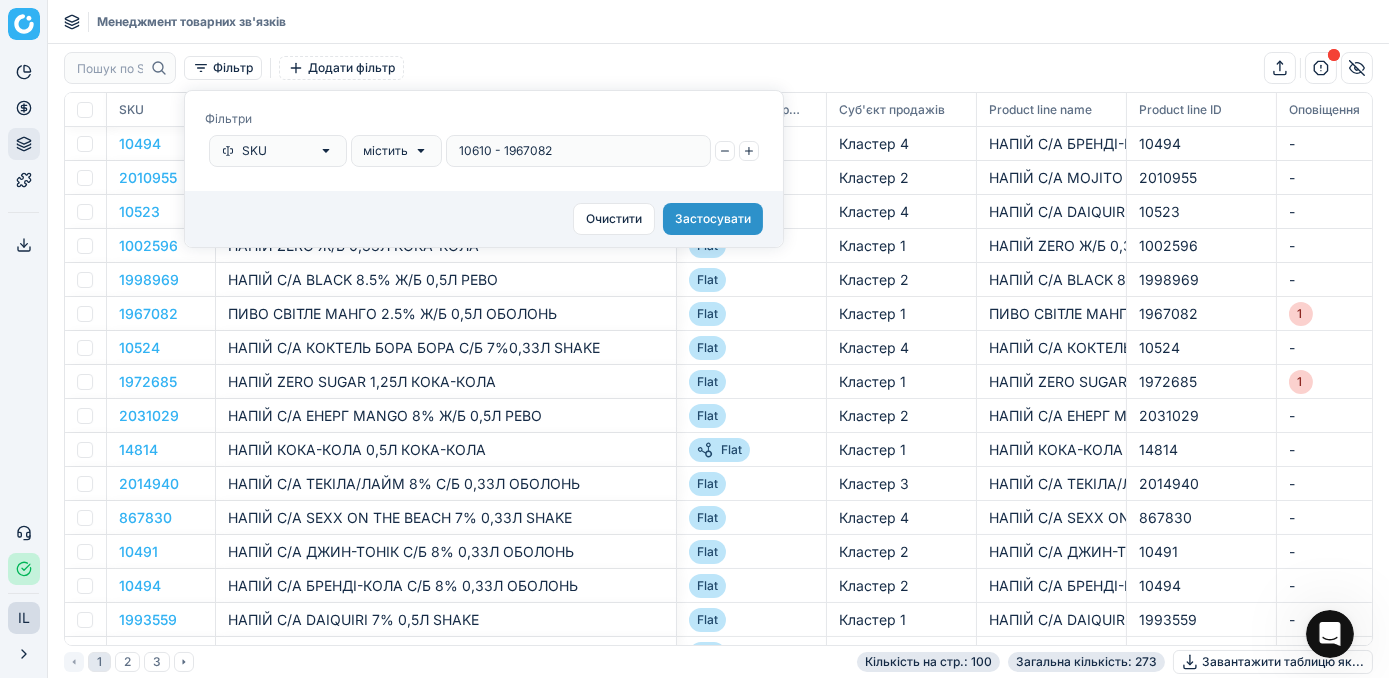 type on "10610 - 1967082" 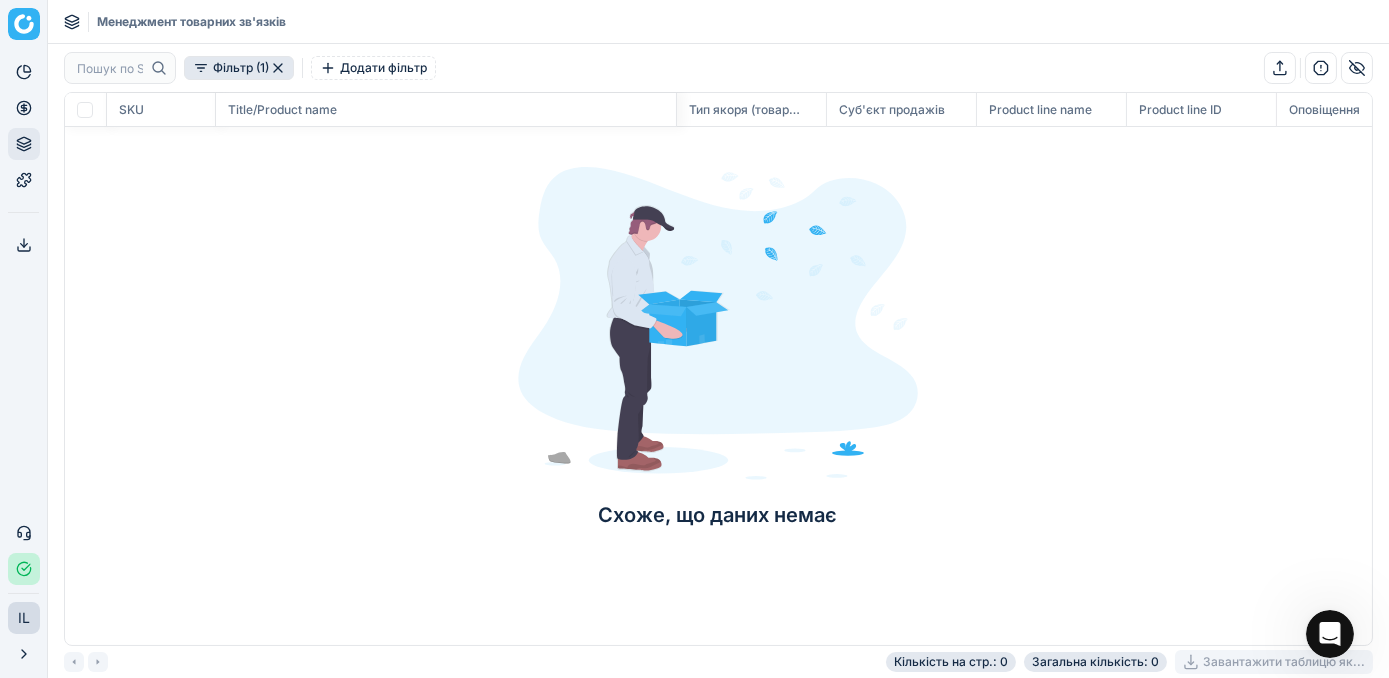 click on "Фільтр   (1)" at bounding box center [239, 68] 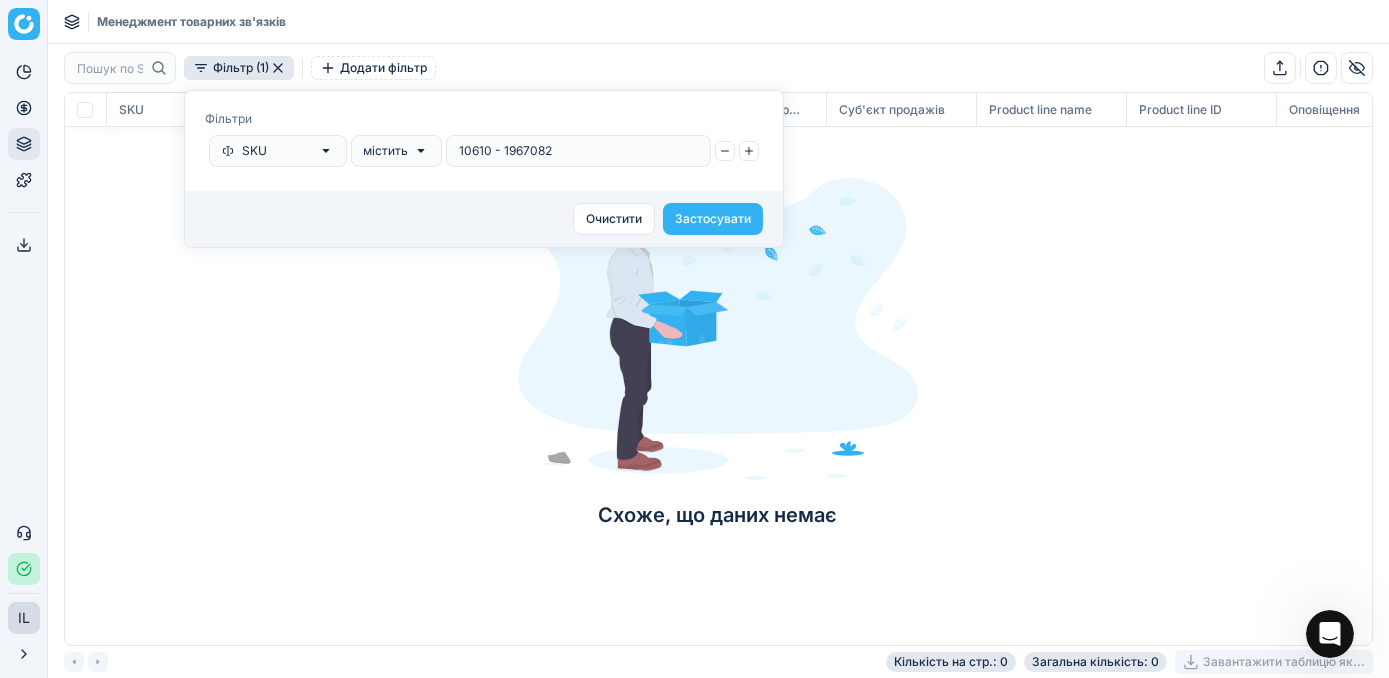 drag, startPoint x: 505, startPoint y: 153, endPoint x: 448, endPoint y: 135, distance: 59.77458 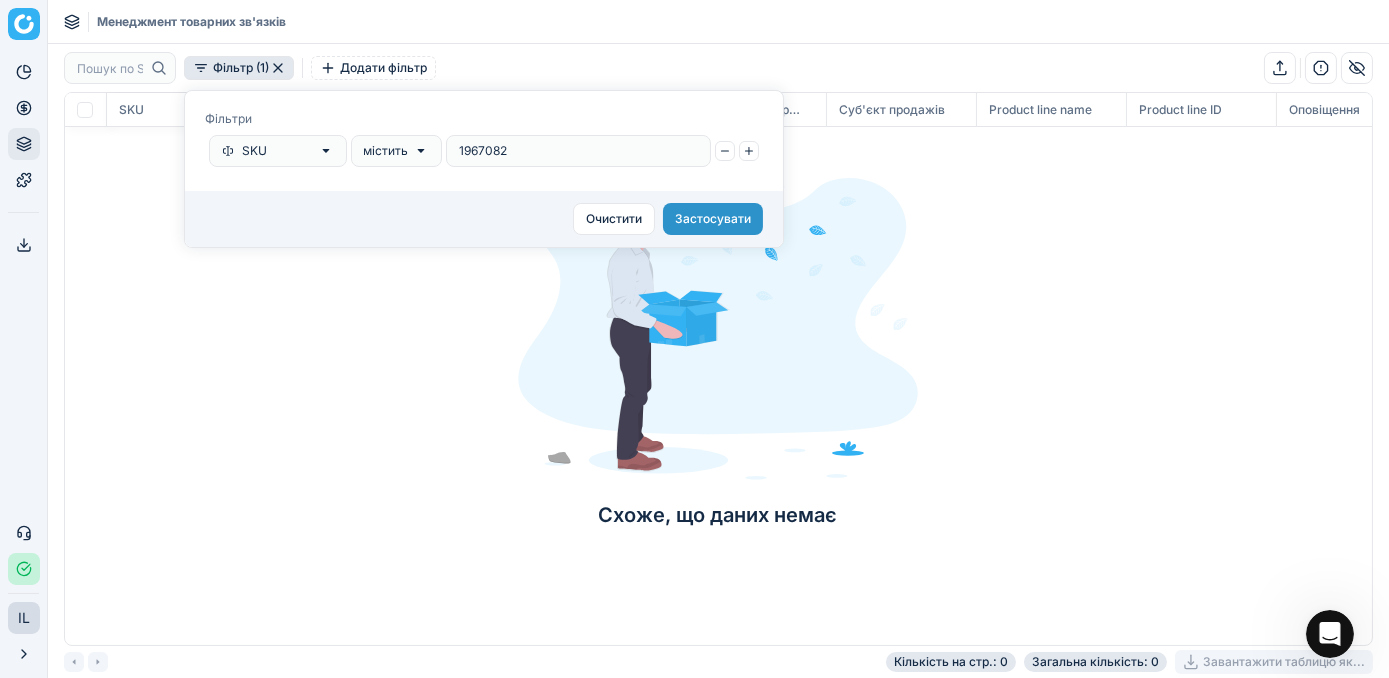 type on "1967082" 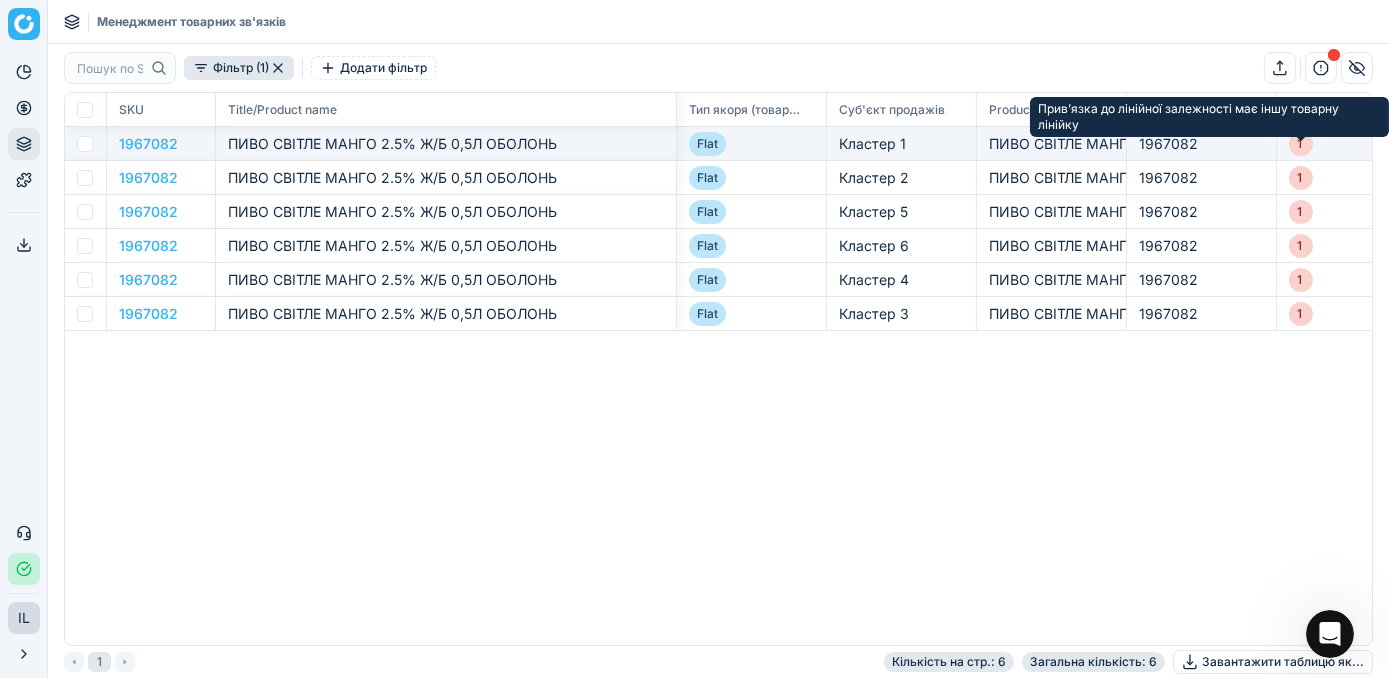 click on "1" at bounding box center (1301, 144) 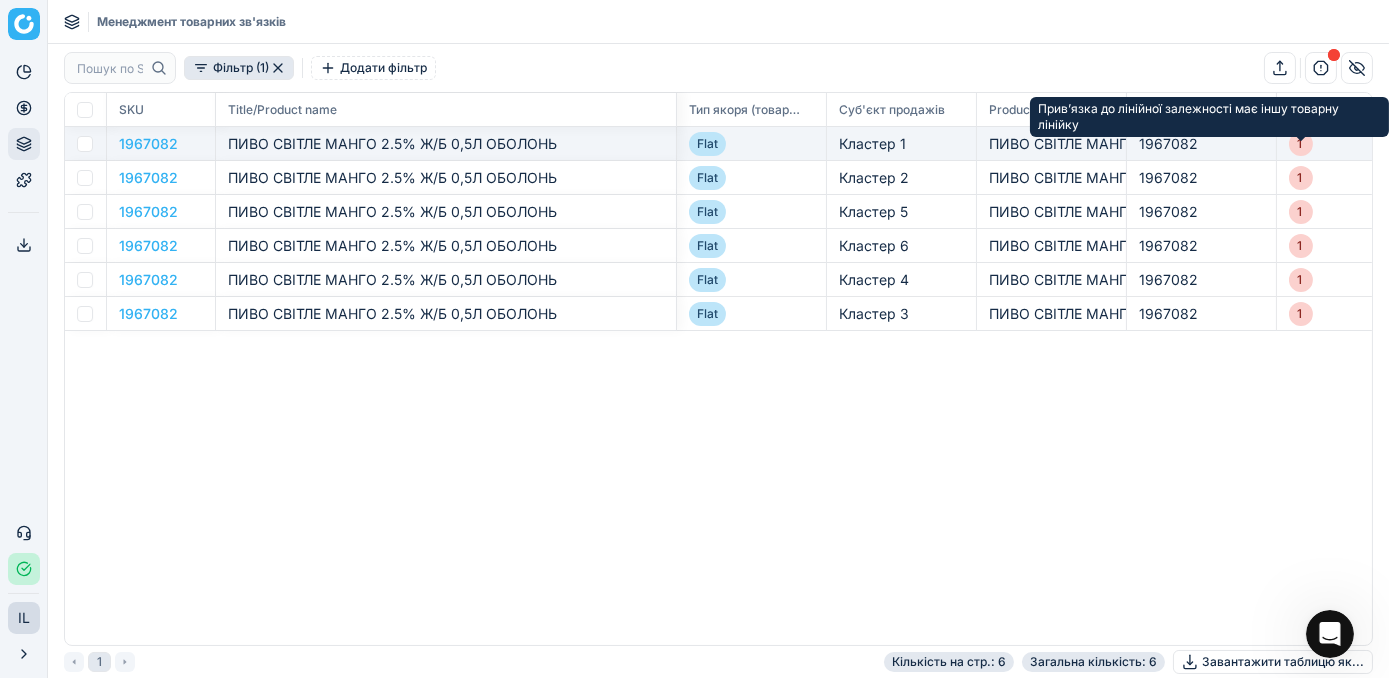 click on "1" at bounding box center (1301, 144) 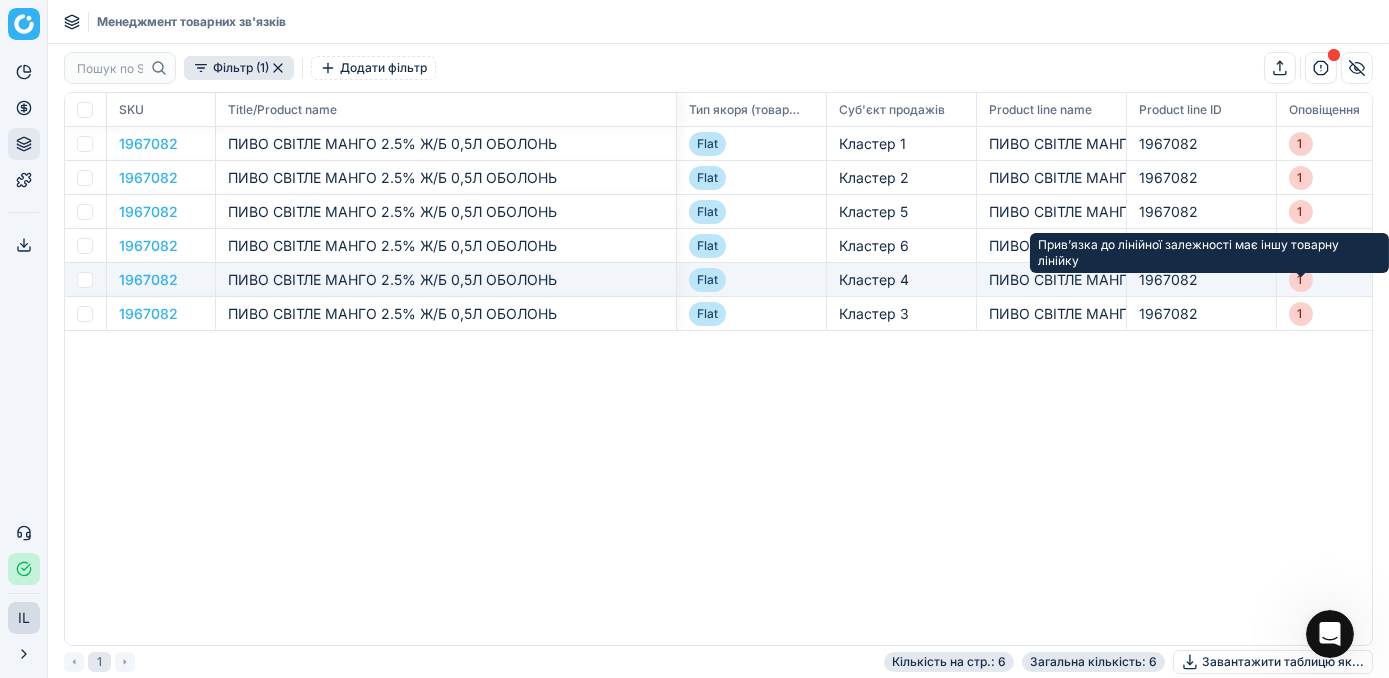 click on "1" at bounding box center [1301, 280] 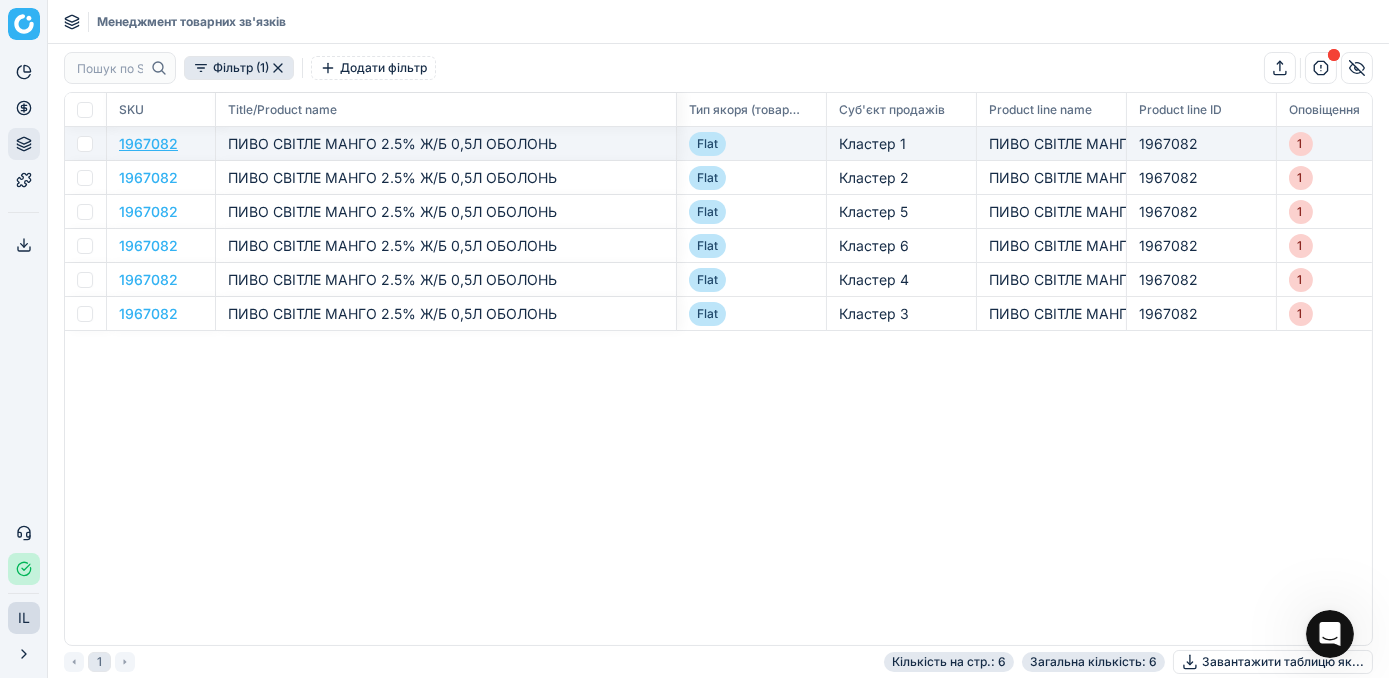 click on "1967082" at bounding box center [148, 143] 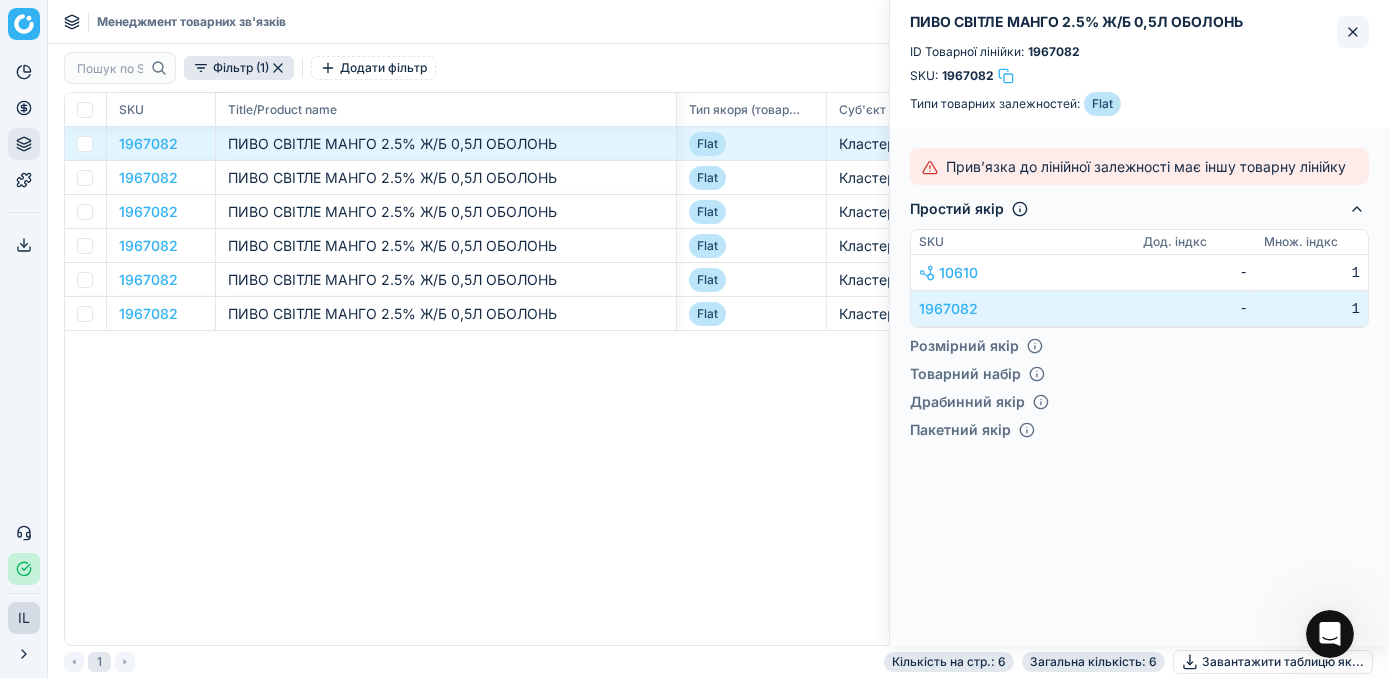 click 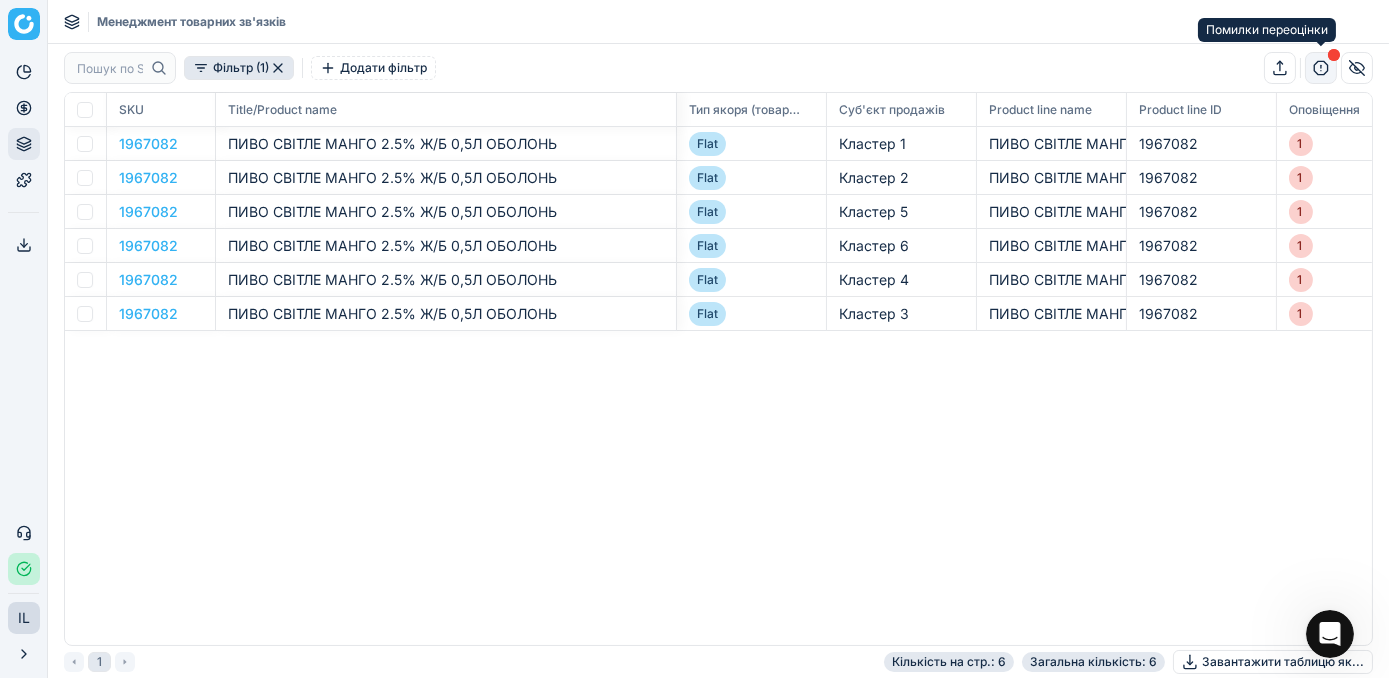 click 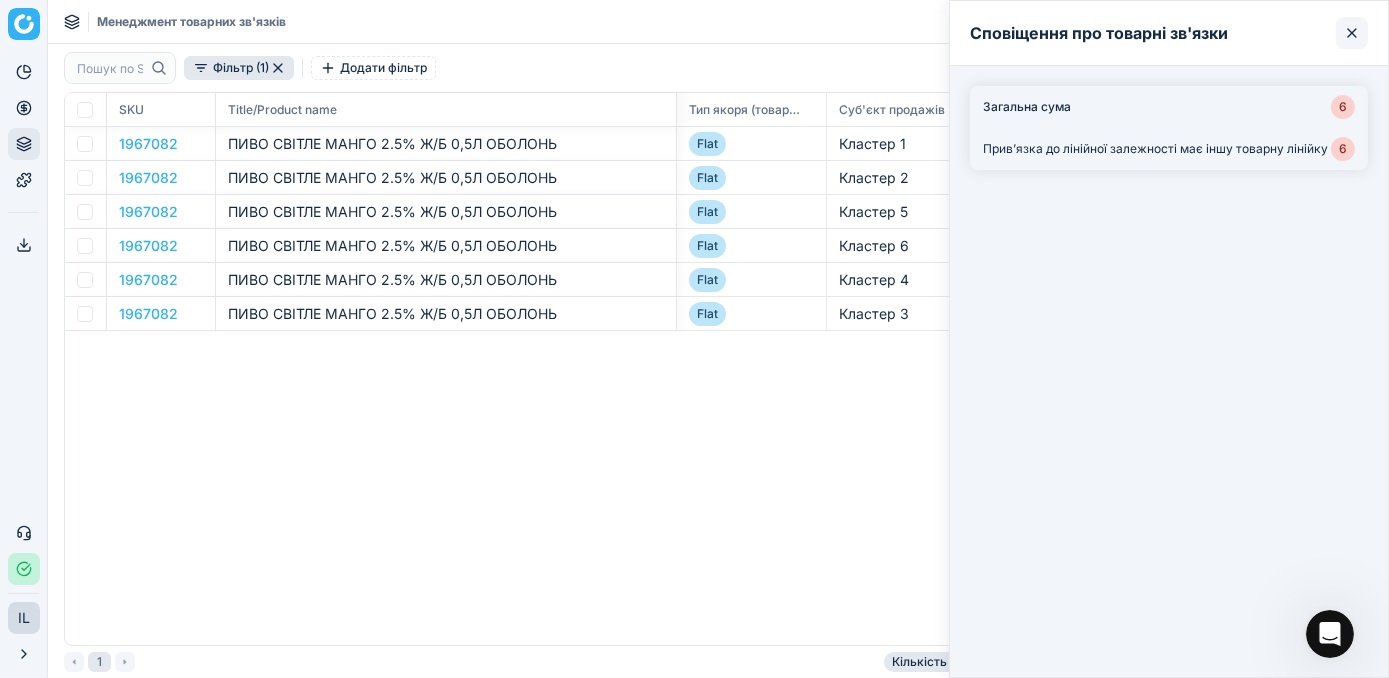 click 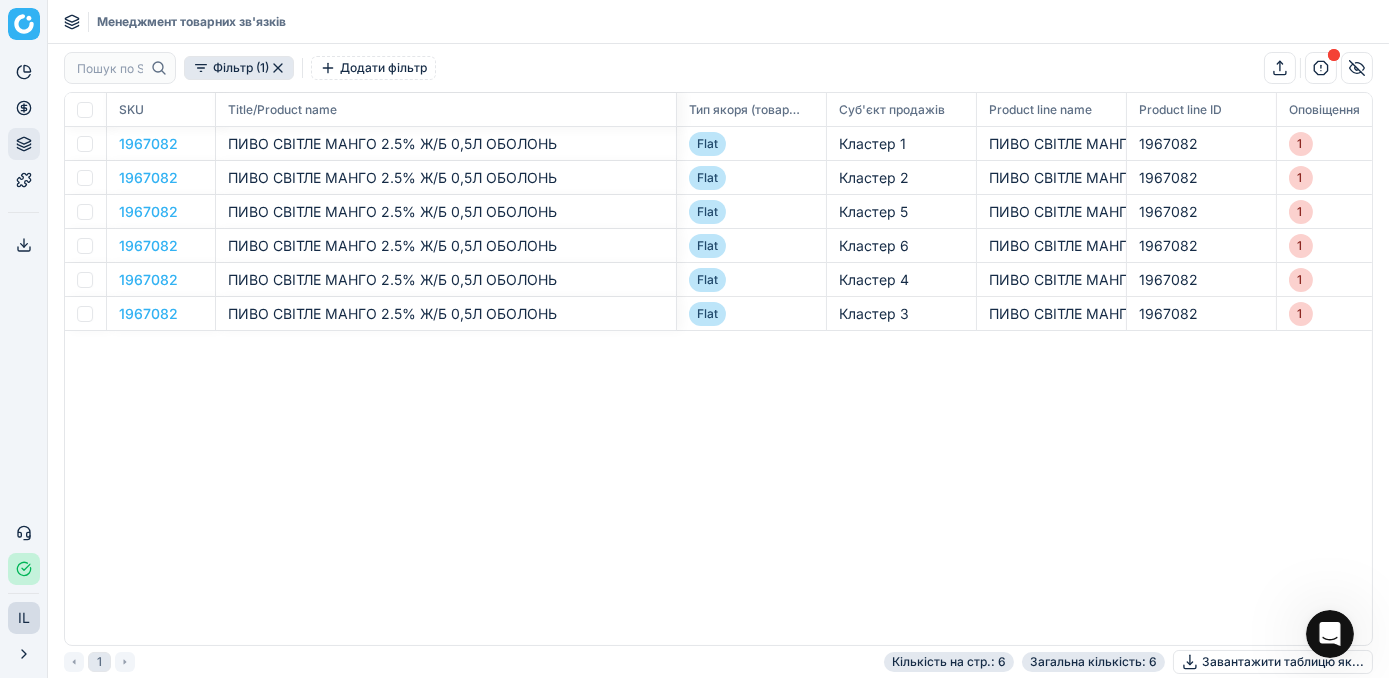 click 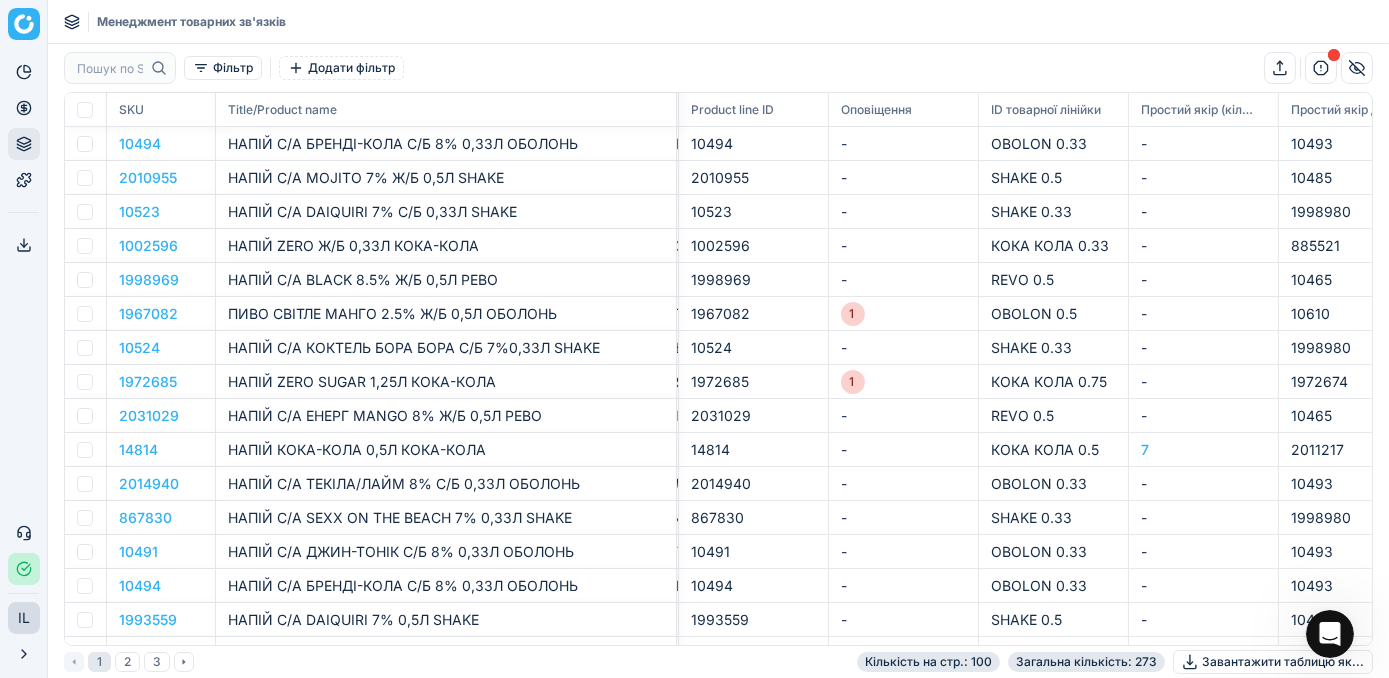 scroll, scrollTop: 0, scrollLeft: 442, axis: horizontal 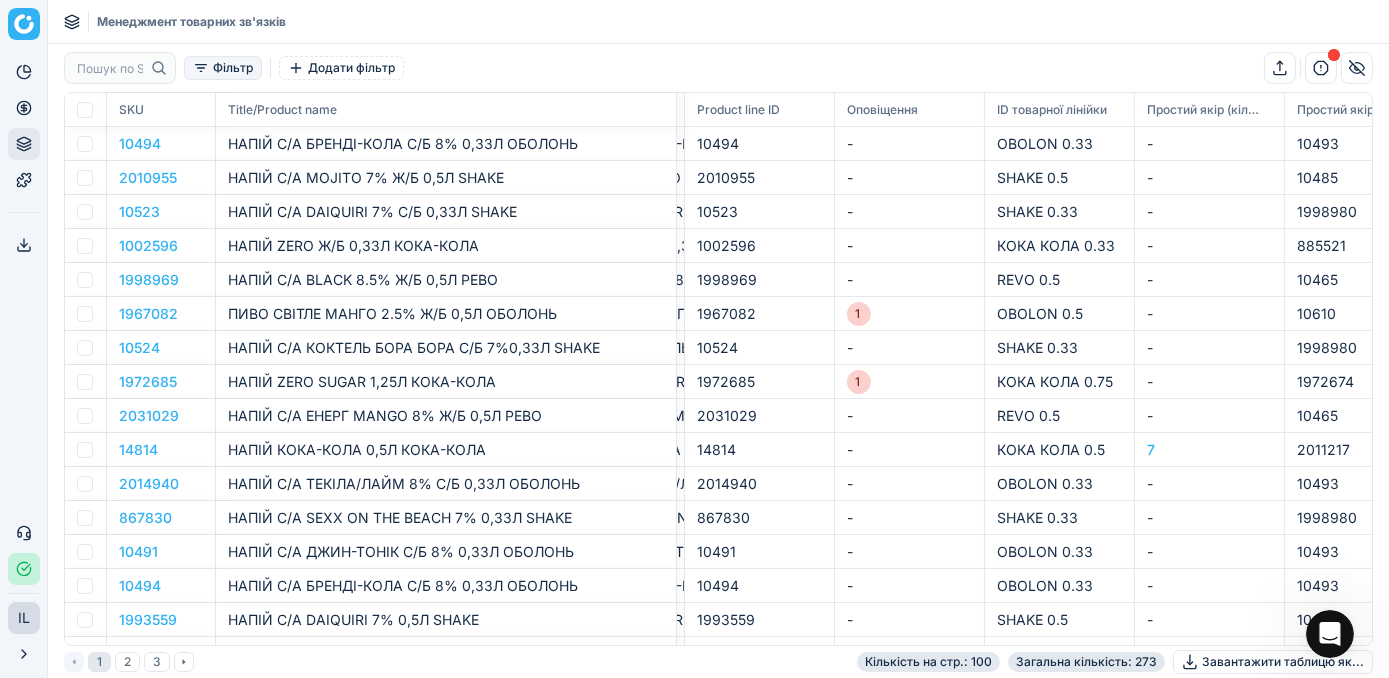 click 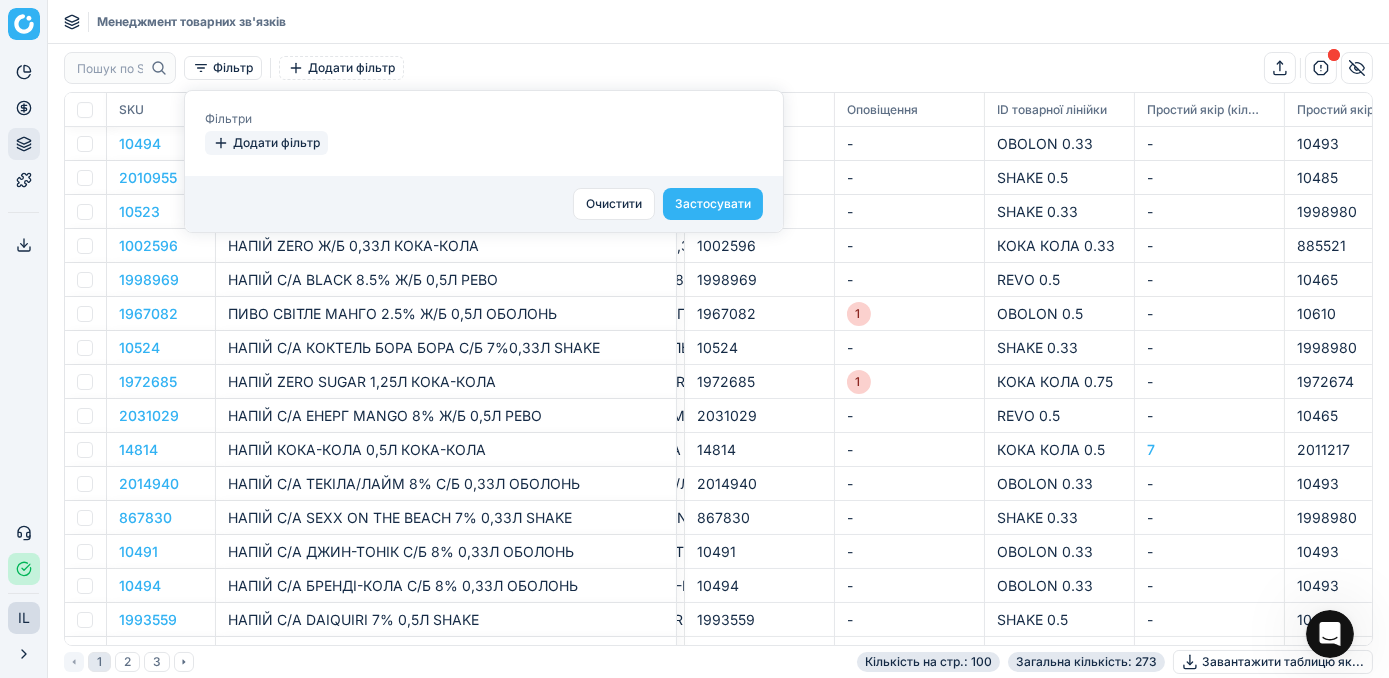 click 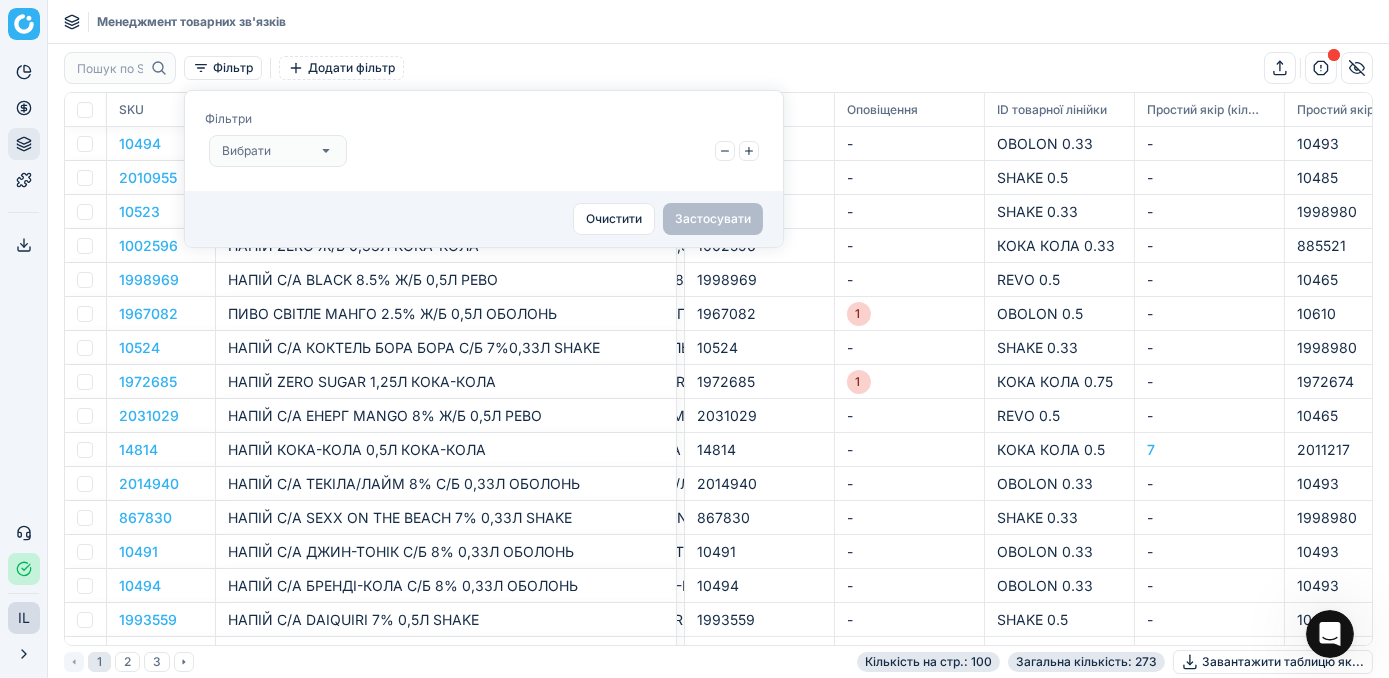 click 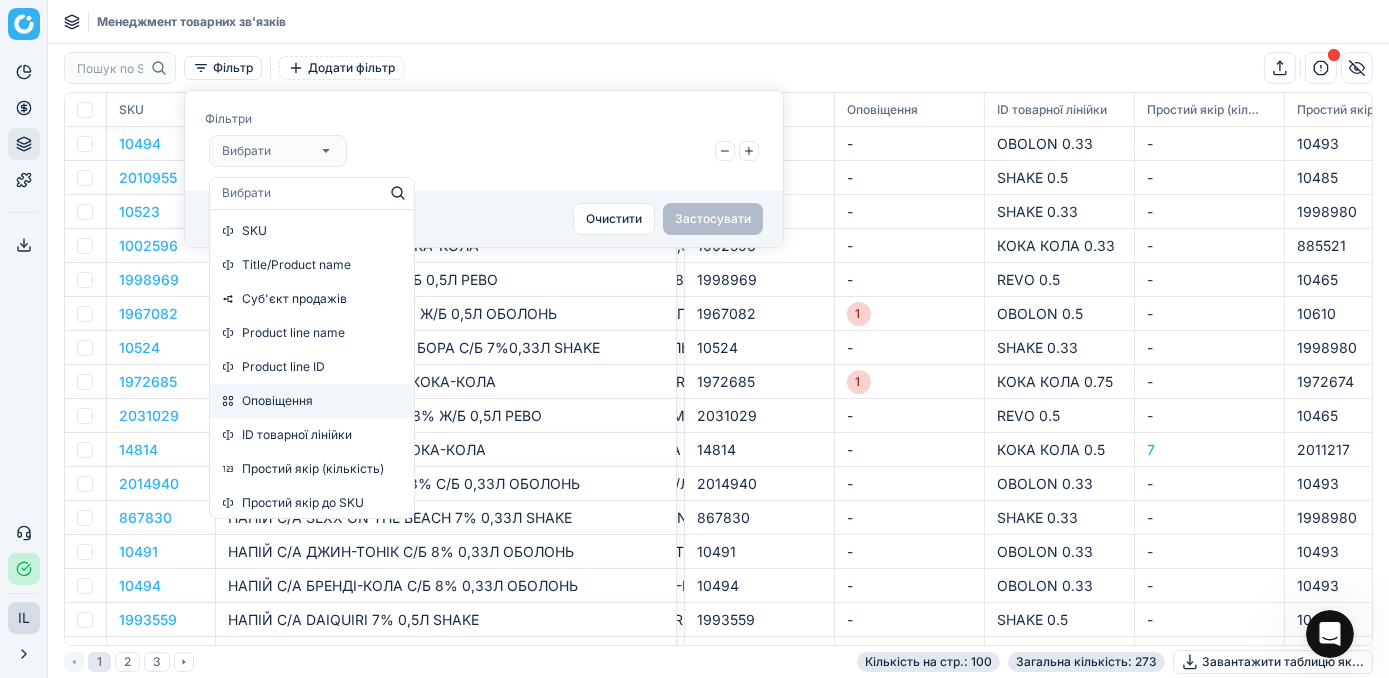 click on "Оповіщення" at bounding box center [312, 401] 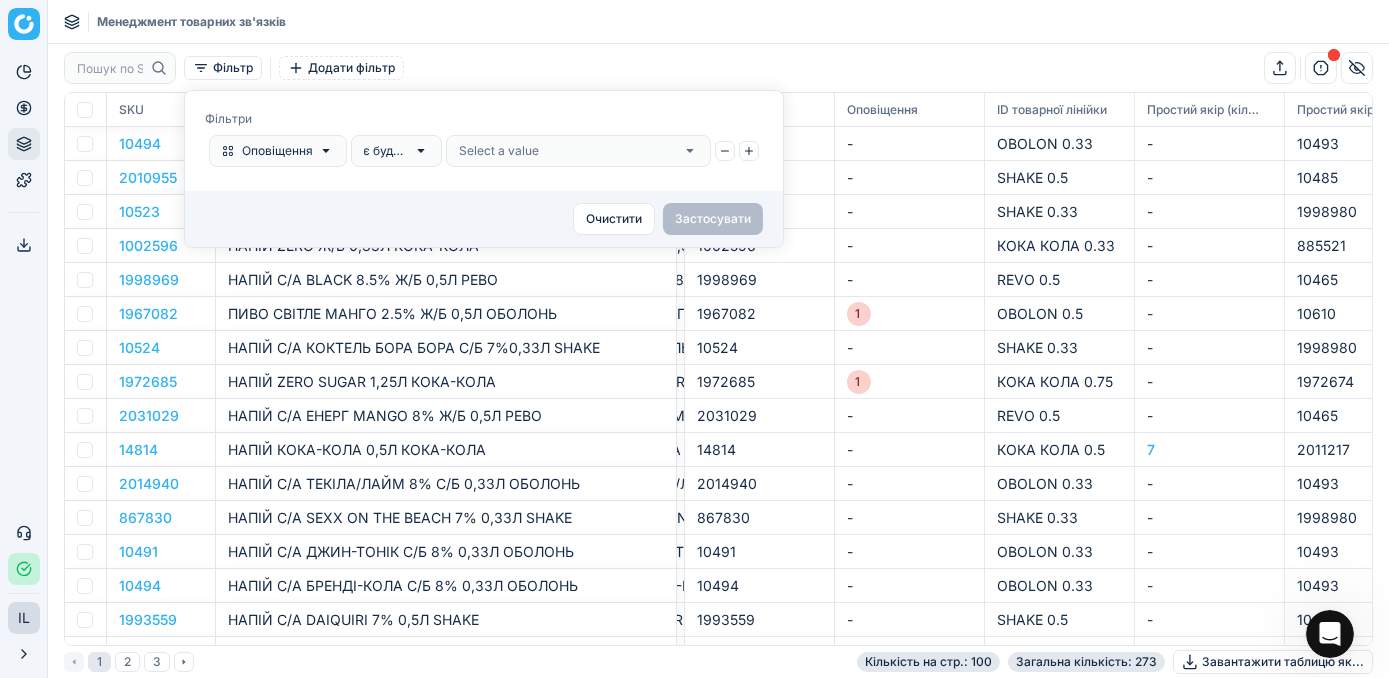 click on "Select a value" at bounding box center [499, 151] 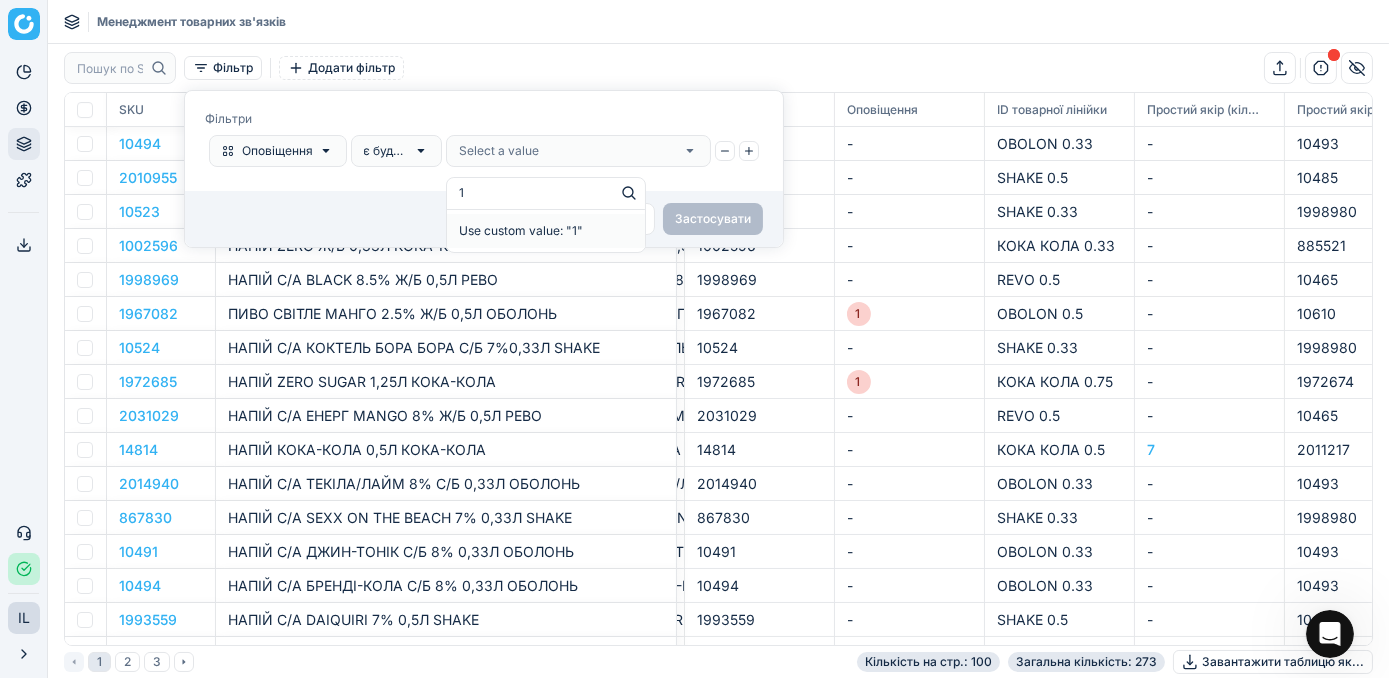 type on "1" 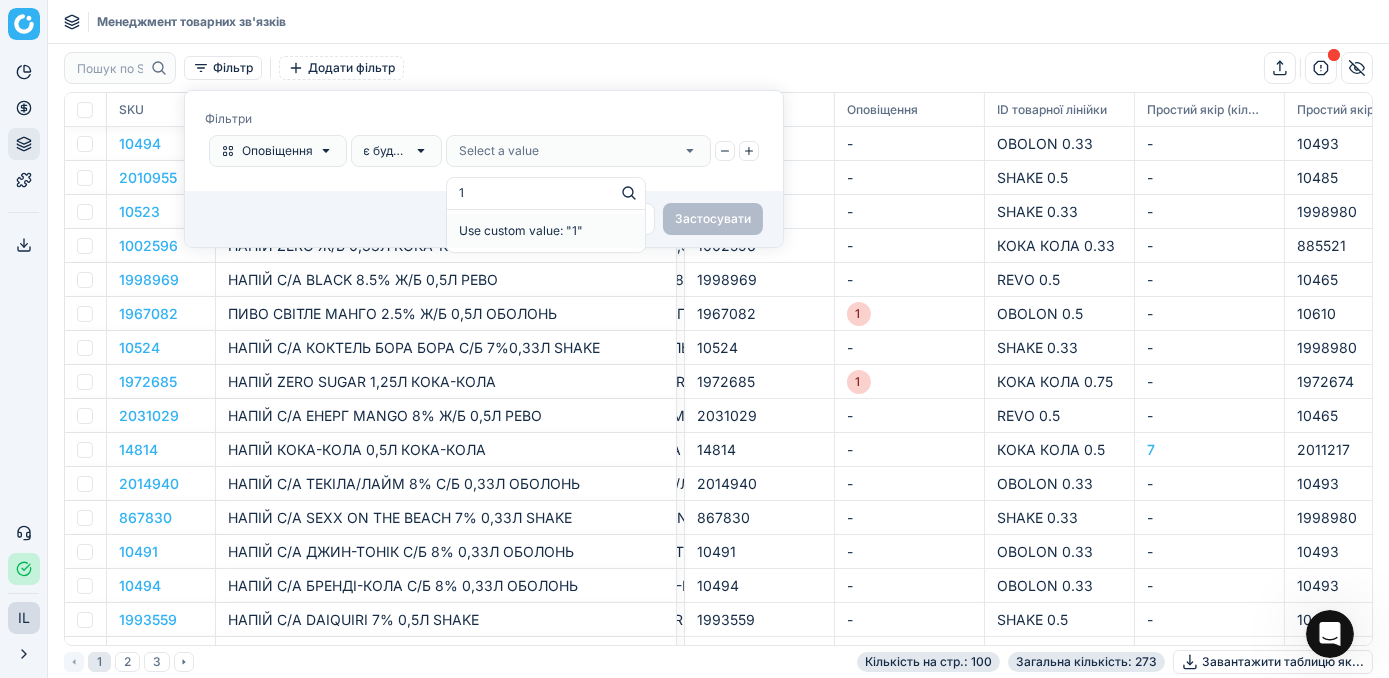 type 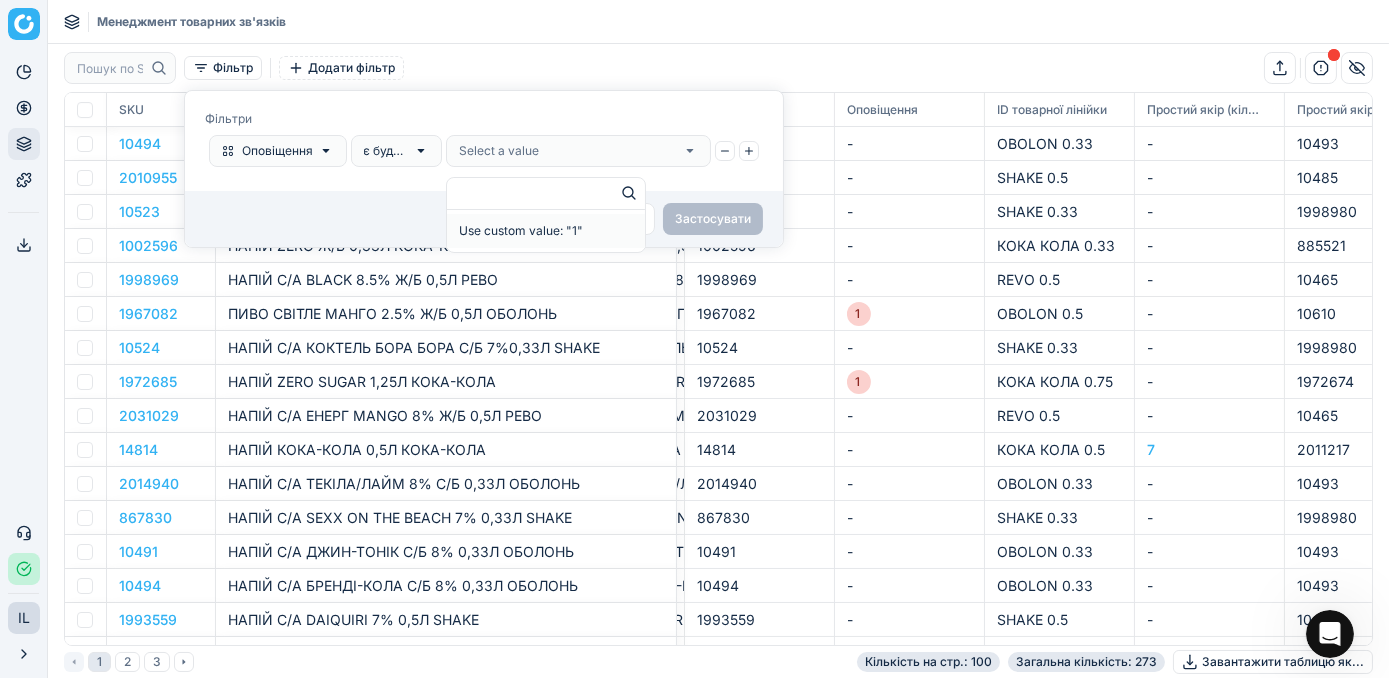 click on "Фiльтри Оповіщення є будь-яким з Select a value Очистити Застосувати 1 result available for search term 1. Use Up and Down to choose options, press Enter to select the currently focused option, press Escape to exit the menu, press Tab to select the option and exit the menu. Use custom value: "1"" at bounding box center [694, 0] 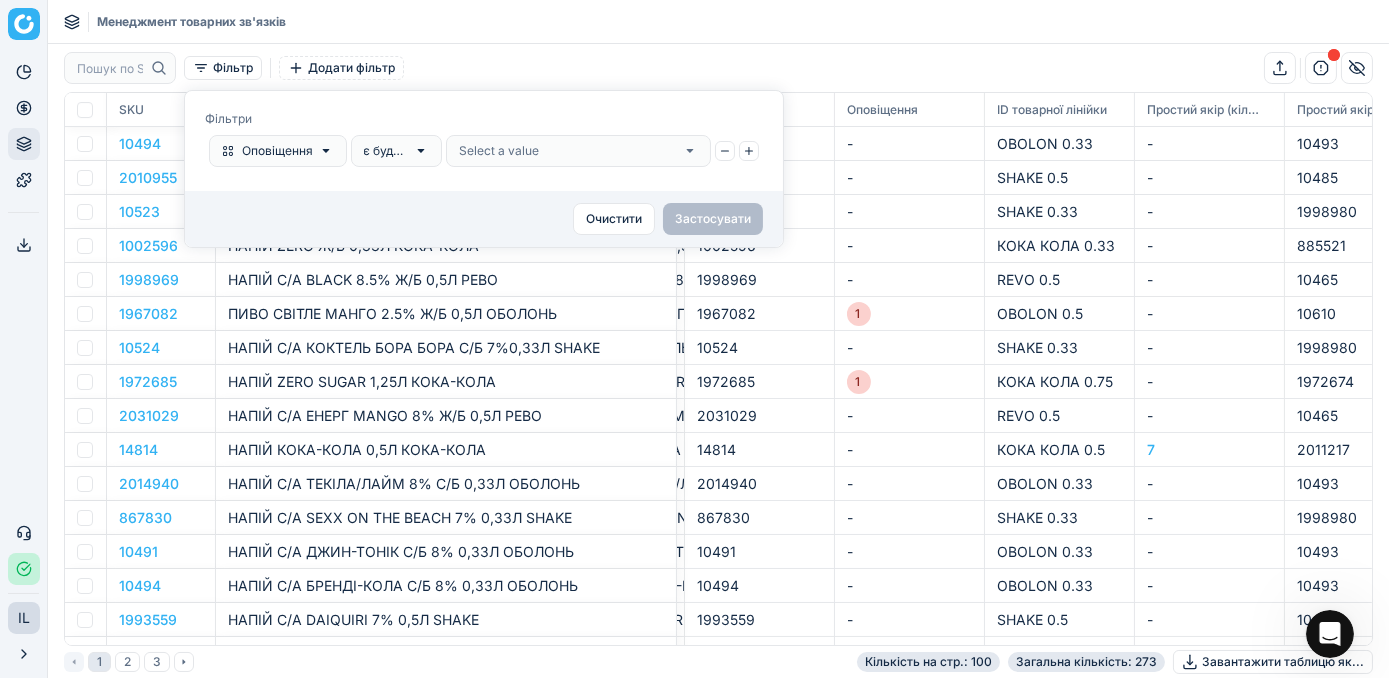 click 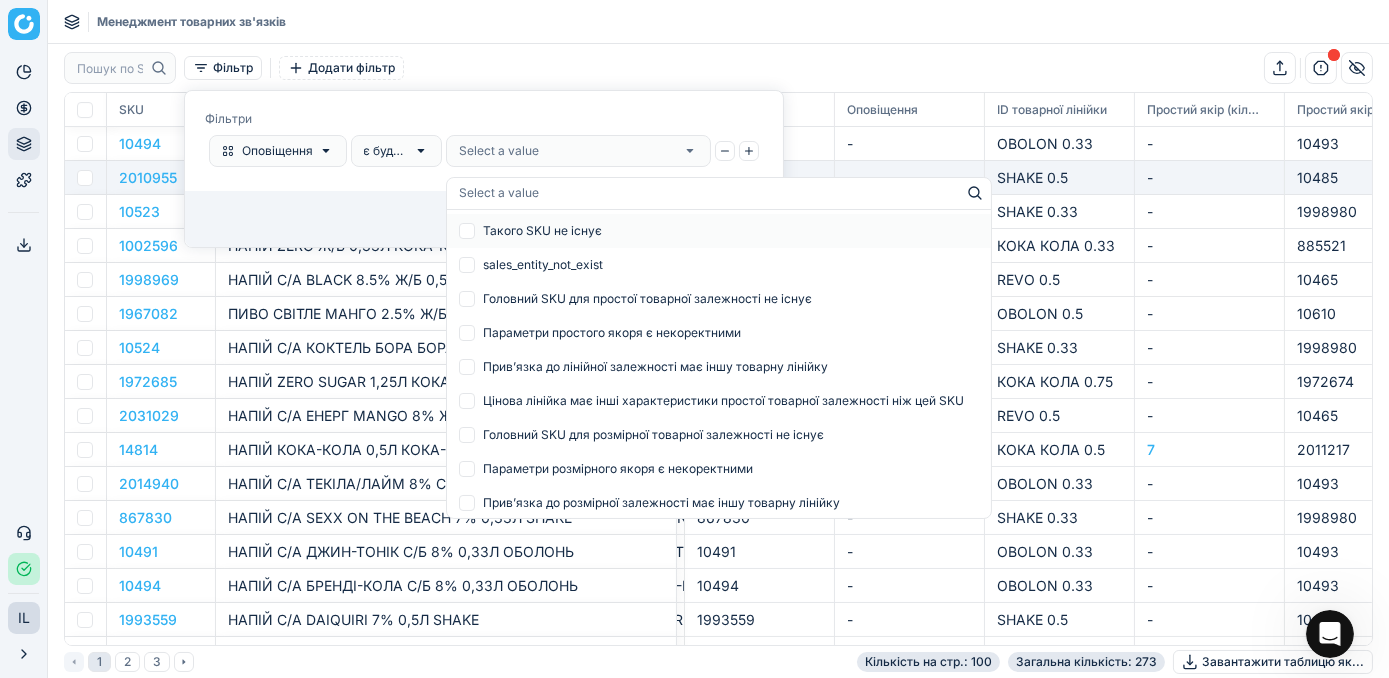 drag, startPoint x: 1334, startPoint y: 246, endPoint x: 1128, endPoint y: 193, distance: 212.70872 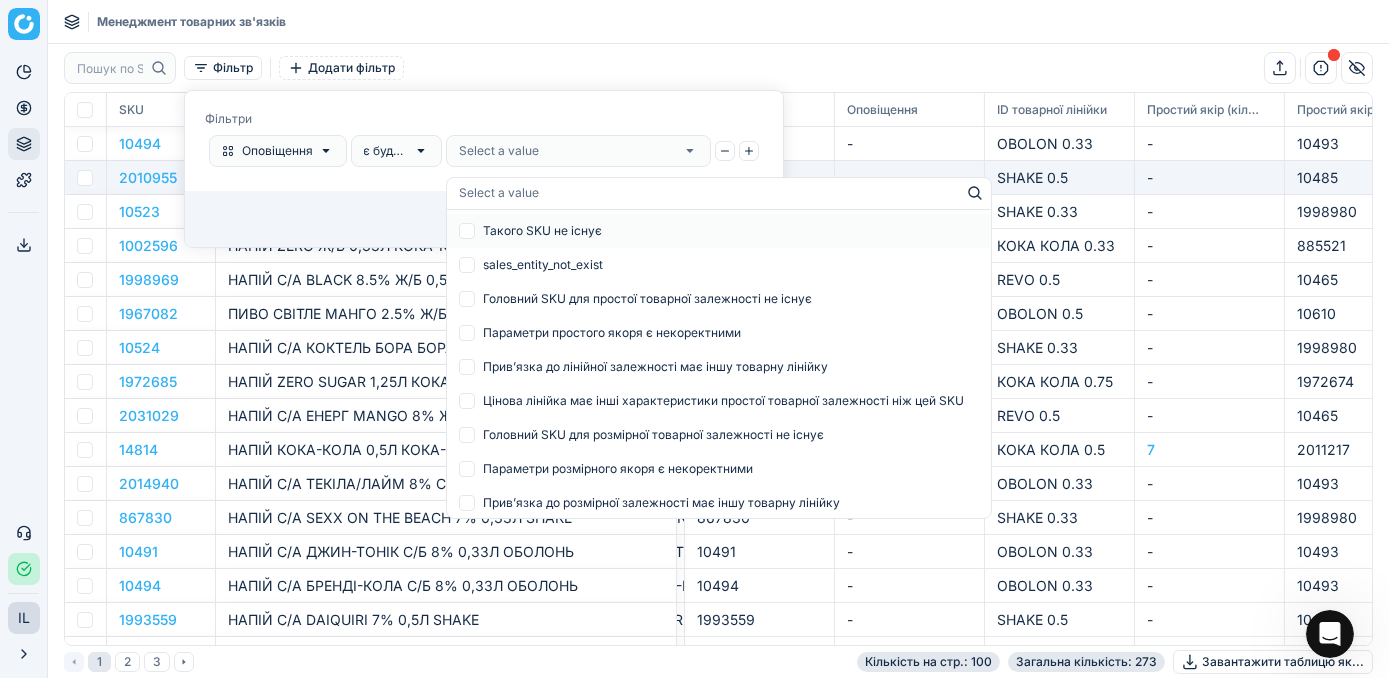 click on "885521" at bounding box center [1321, 245] 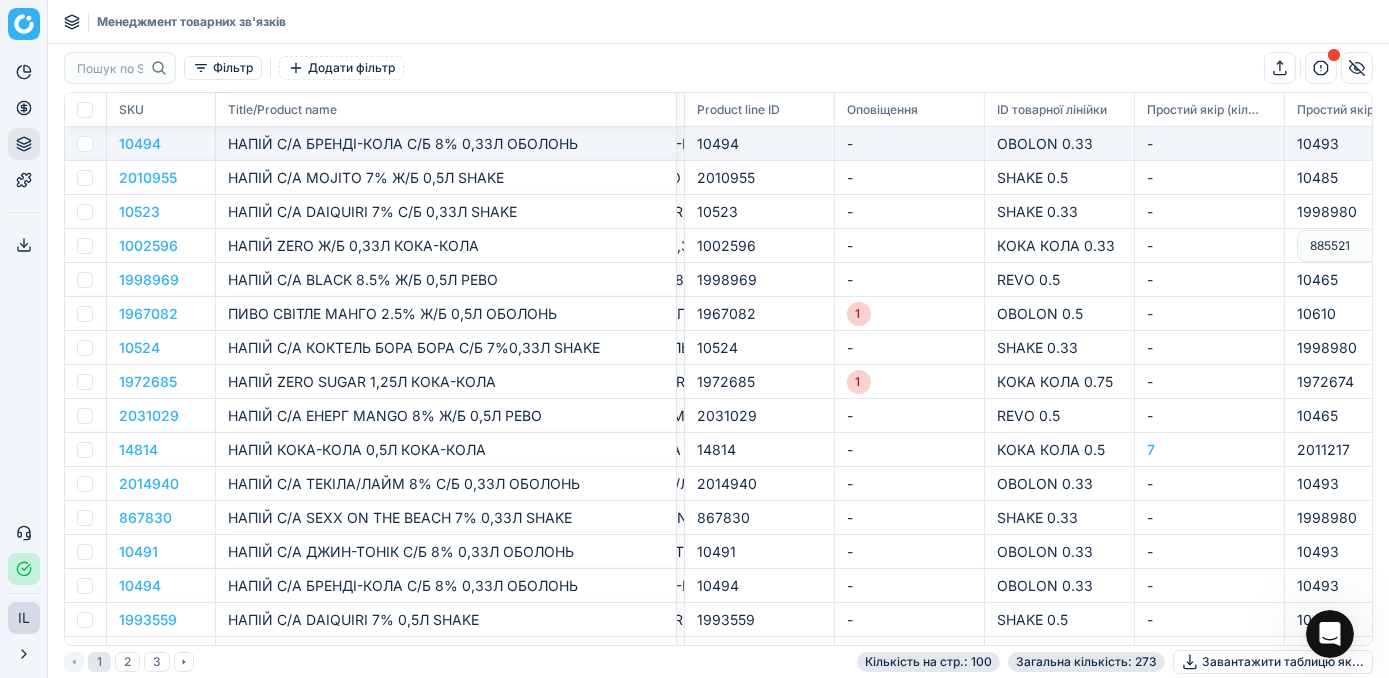 scroll, scrollTop: 0, scrollLeft: 12, axis: horizontal 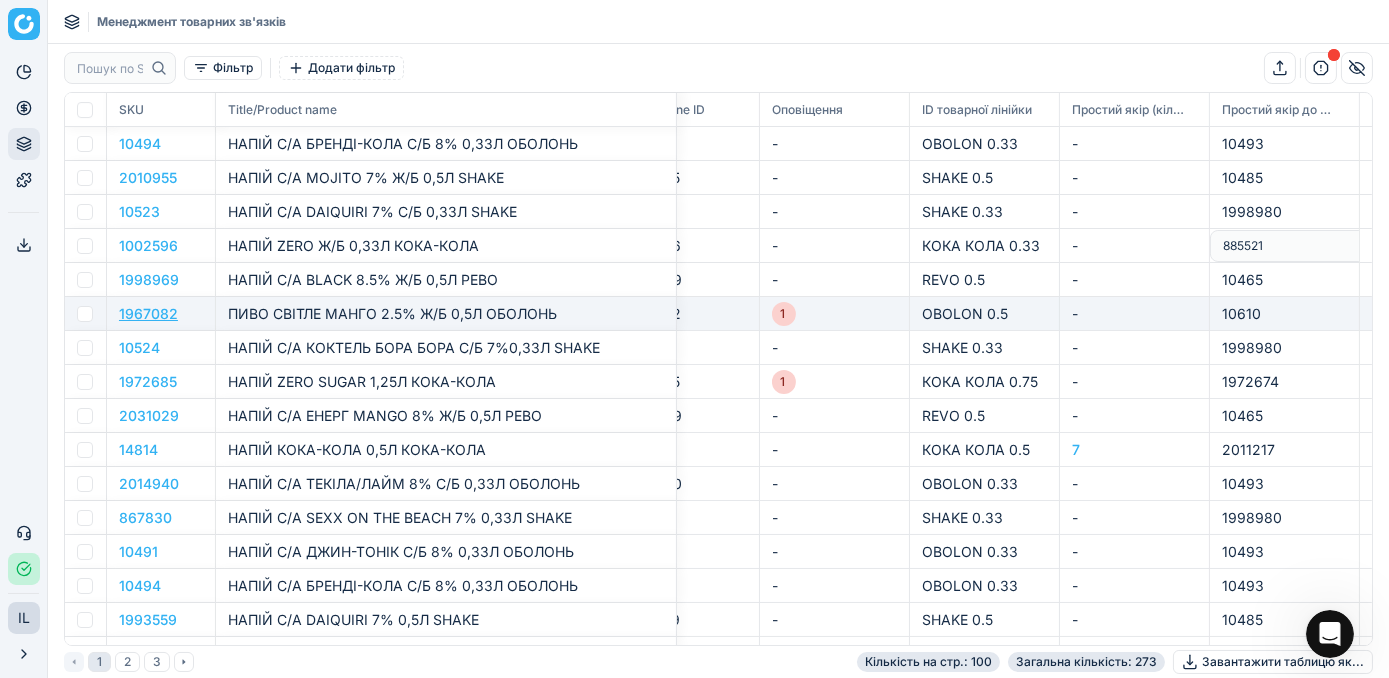click on "1967082" at bounding box center [148, 313] 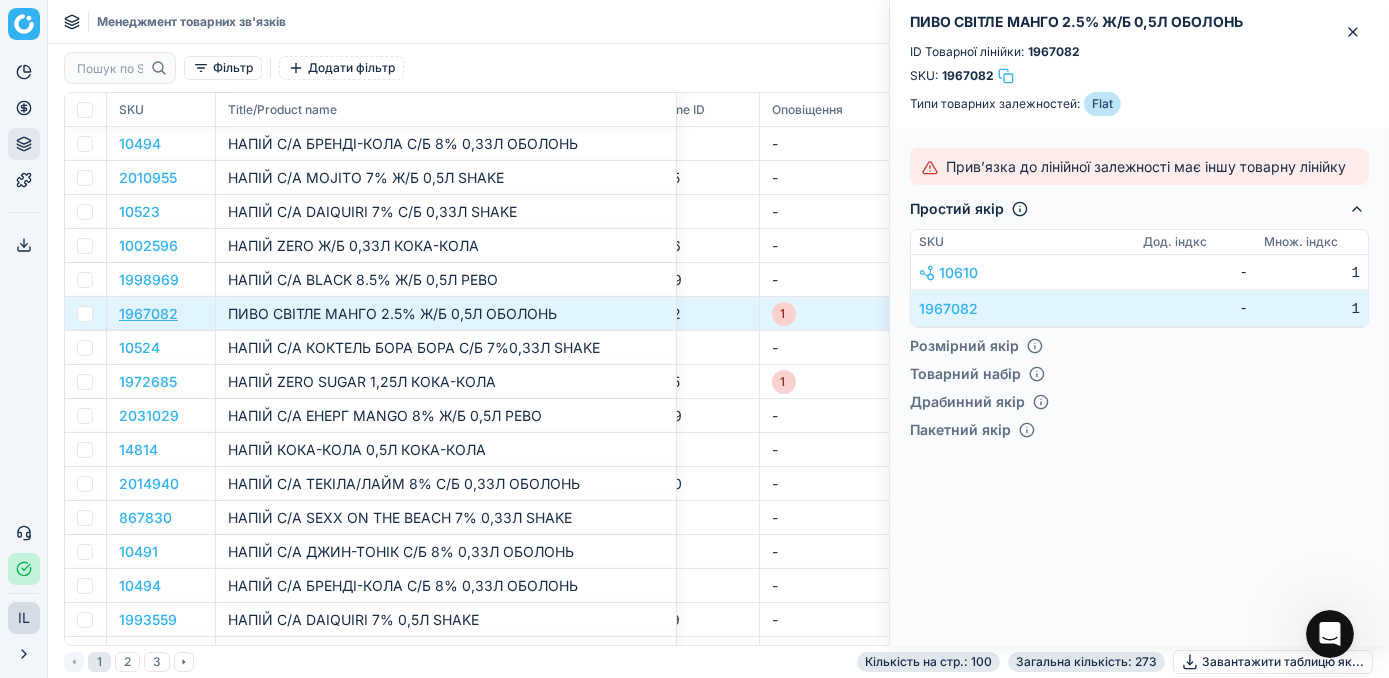 click on "1967082" at bounding box center (148, 313) 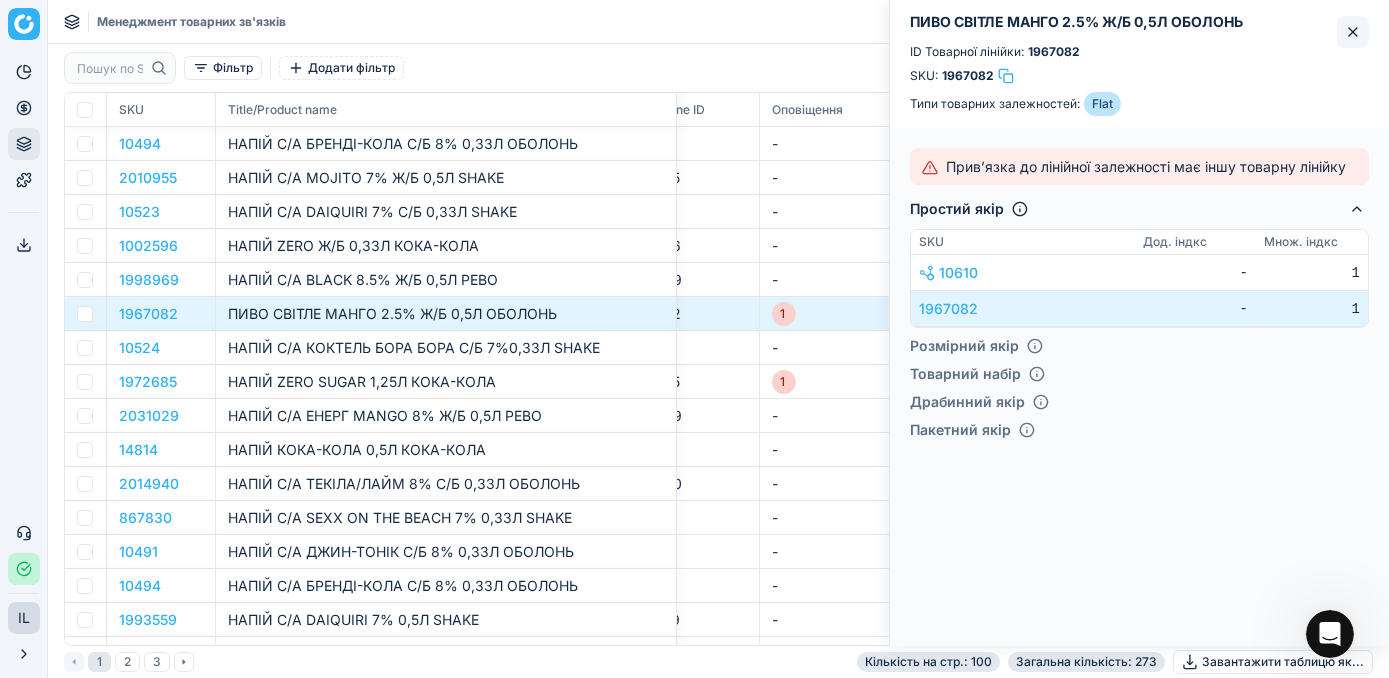 click 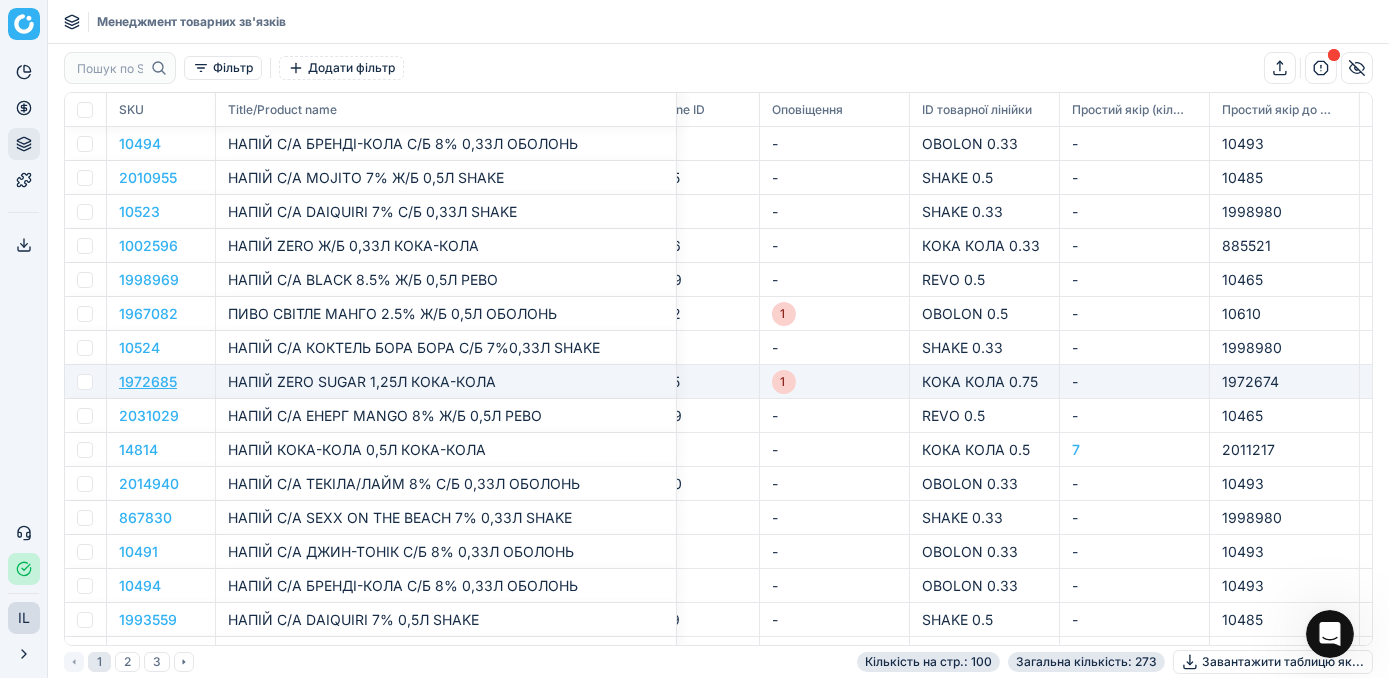 click on "1972685" at bounding box center [148, 381] 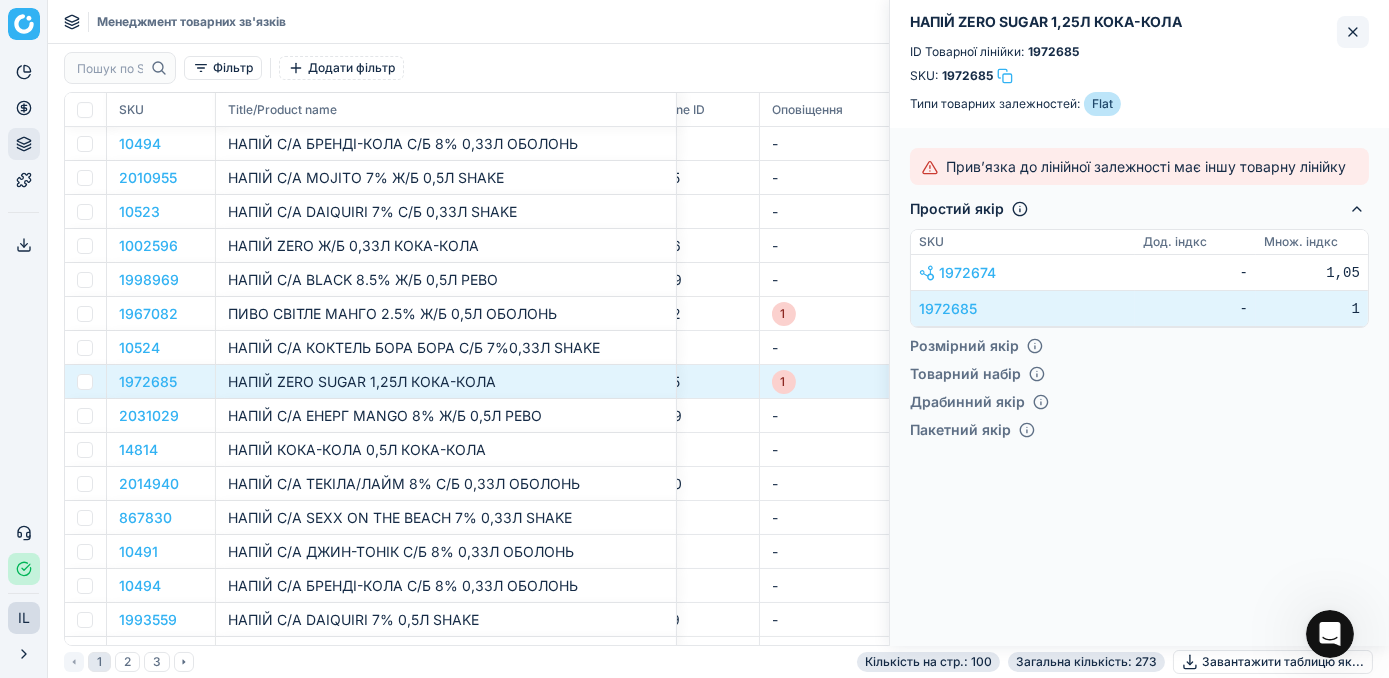 click 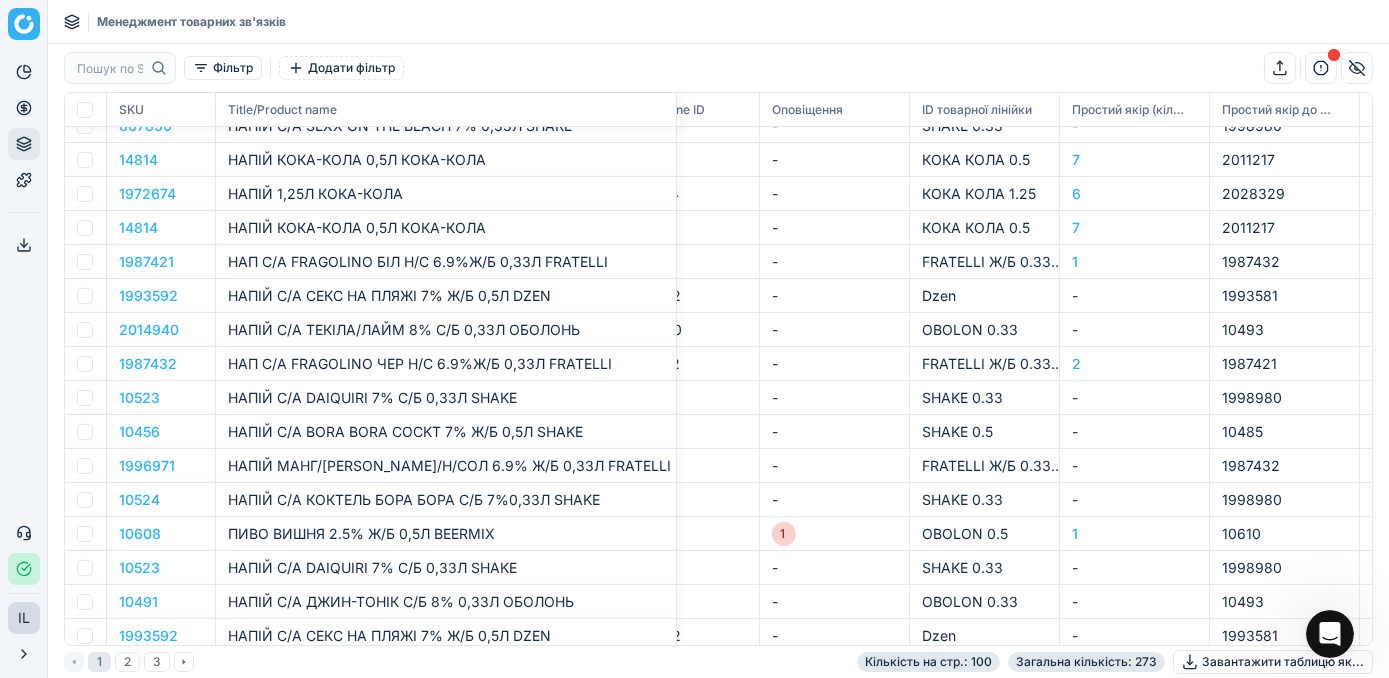 scroll, scrollTop: 909, scrollLeft: 517, axis: both 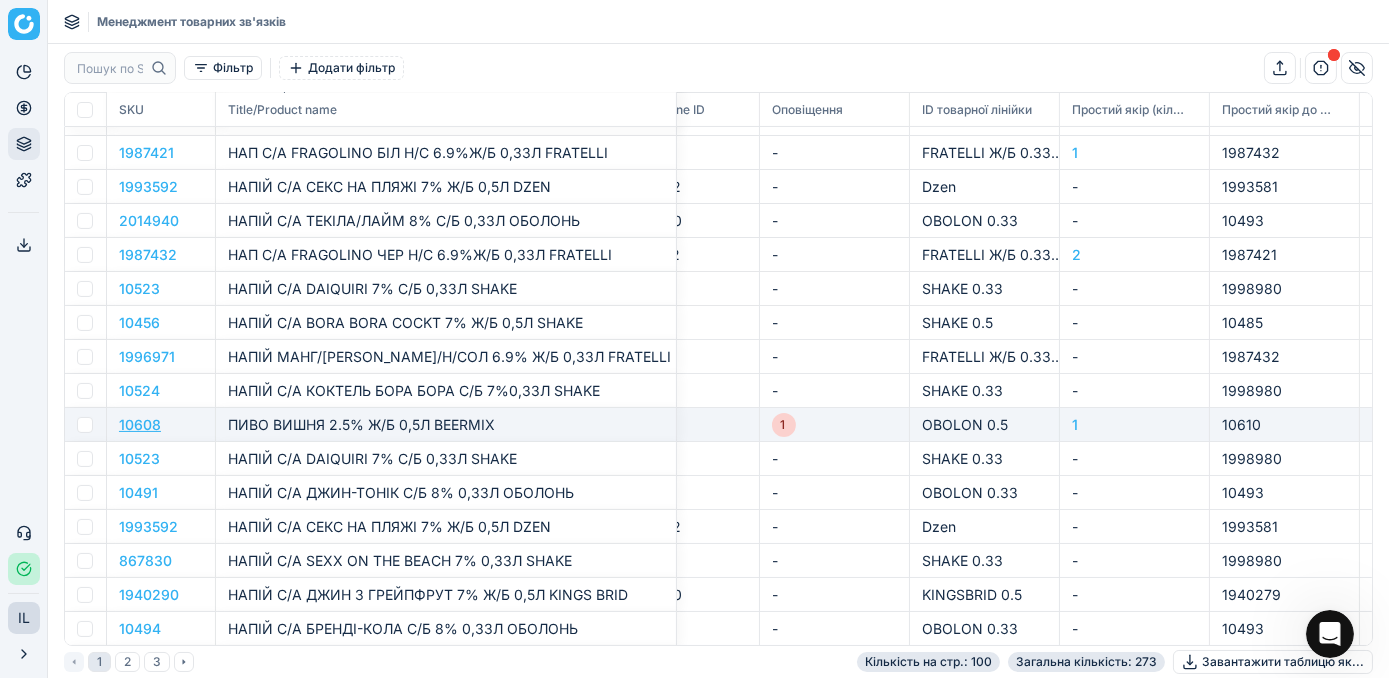 click on "10608" at bounding box center [140, 424] 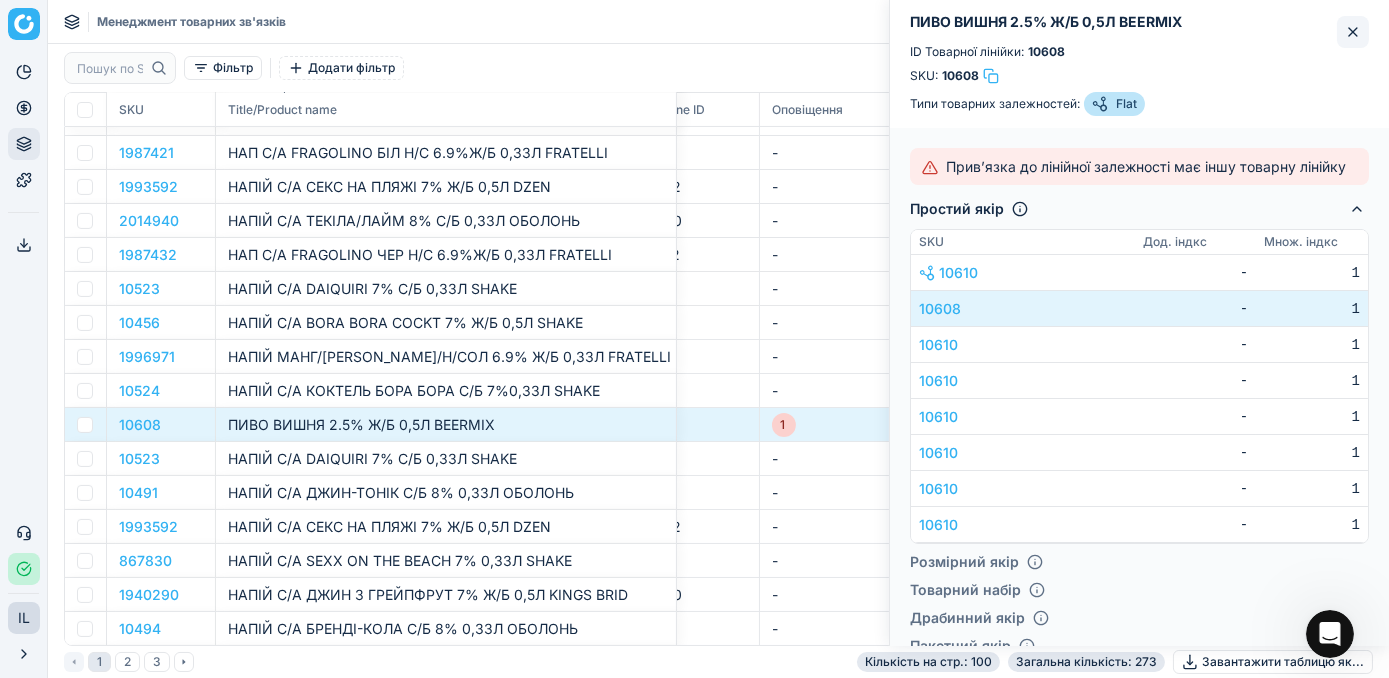 click 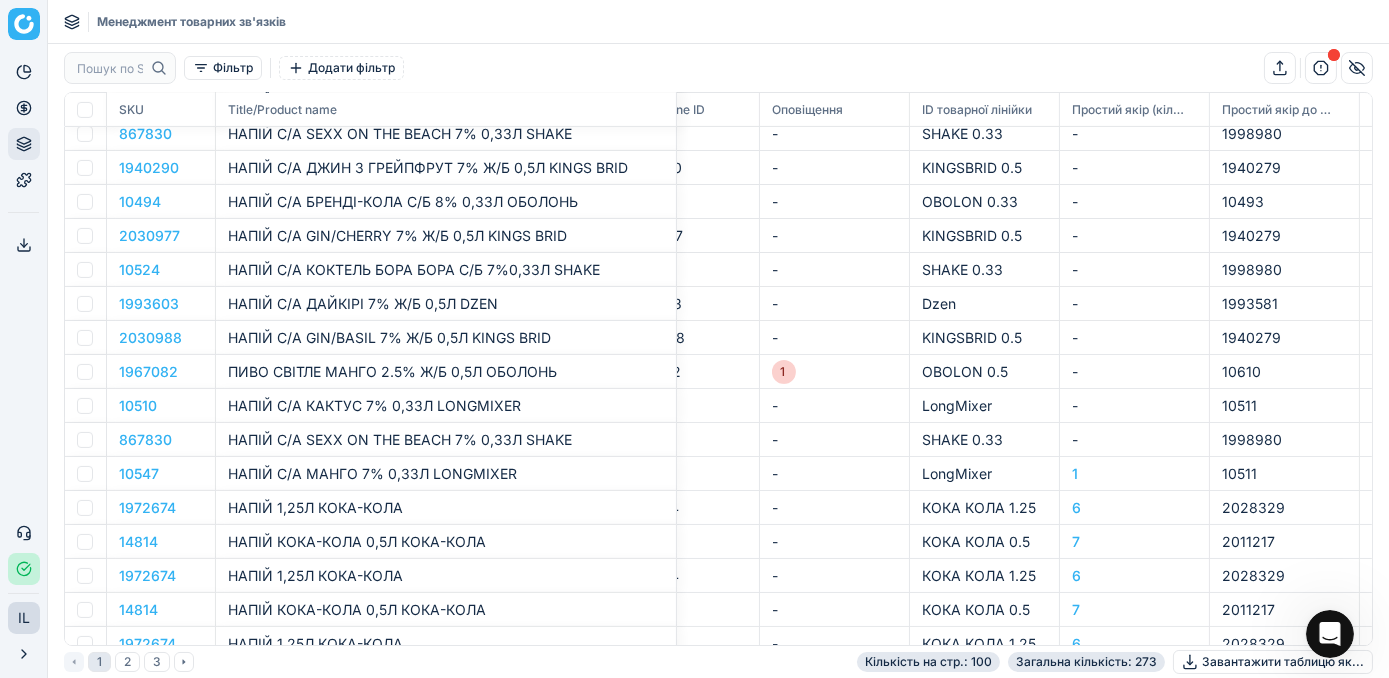 scroll, scrollTop: 1363, scrollLeft: 517, axis: both 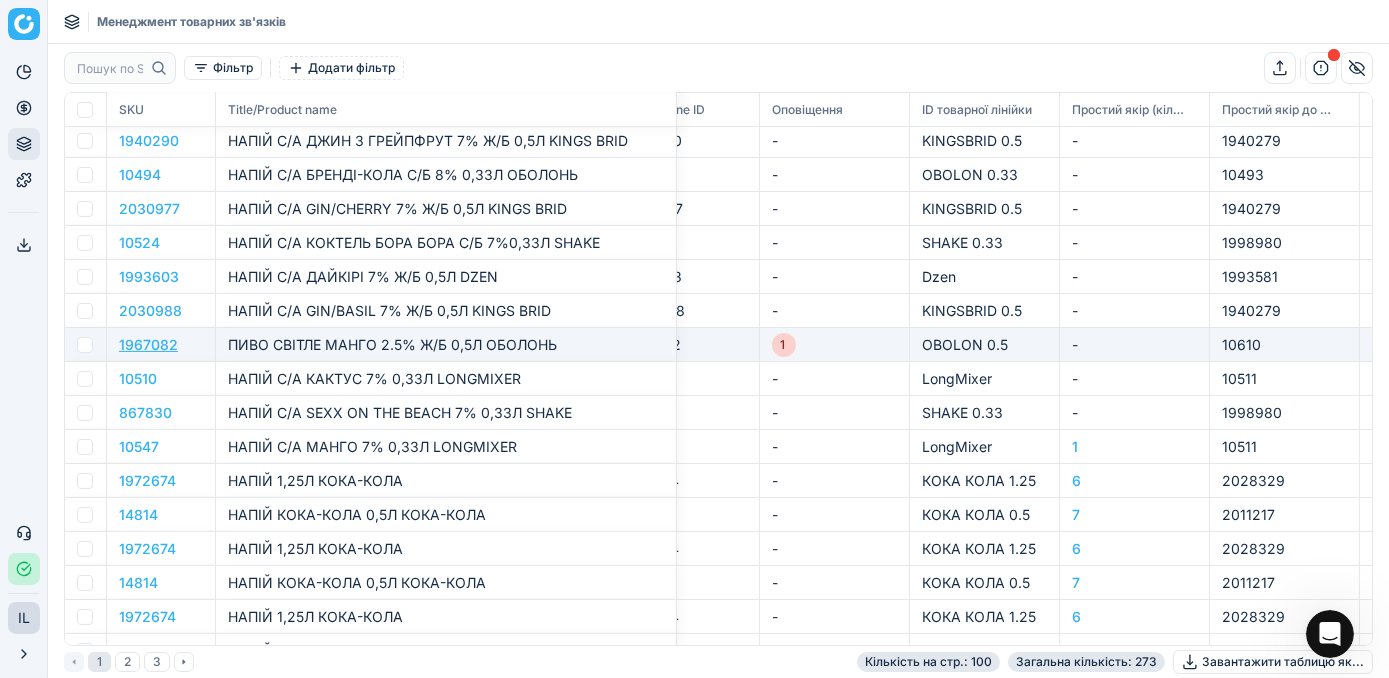 click on "1967082" at bounding box center [148, 344] 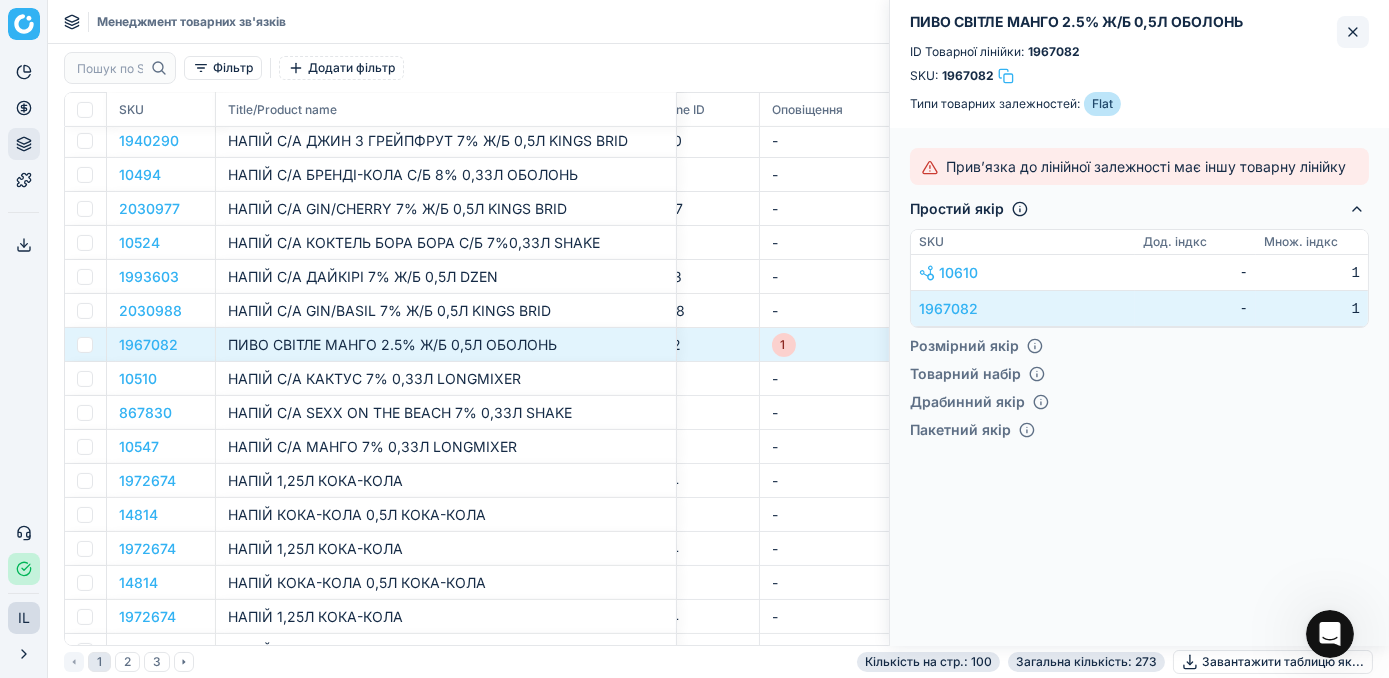 click at bounding box center (1353, 32) 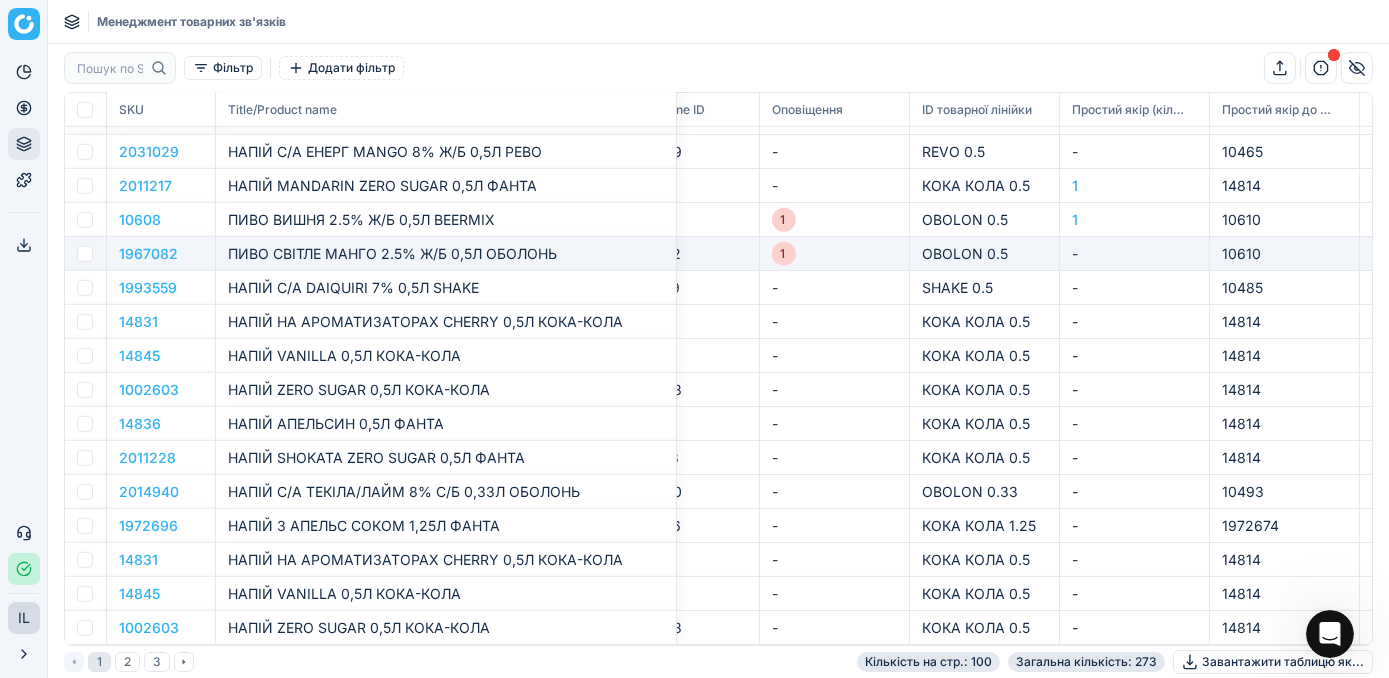 scroll, scrollTop: 2712, scrollLeft: 517, axis: both 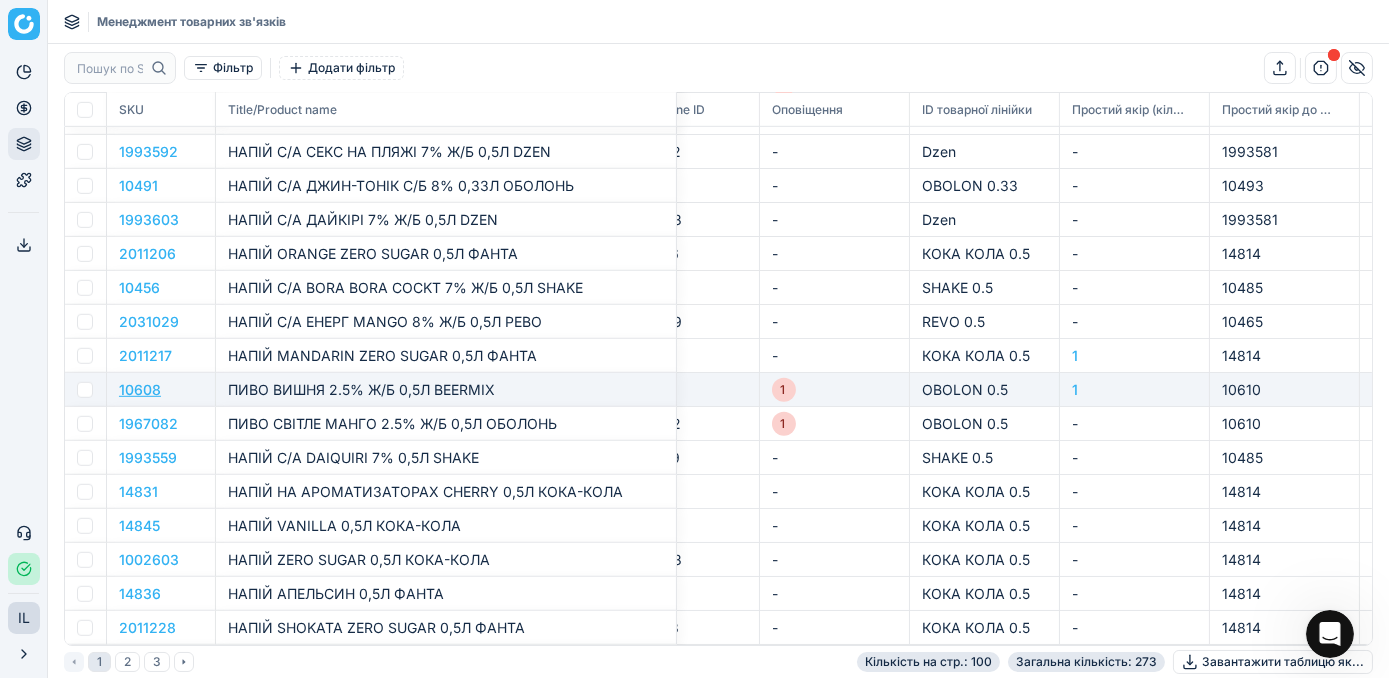 drag, startPoint x: 163, startPoint y: 387, endPoint x: 148, endPoint y: 380, distance: 16.552946 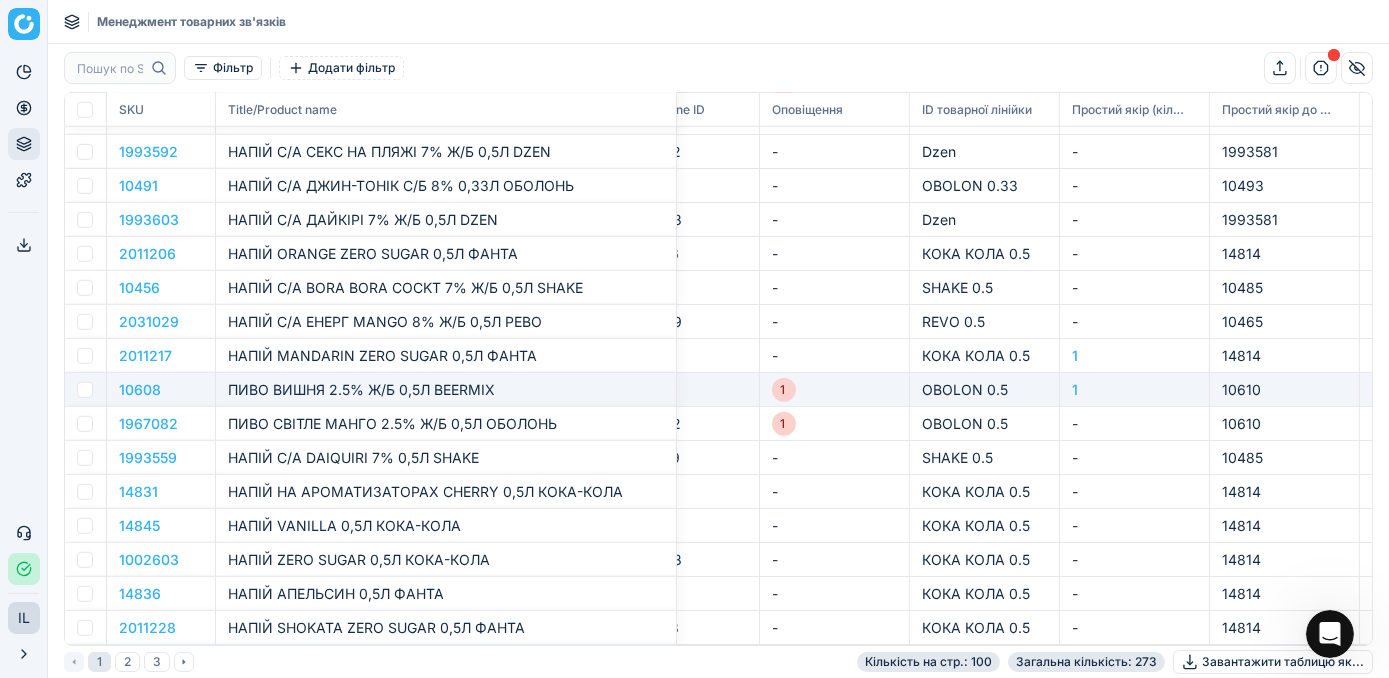 click on "ПИВО ВИШНЯ 2.5% Ж/Б               0,5Л  BEERMIX" at bounding box center [446, 389] 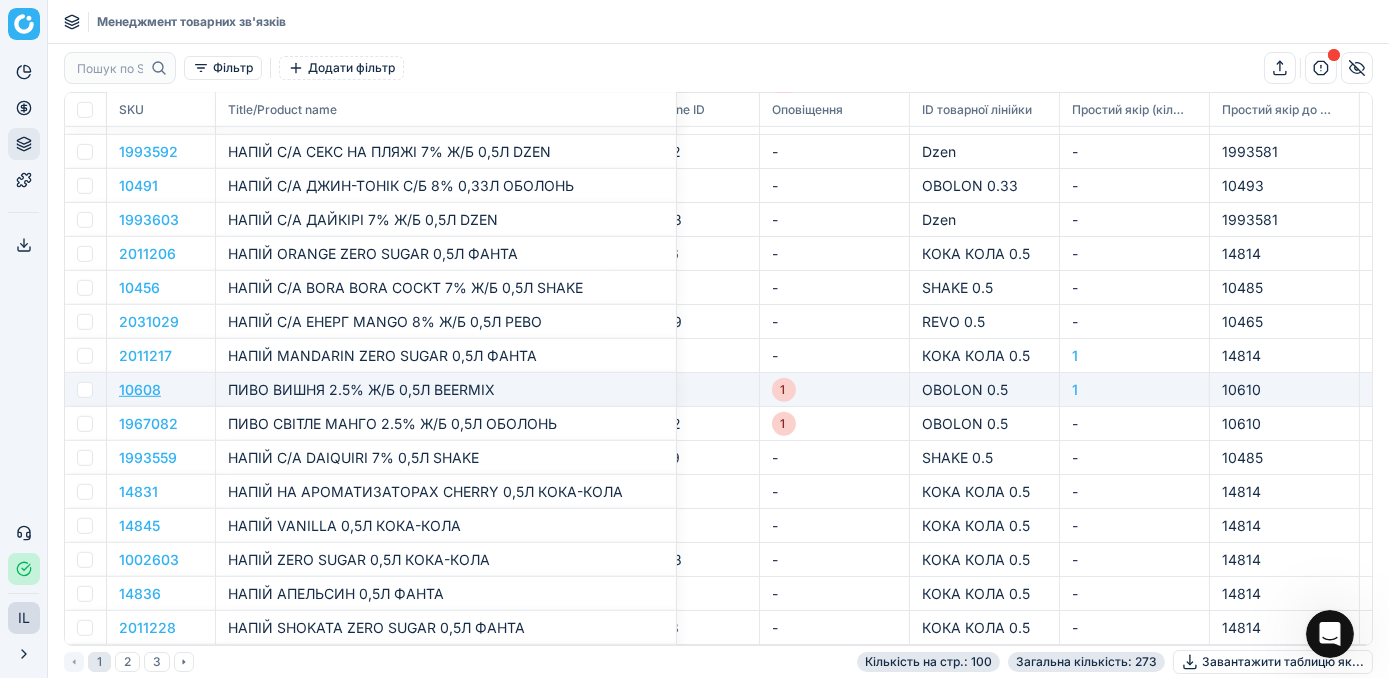 drag, startPoint x: 154, startPoint y: 391, endPoint x: 131, endPoint y: 386, distance: 23.537205 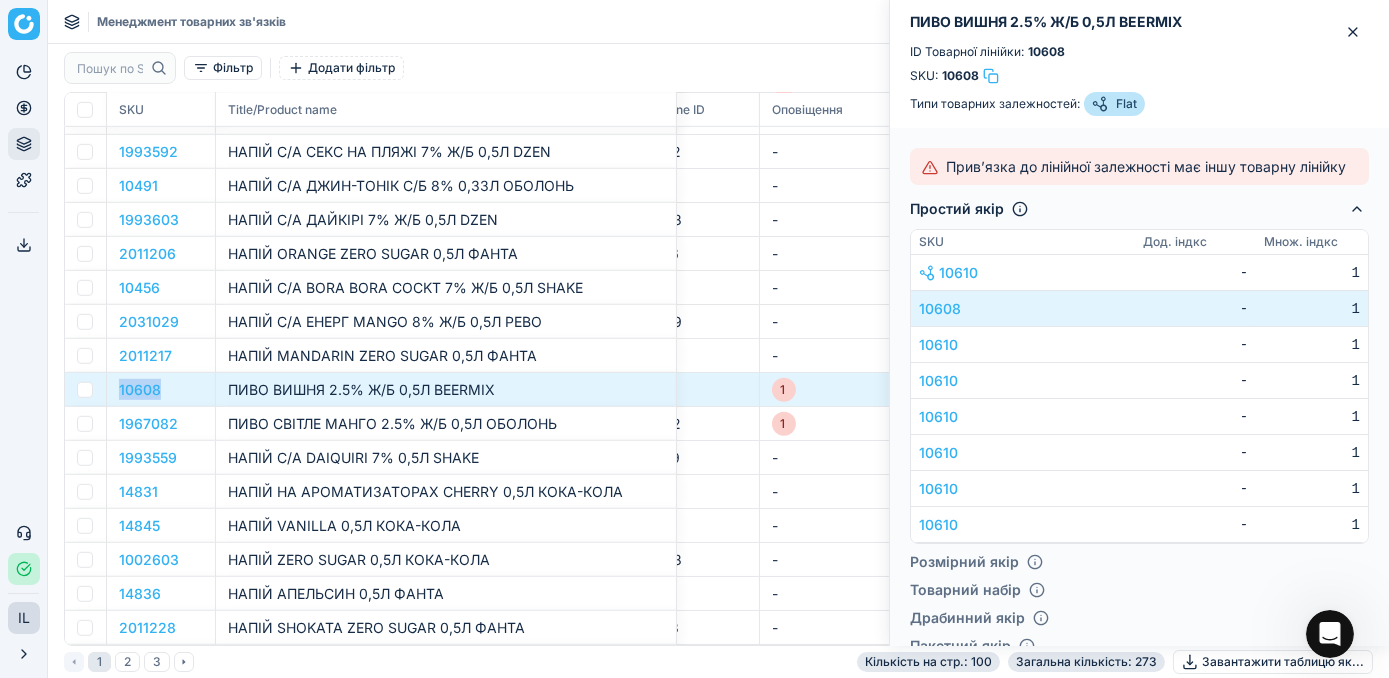 drag, startPoint x: 161, startPoint y: 388, endPoint x: 109, endPoint y: 379, distance: 52.773098 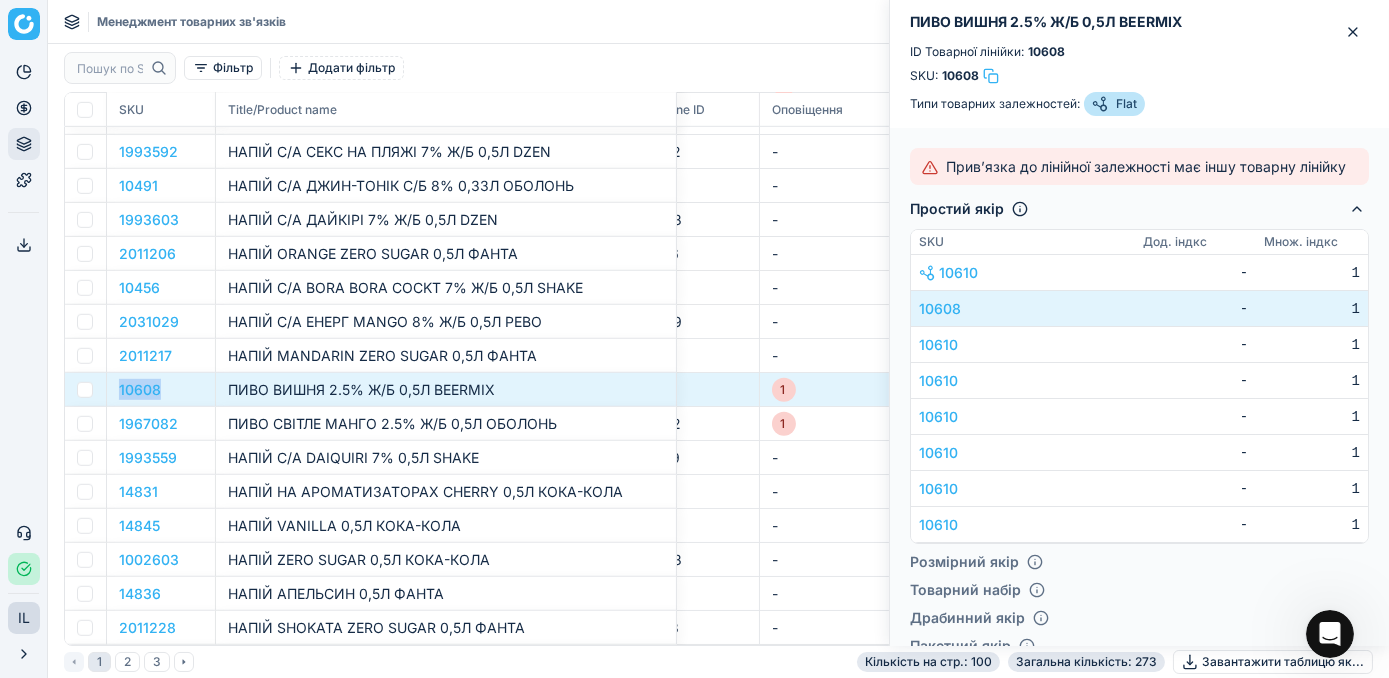 copy on "10608" 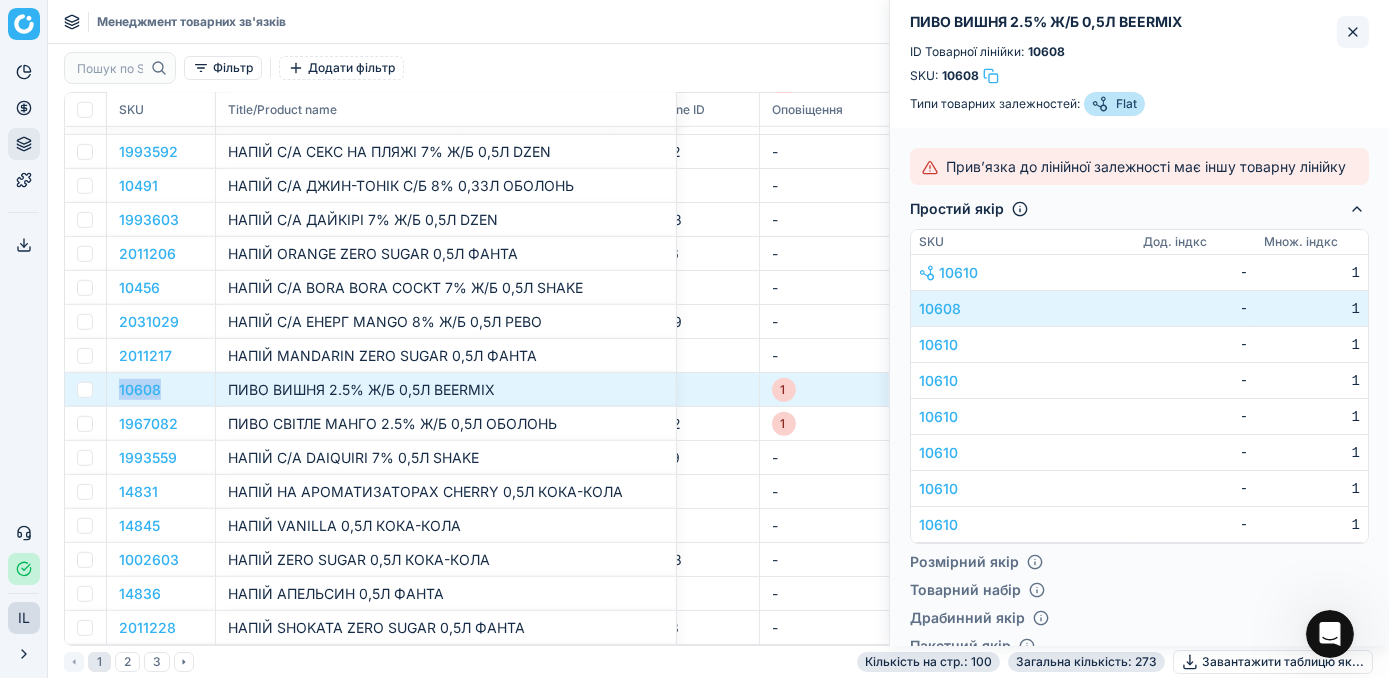 click 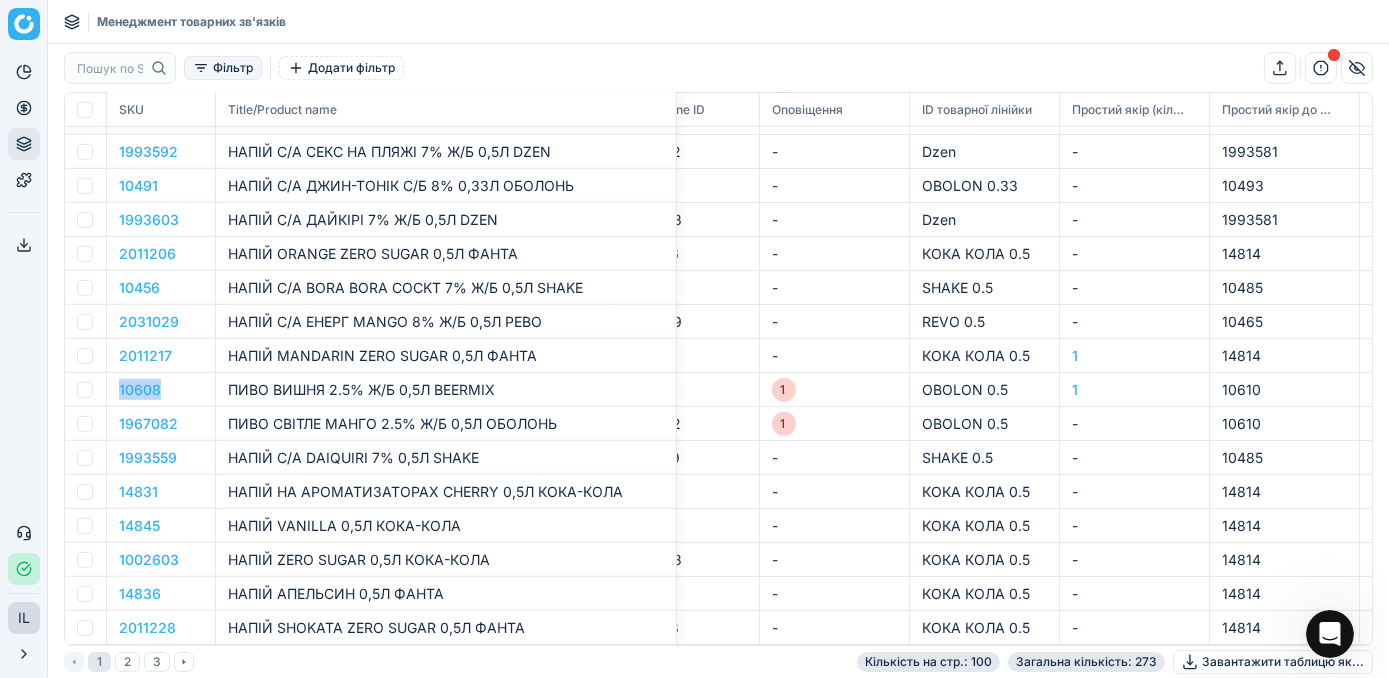 click on "Фільтр" at bounding box center [223, 68] 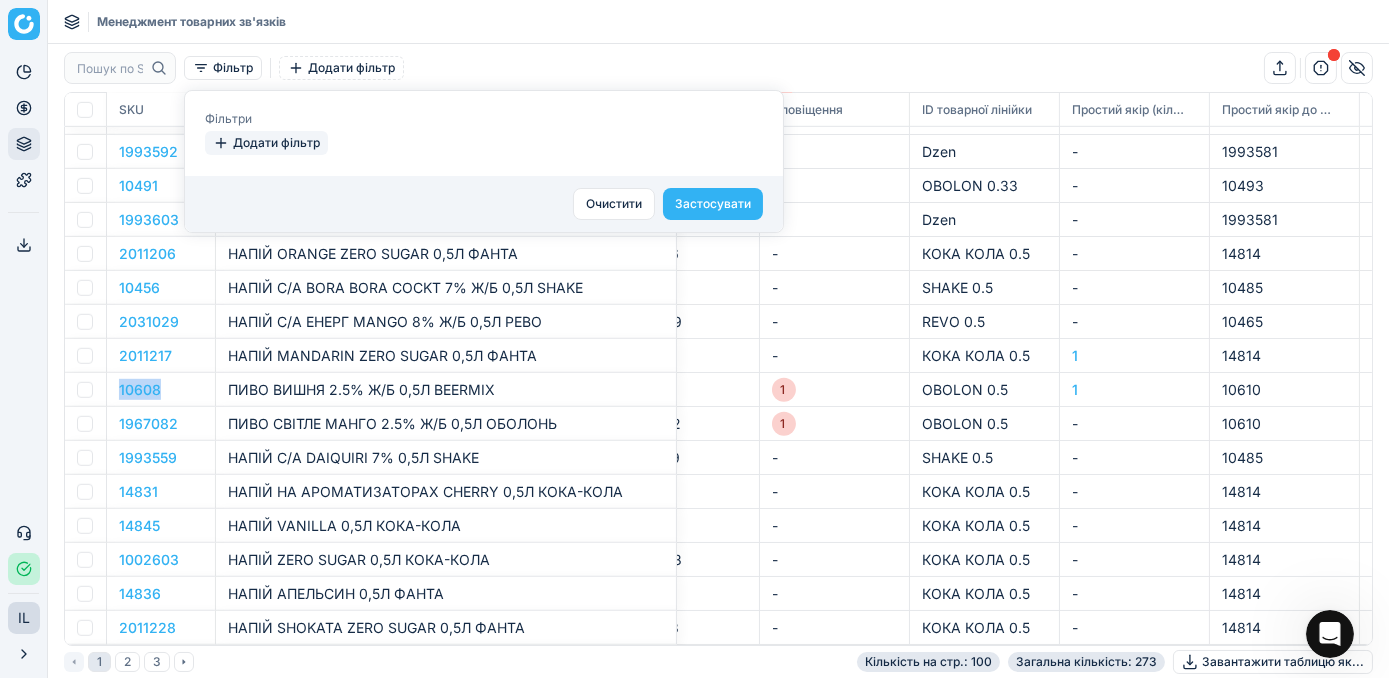 click 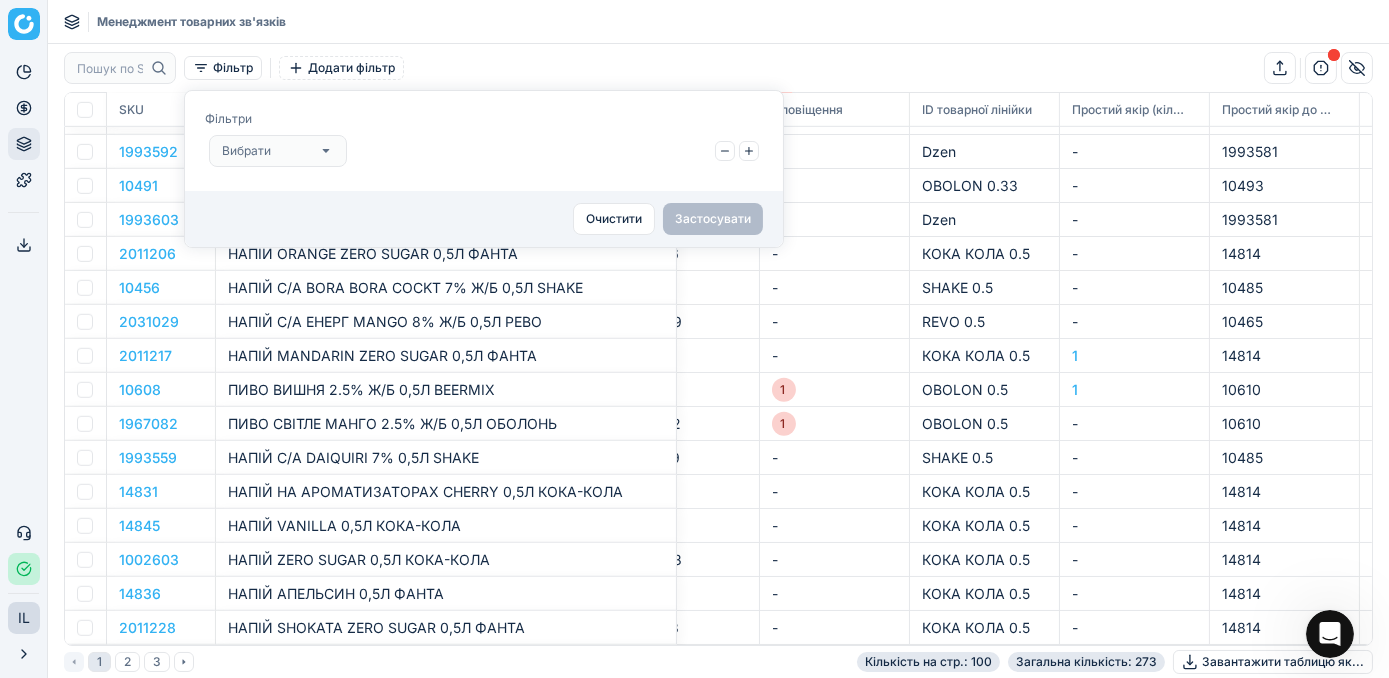 click 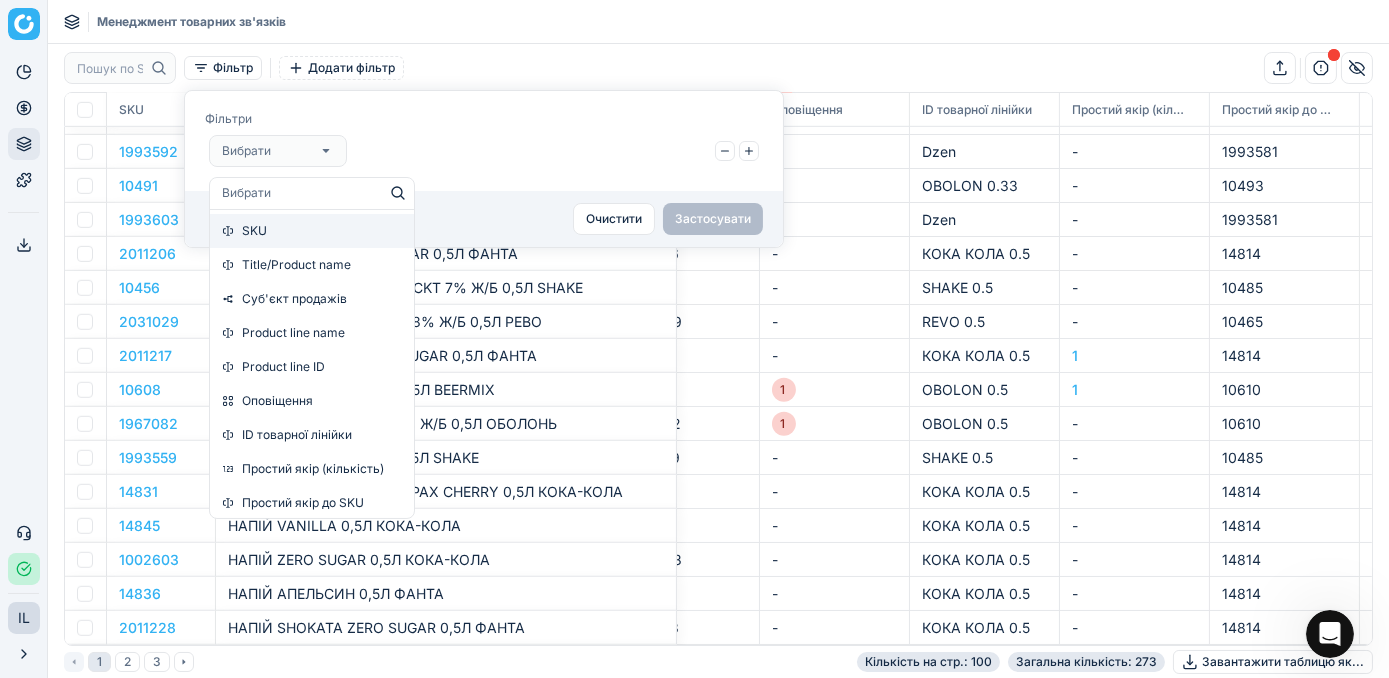 click on "SKU" at bounding box center [254, 231] 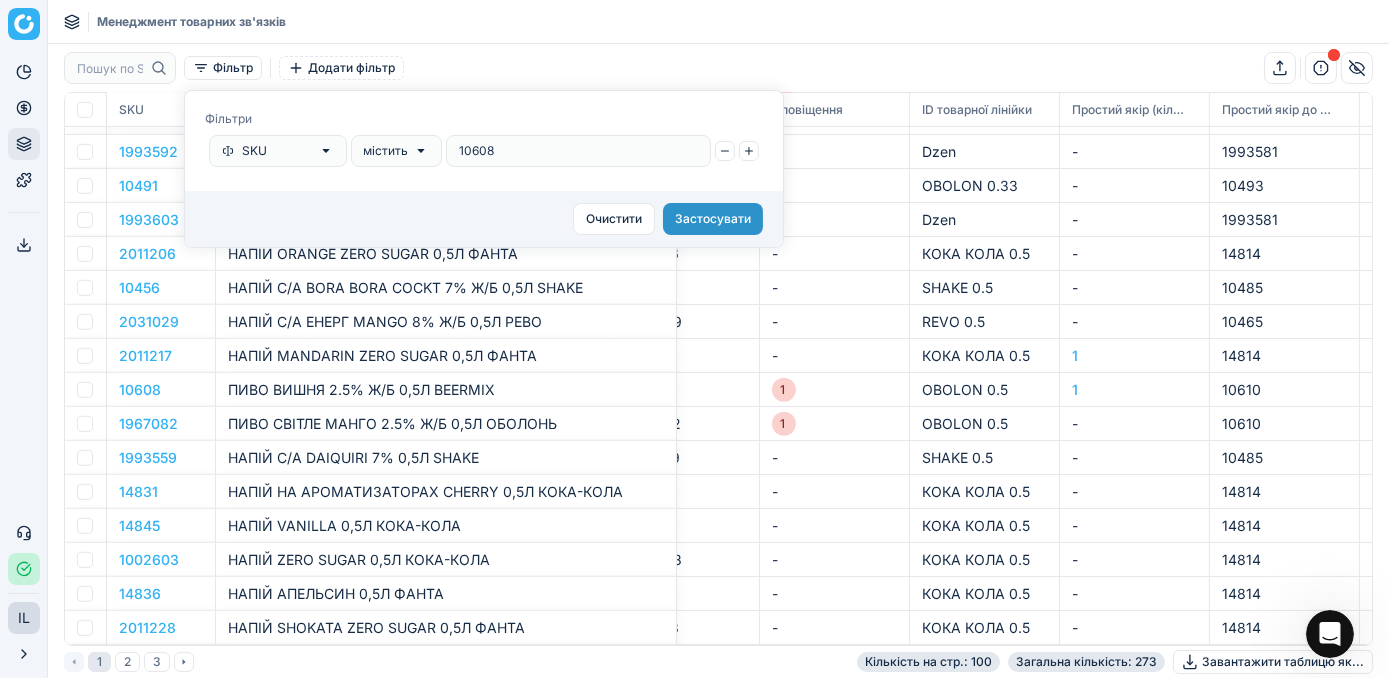 type on "10608" 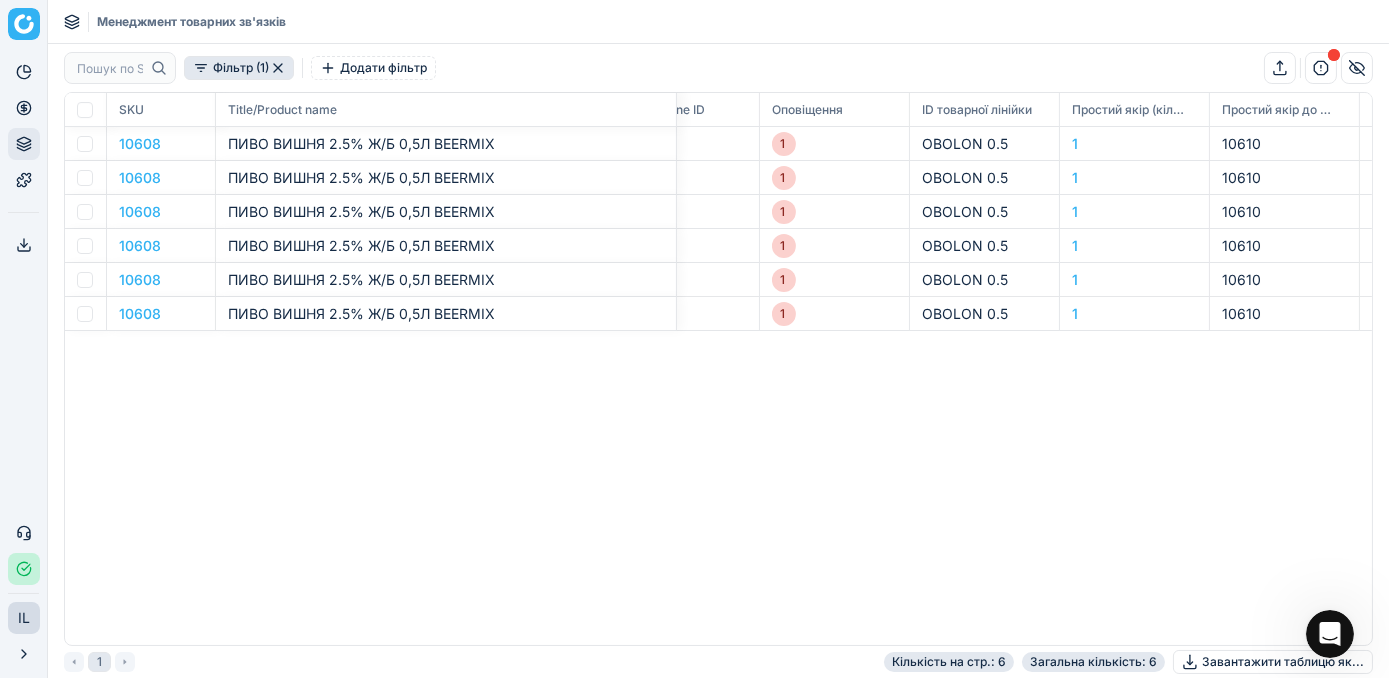 scroll, scrollTop: 0, scrollLeft: 517, axis: horizontal 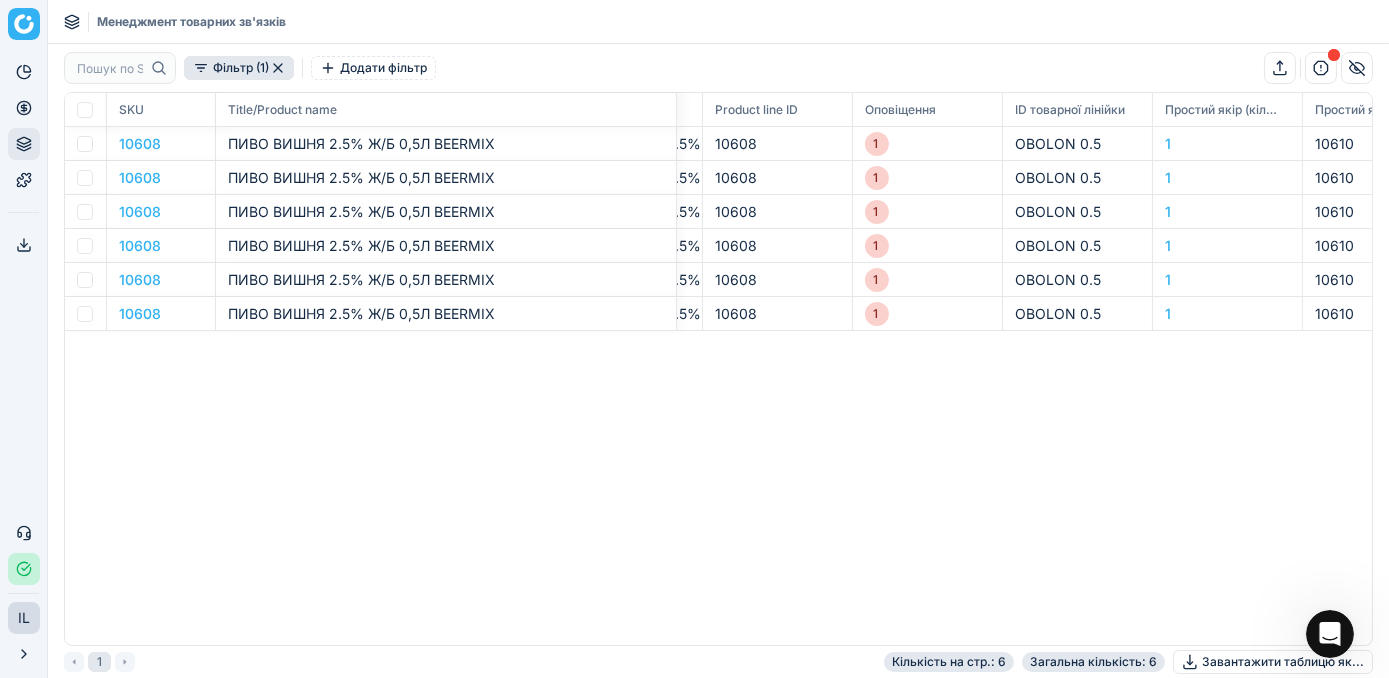 click 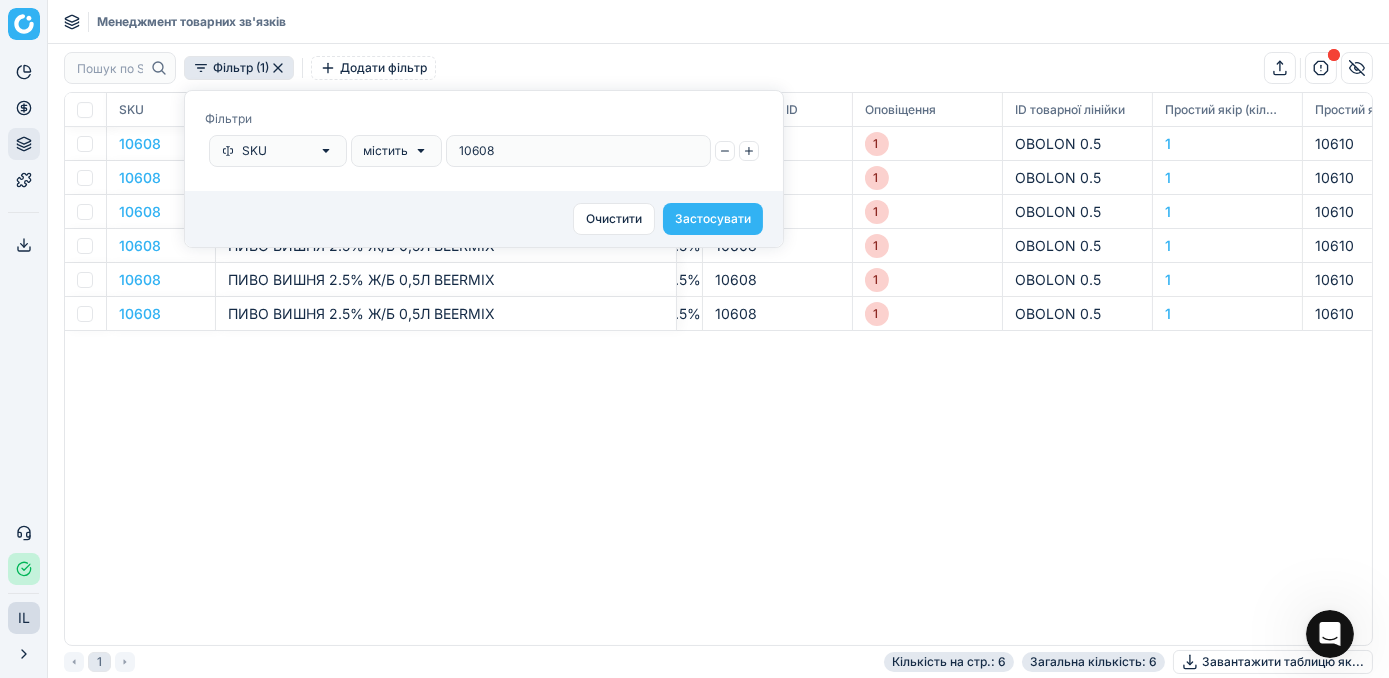 click 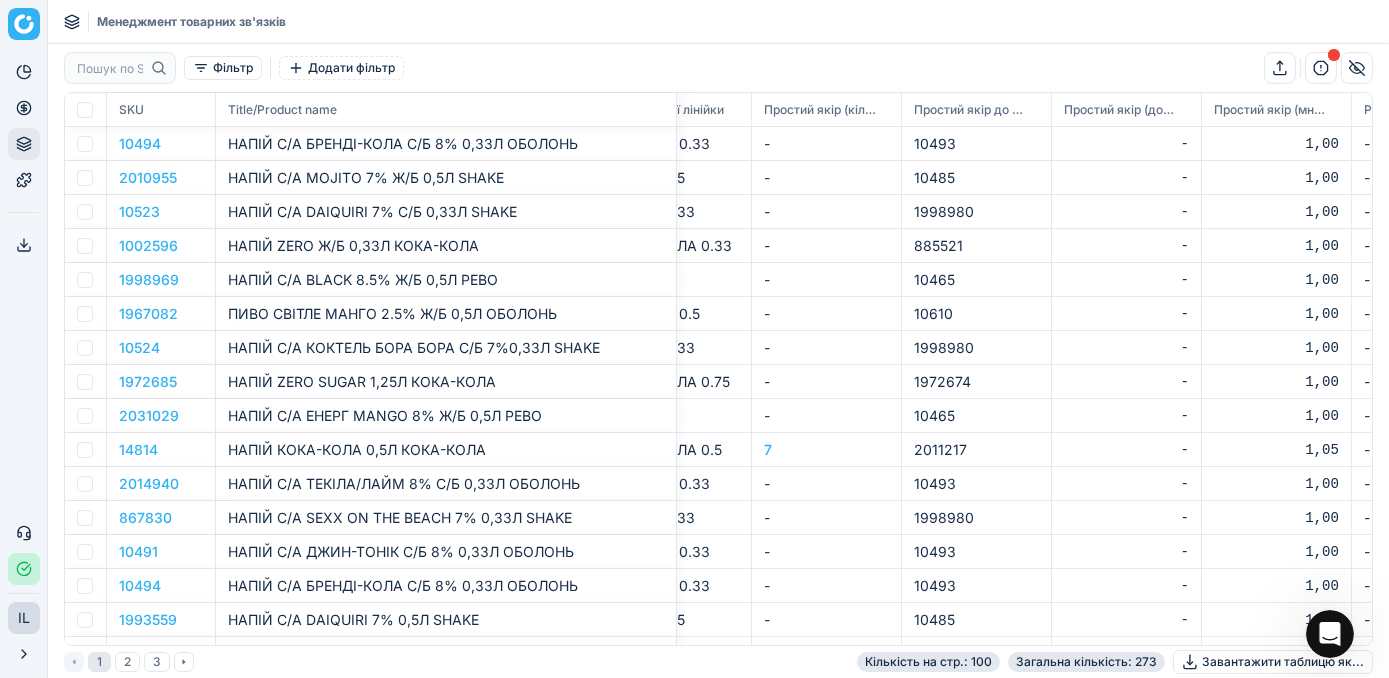 scroll, scrollTop: 0, scrollLeft: 655, axis: horizontal 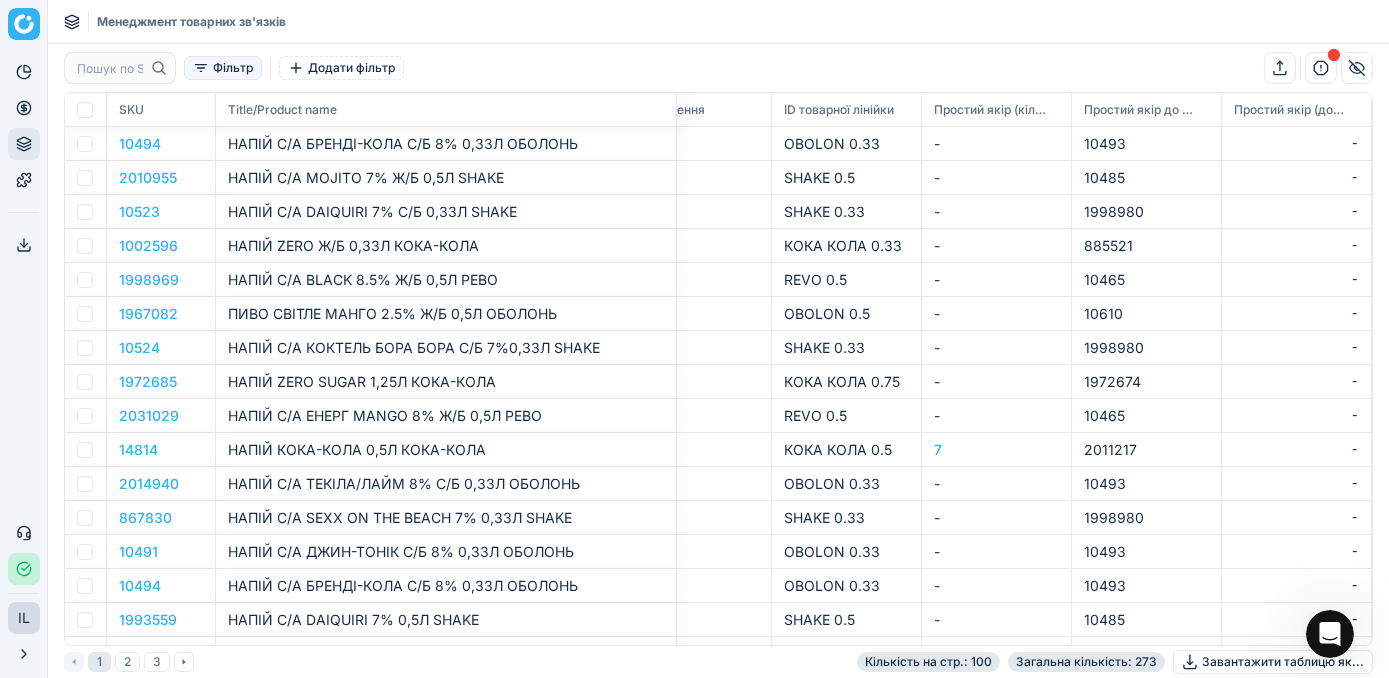 click 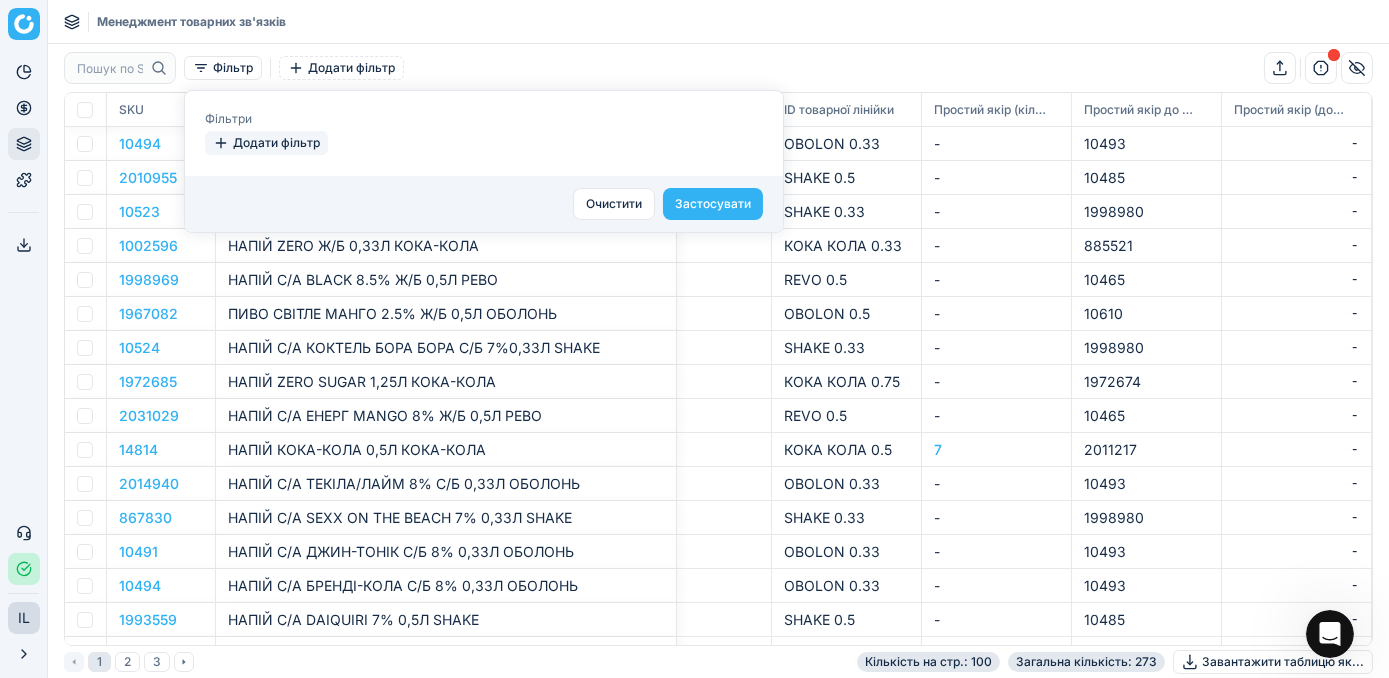 click 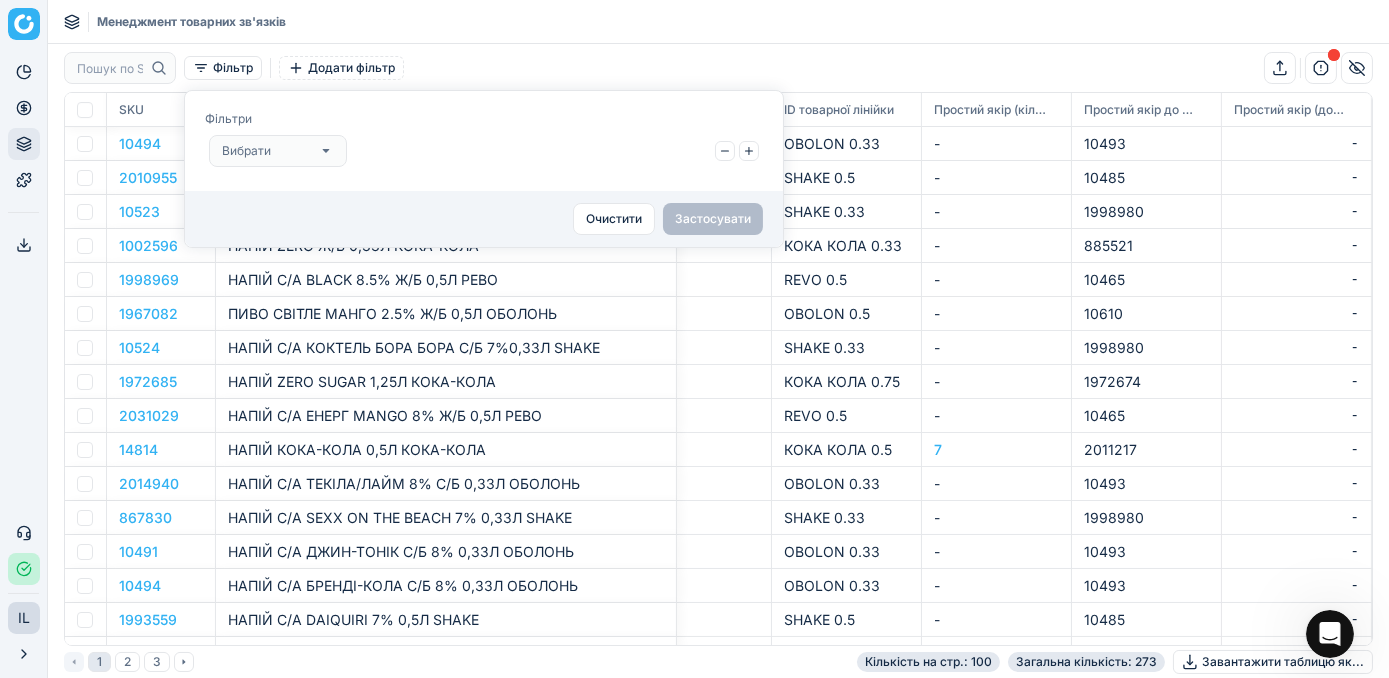click 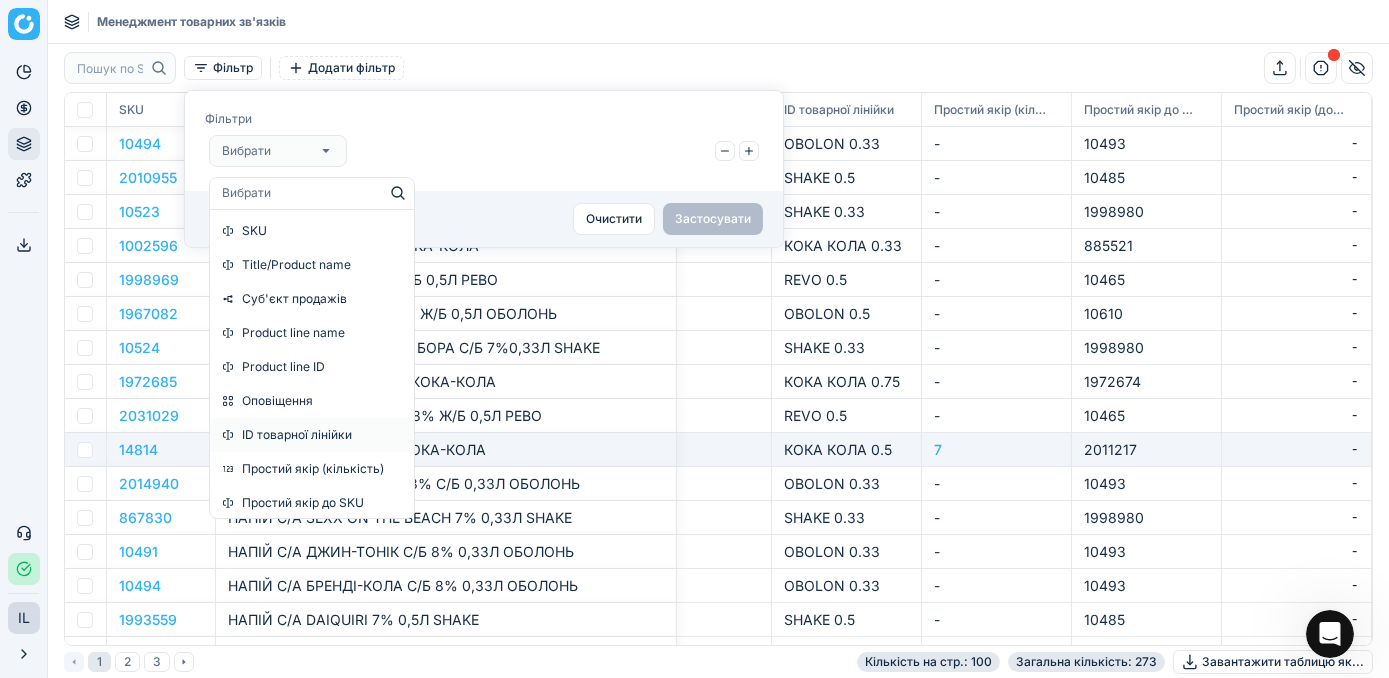 click on "ID товарної лінійки" at bounding box center (297, 435) 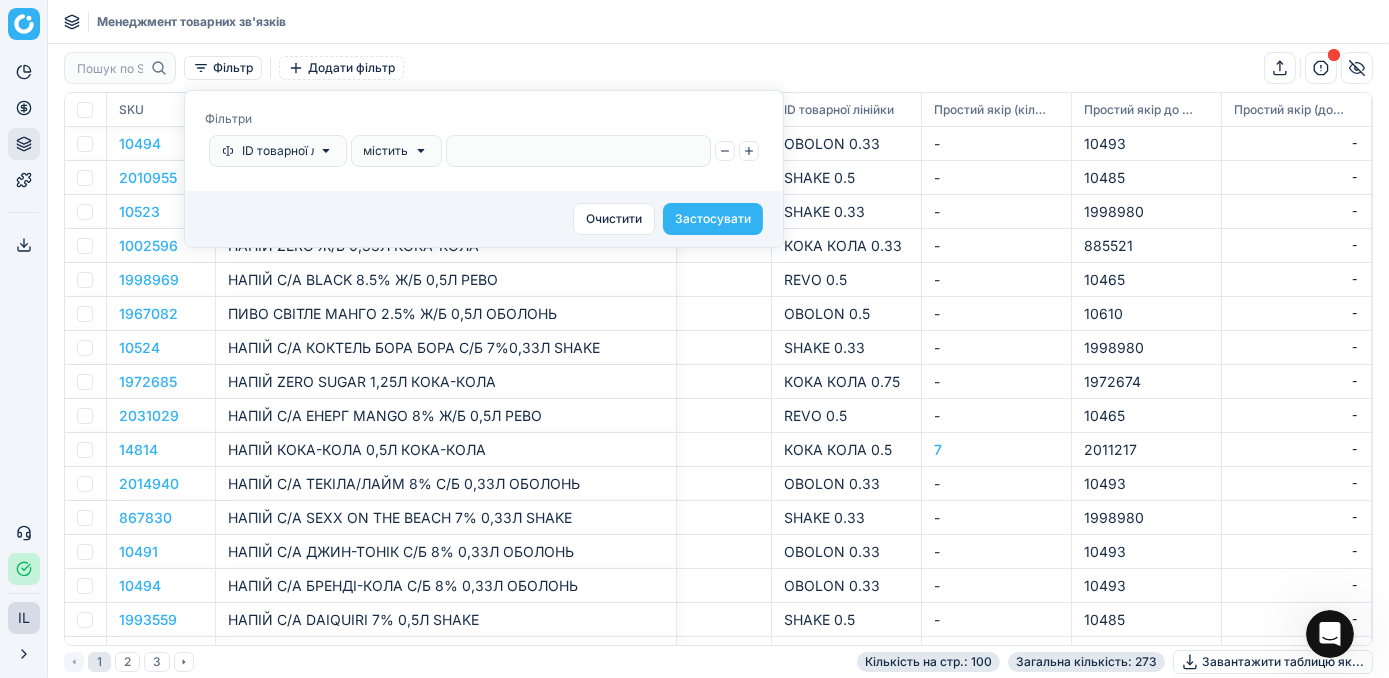 click on "Фiльтри ID товарної лінійки містить" at bounding box center [484, 141] 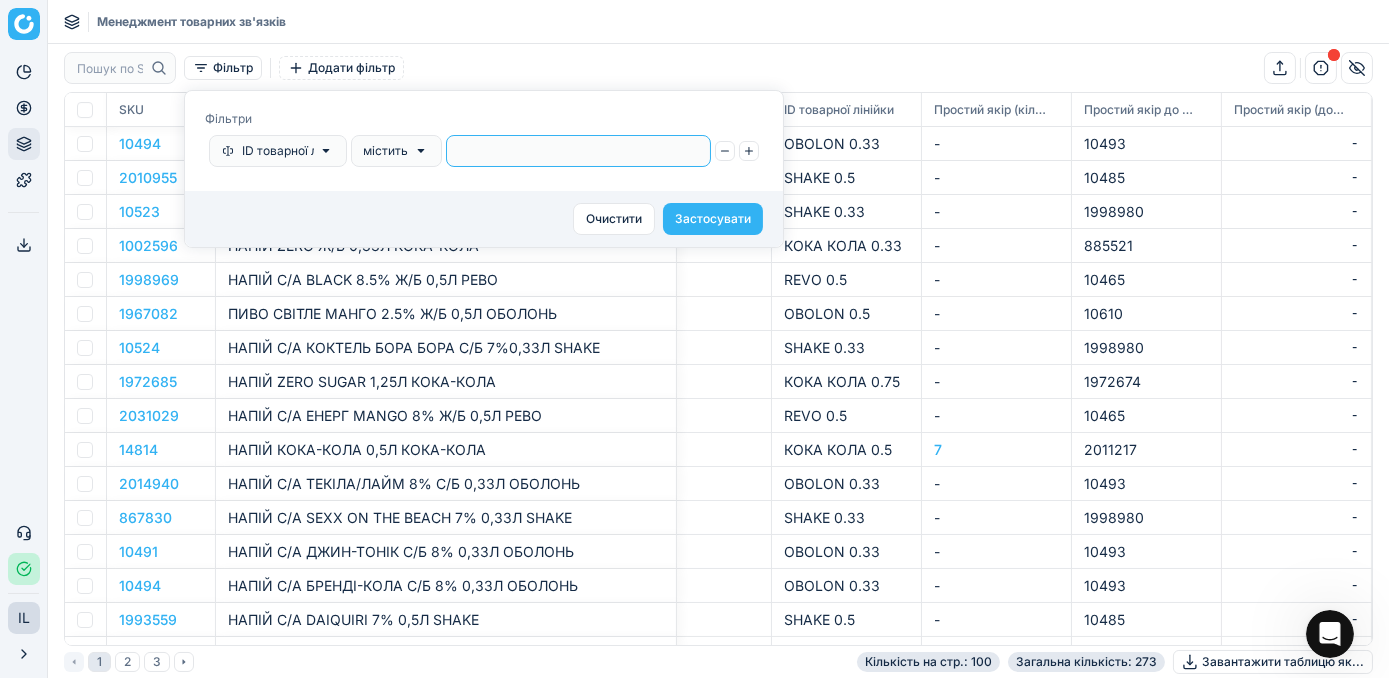 click at bounding box center [578, 151] 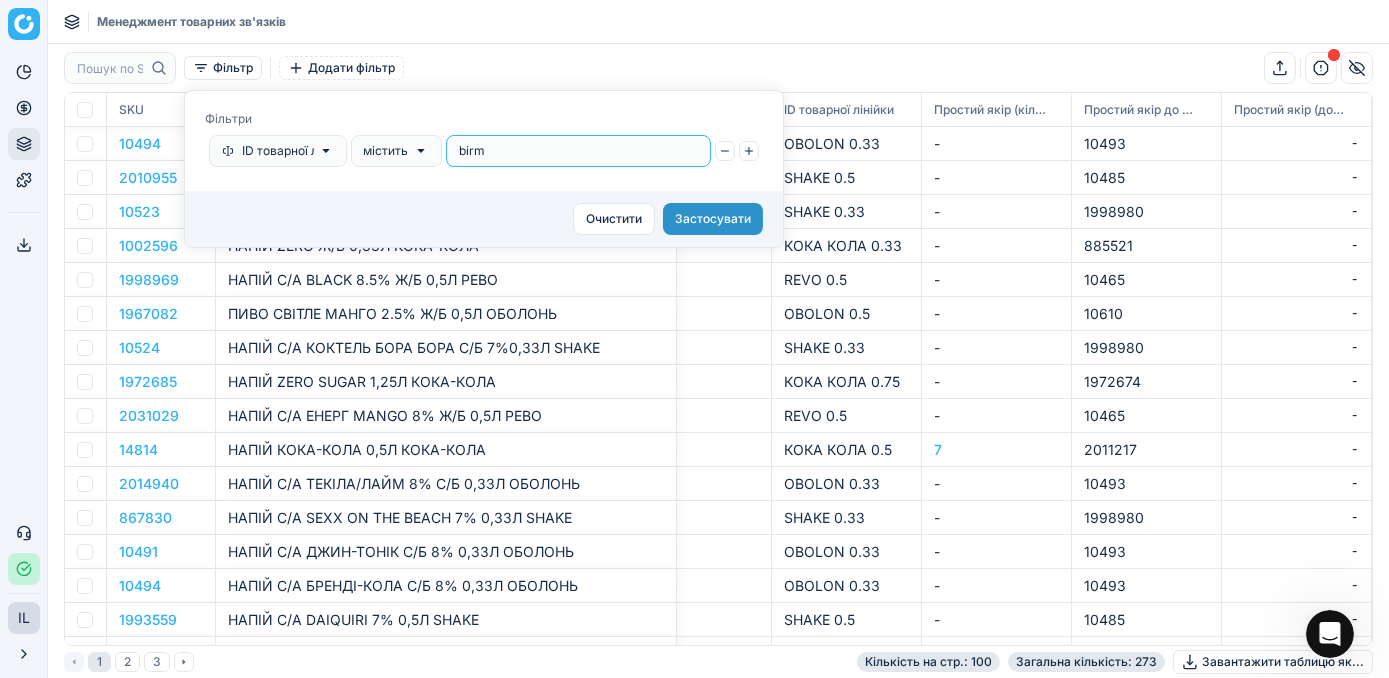 type on "birm" 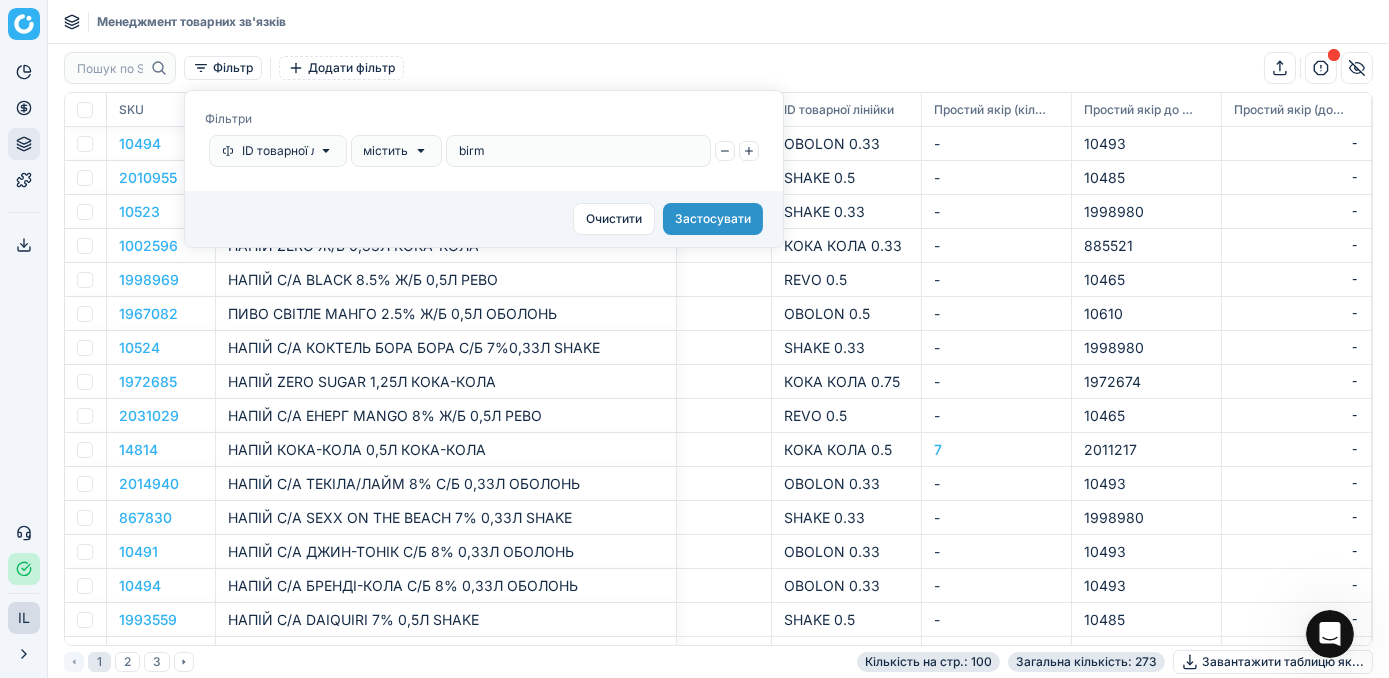click on "Застосувати" at bounding box center (713, 219) 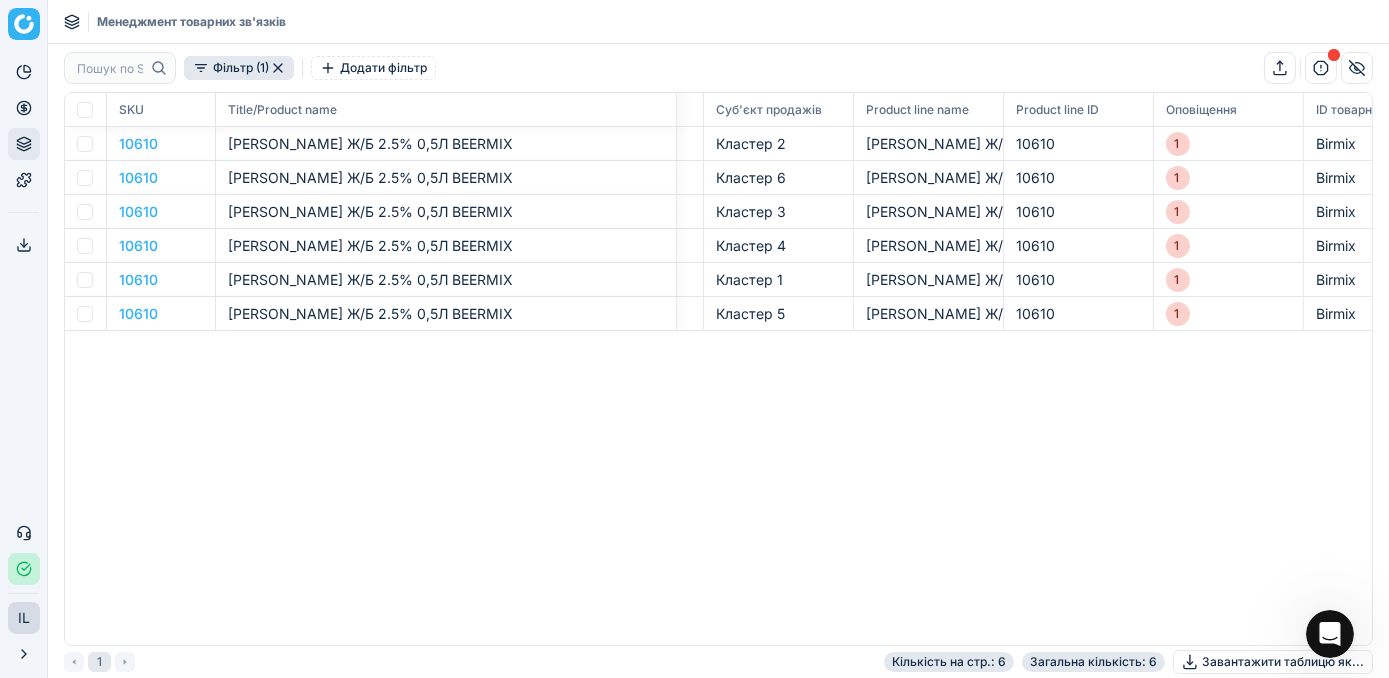 scroll, scrollTop: 0, scrollLeft: 14, axis: horizontal 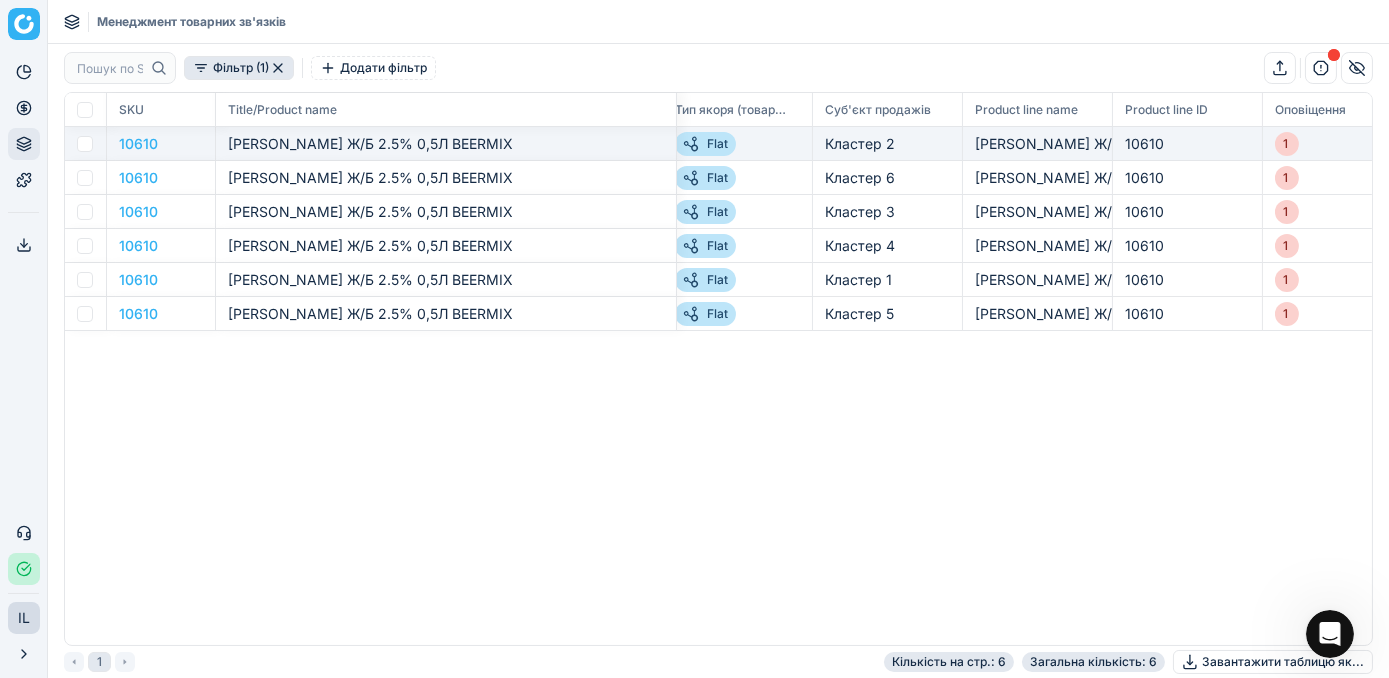 click at bounding box center [85, 144] 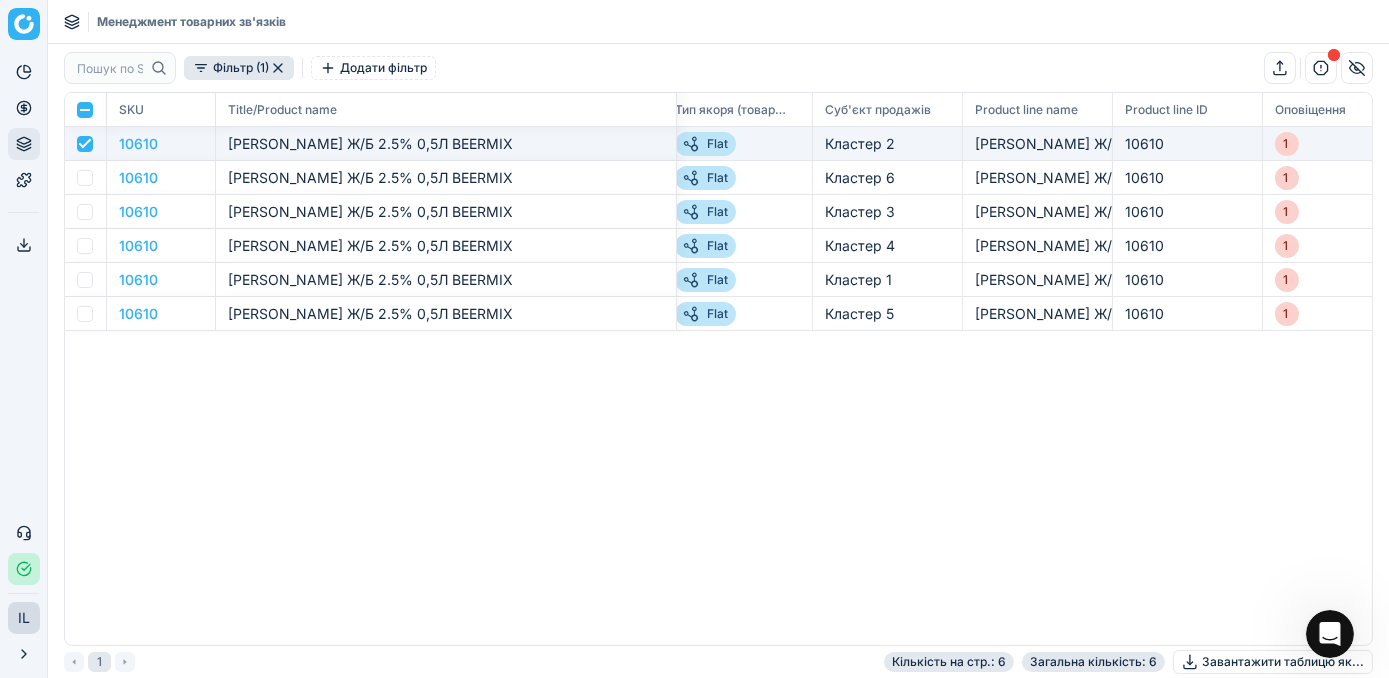 checkbox on "true" 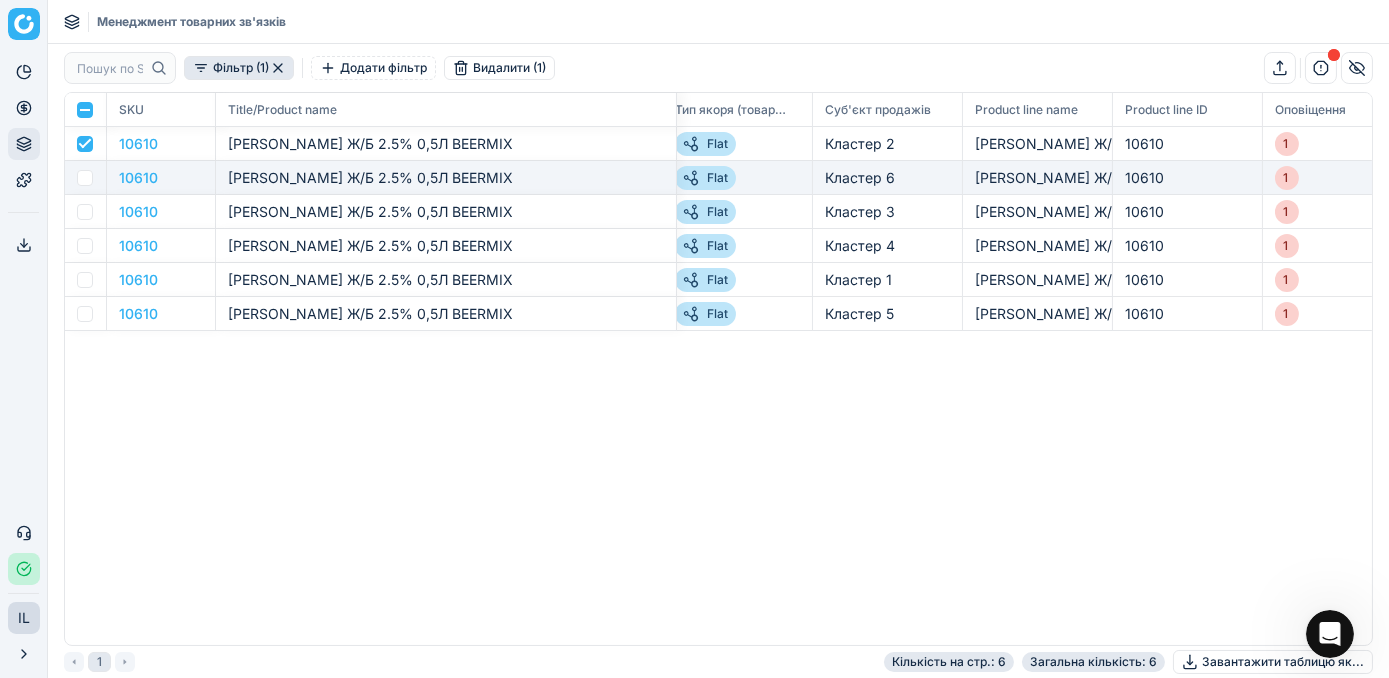 click at bounding box center [85, 178] 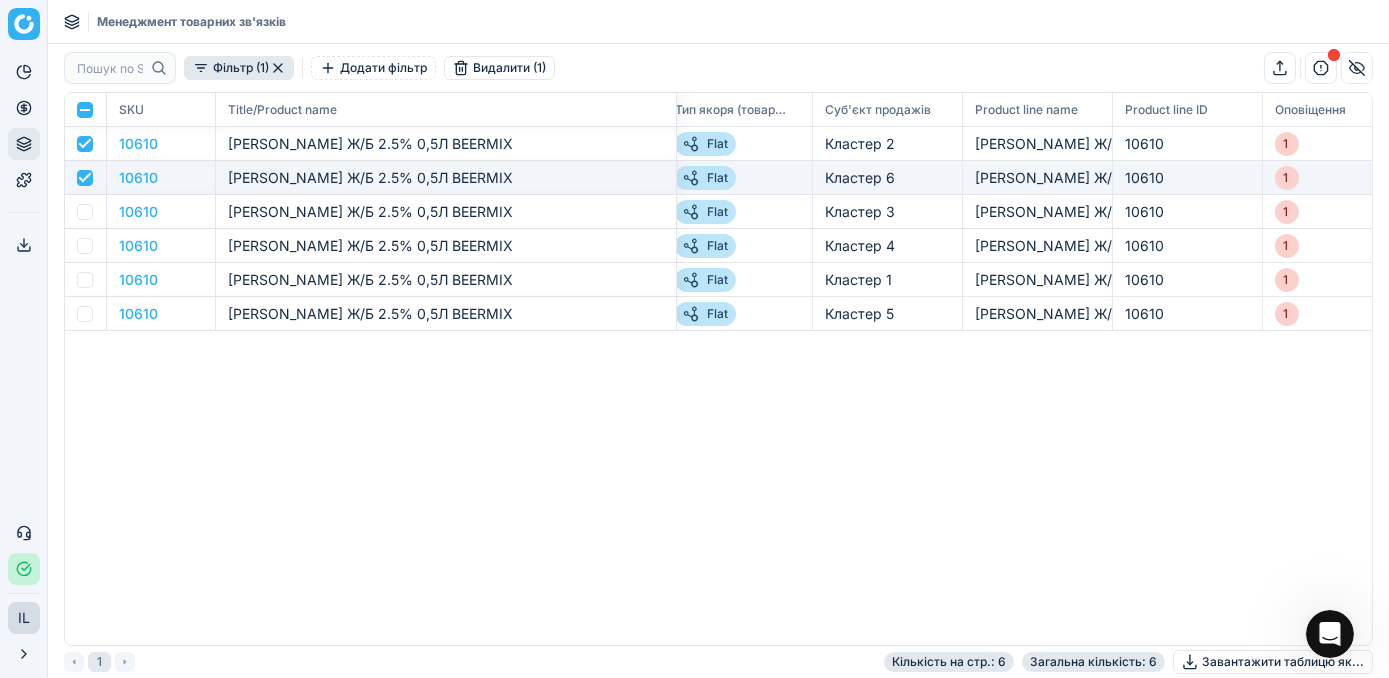 checkbox on "true" 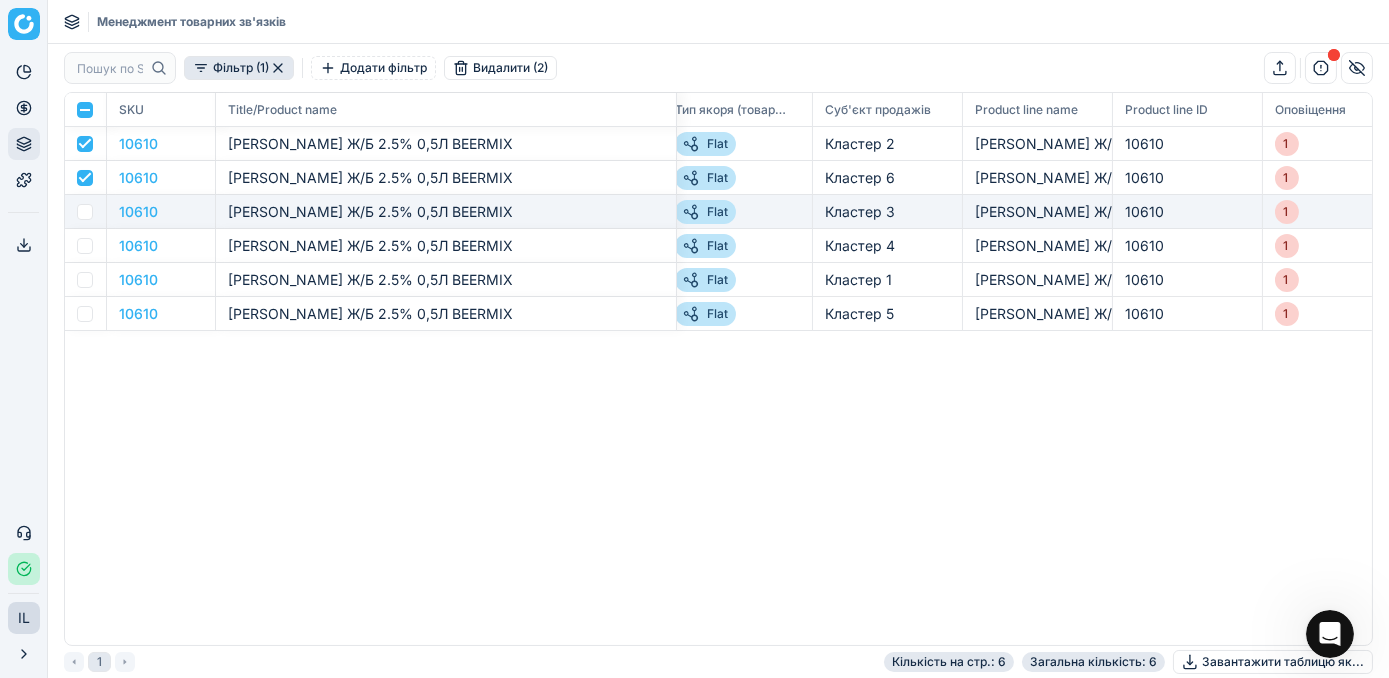 click at bounding box center [85, 212] 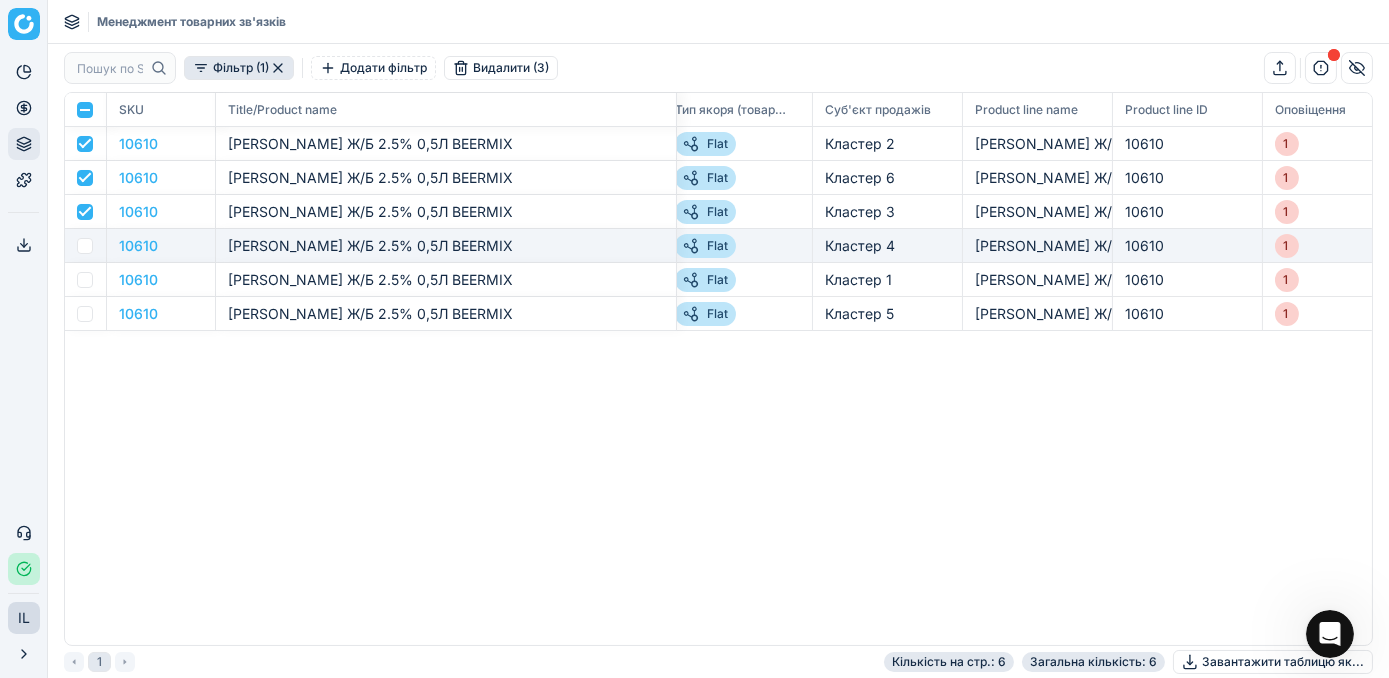 click at bounding box center [85, 246] 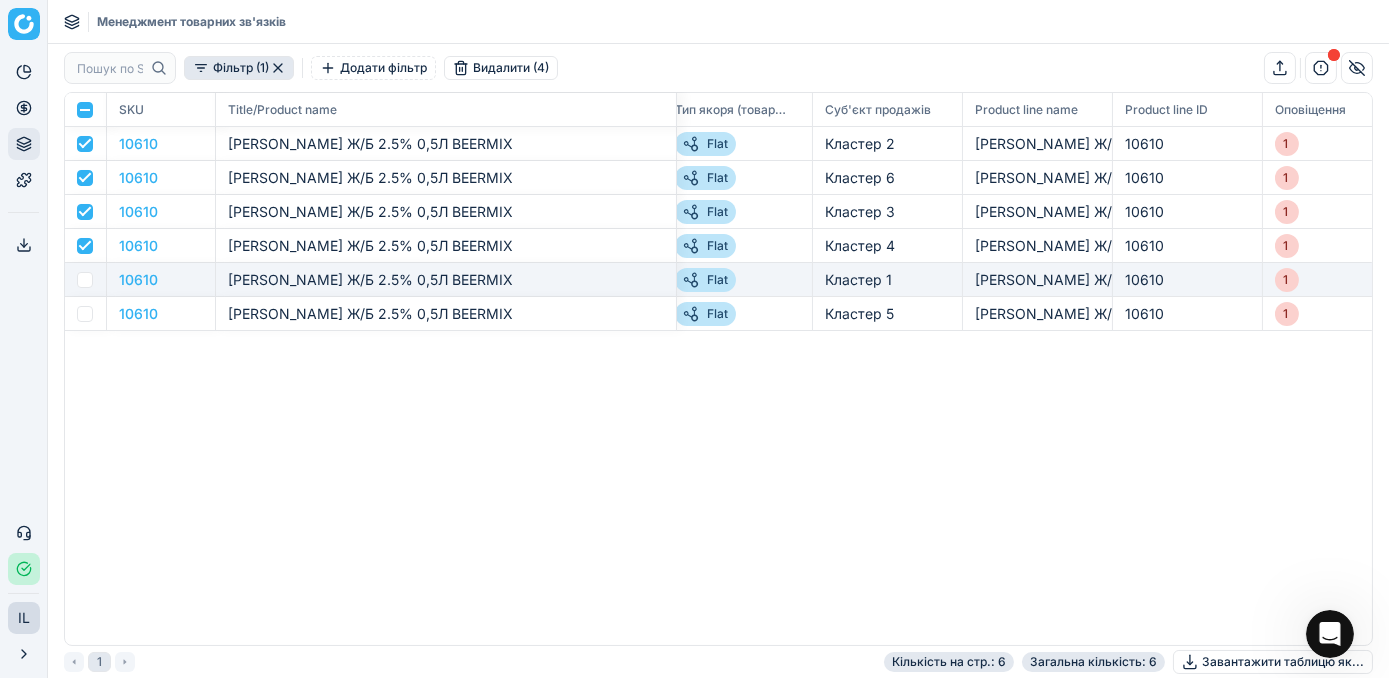 click at bounding box center [85, 280] 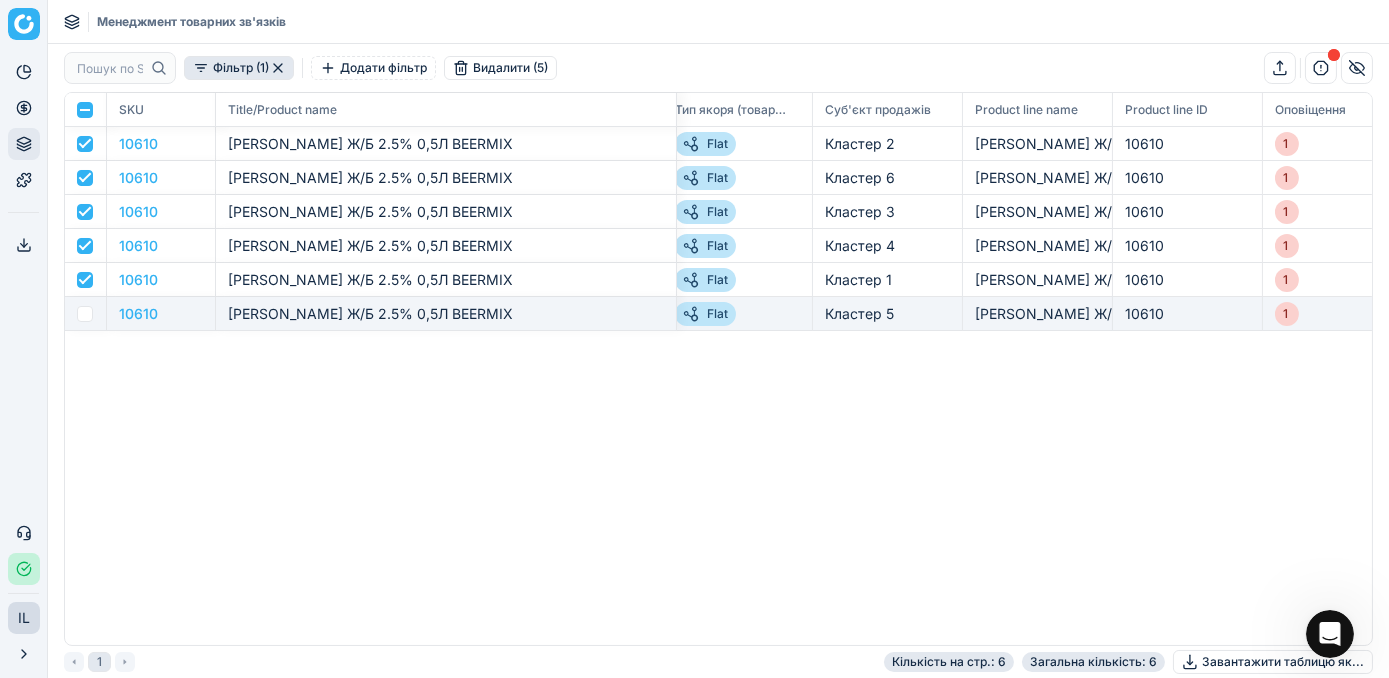 click at bounding box center [85, 314] 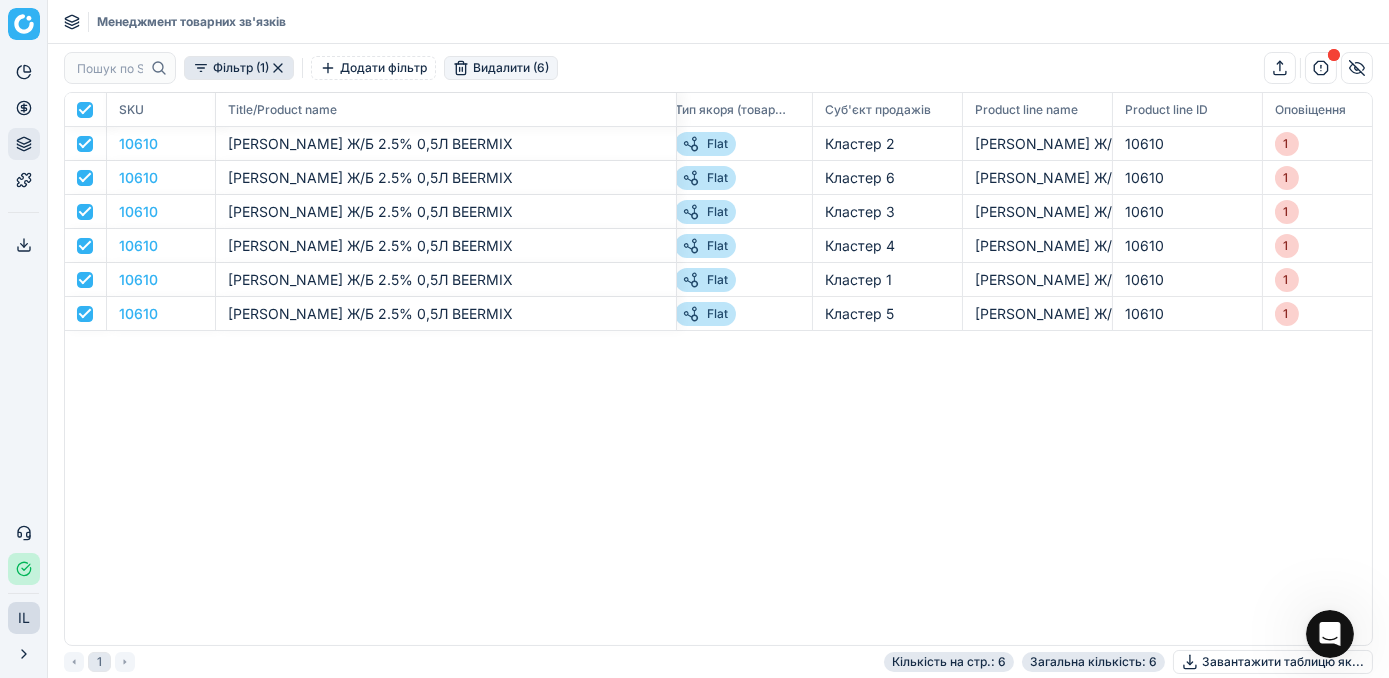 click on "Видалити (6)" at bounding box center (501, 68) 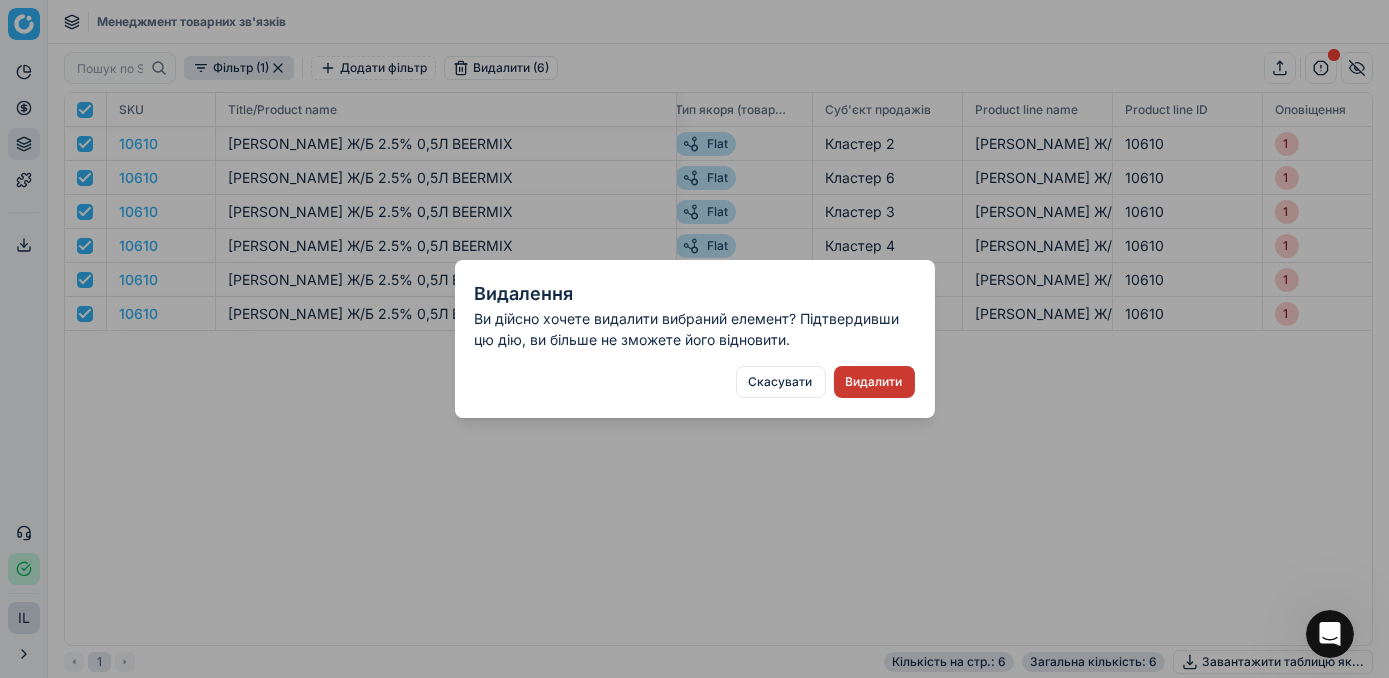 click on "Видалити" at bounding box center [874, 382] 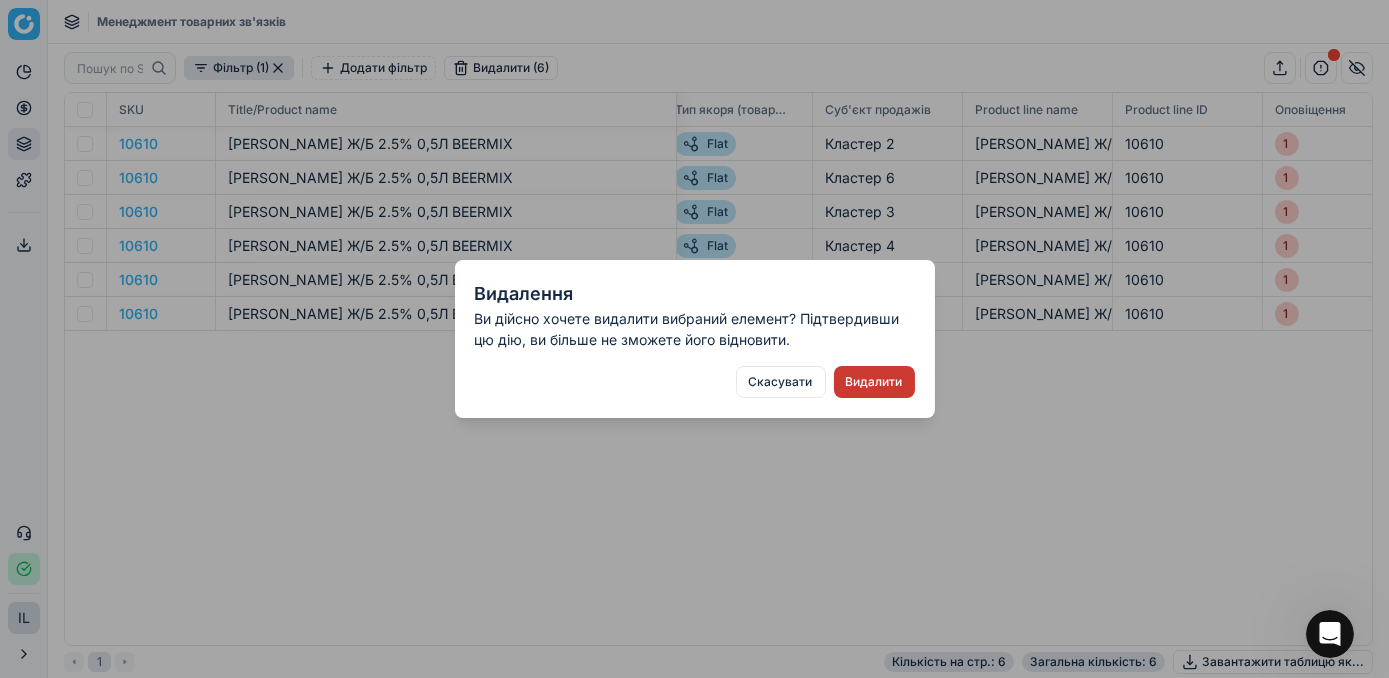 checkbox on "false" 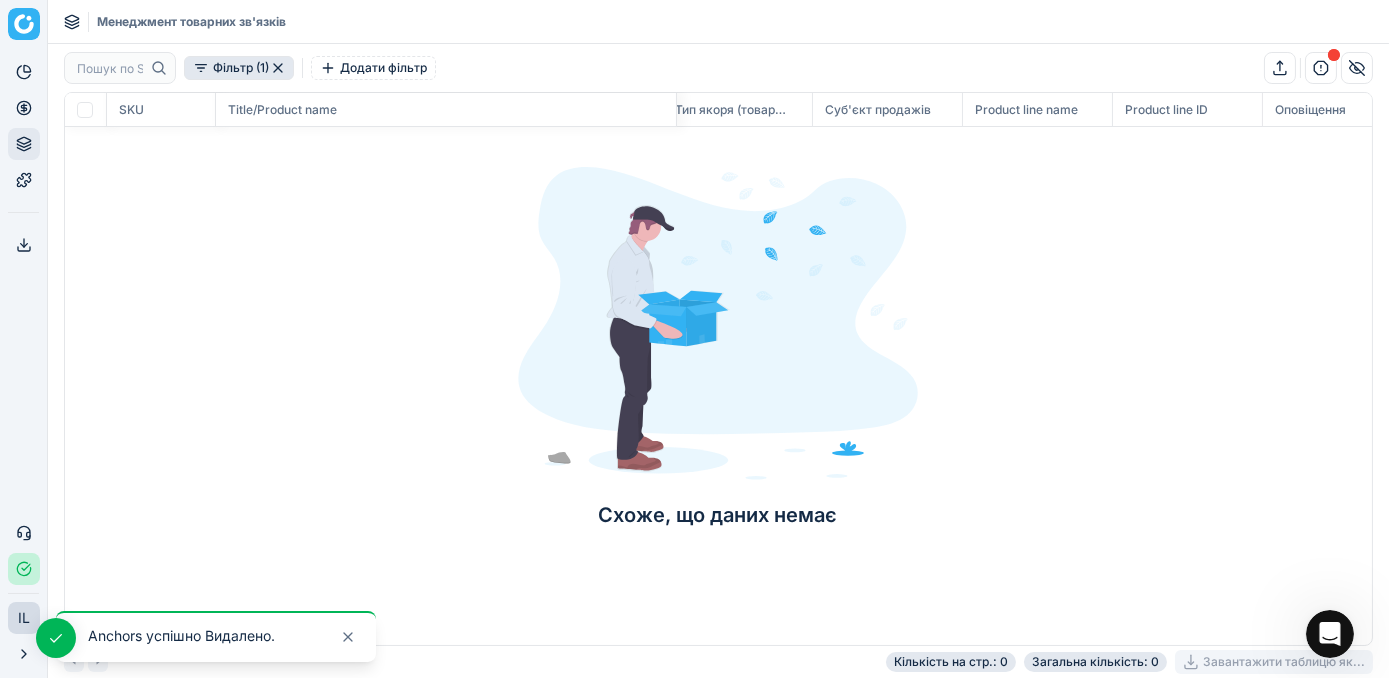 click on "Фільтр   (1)" at bounding box center [239, 68] 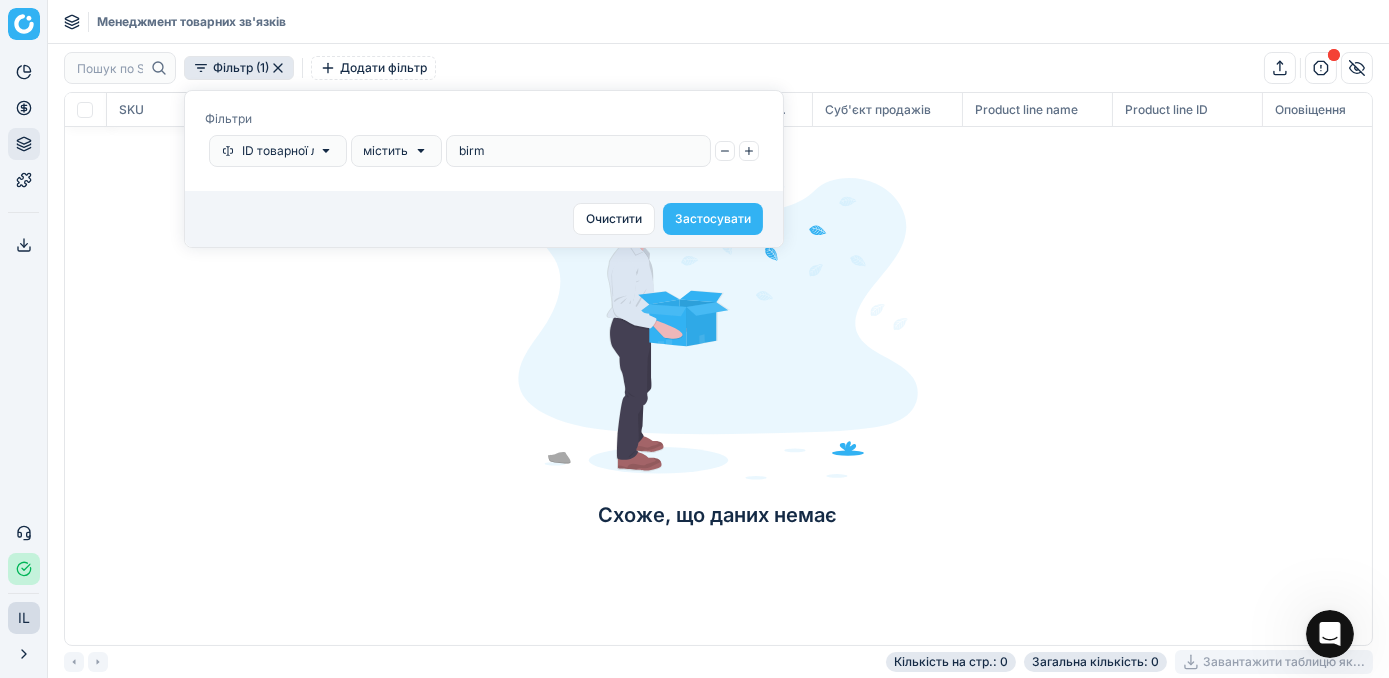 click at bounding box center (719, 326) 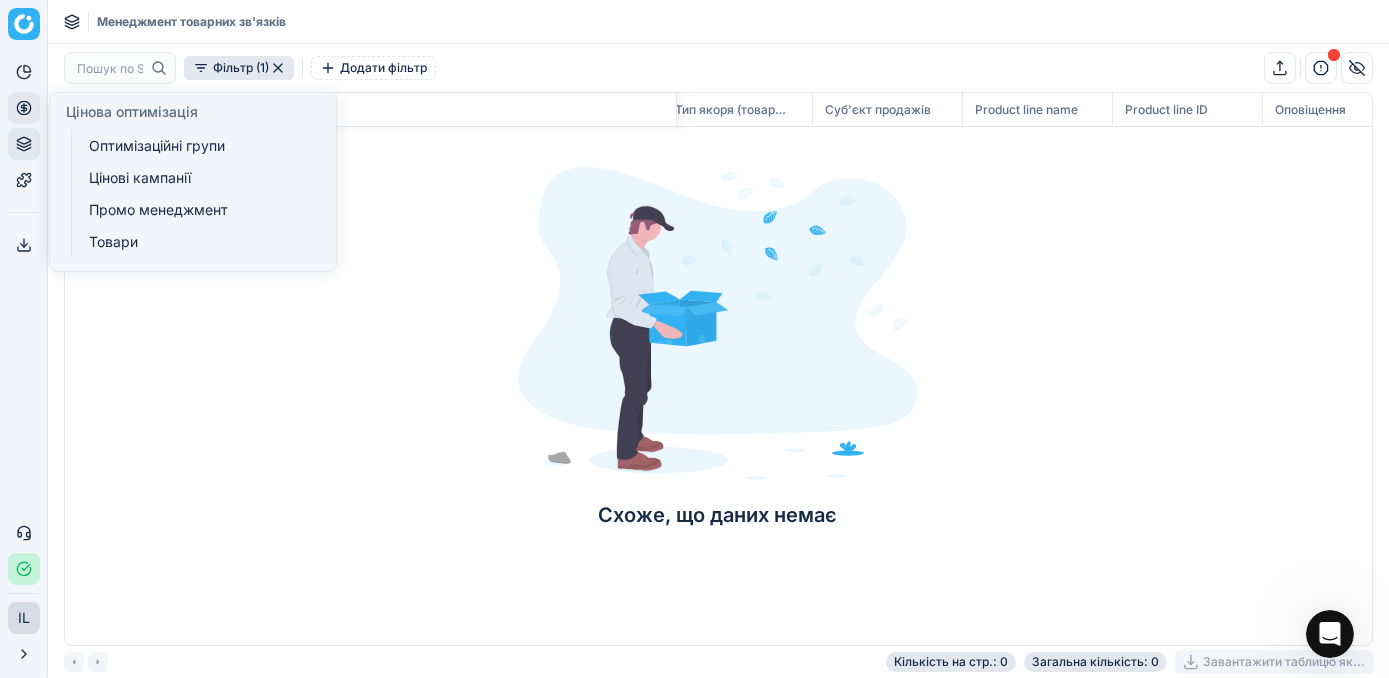 click on "Цінова оптимізація" at bounding box center [24, 108] 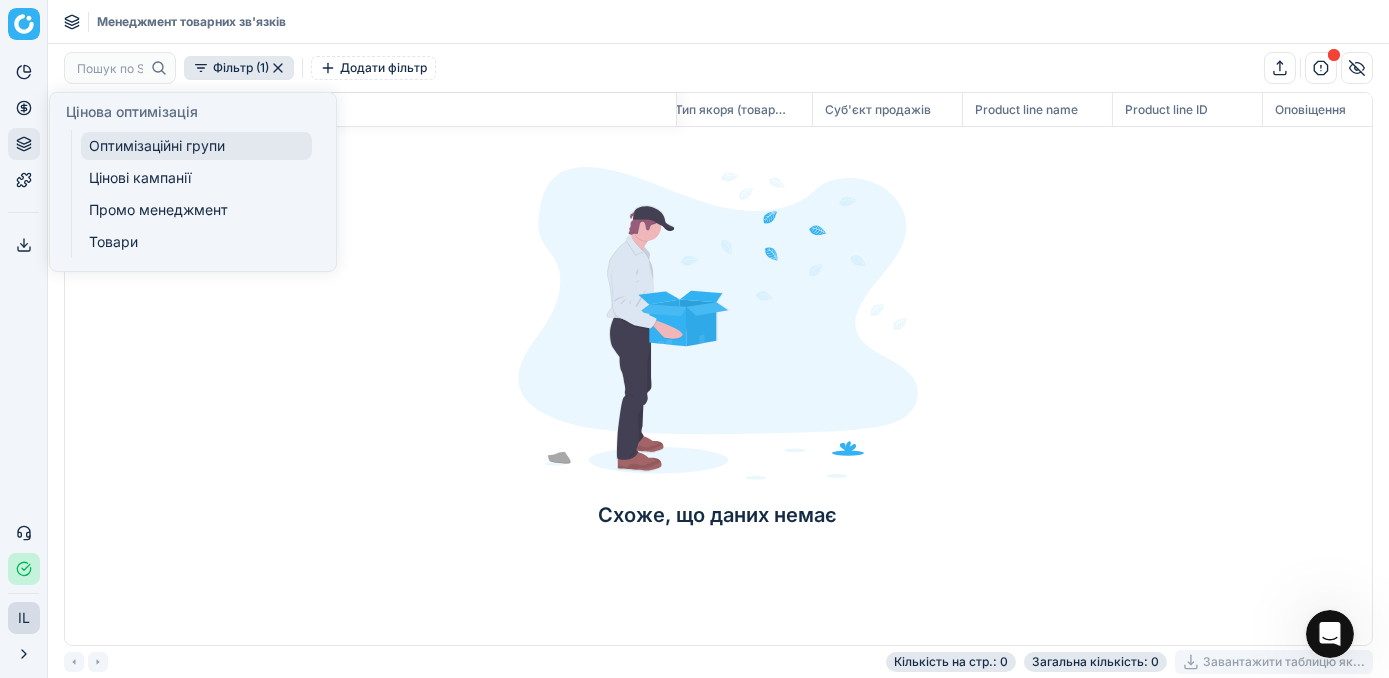 click on "Оптимізаційні групи" at bounding box center [196, 146] 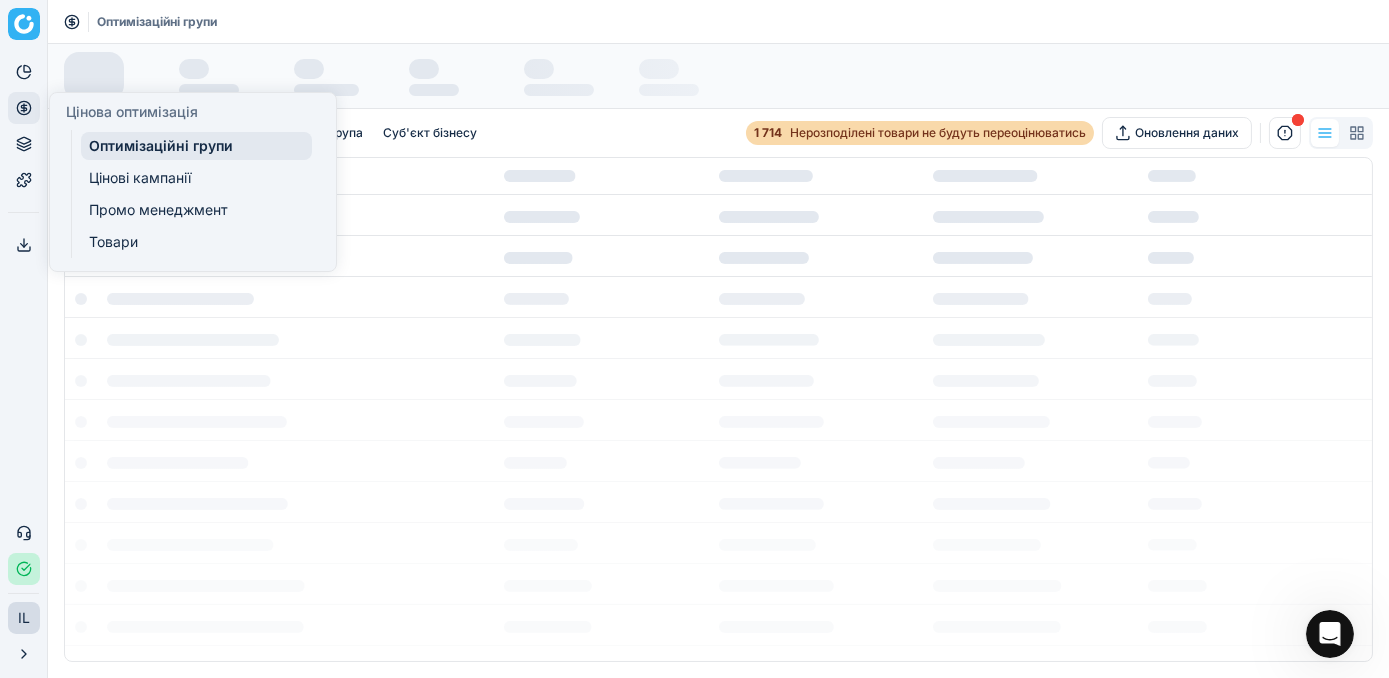 click 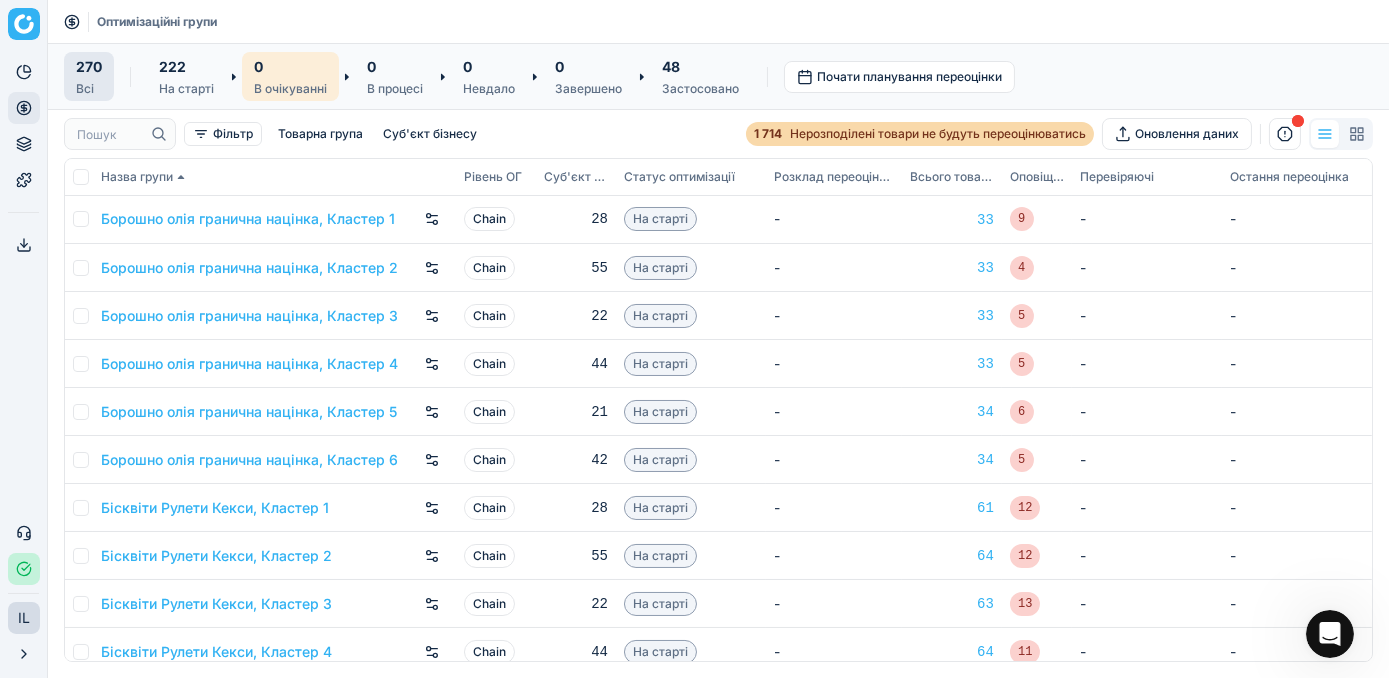 click on "0" at bounding box center [290, 66] 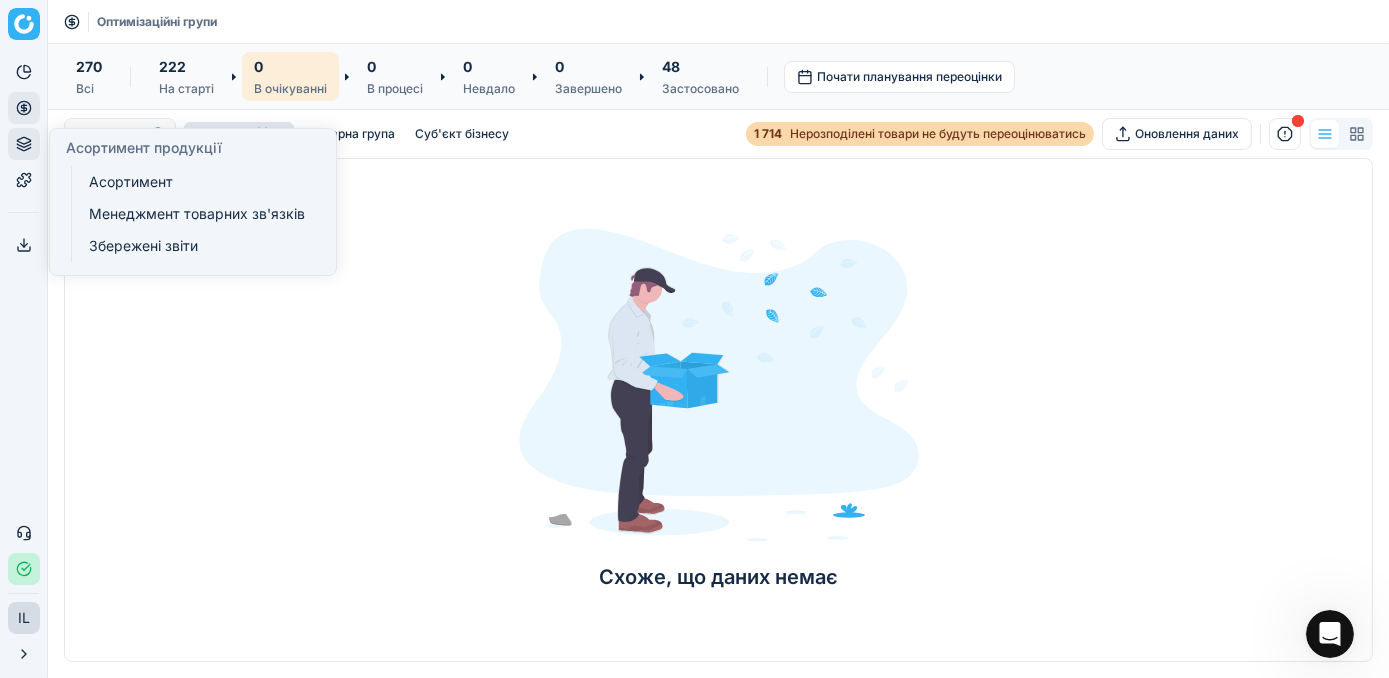 click 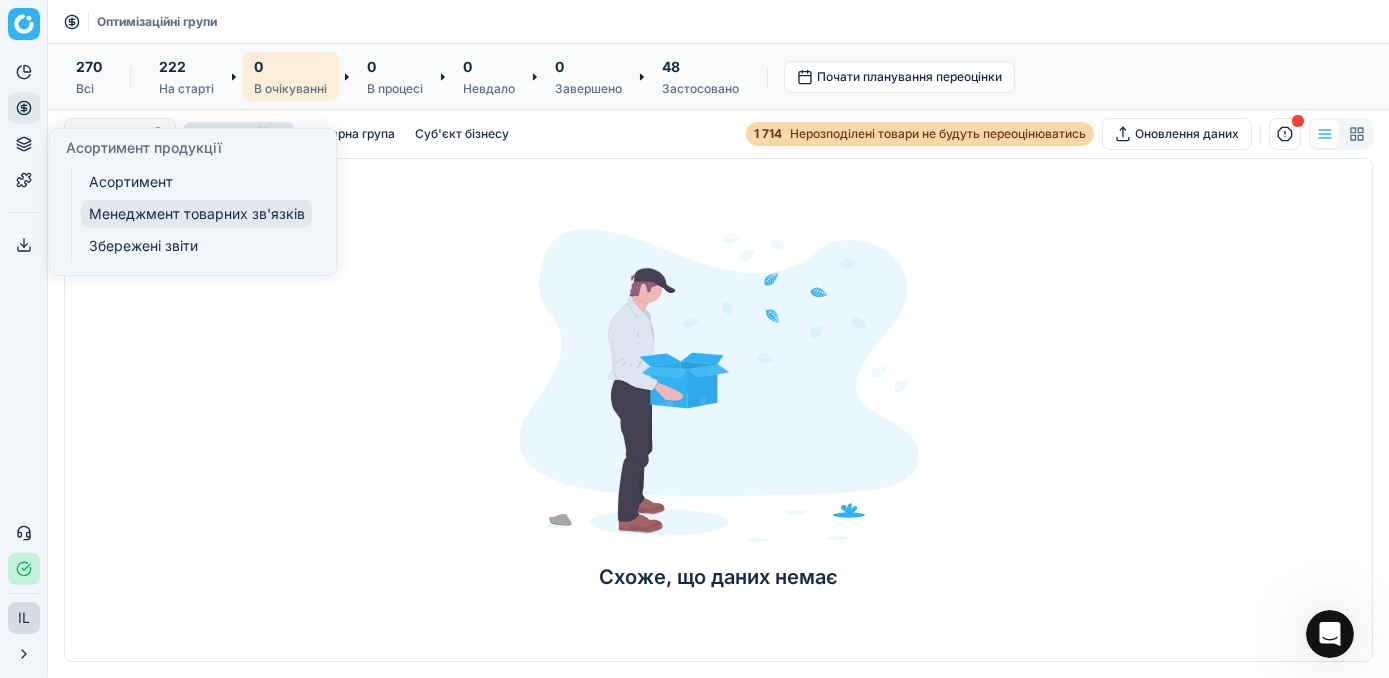 click on "Менеджмент товарних зв'язків" at bounding box center [196, 214] 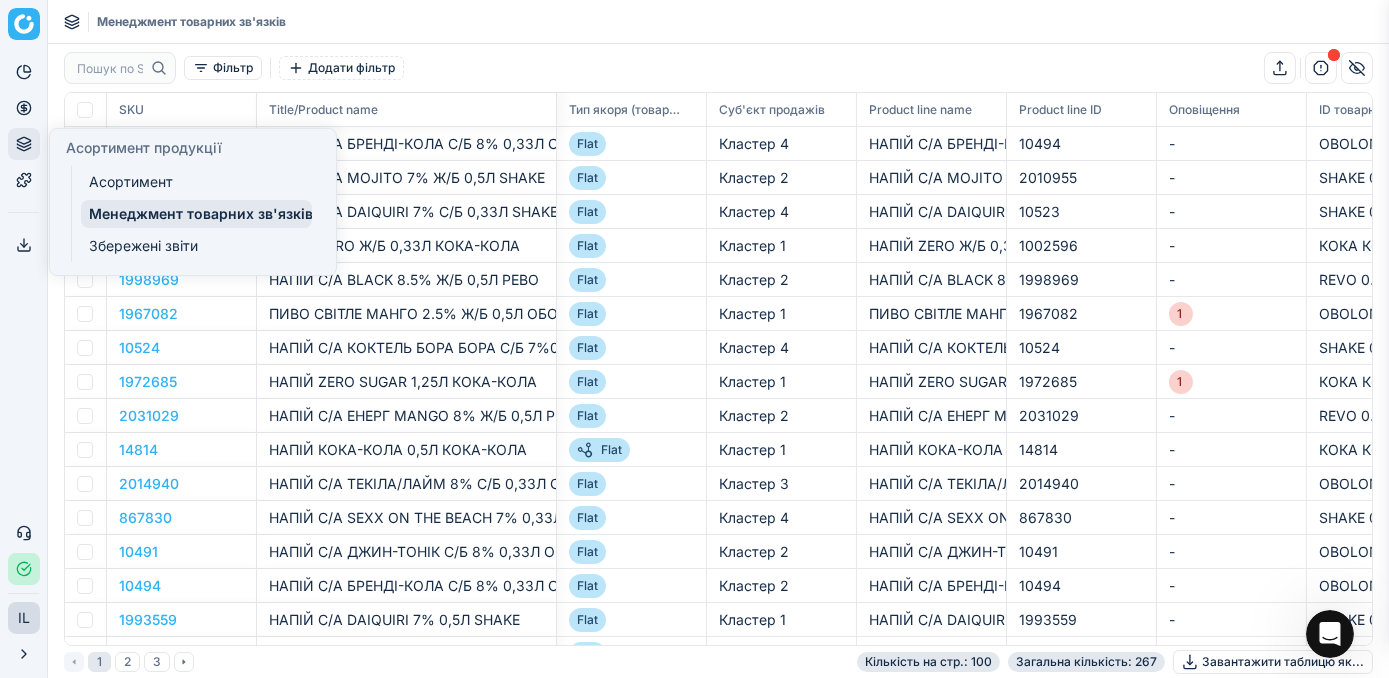 scroll, scrollTop: 2, scrollLeft: 2, axis: both 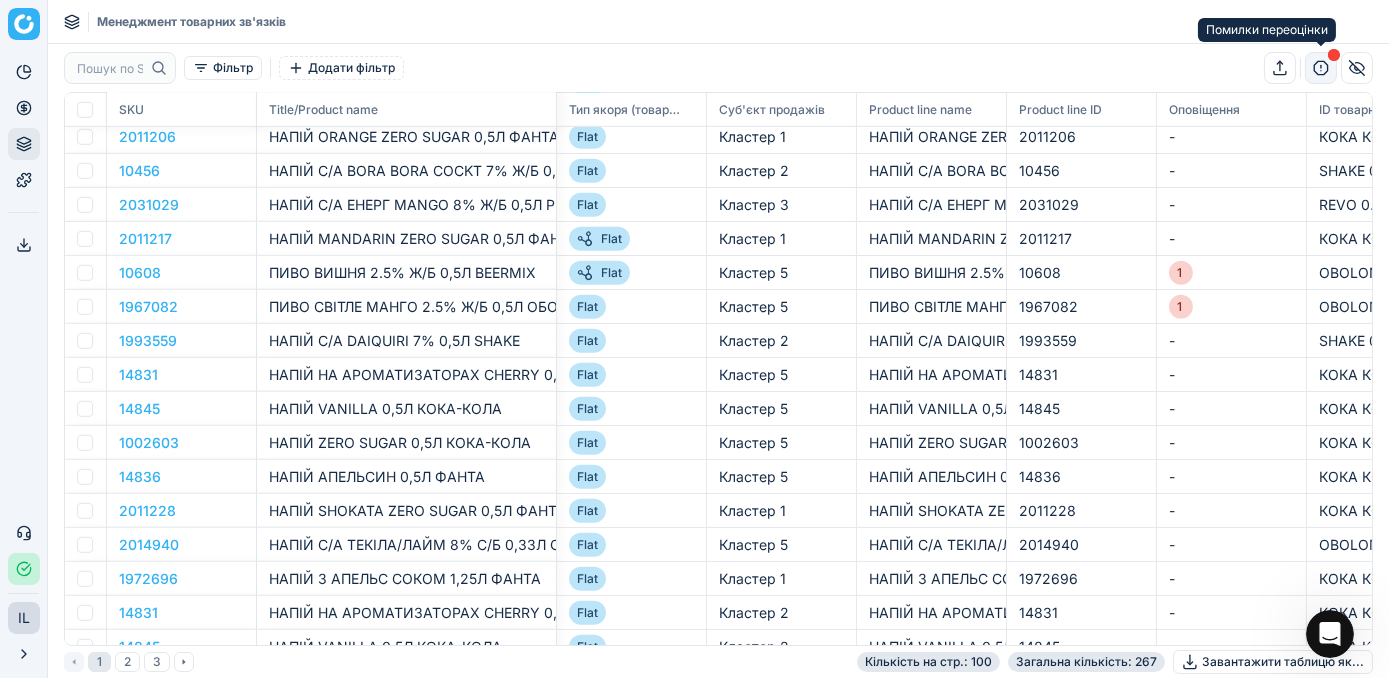 click at bounding box center (1321, 68) 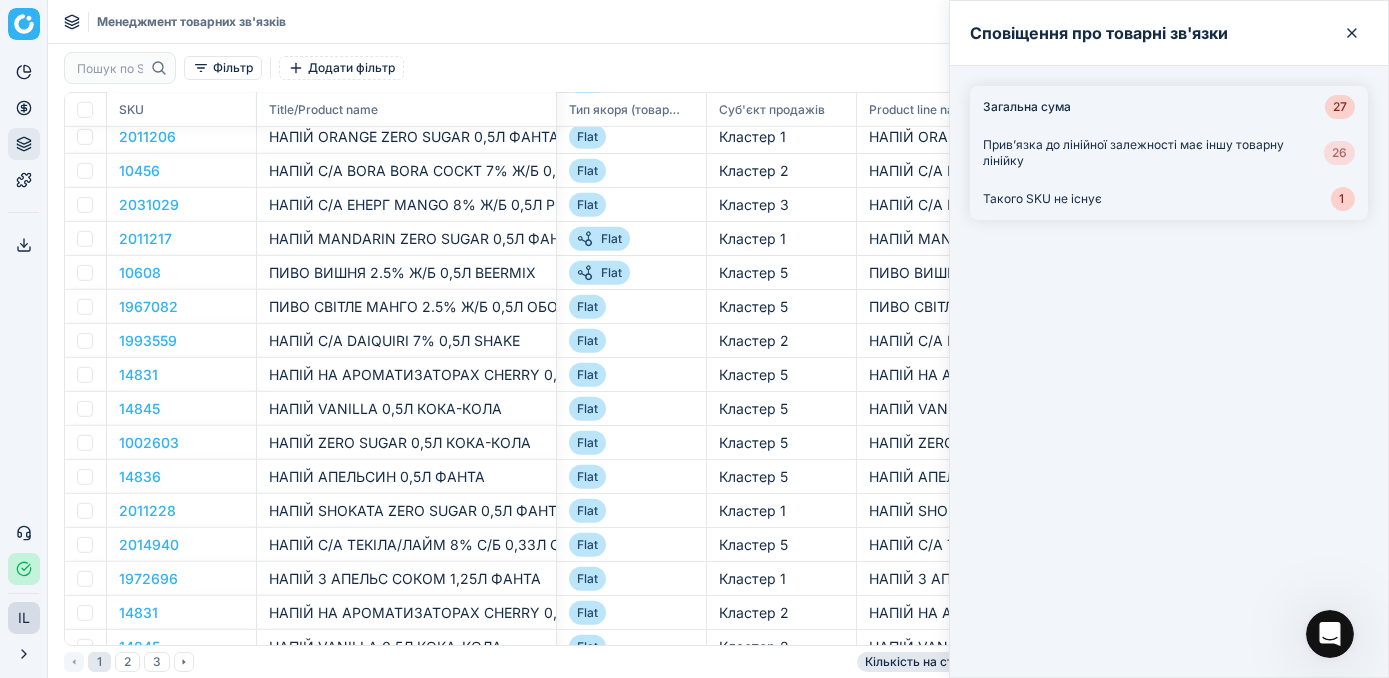 click on "26" at bounding box center (1339, 153) 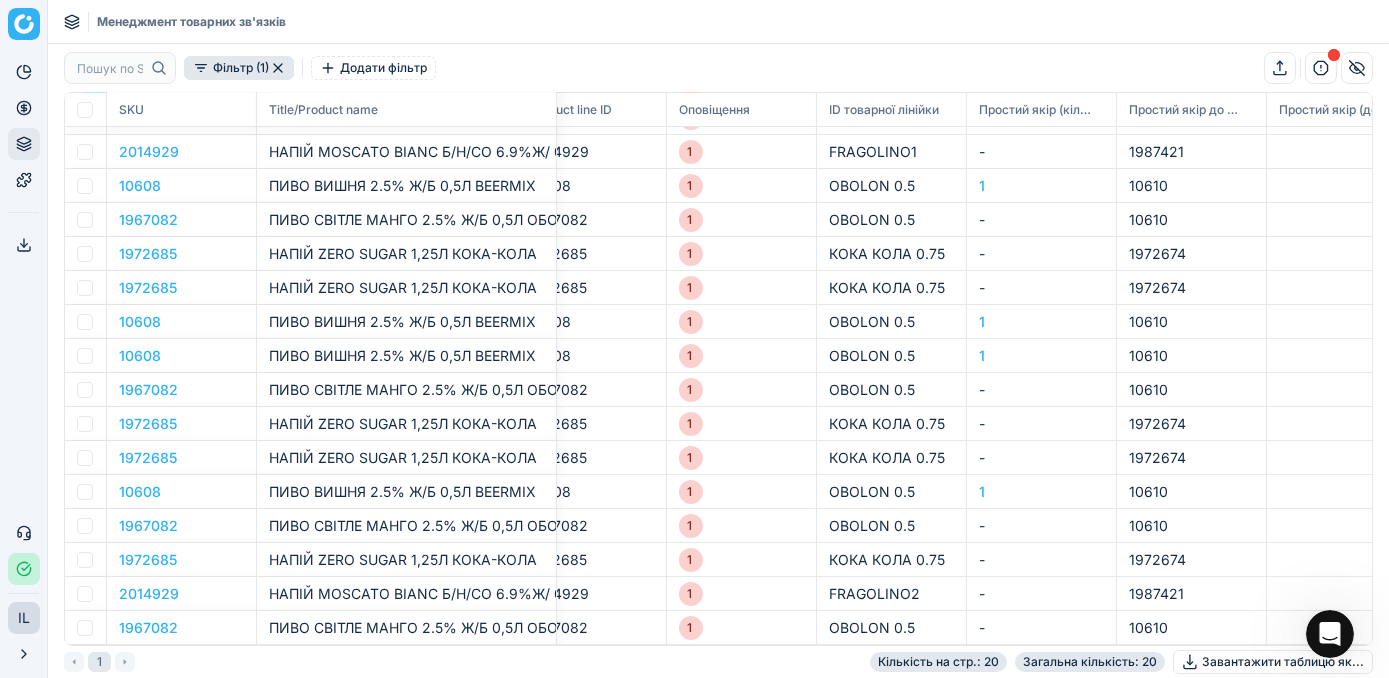 scroll, scrollTop: 174, scrollLeft: 492, axis: both 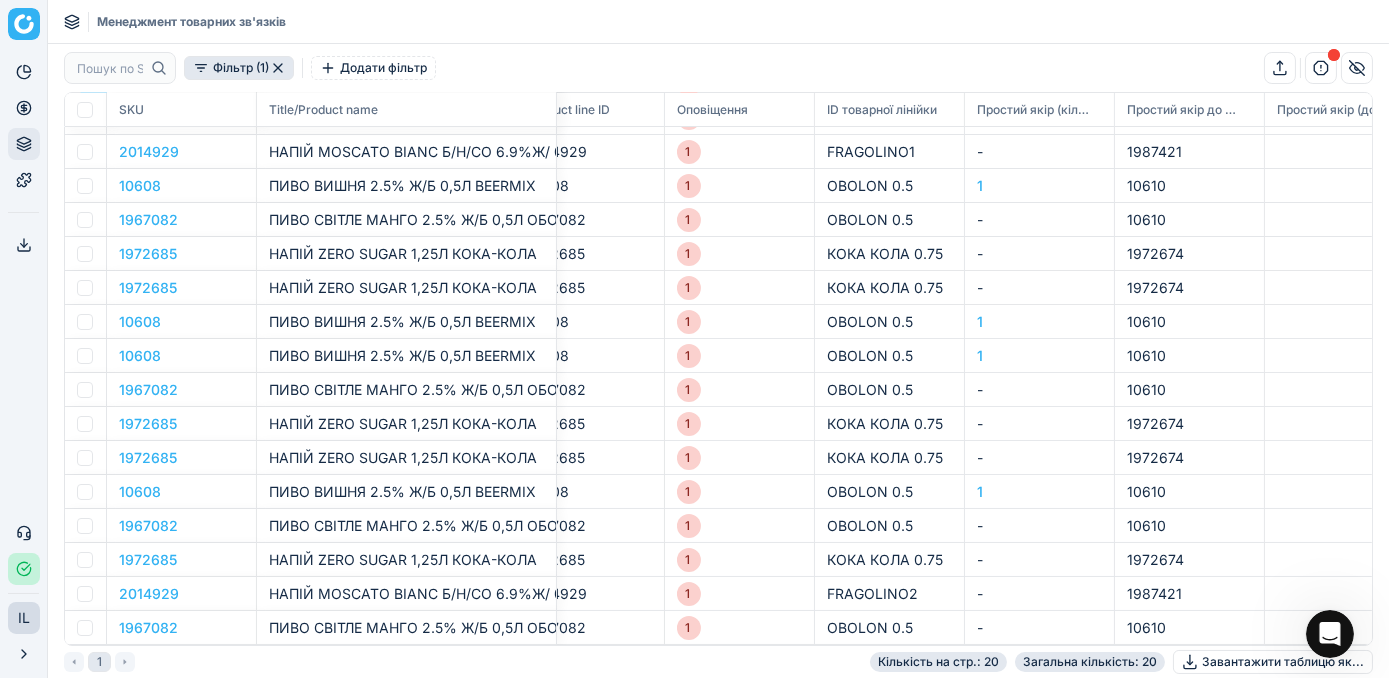 click 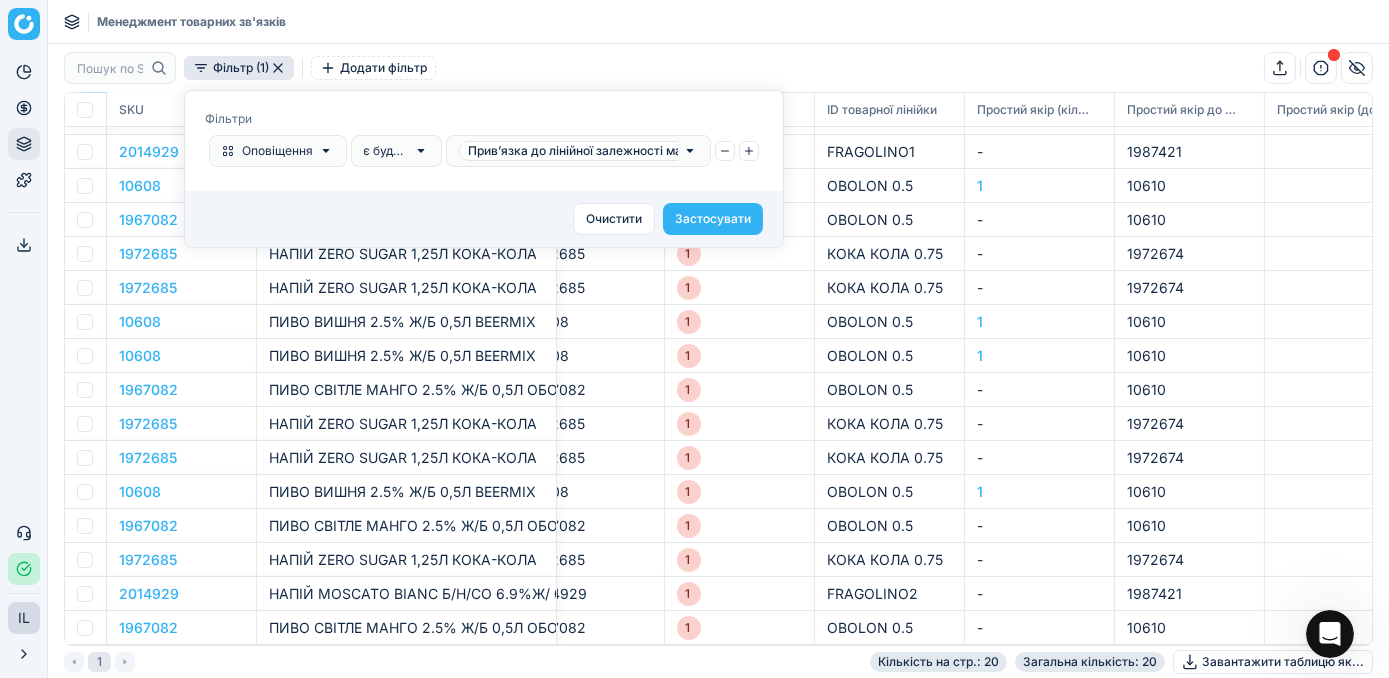 click 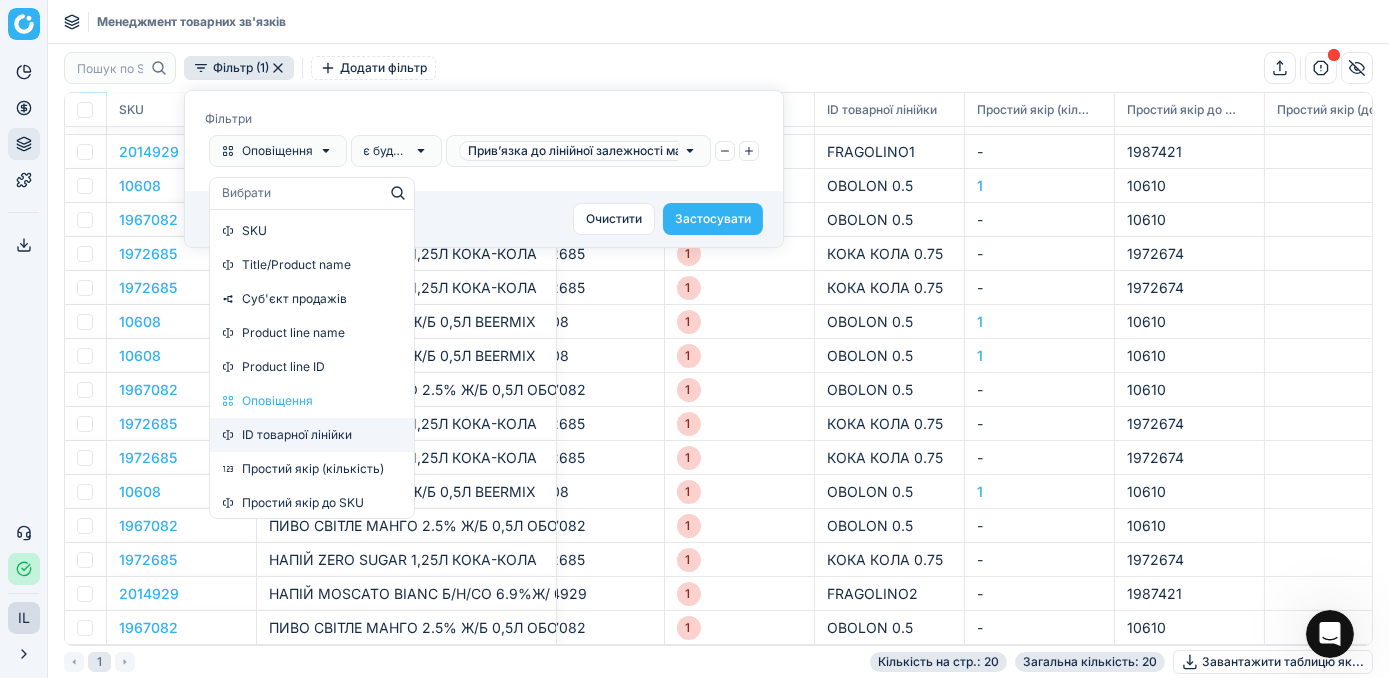 click on "ID товарної лінійки" at bounding box center (297, 435) 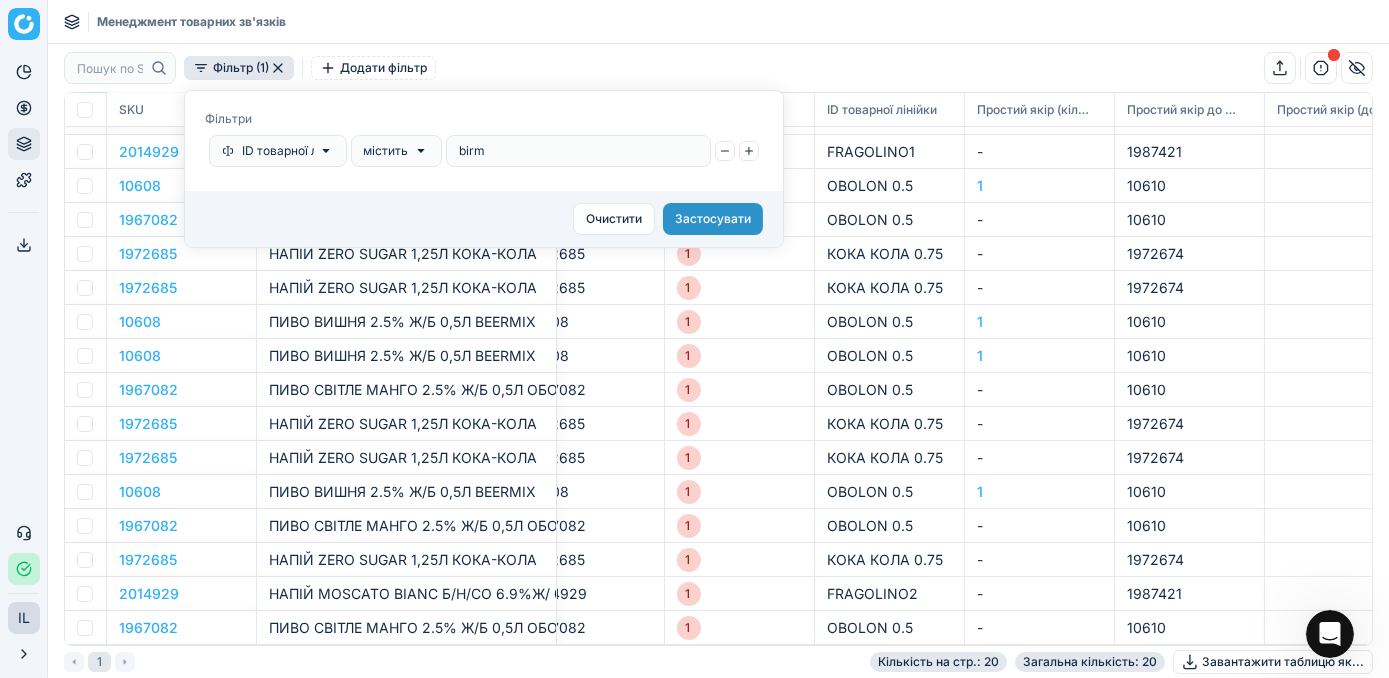 type on "birm" 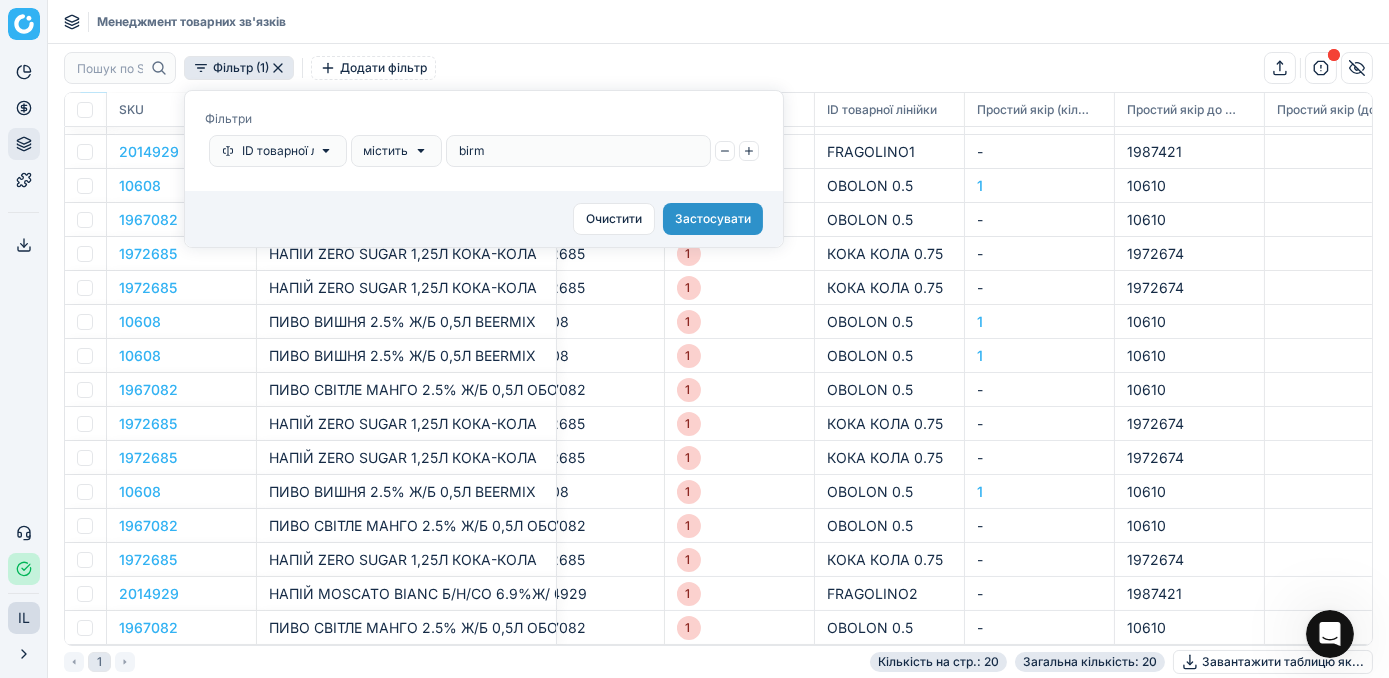 click on "Застосувати" at bounding box center [713, 219] 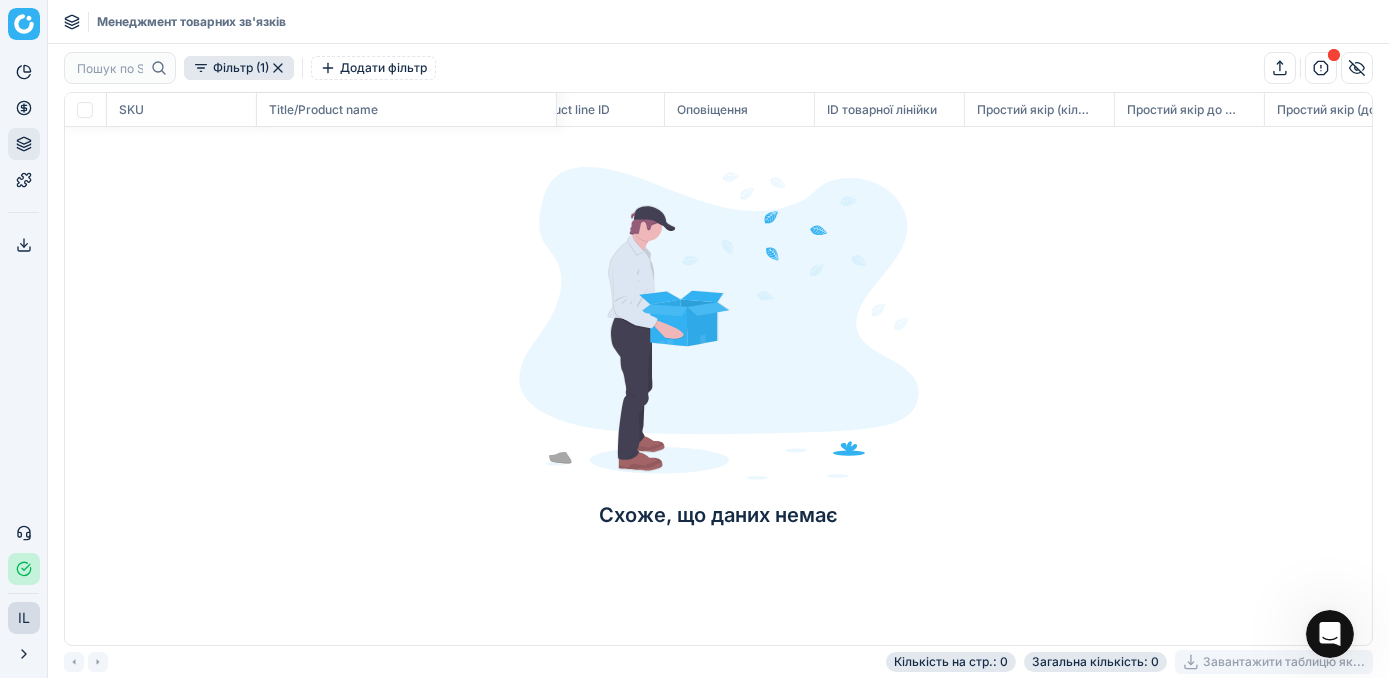 scroll, scrollTop: 0, scrollLeft: 492, axis: horizontal 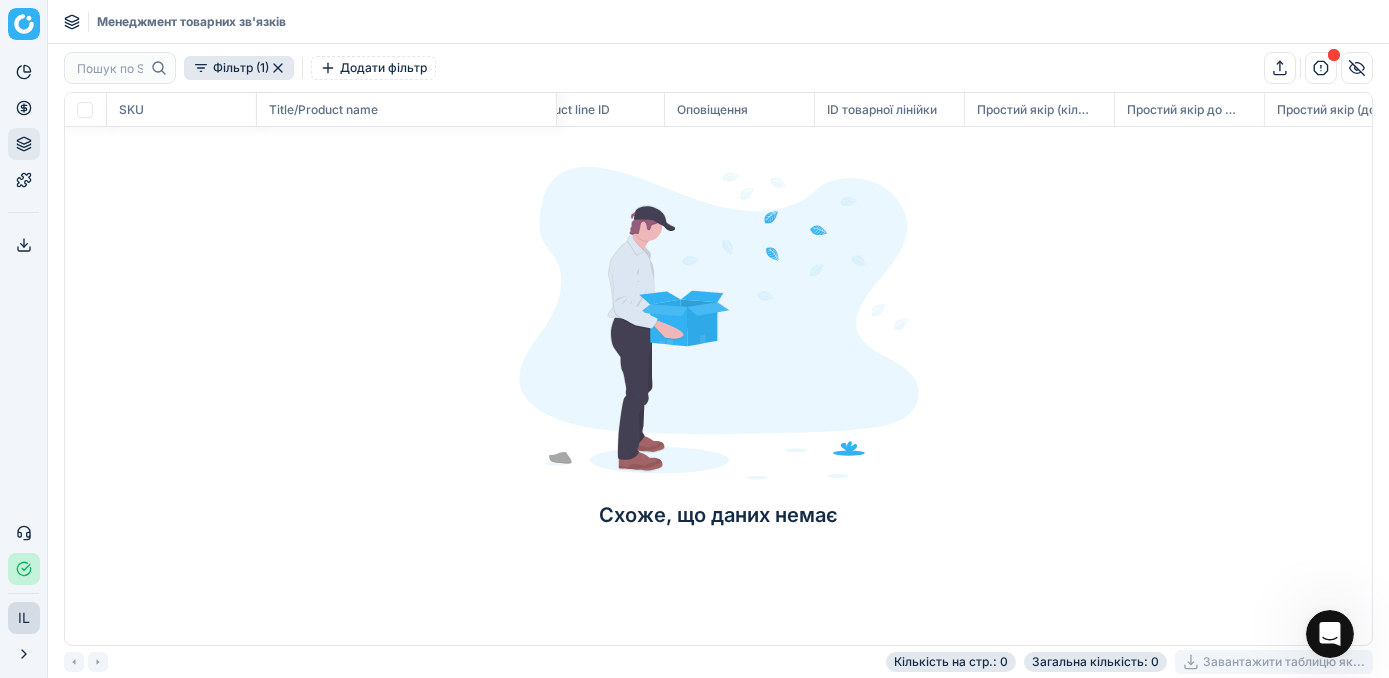 click 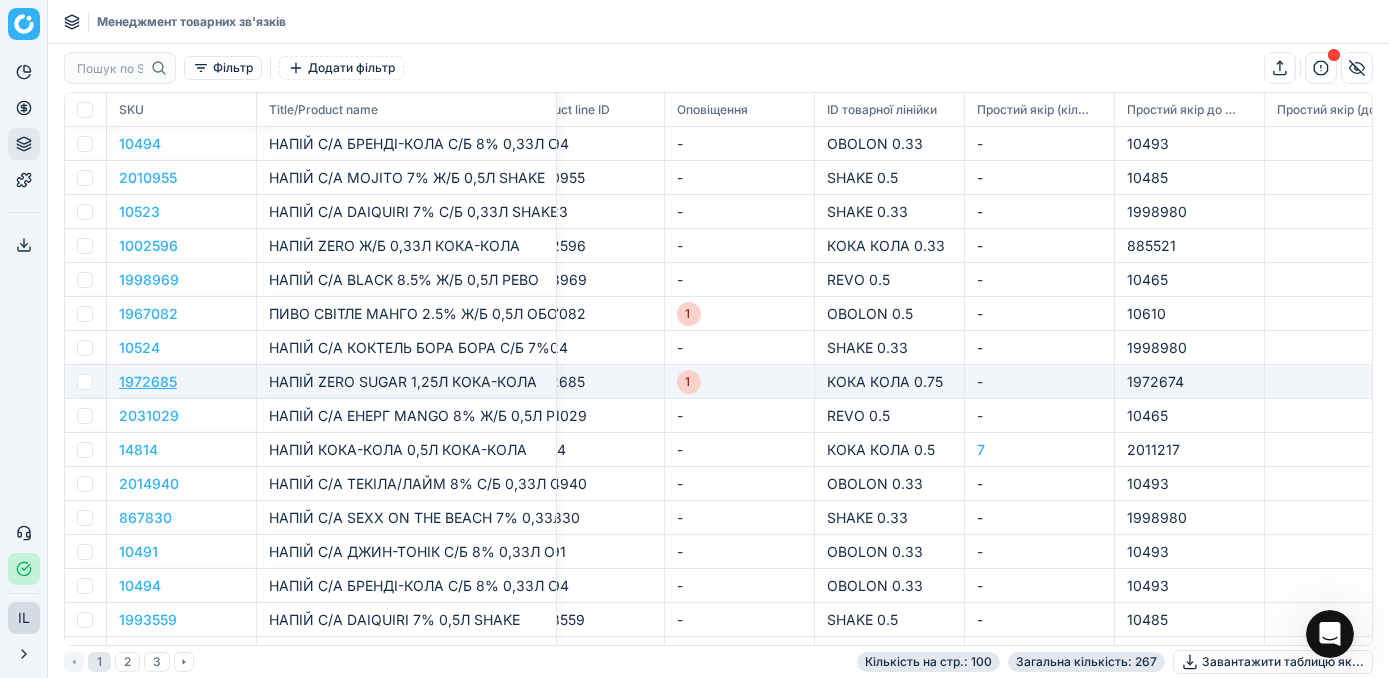 click on "1972685" at bounding box center (148, 381) 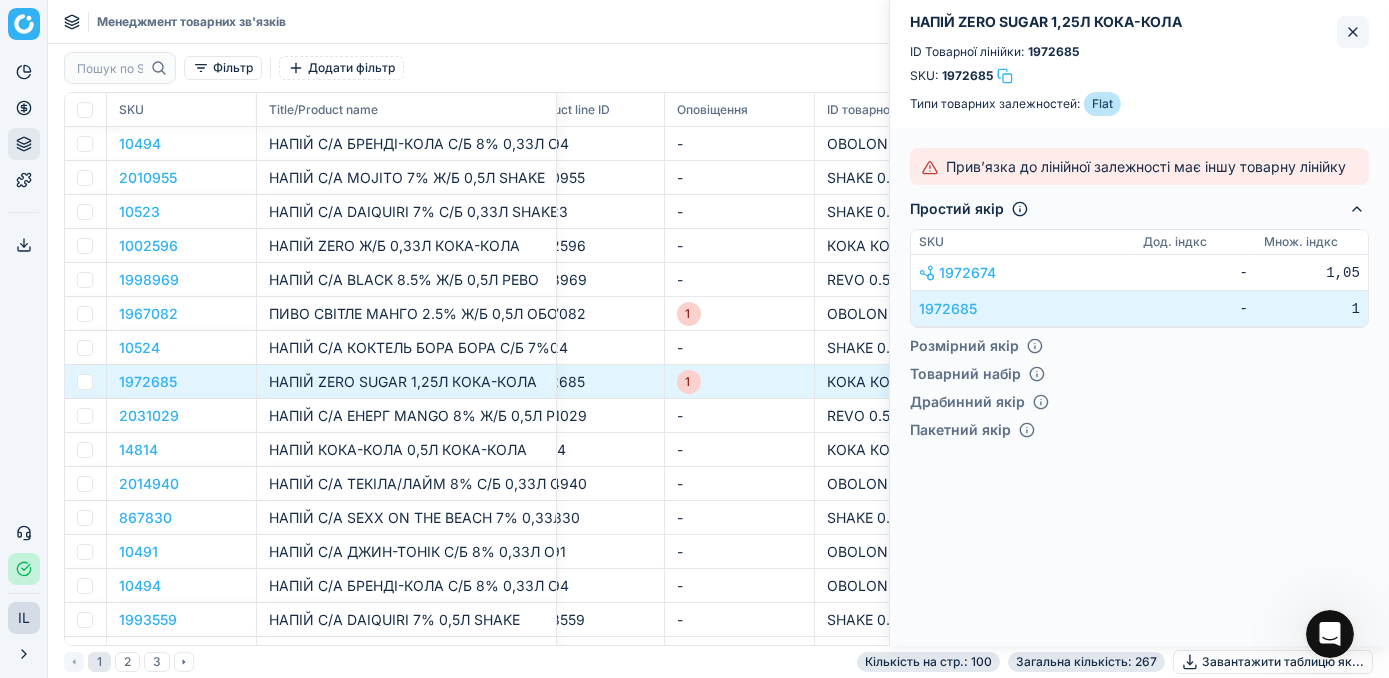 click at bounding box center [1353, 32] 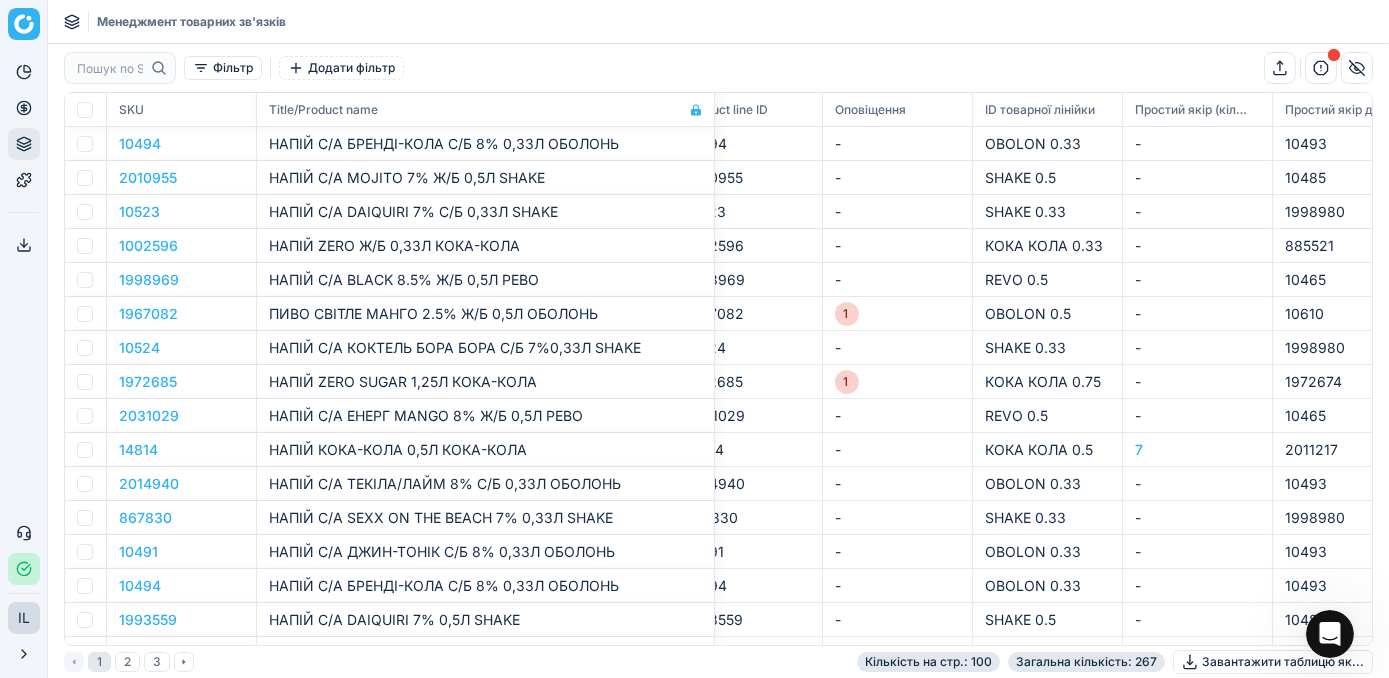 drag, startPoint x: 555, startPoint y: 105, endPoint x: 713, endPoint y: 126, distance: 159.38947 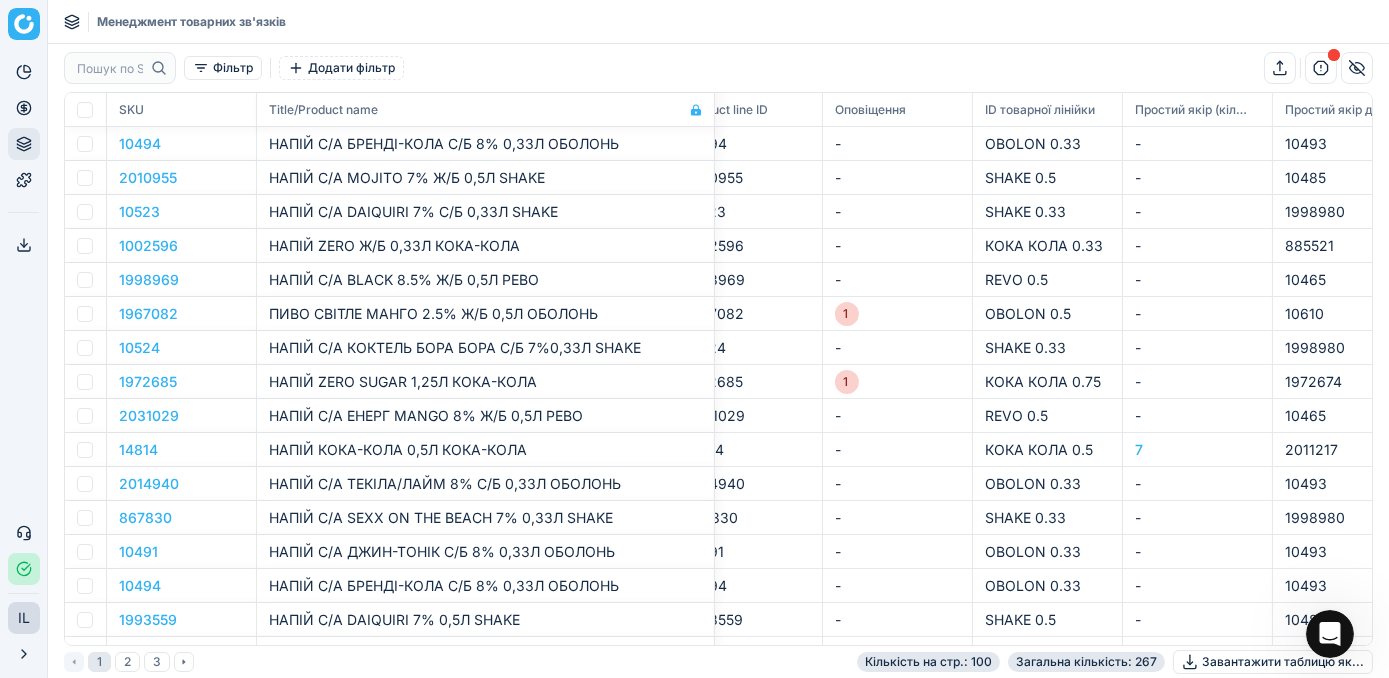 click on "Title/Product name" at bounding box center [486, 110] 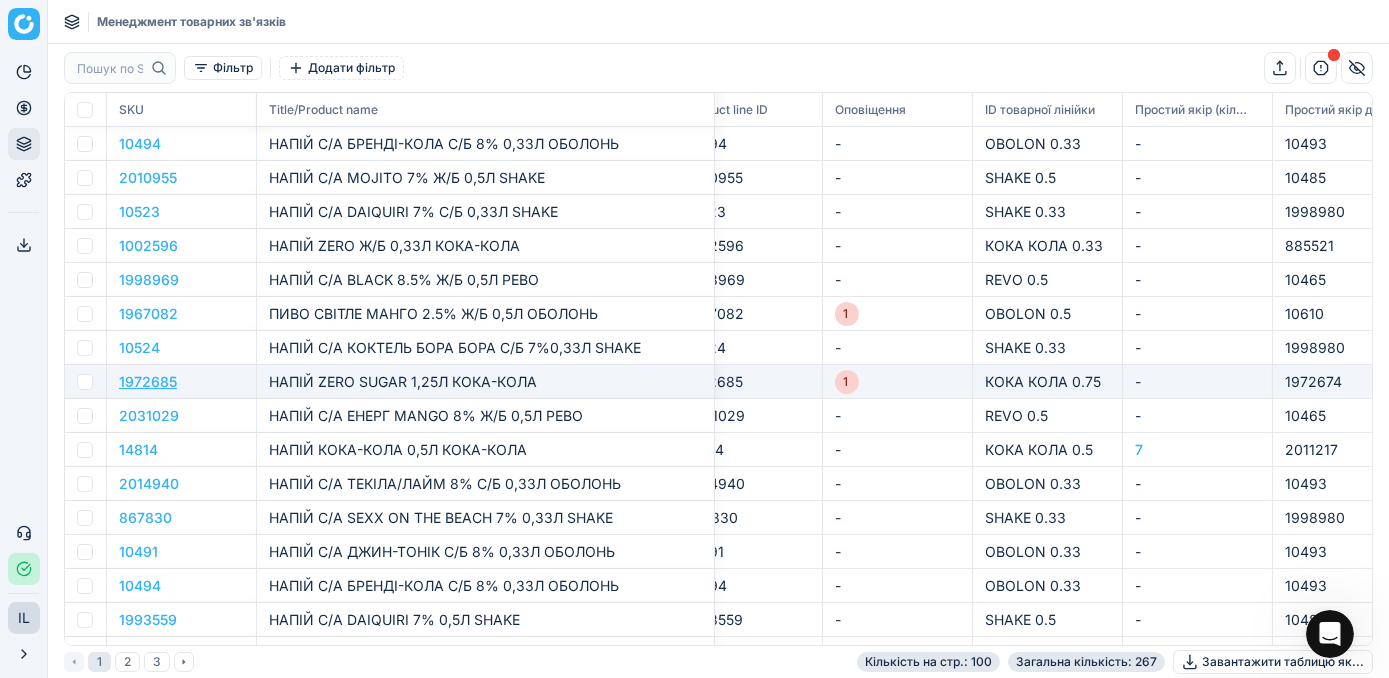 click on "1972685" at bounding box center (148, 381) 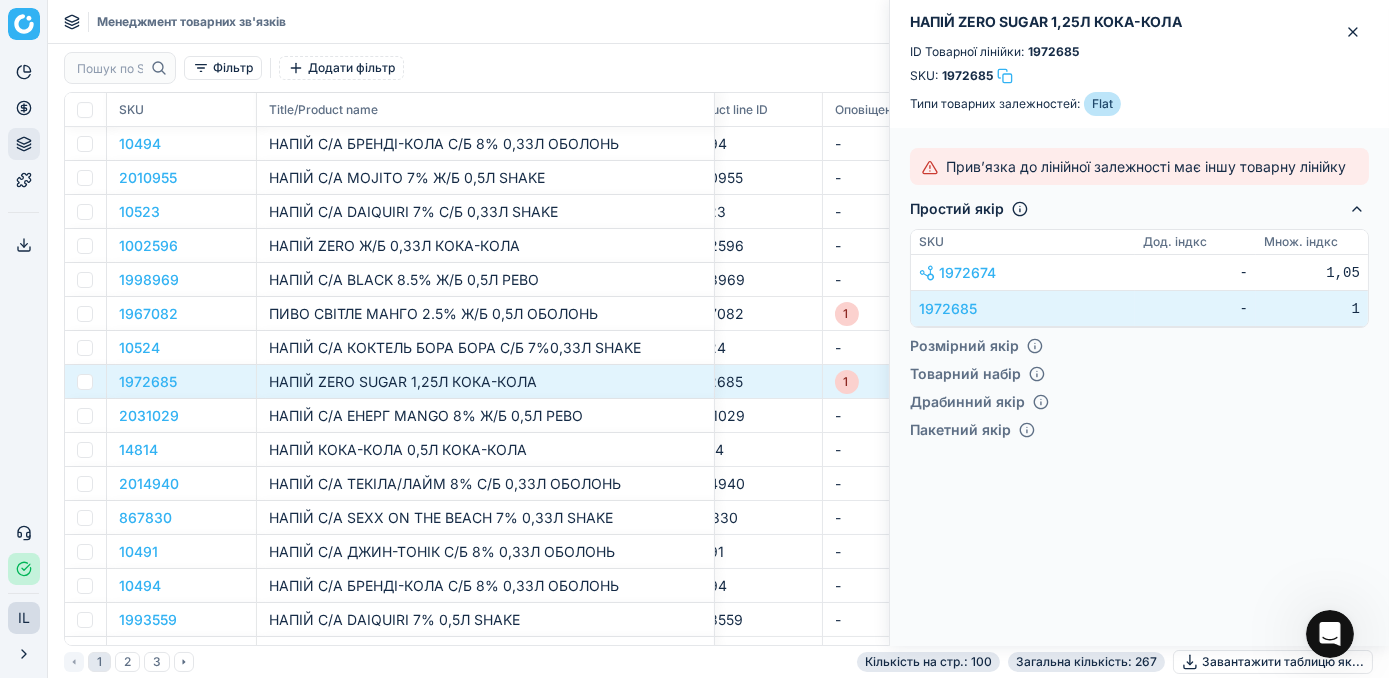 click on "НАПІЙ ZERO SUGAR                  1,25Л КОКА-КОЛА" at bounding box center (485, 381) 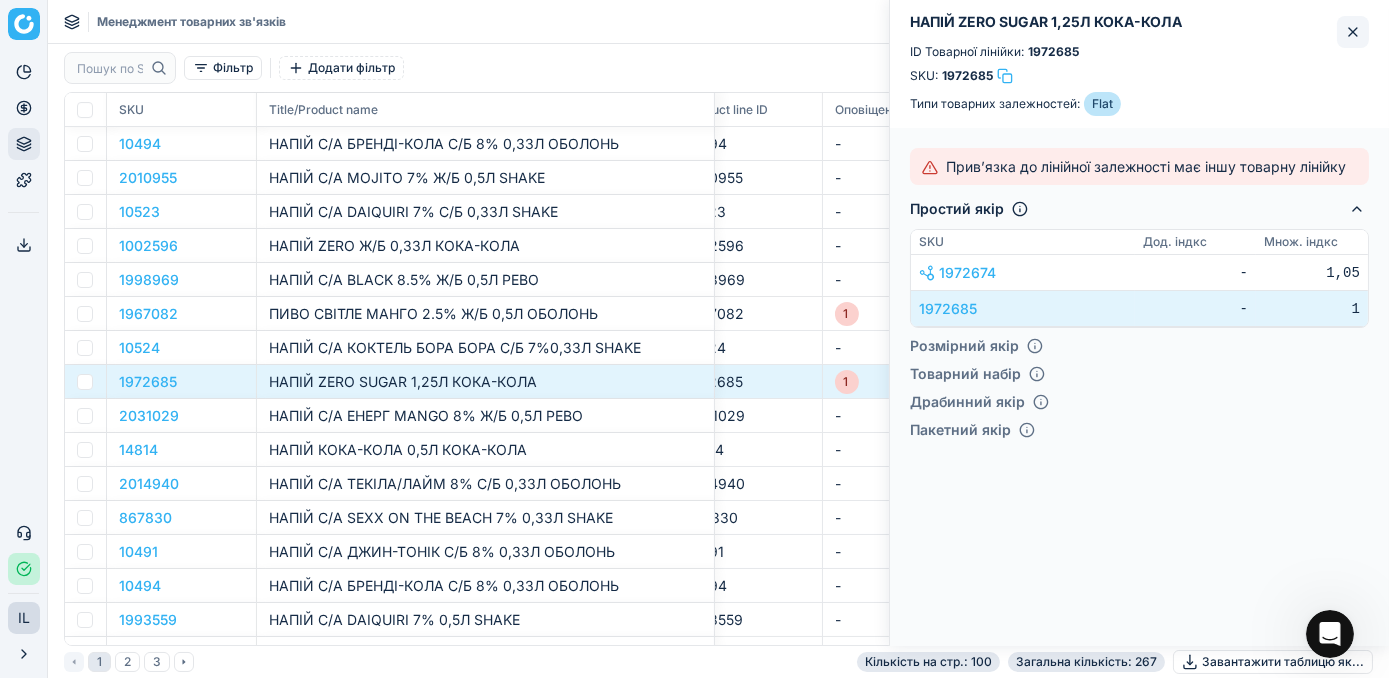 click 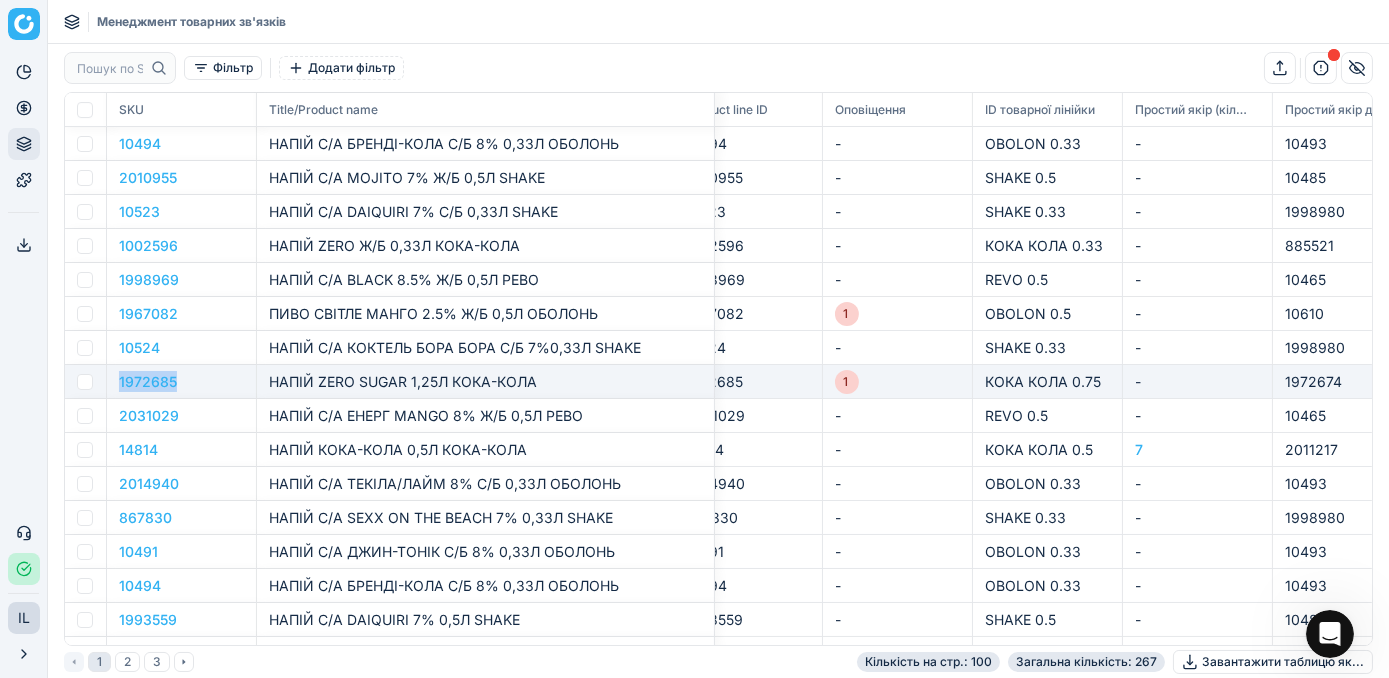 drag, startPoint x: 179, startPoint y: 387, endPoint x: 117, endPoint y: 380, distance: 62.39391 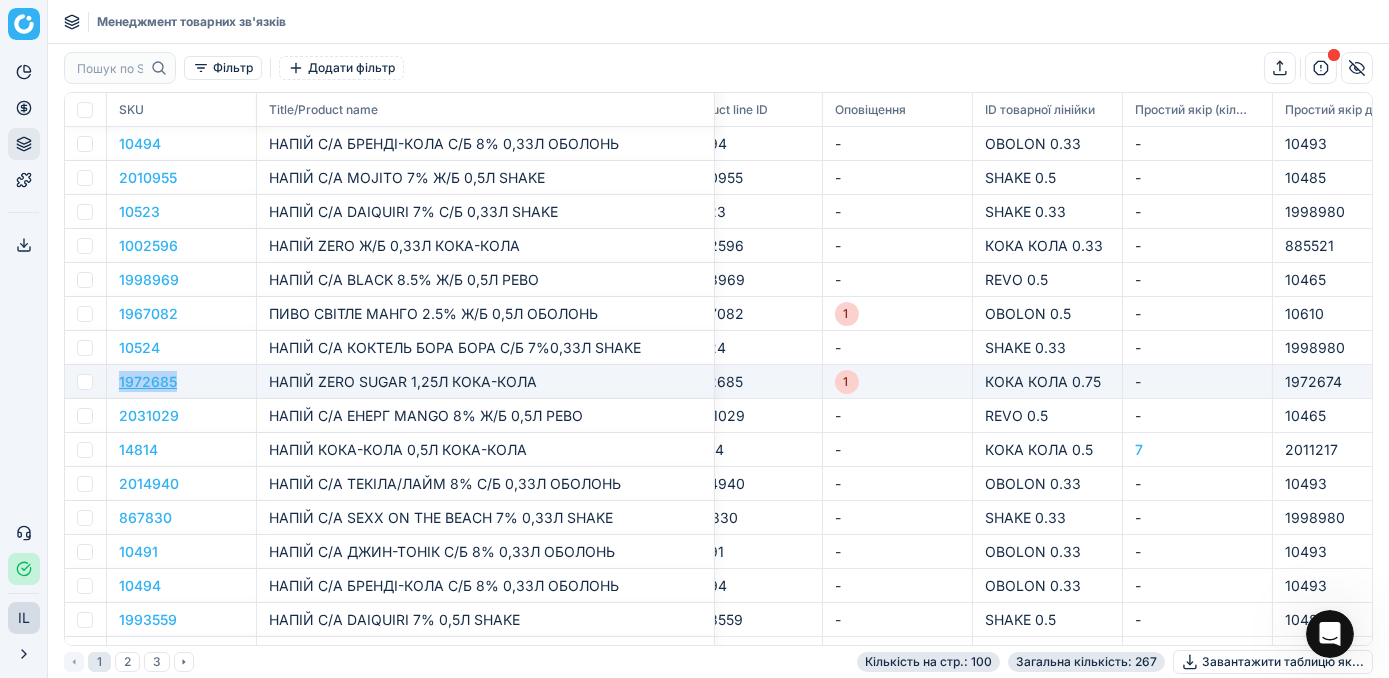 click on "1972685" at bounding box center [148, 381] 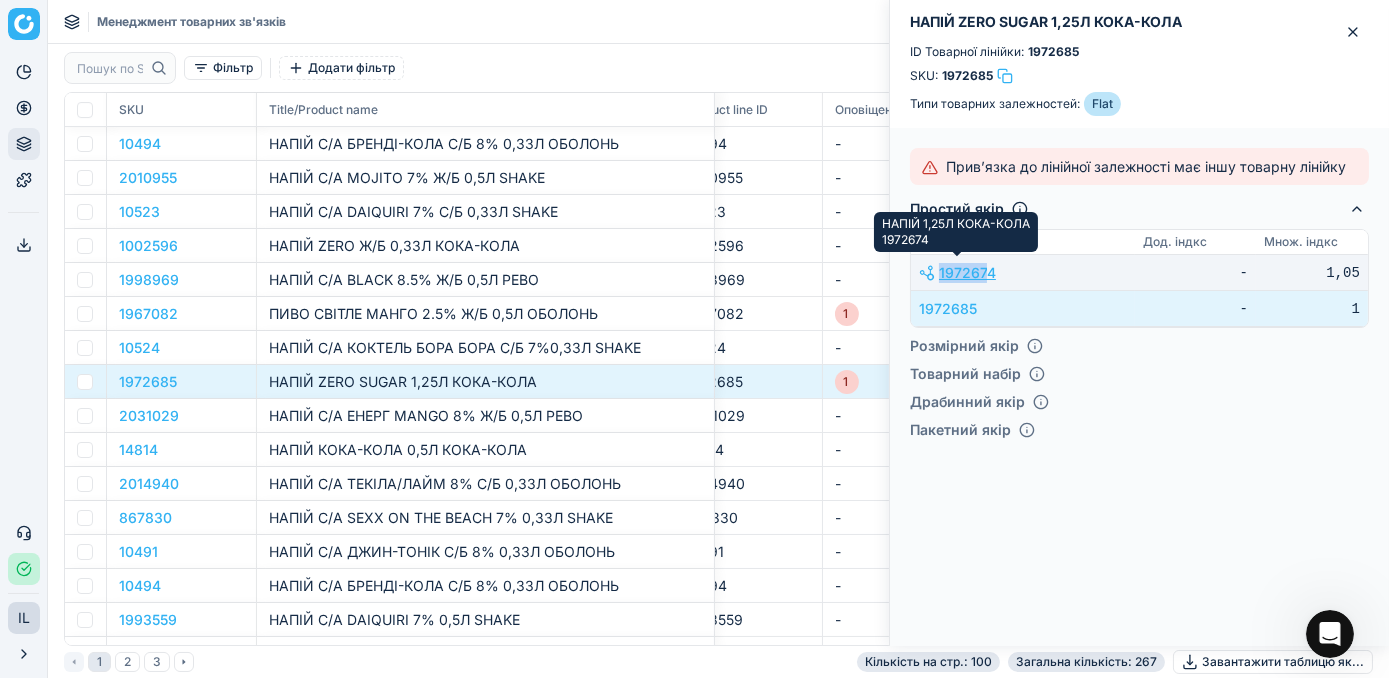 click on "1972674" at bounding box center [1023, 273] 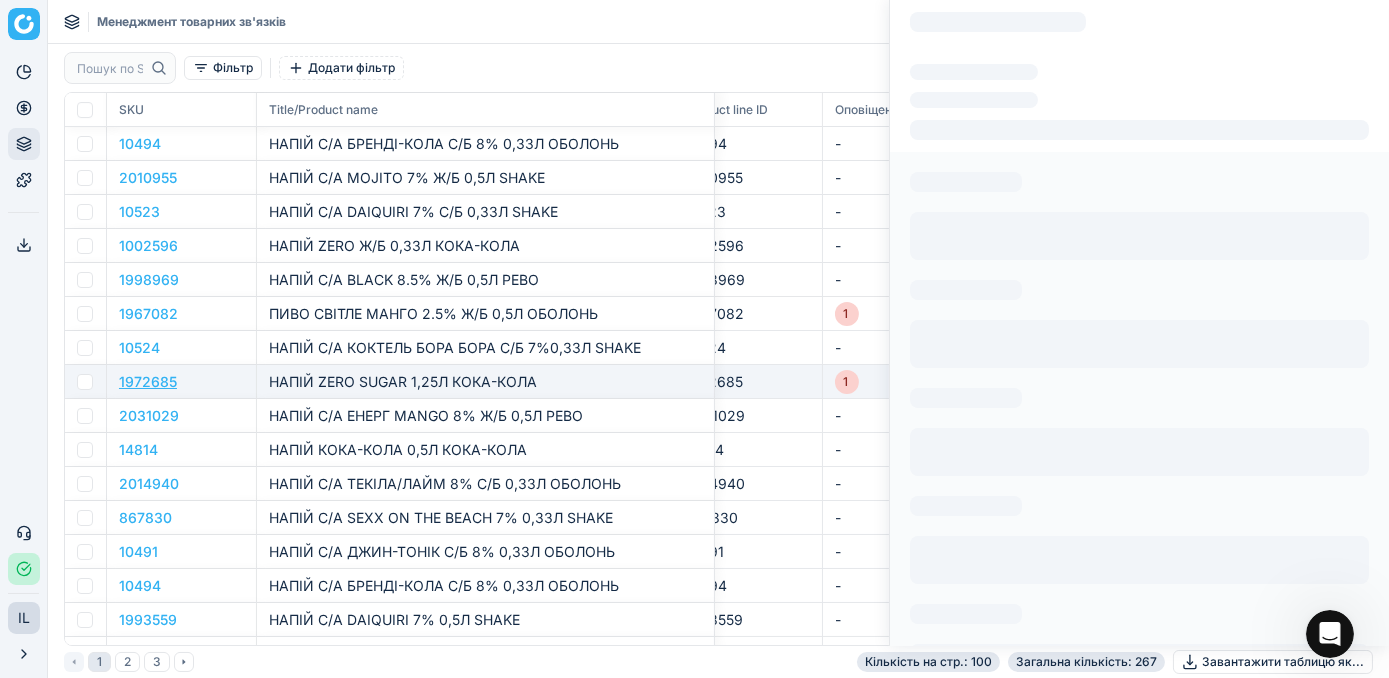 click on "1972685" at bounding box center [148, 381] 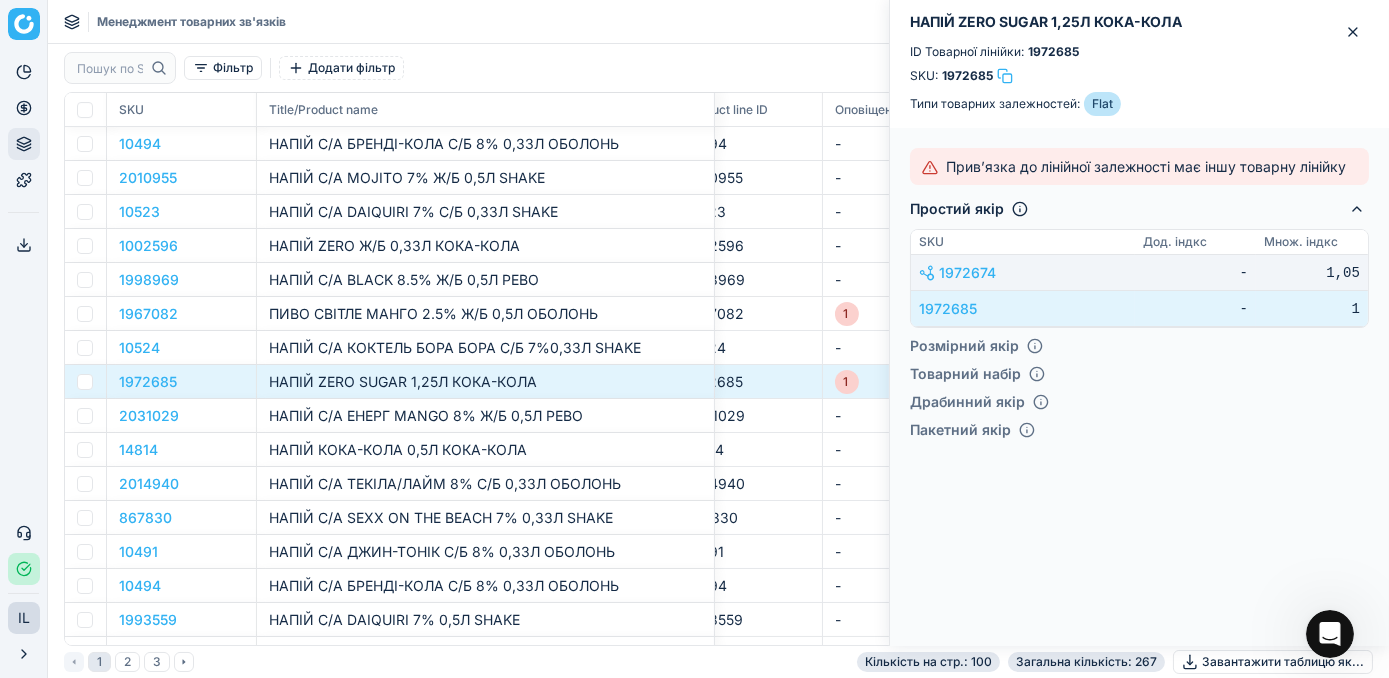 click on "1972674" at bounding box center [1023, 273] 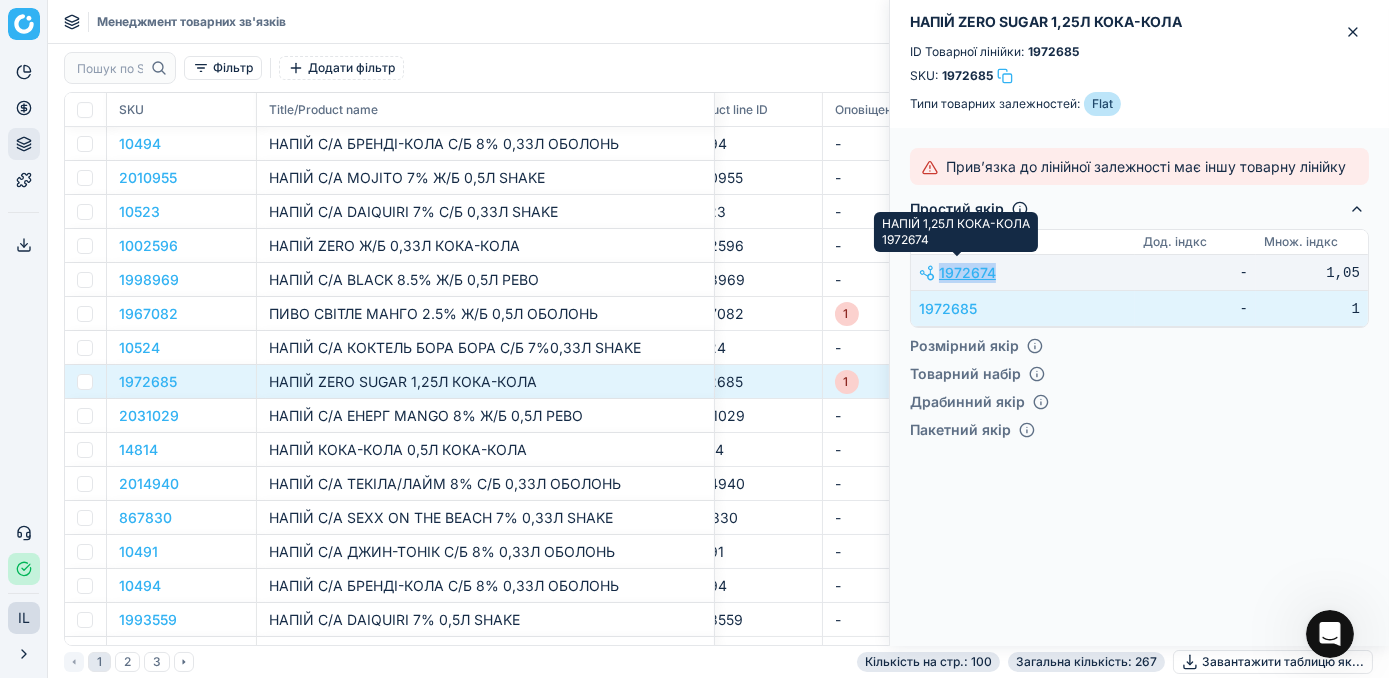 drag, startPoint x: 1008, startPoint y: 269, endPoint x: 994, endPoint y: 274, distance: 14.866069 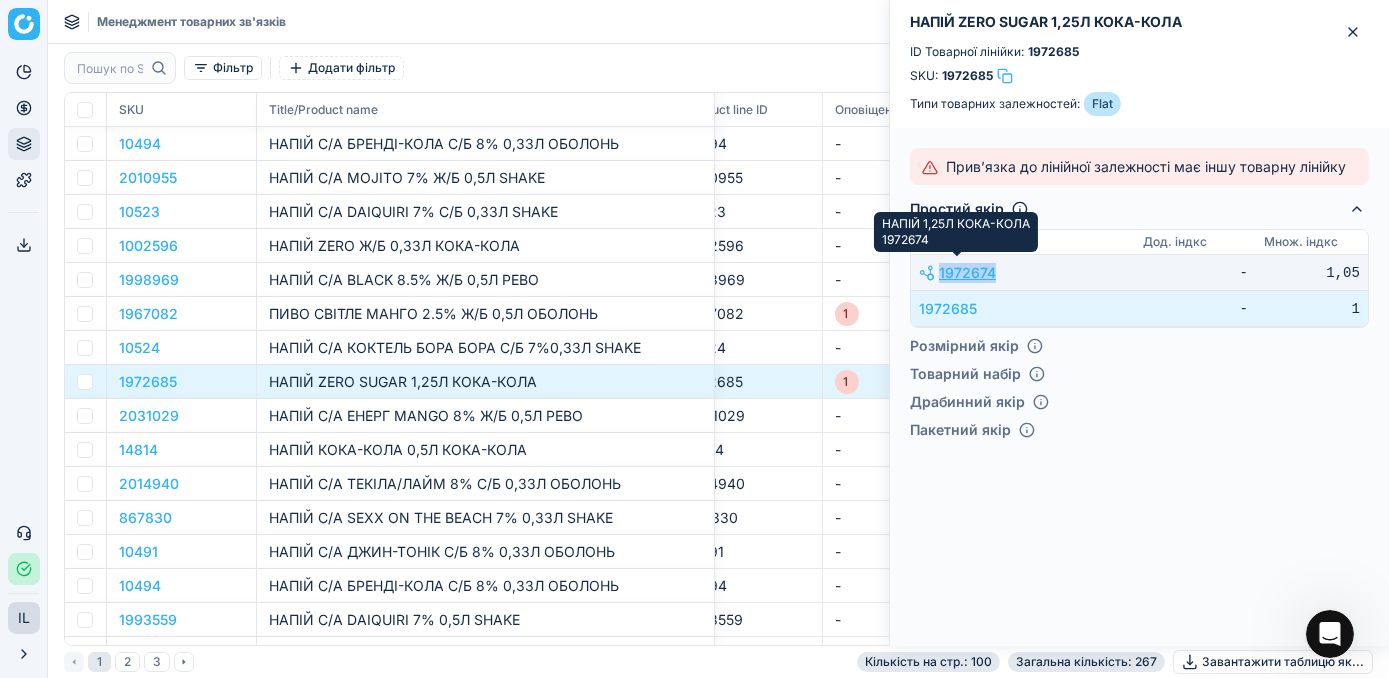 click on "1972674" at bounding box center (1023, 273) 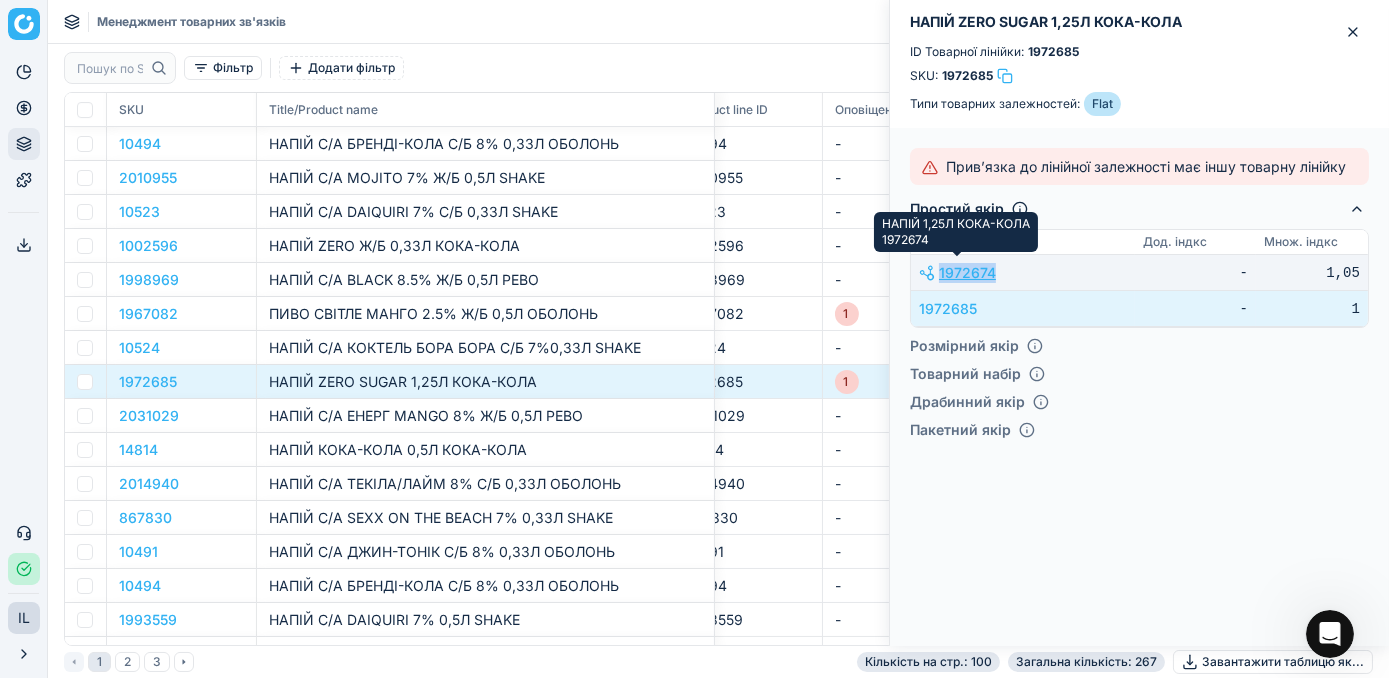 copy on "1972674" 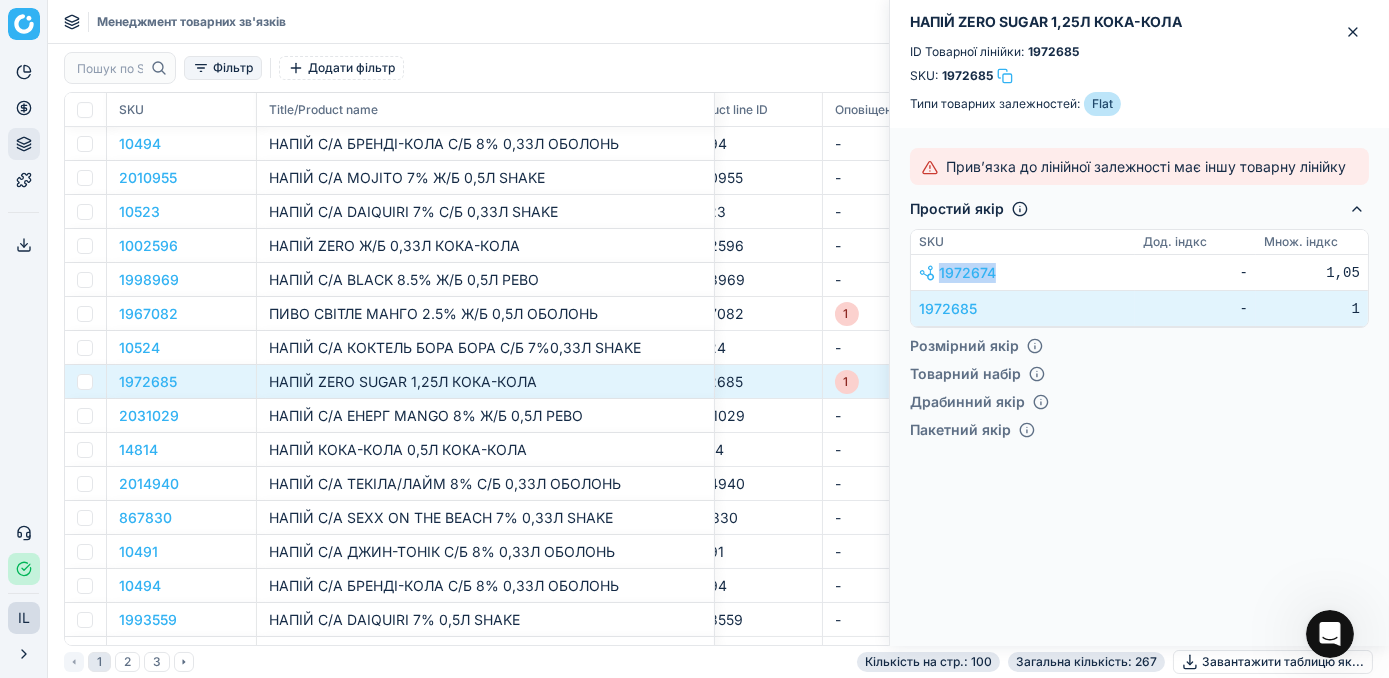 click on "Фільтр" at bounding box center (223, 68) 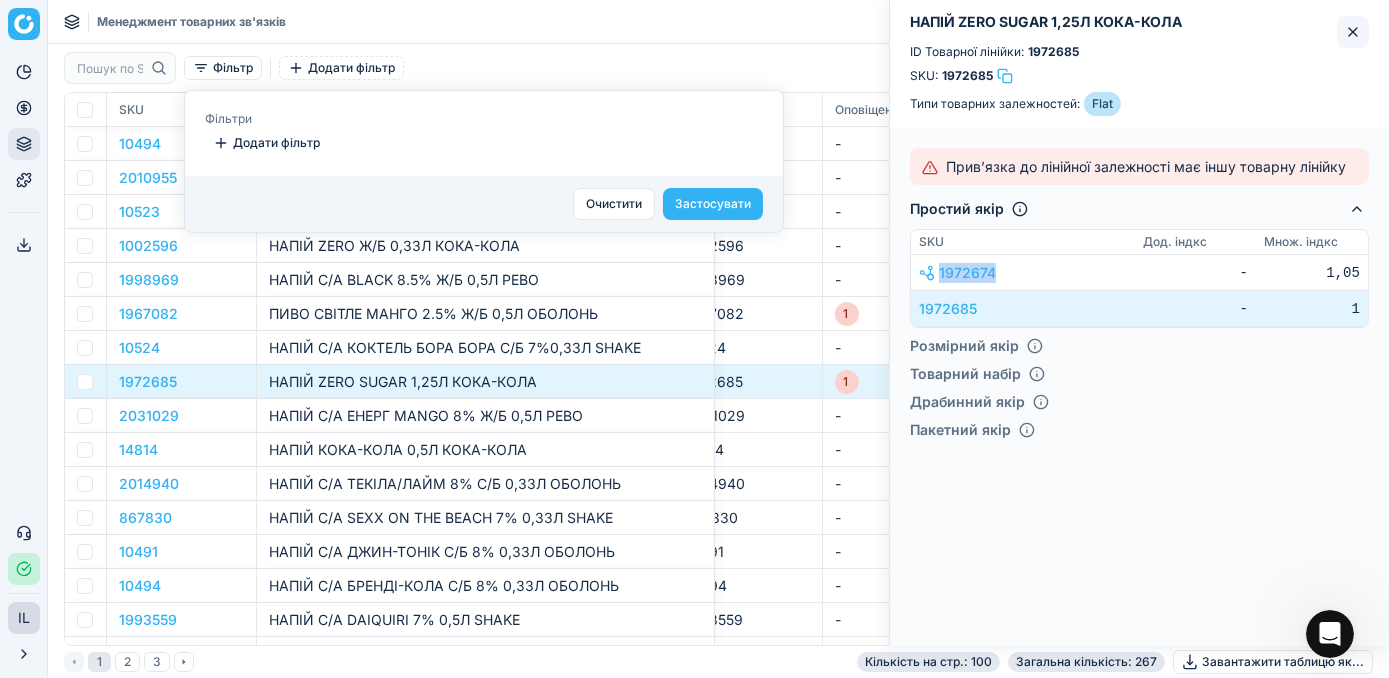 click 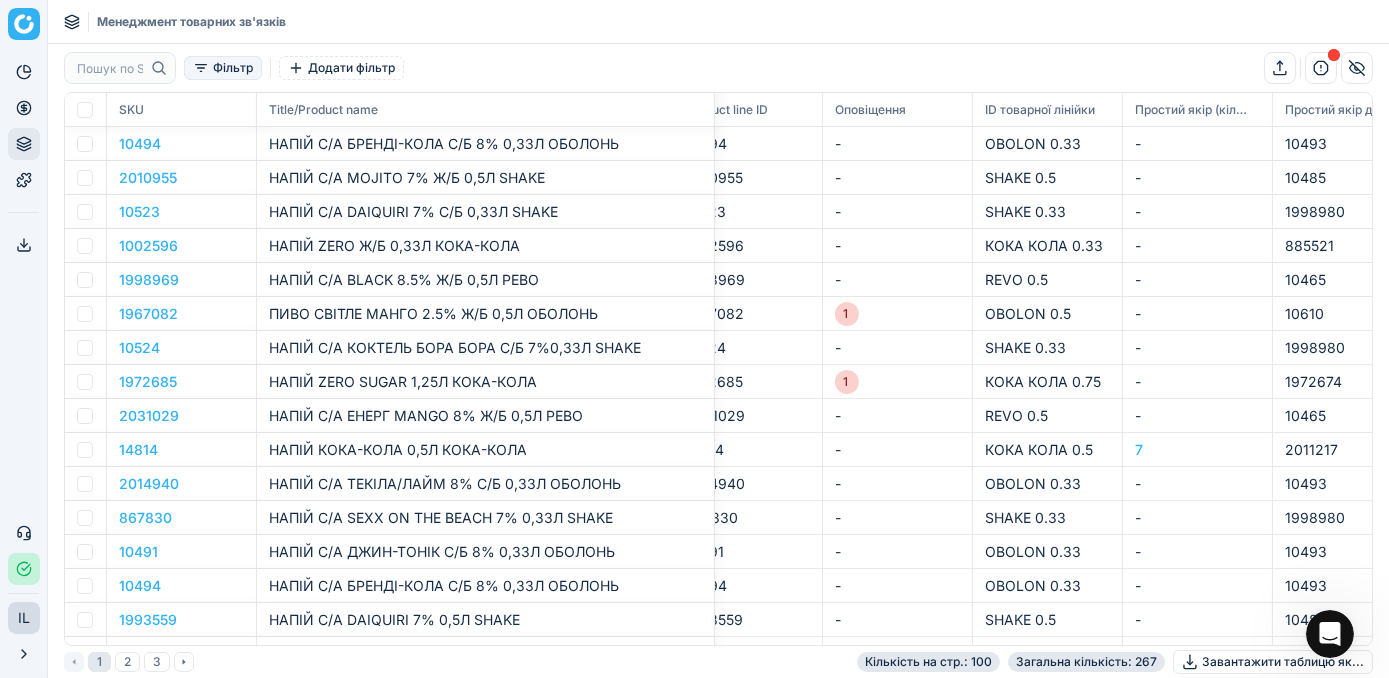 click 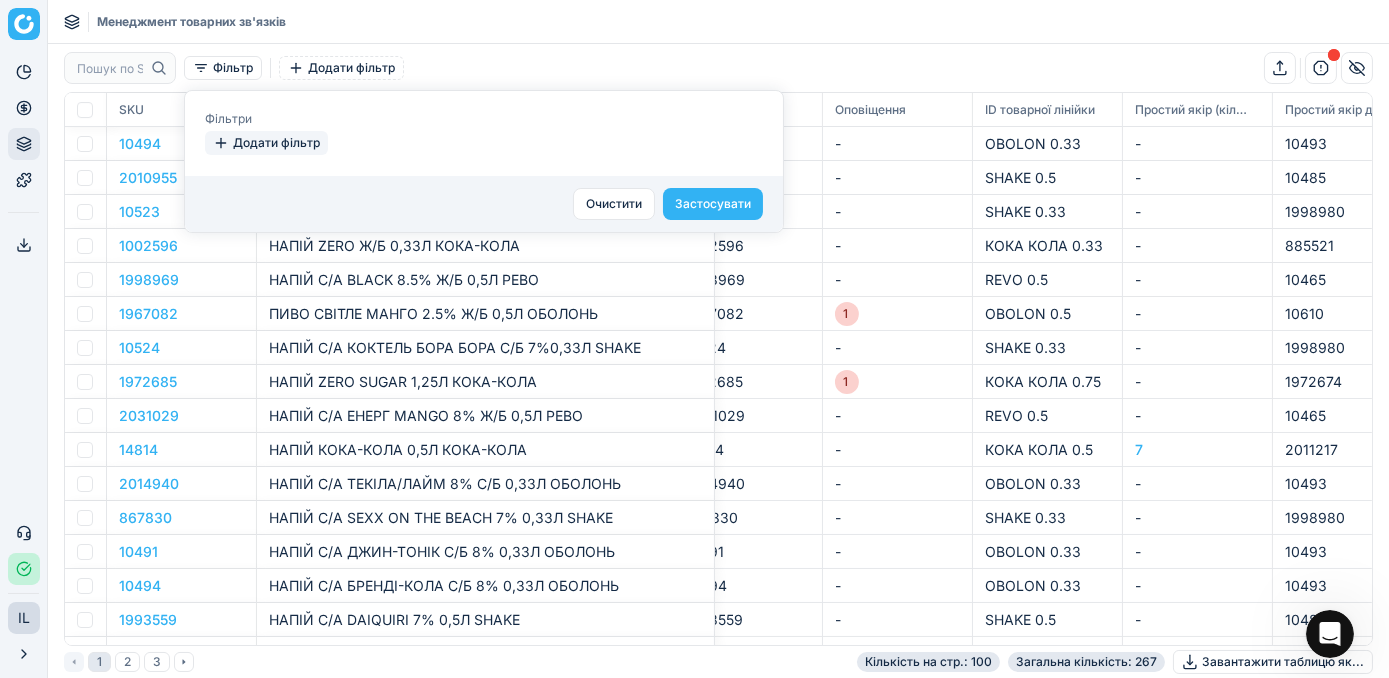 click on "Додати фільтр" at bounding box center (266, 143) 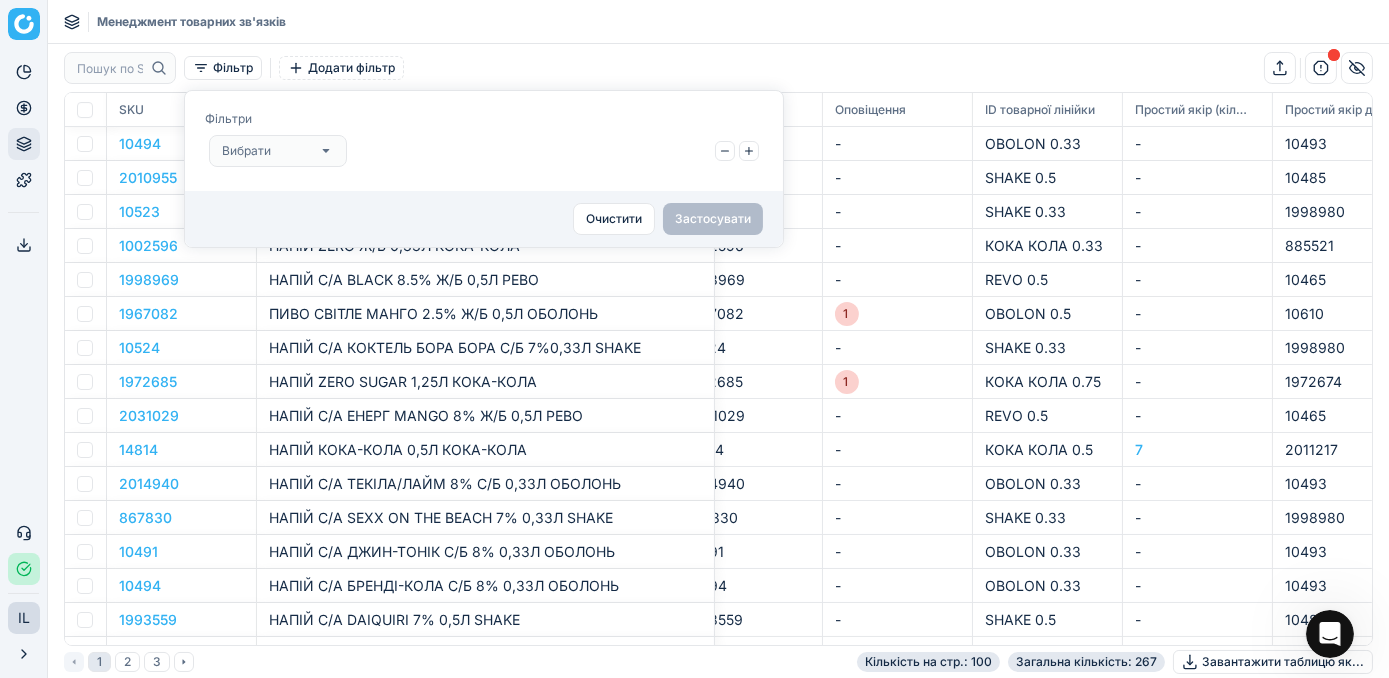 click 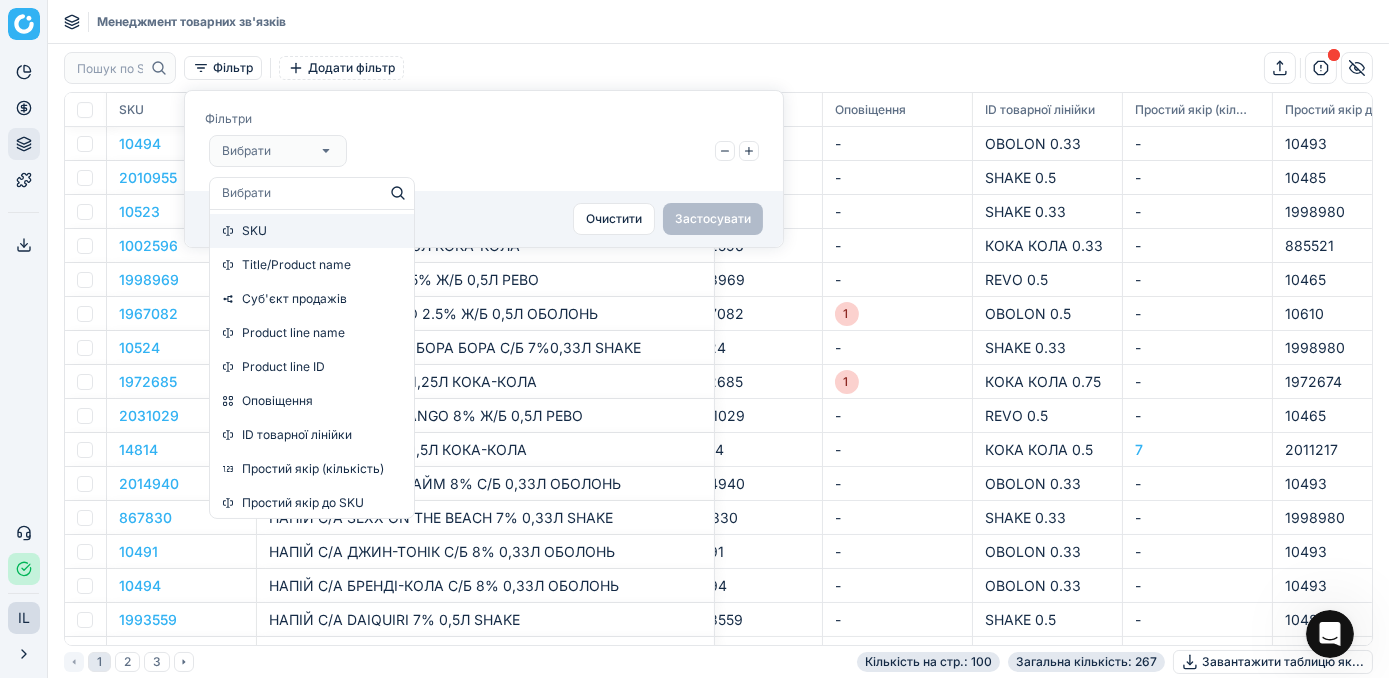 click on "SKU" at bounding box center (312, 231) 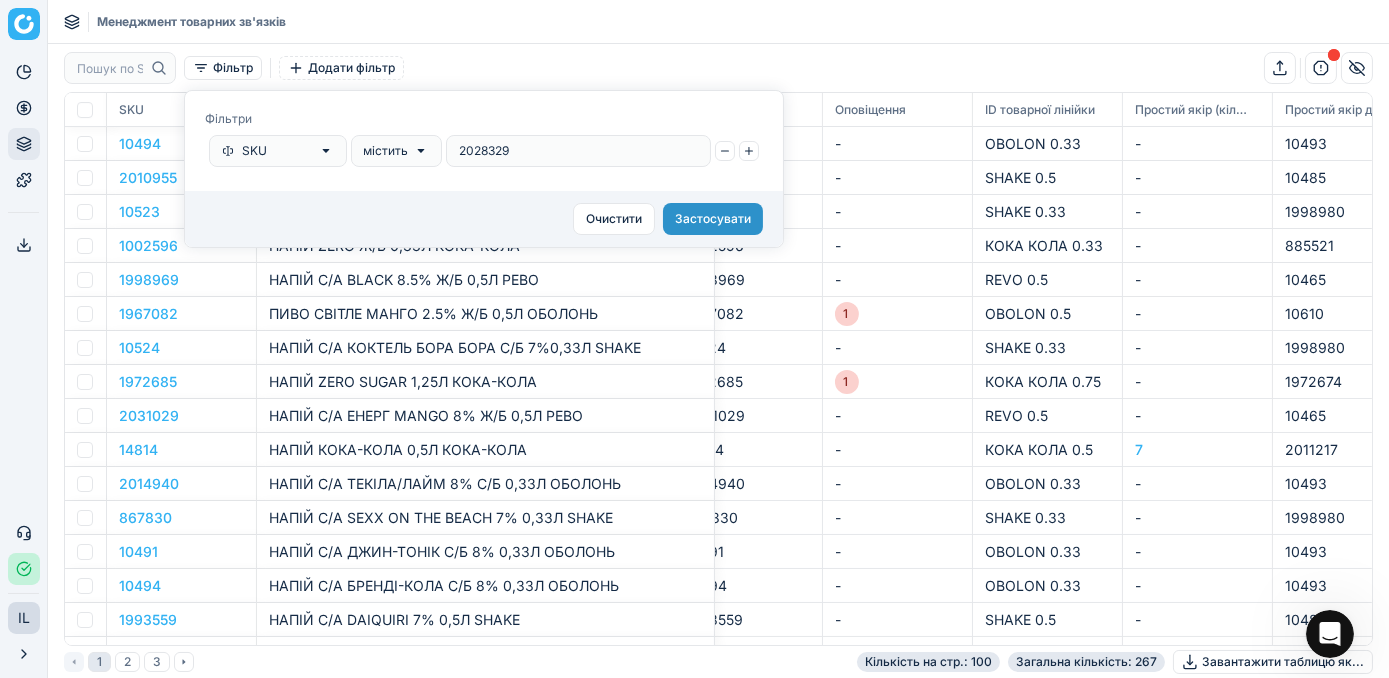 type on "2028329" 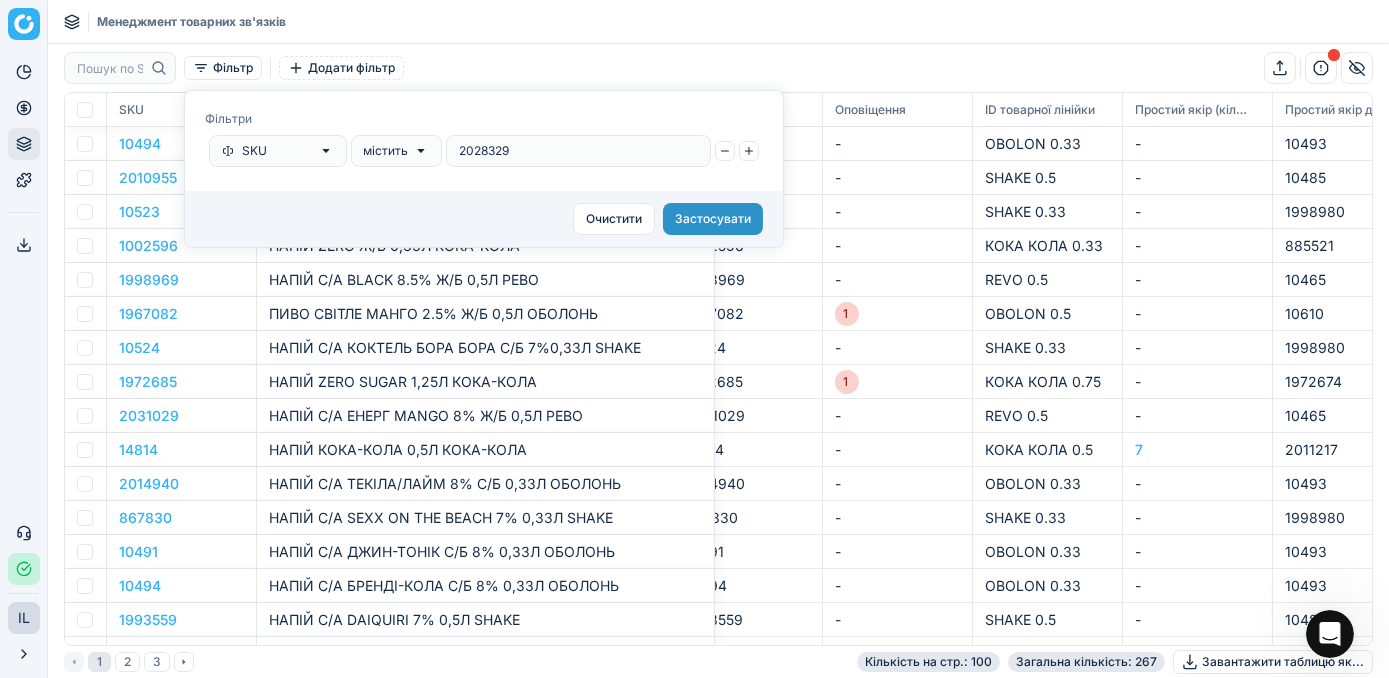click on "Застосувати" at bounding box center (713, 219) 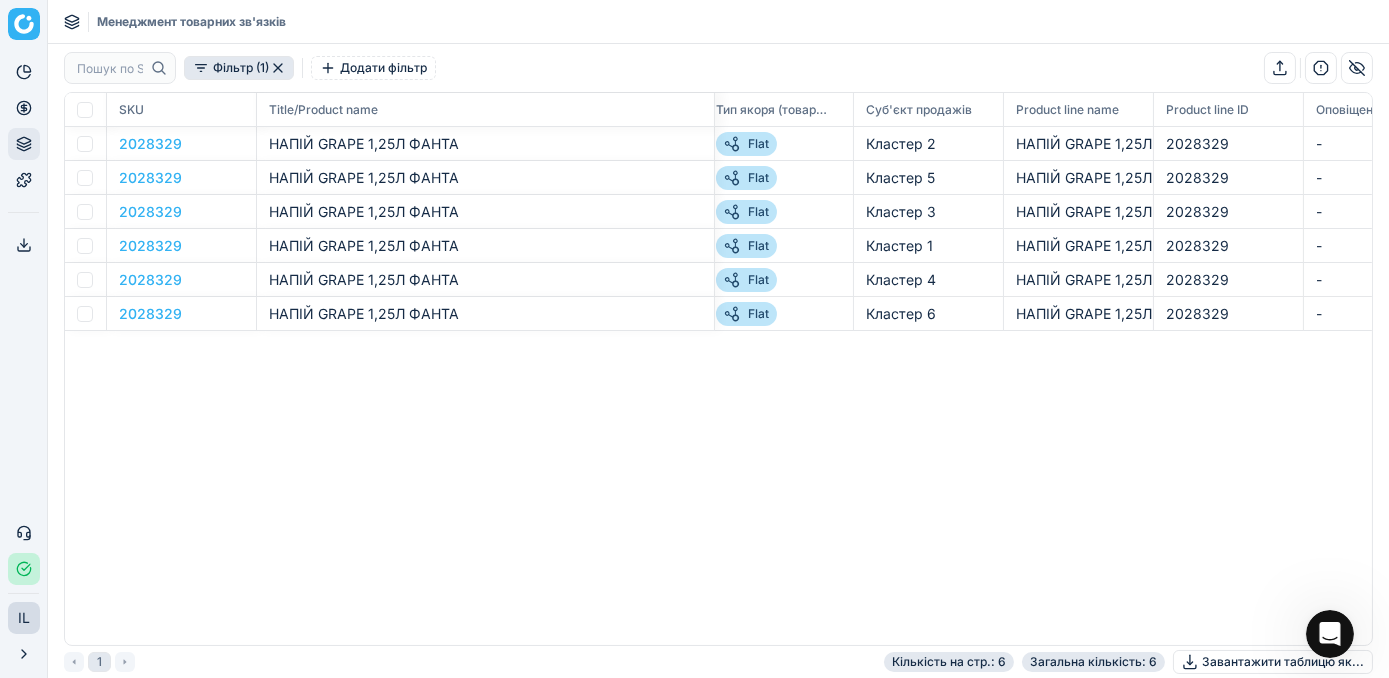 scroll, scrollTop: 0, scrollLeft: 13, axis: horizontal 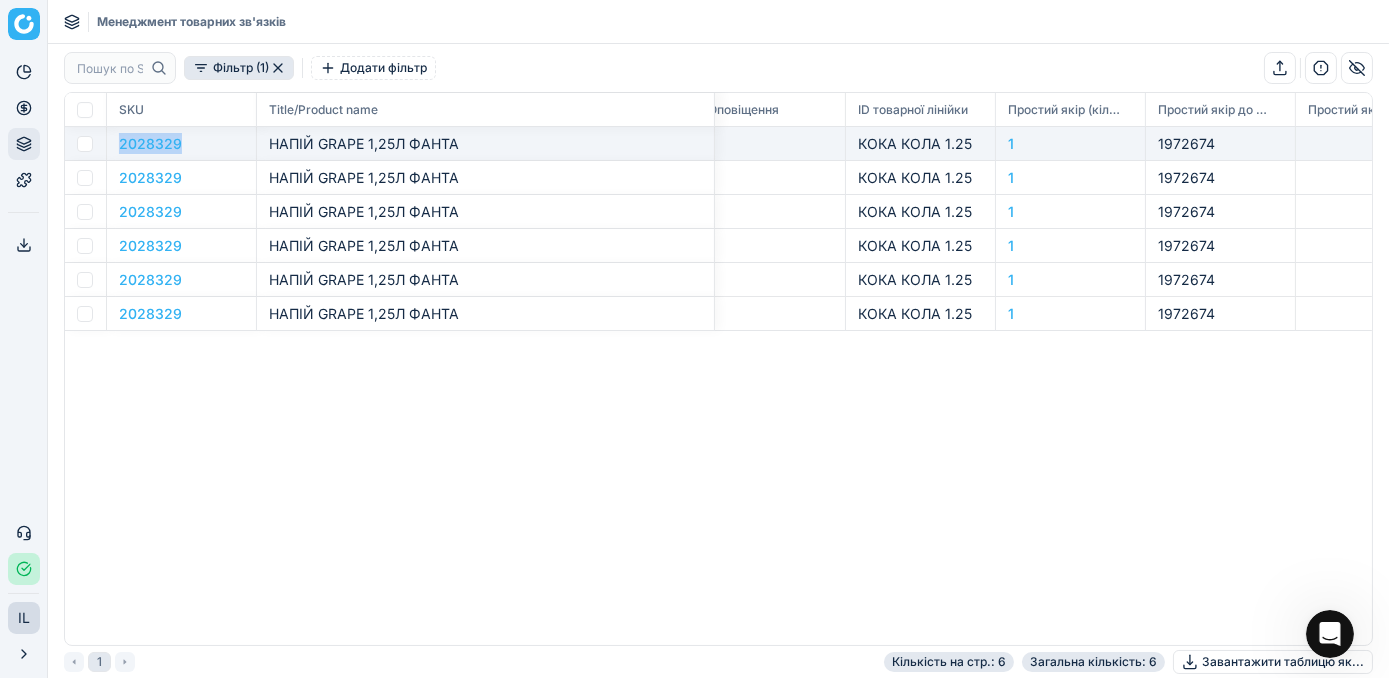 drag, startPoint x: 184, startPoint y: 144, endPoint x: 113, endPoint y: 141, distance: 71.063354 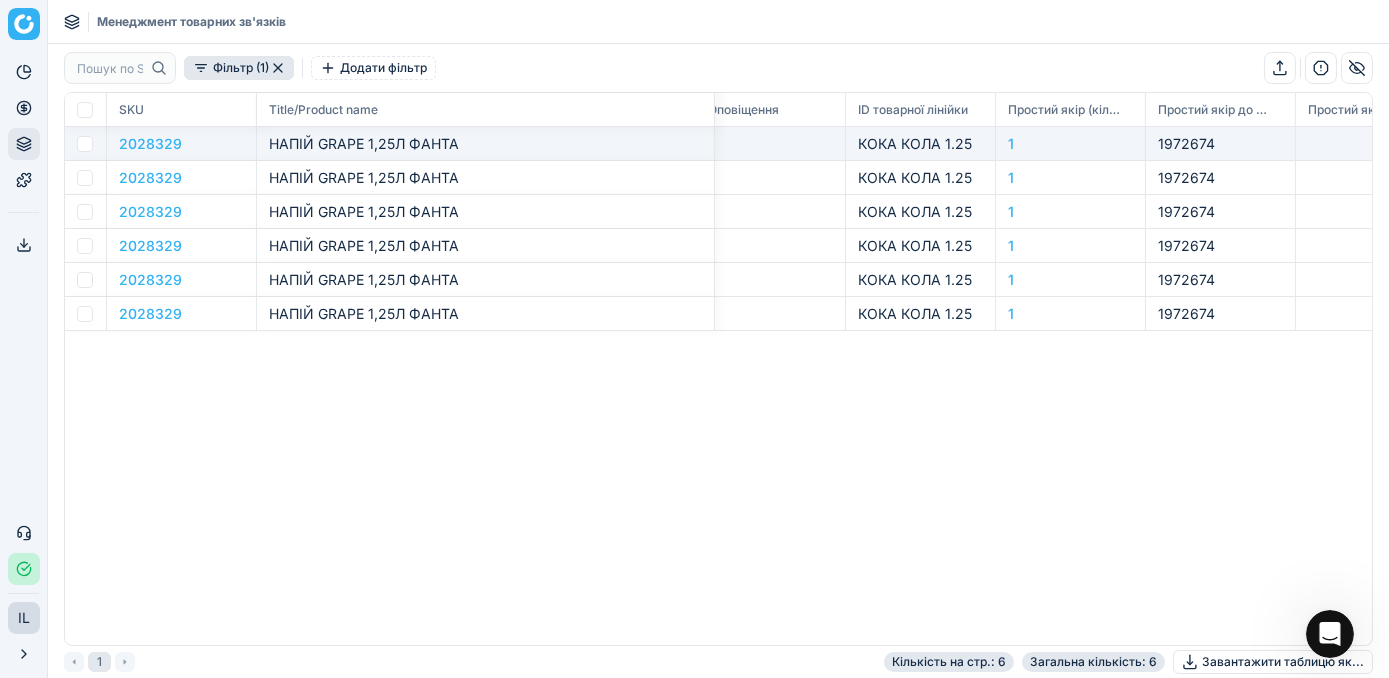 click on "1972674" at bounding box center [1186, 143] 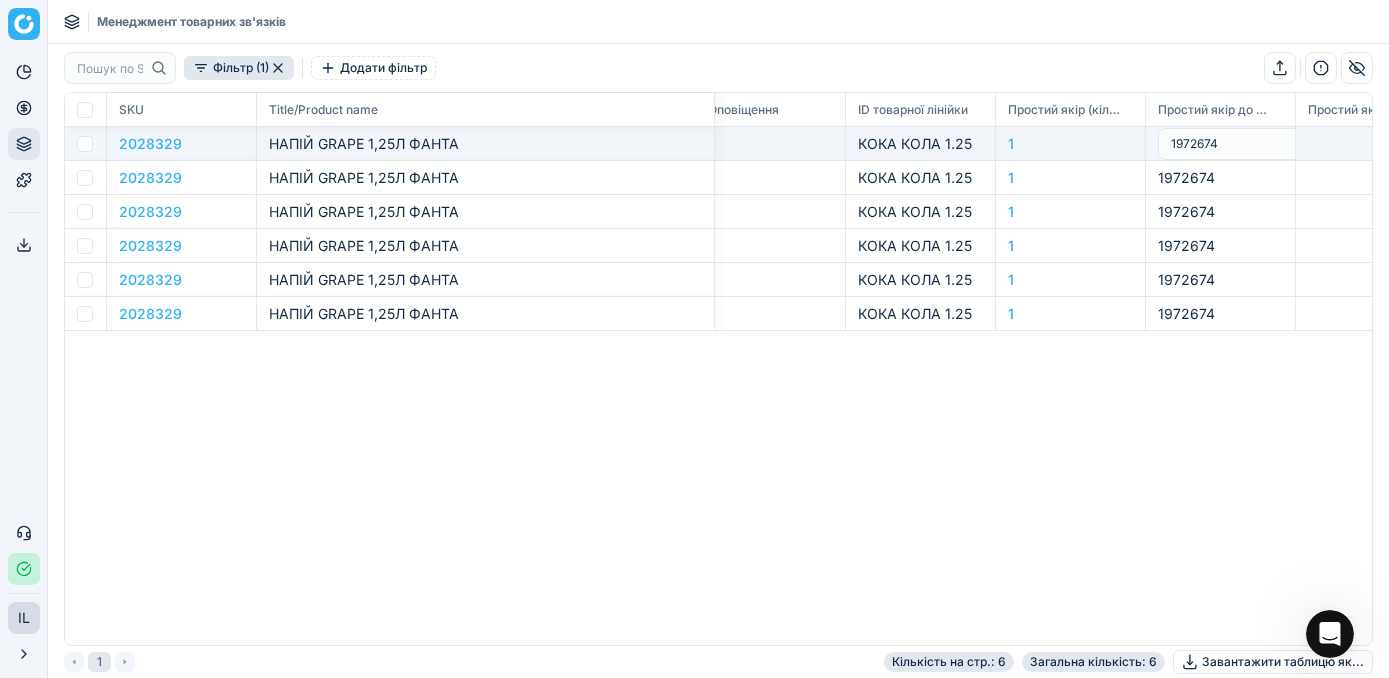 scroll, scrollTop: 0, scrollLeft: 12, axis: horizontal 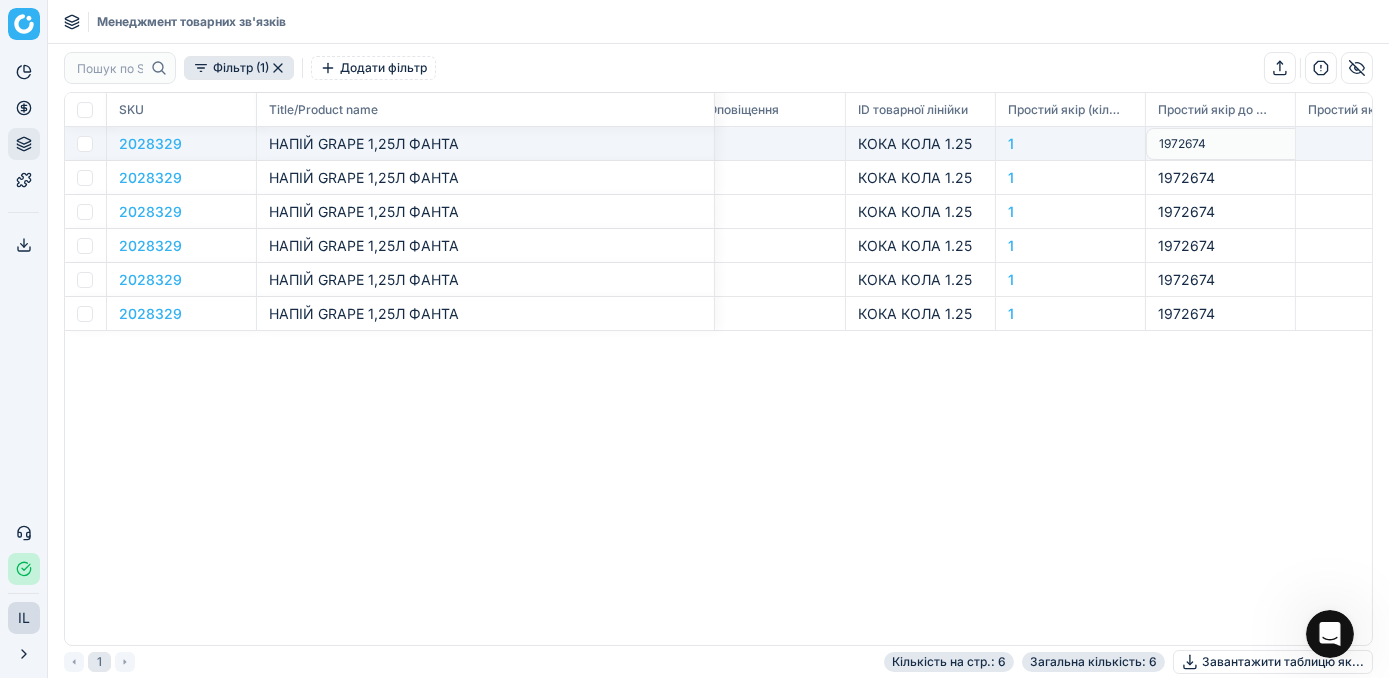 drag, startPoint x: 1207, startPoint y: 140, endPoint x: 1141, endPoint y: 136, distance: 66.1211 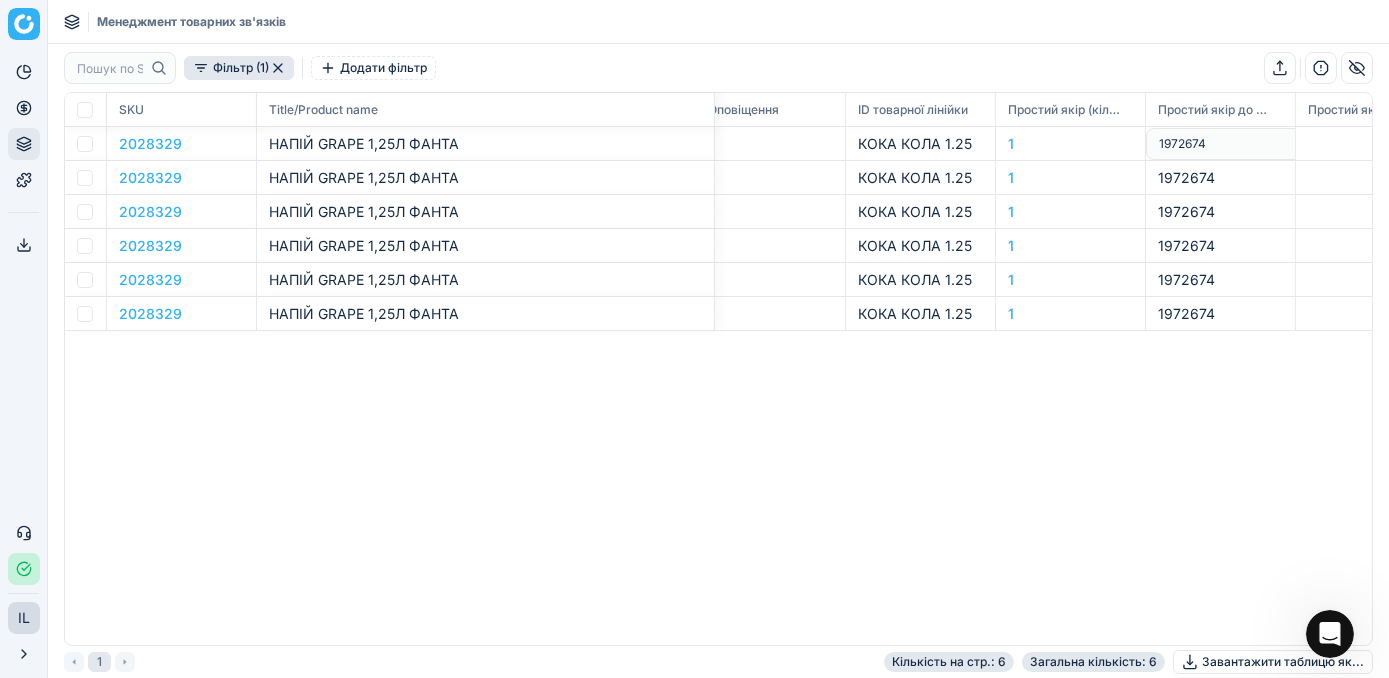 click on "Фільтр   (1)" at bounding box center (239, 68) 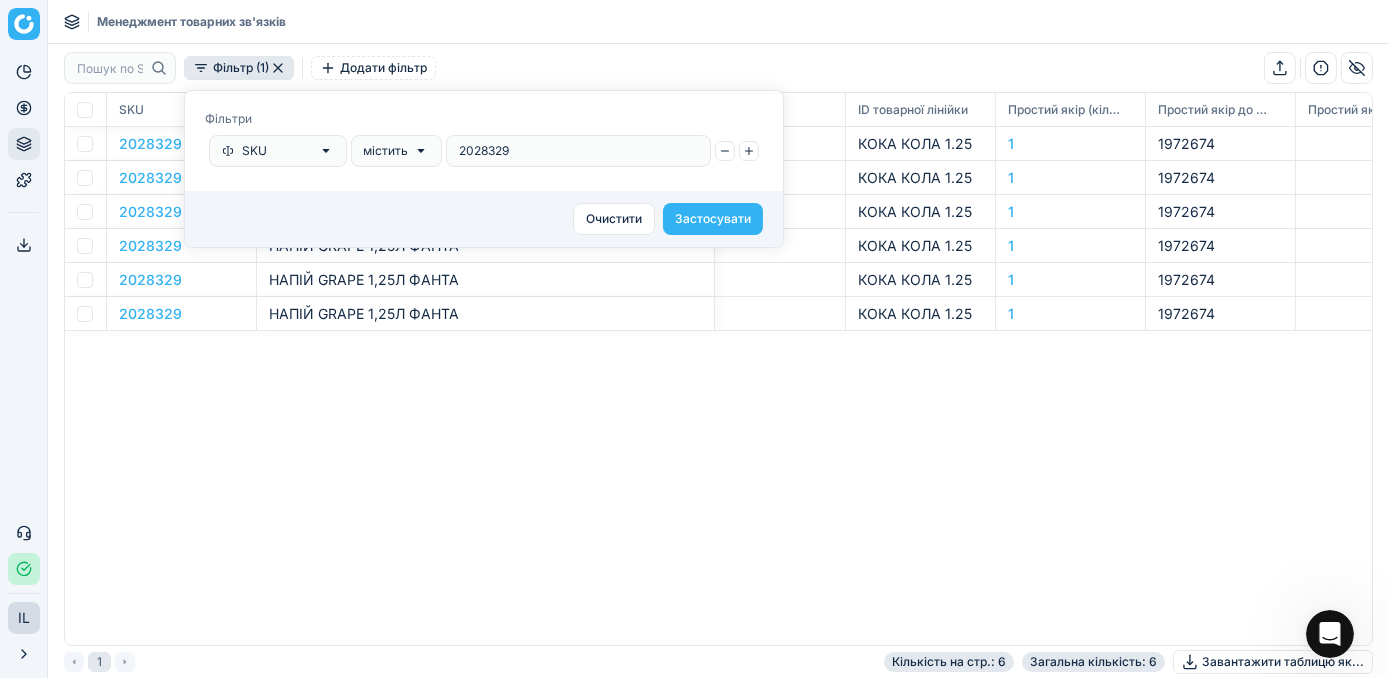 drag, startPoint x: 525, startPoint y: 158, endPoint x: 456, endPoint y: 148, distance: 69.72087 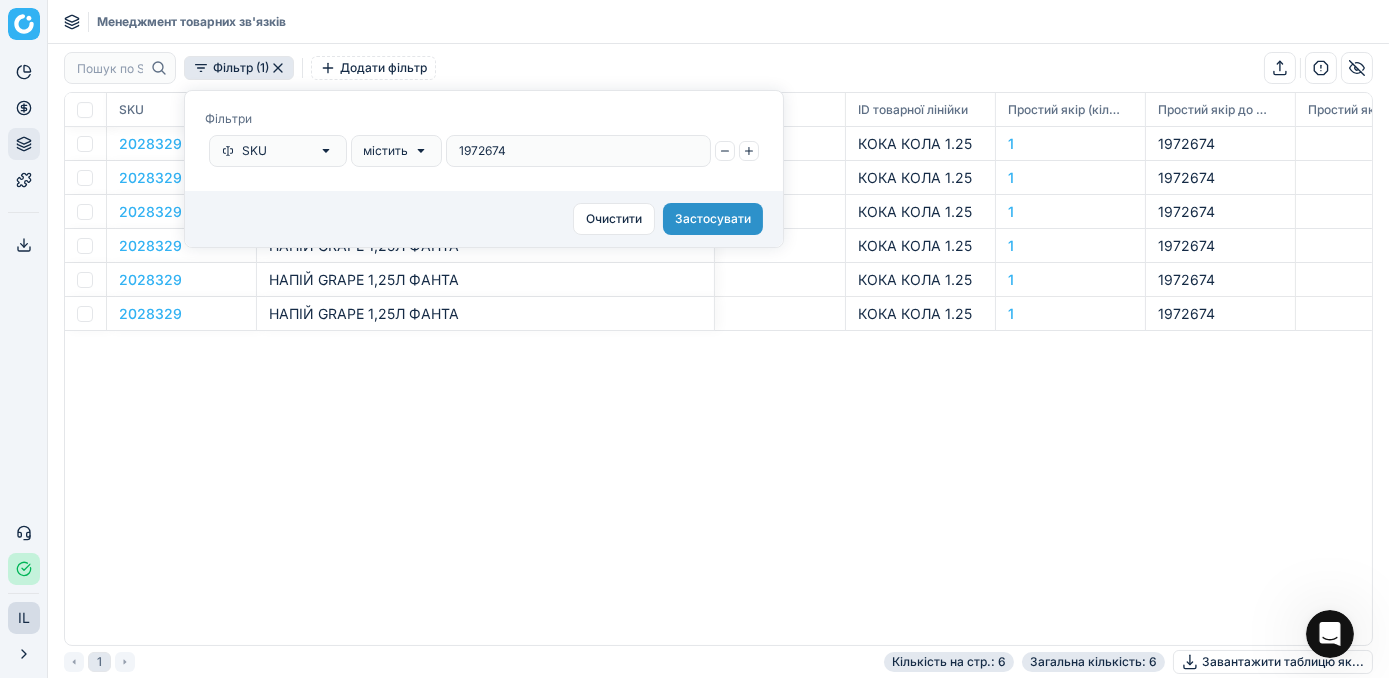 type on "1972674" 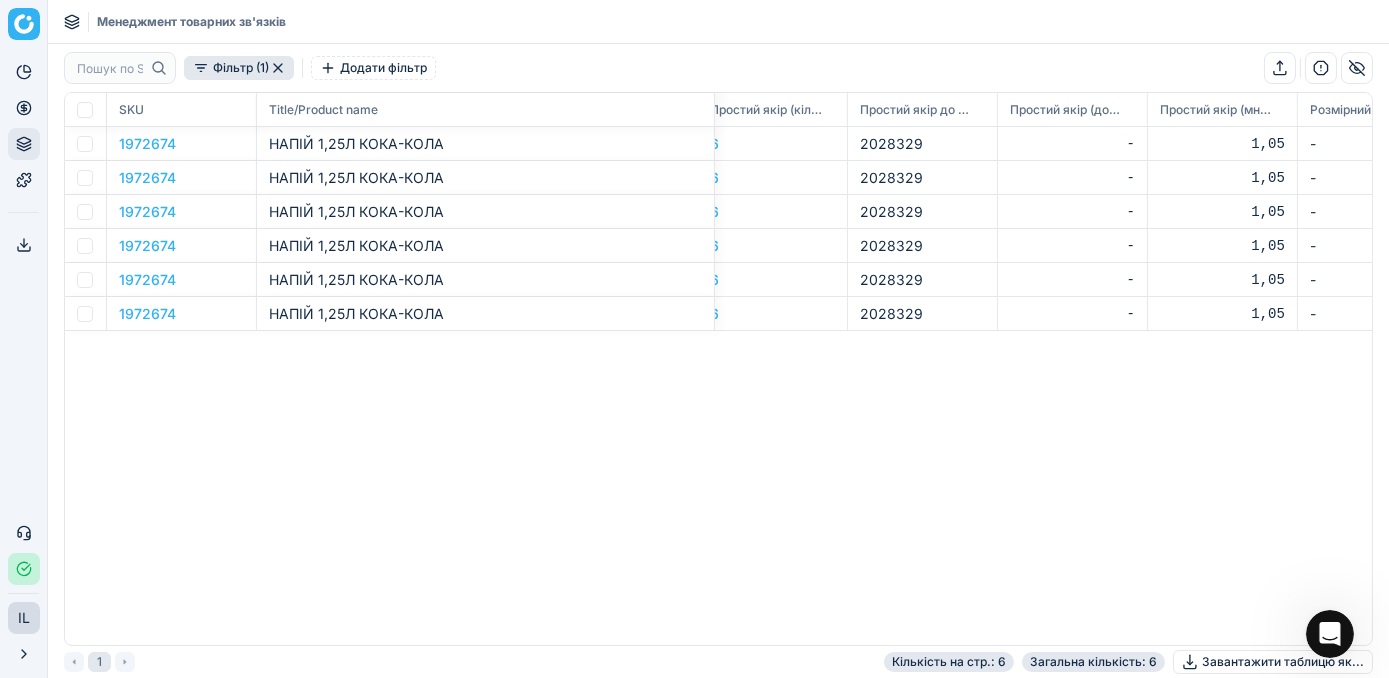 scroll, scrollTop: 0, scrollLeft: 881, axis: horizontal 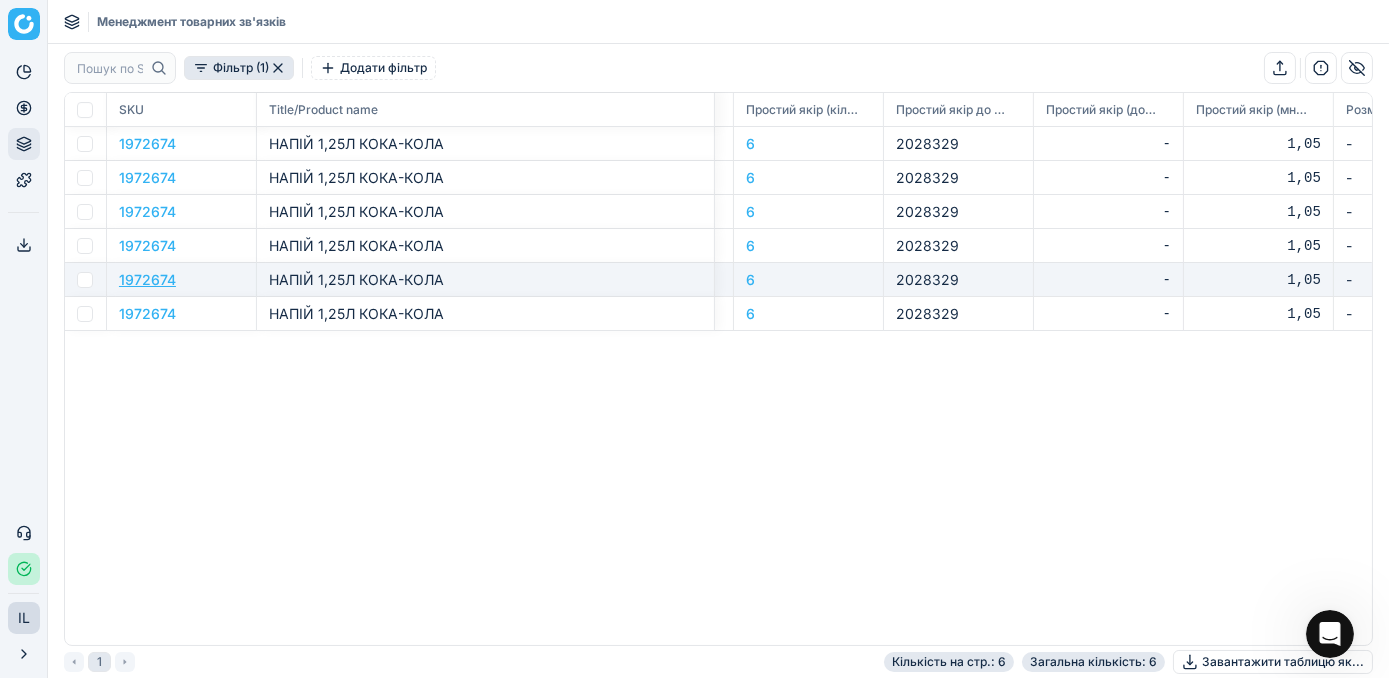 drag, startPoint x: 174, startPoint y: 286, endPoint x: 162, endPoint y: 281, distance: 13 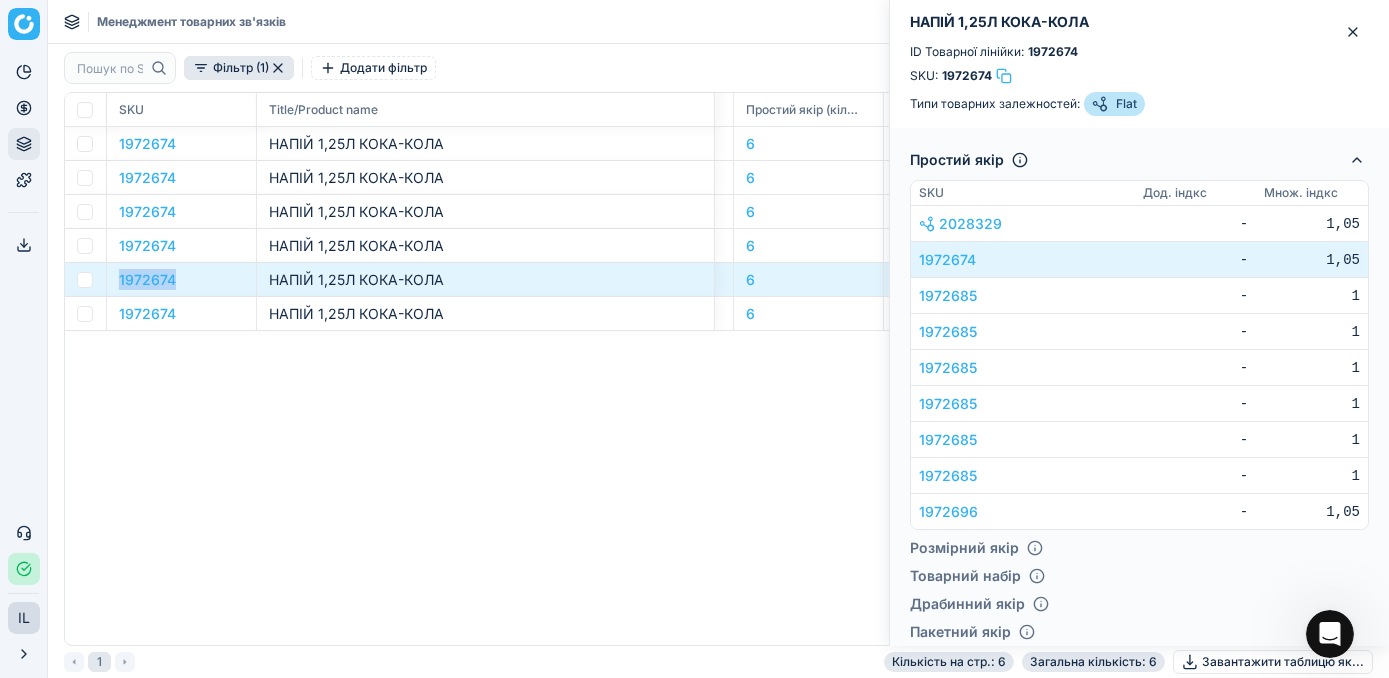 drag, startPoint x: 190, startPoint y: 278, endPoint x: 117, endPoint y: 273, distance: 73.171036 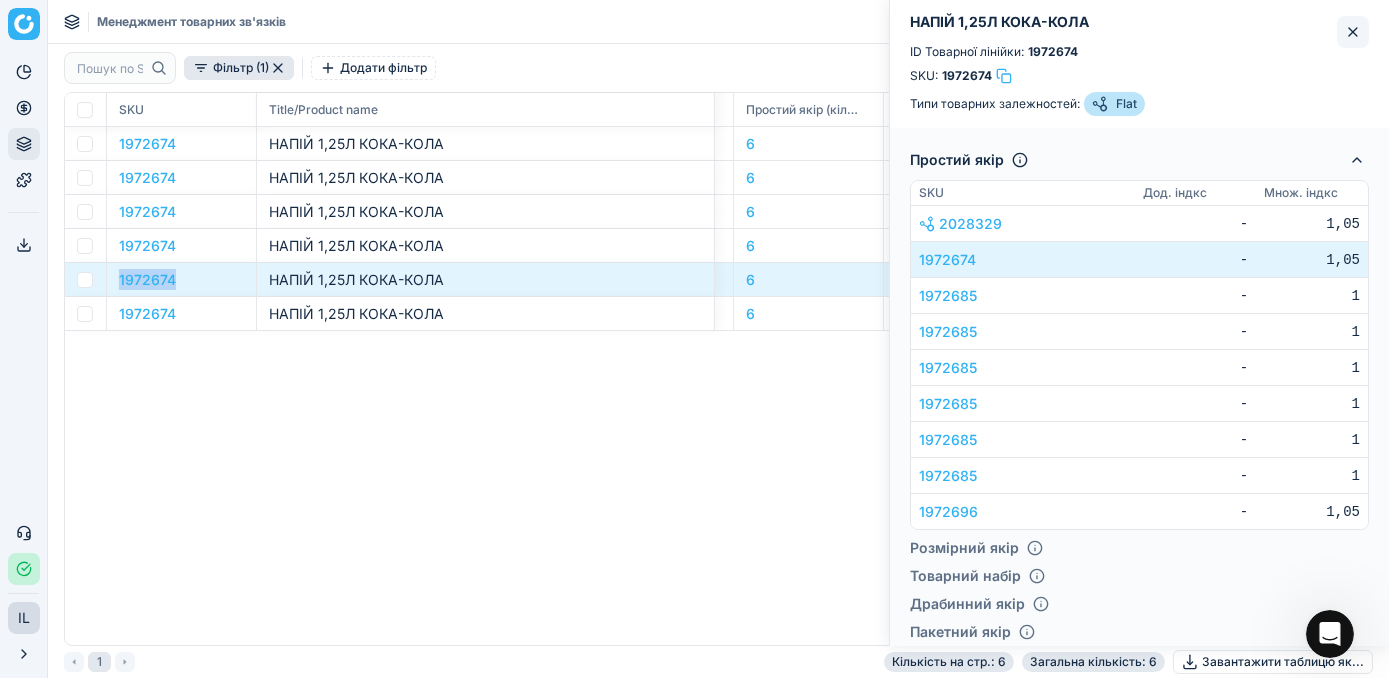 click 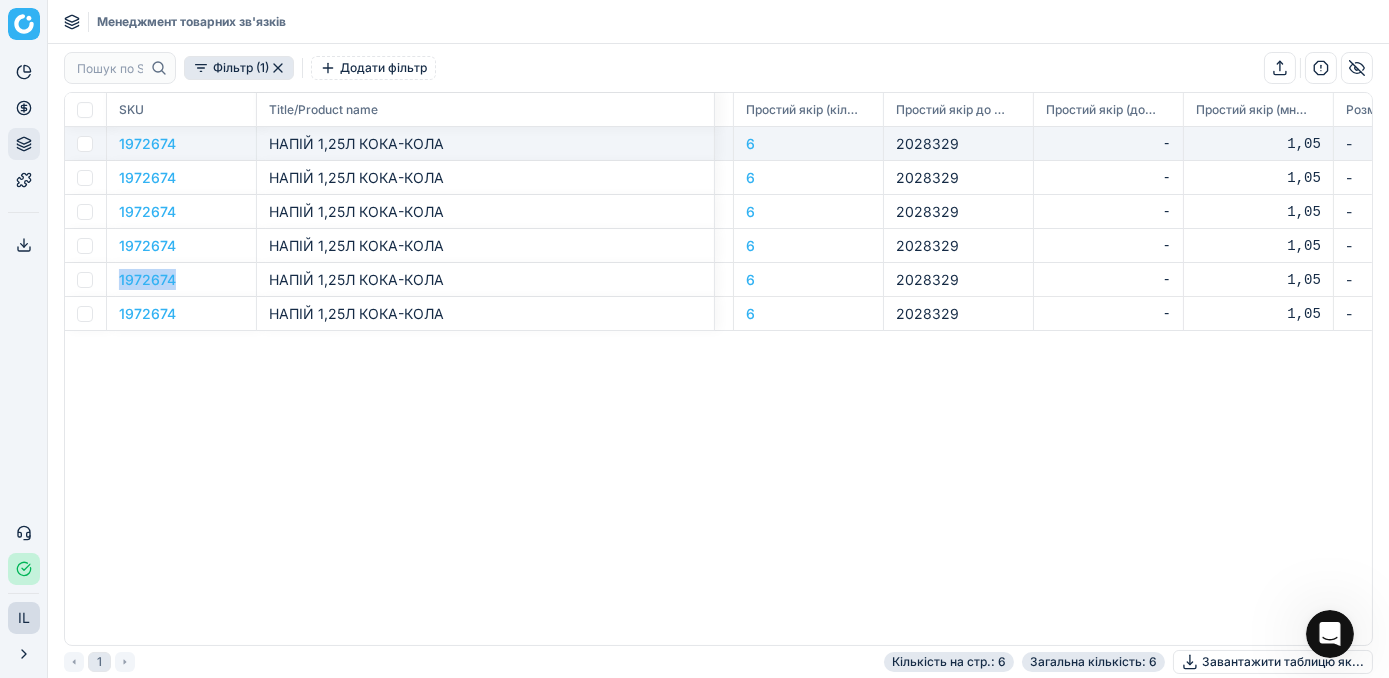 click at bounding box center (85, 144) 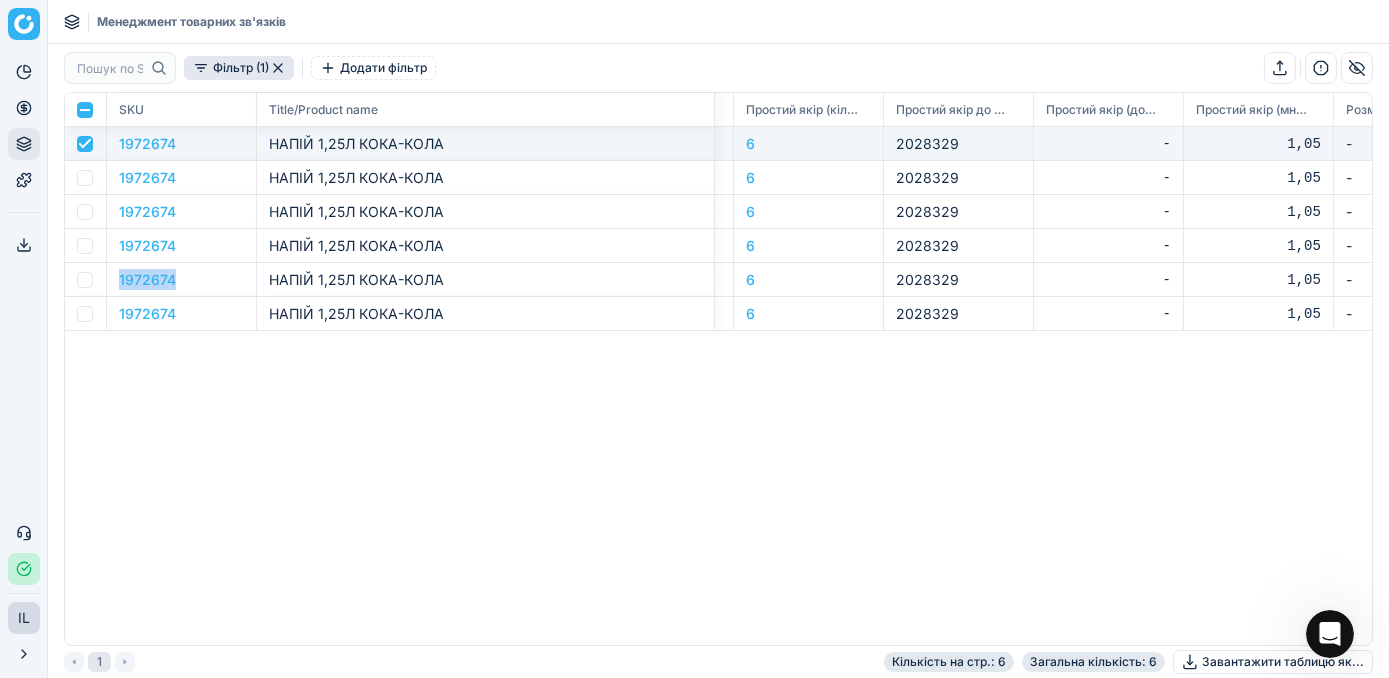 checkbox on "true" 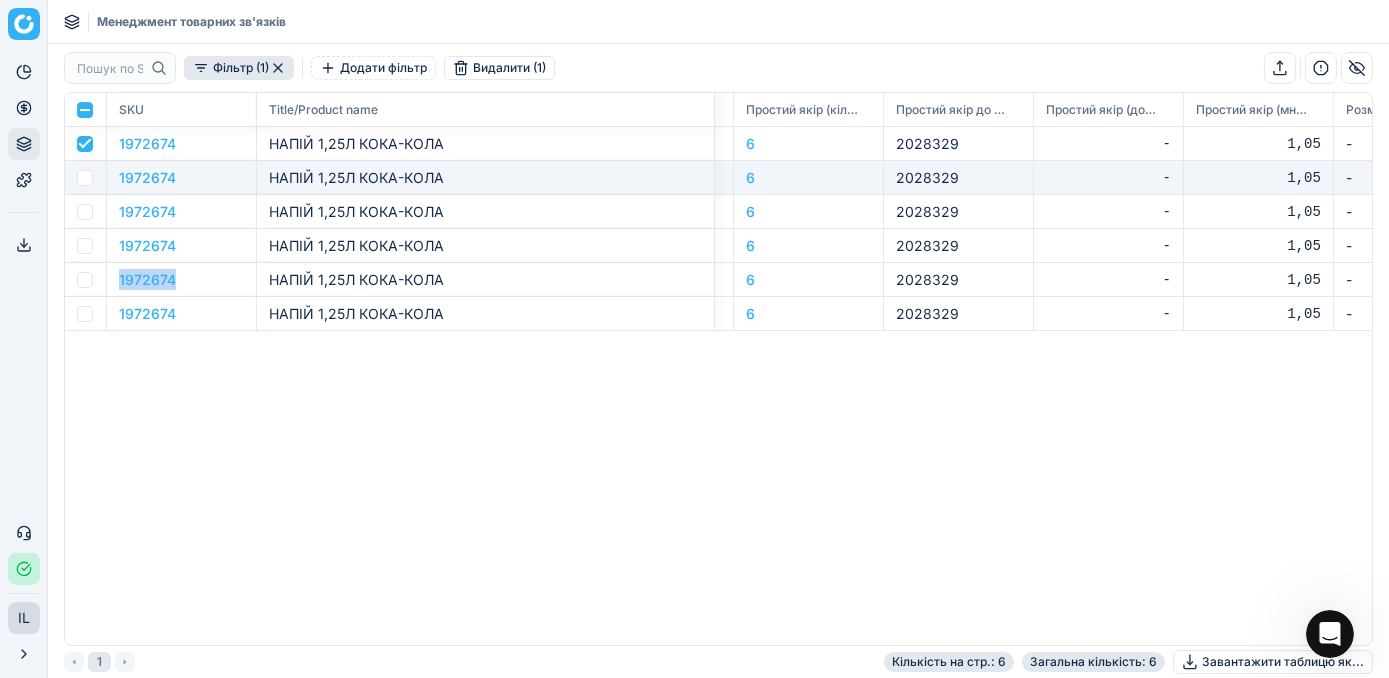 click at bounding box center (85, 178) 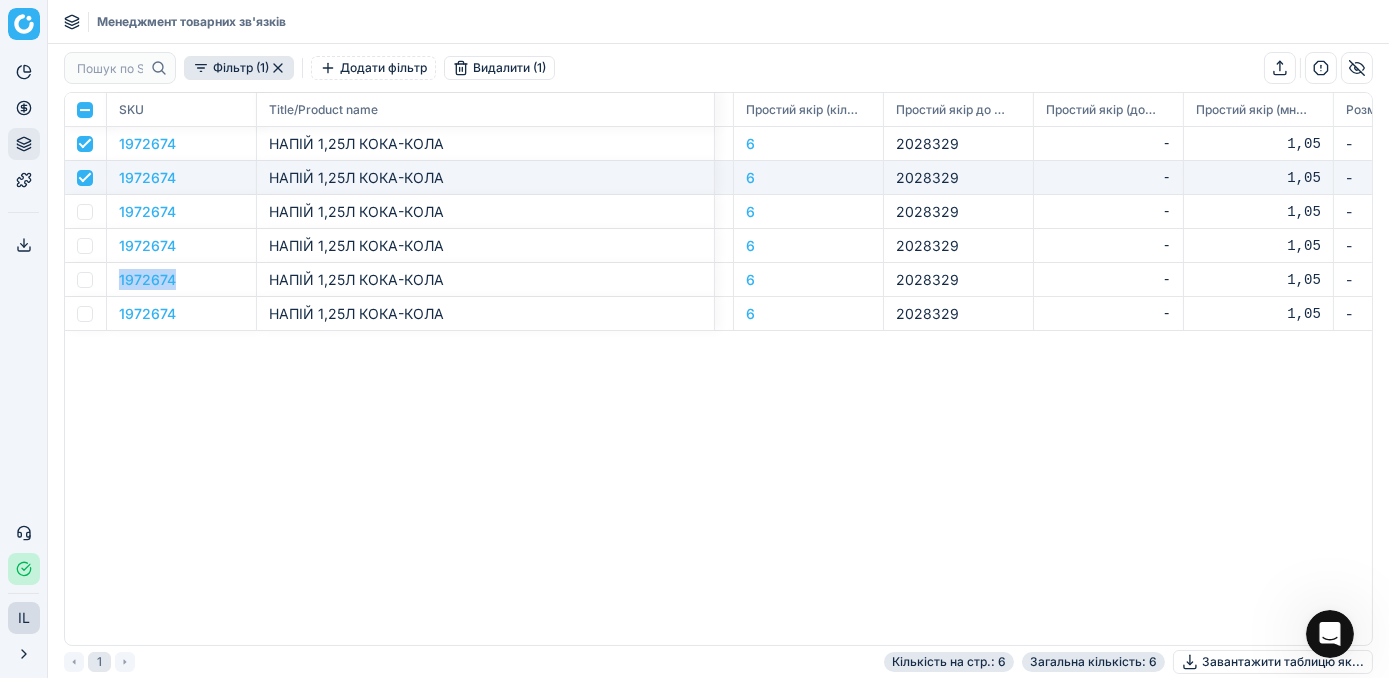 checkbox on "true" 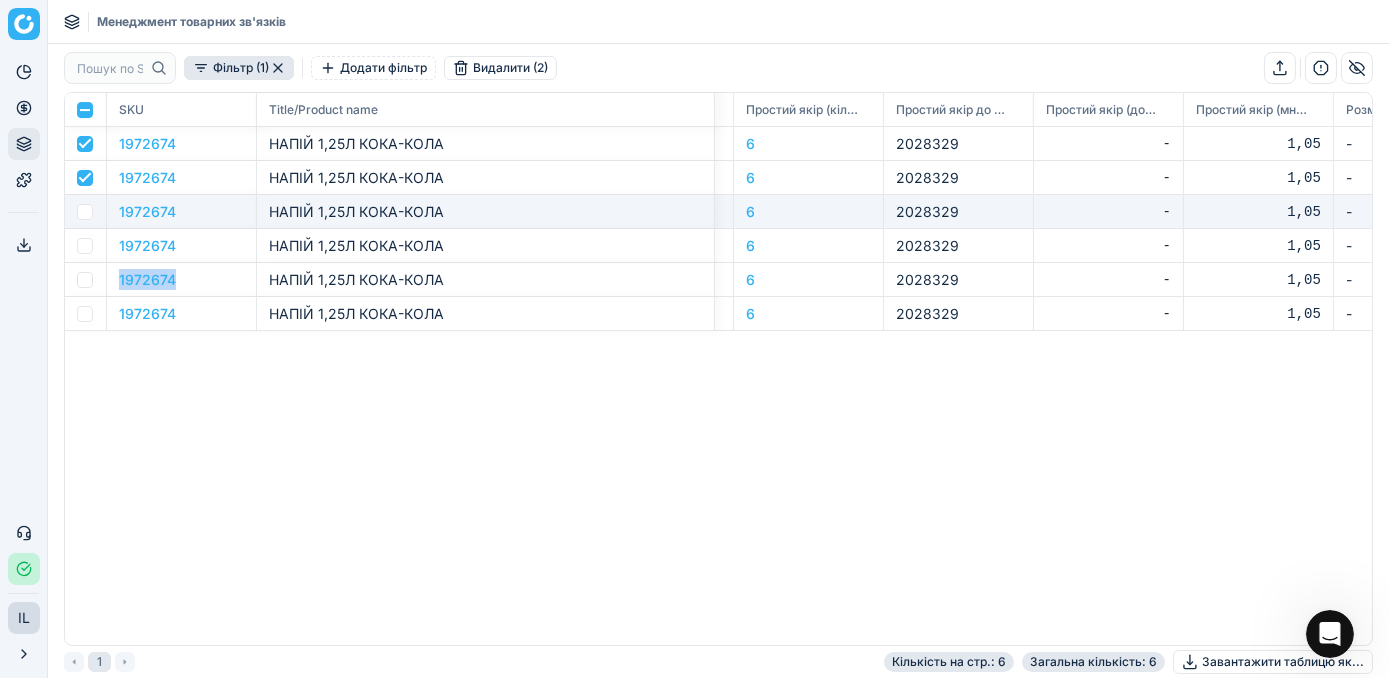 click at bounding box center (85, 212) 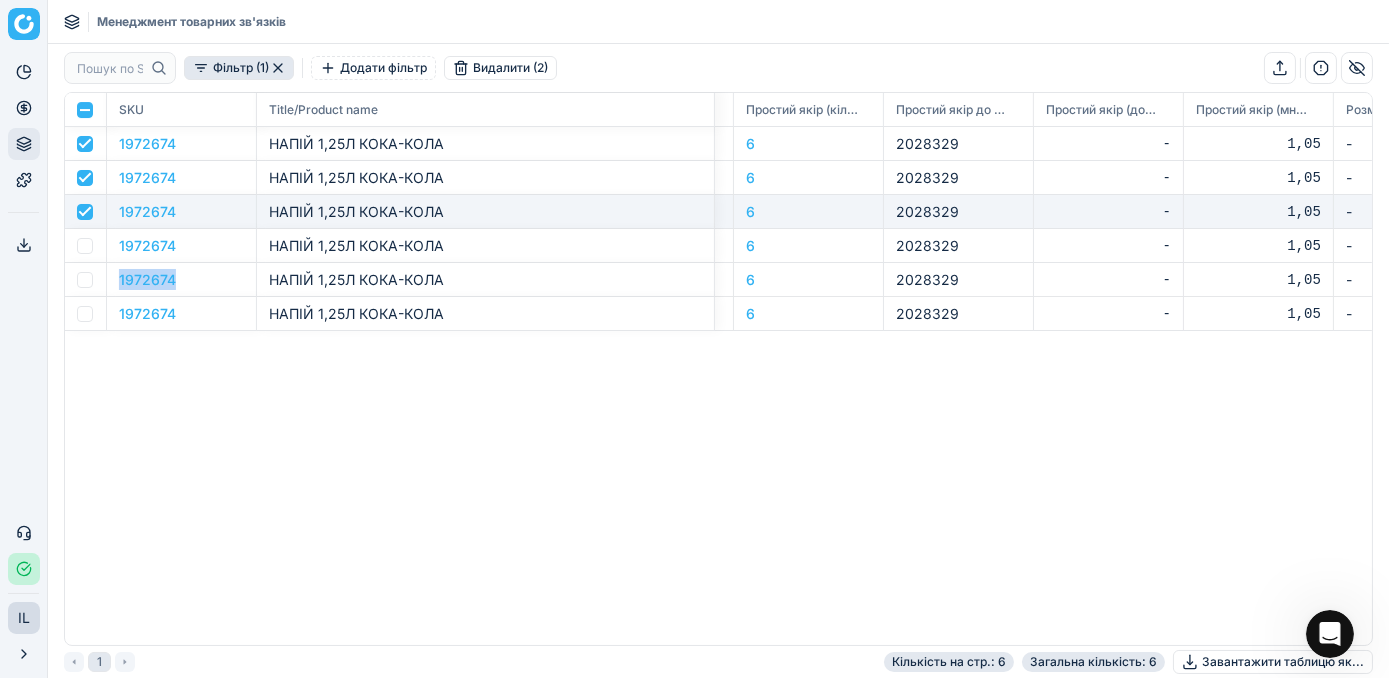 checkbox on "true" 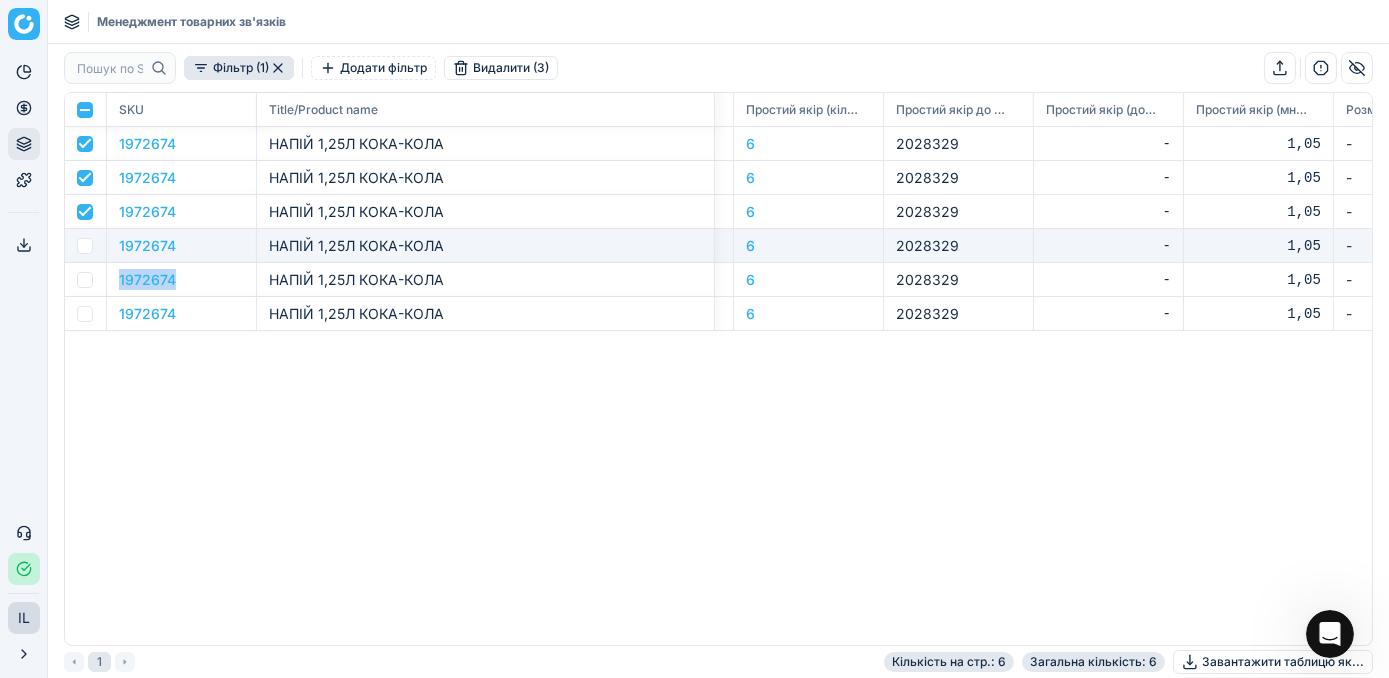 click at bounding box center [85, 246] 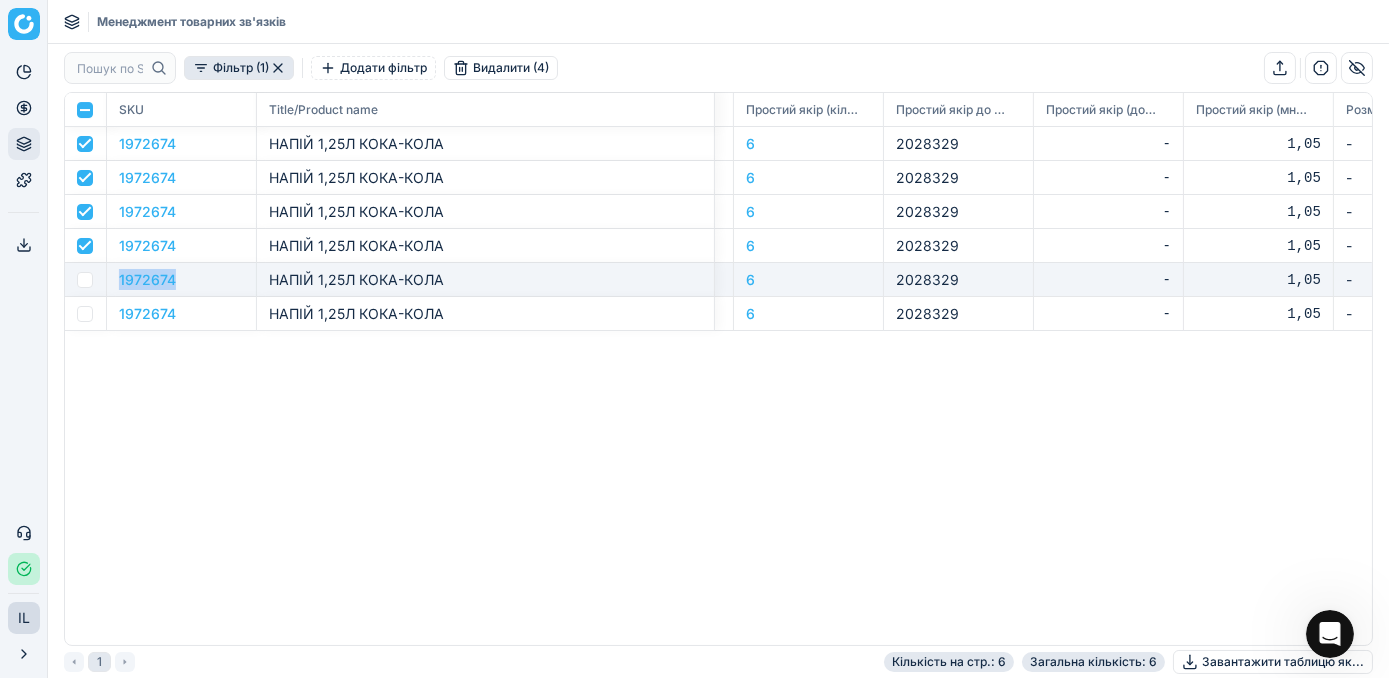 click at bounding box center [85, 280] 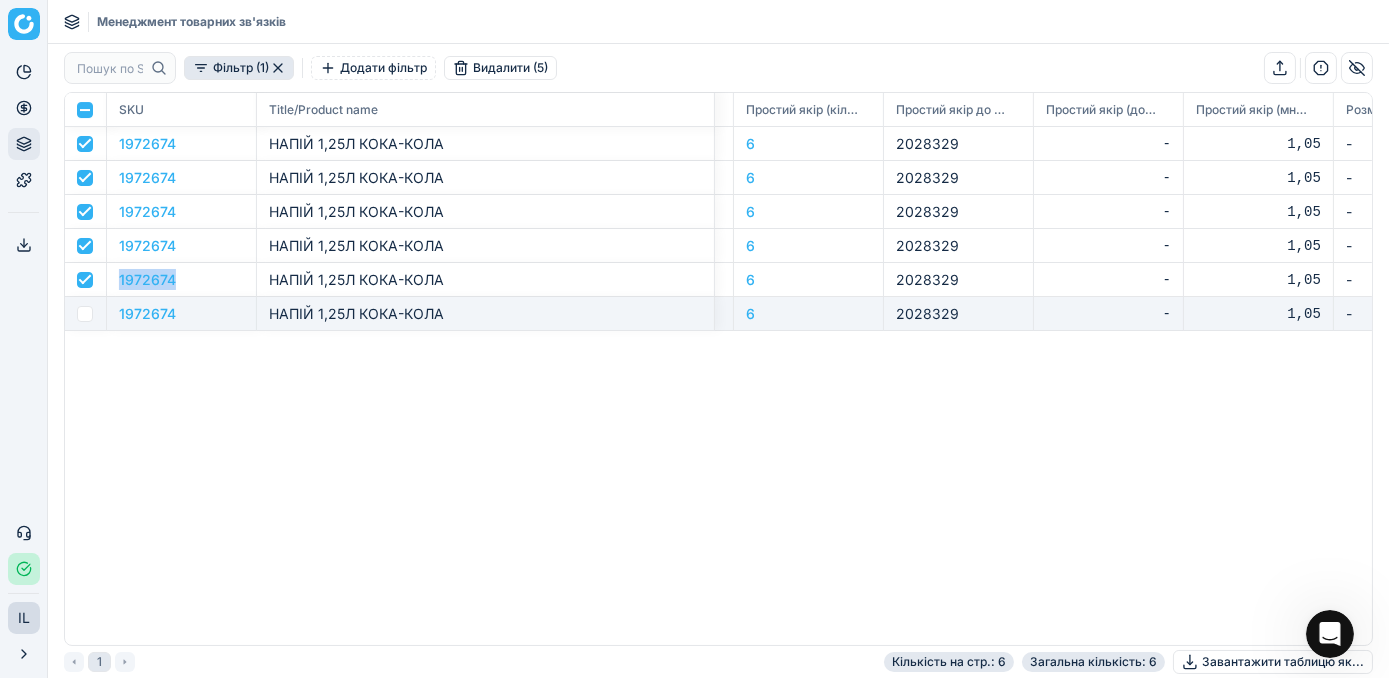 click at bounding box center [85, 314] 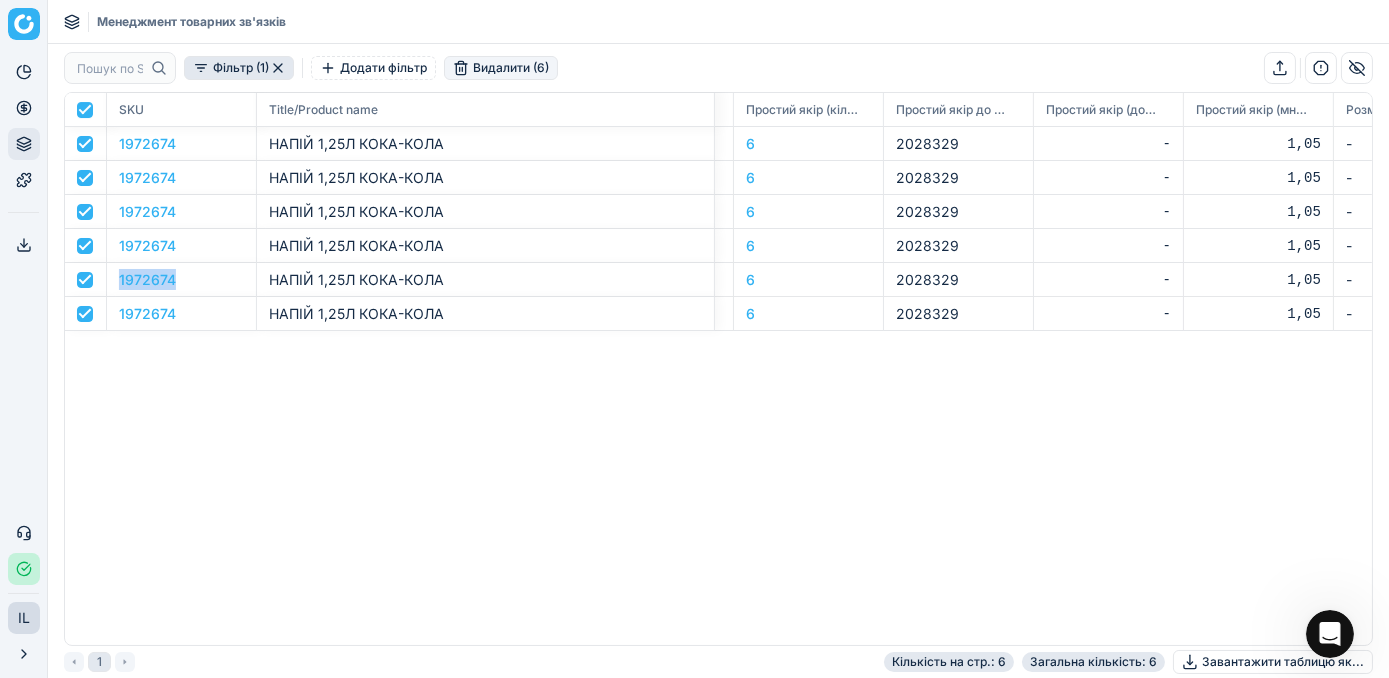 click on "Видалити (6)" at bounding box center [501, 68] 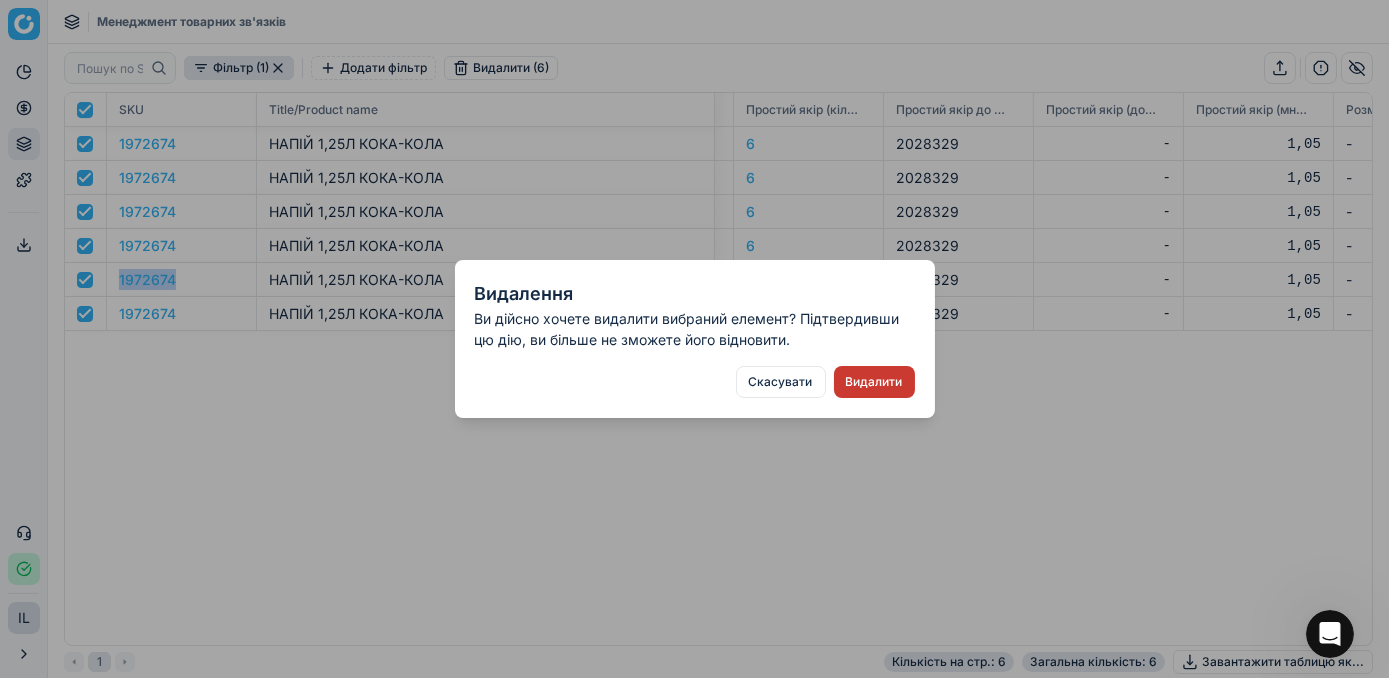 click on "Видалити" at bounding box center [874, 382] 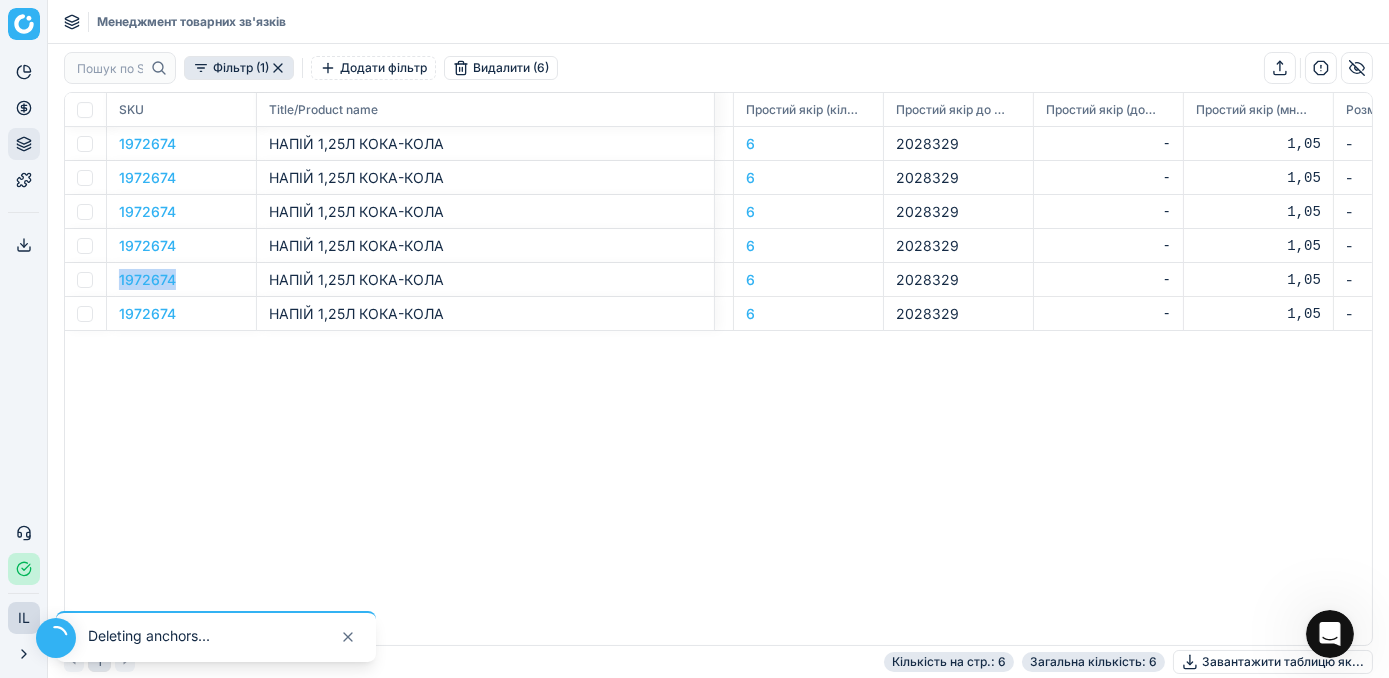 checkbox on "false" 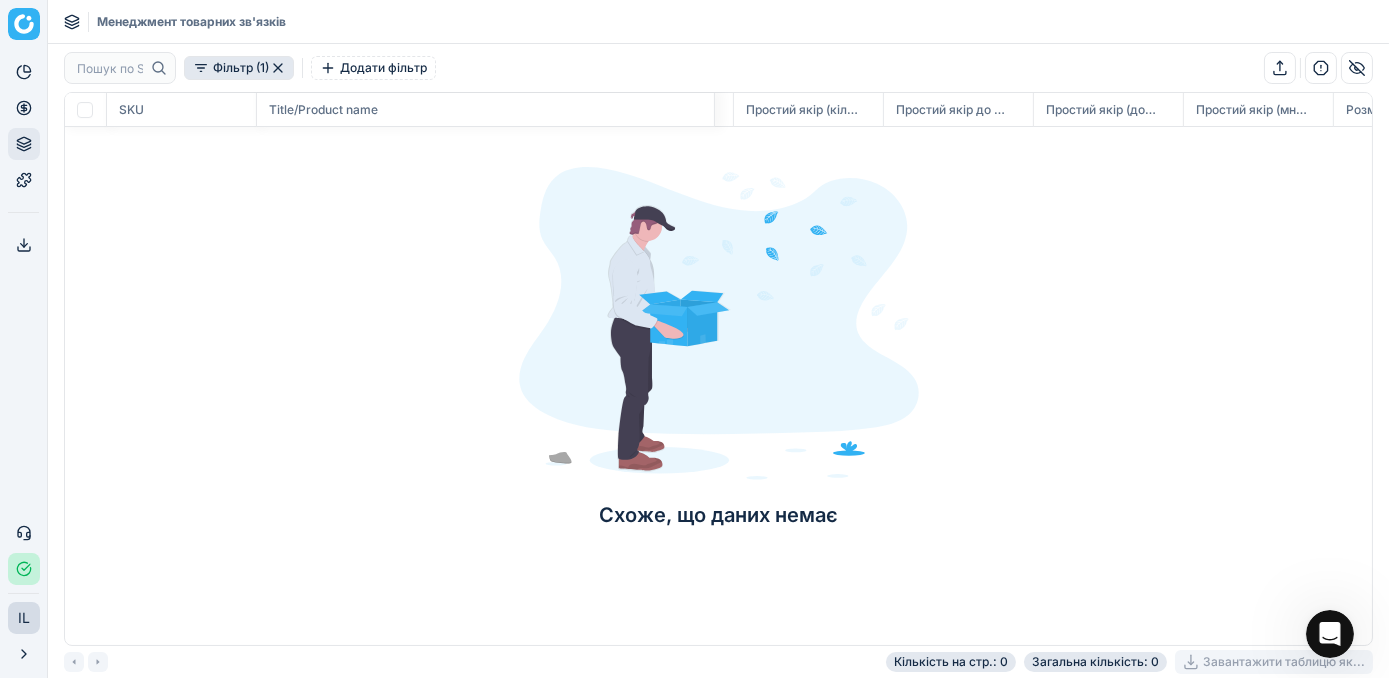 click on "SKU Title/Product name Тип якоря (товарної залежності) Суб'єкт продажів Product line name Product line ID Оповіщення ID товарної лінійки Простий якір (кількість) Простий якір до SKU Простий якір (доб. інд) Простий якір (множ. інд) Розмірний якір (кількість) Розмірний якір Схоже, що даних немає" at bounding box center (1459, 311) 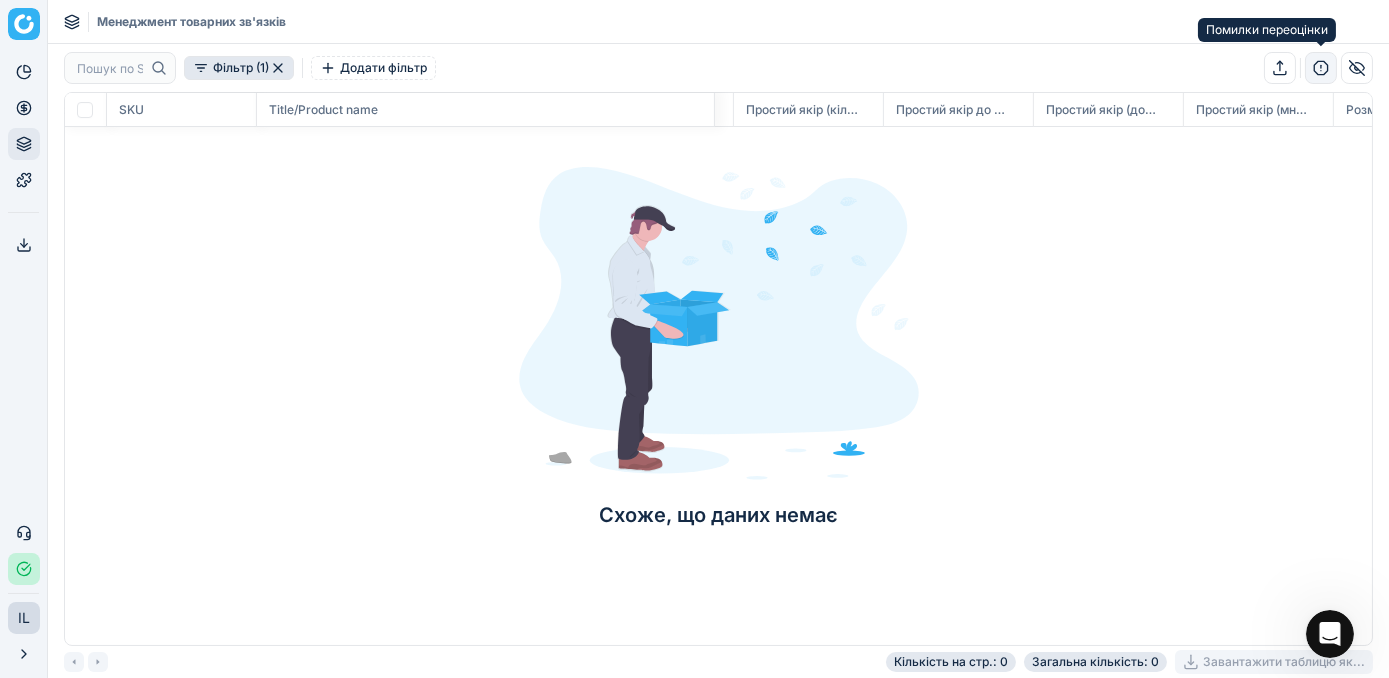 click 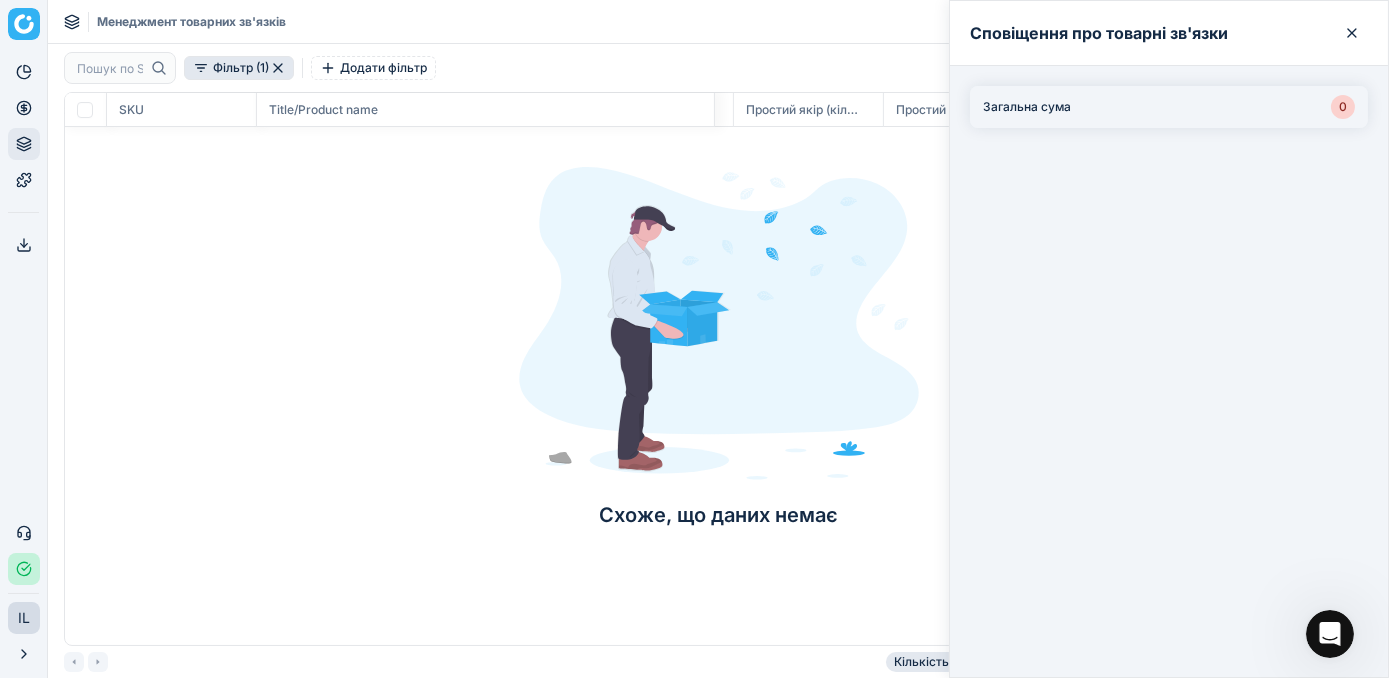 click at bounding box center (719, 326) 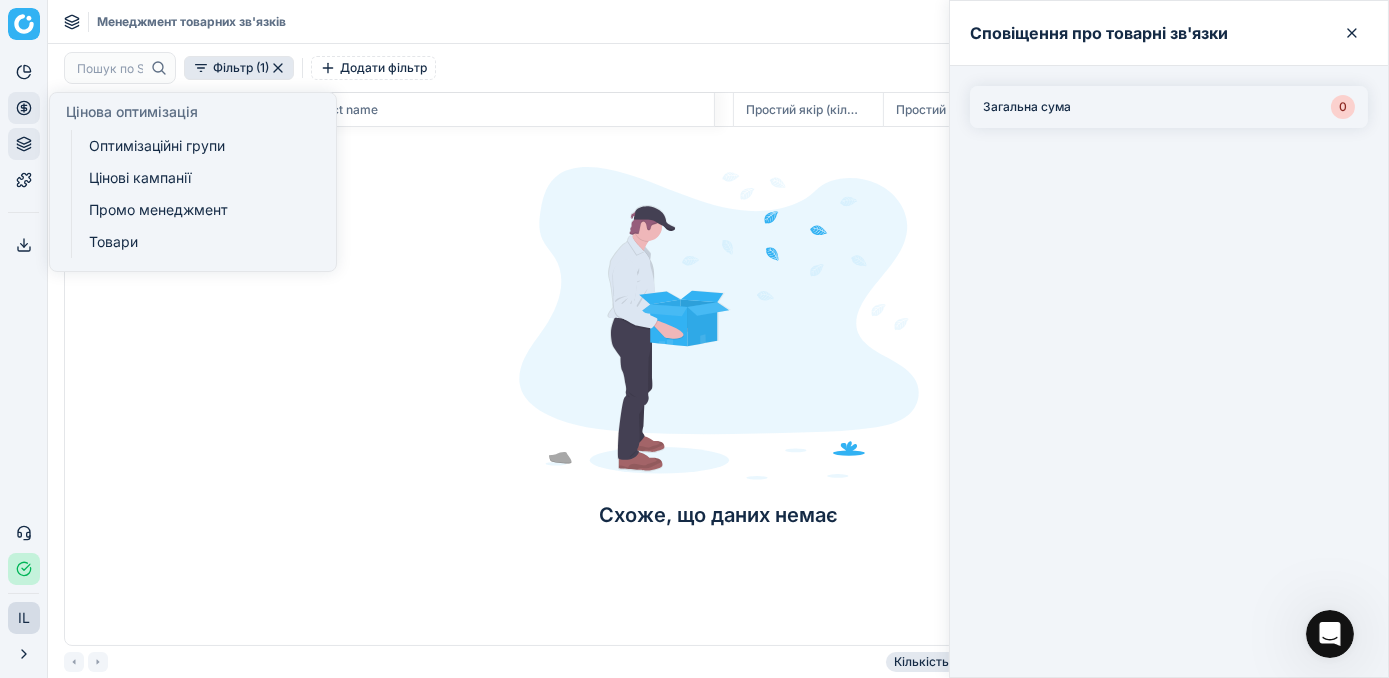 click 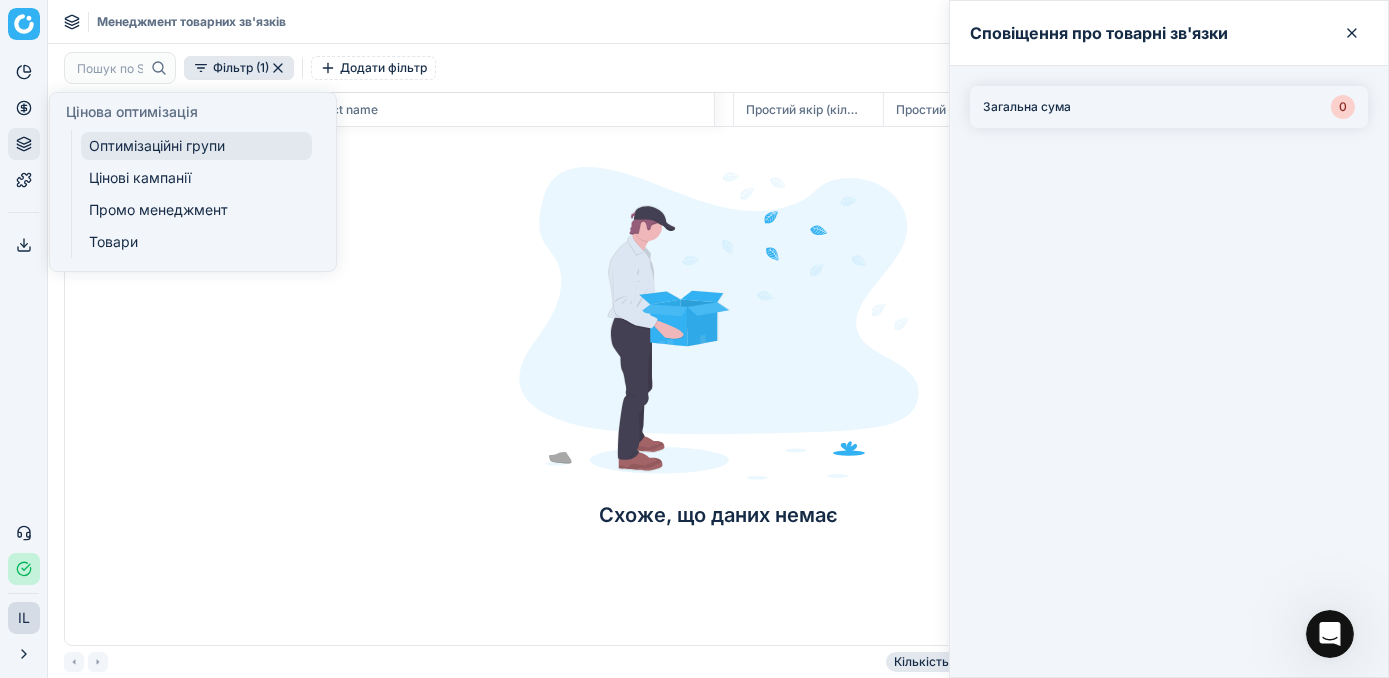 click on "Оптимізаційні групи" at bounding box center (196, 146) 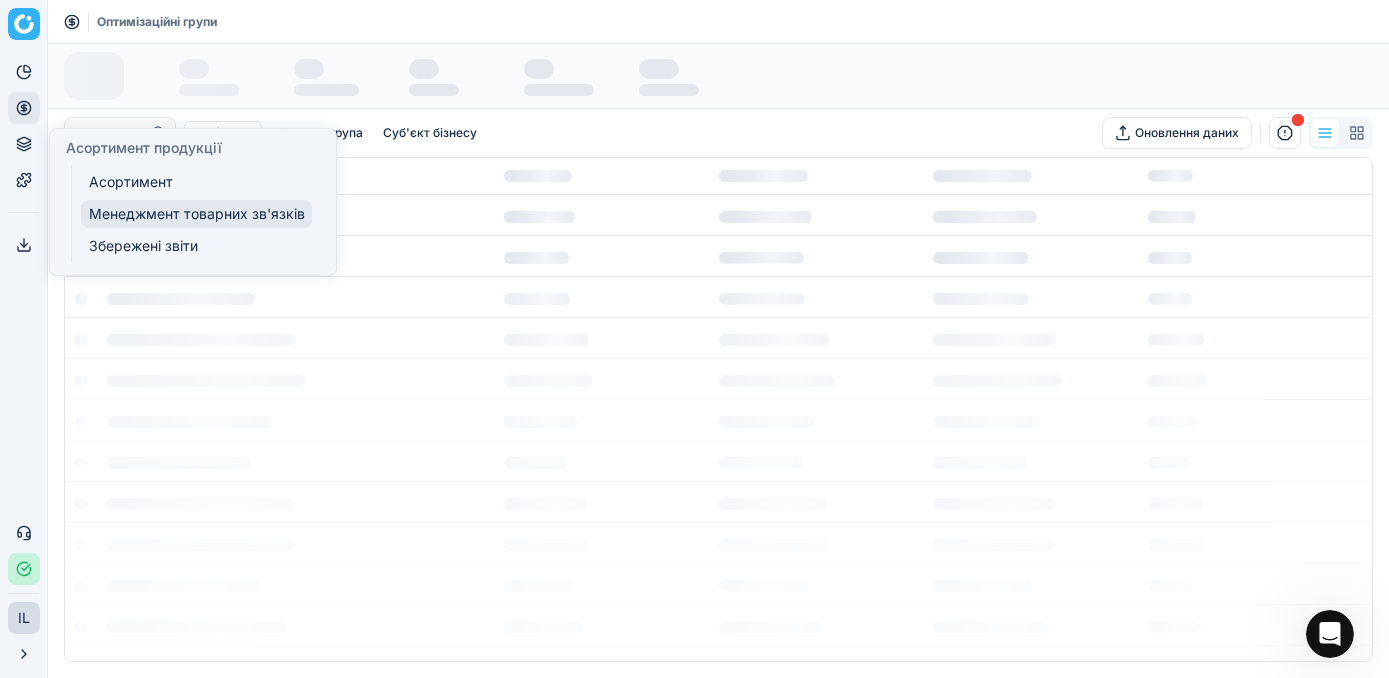 click on "Менеджмент товарних зв'язків" at bounding box center (196, 214) 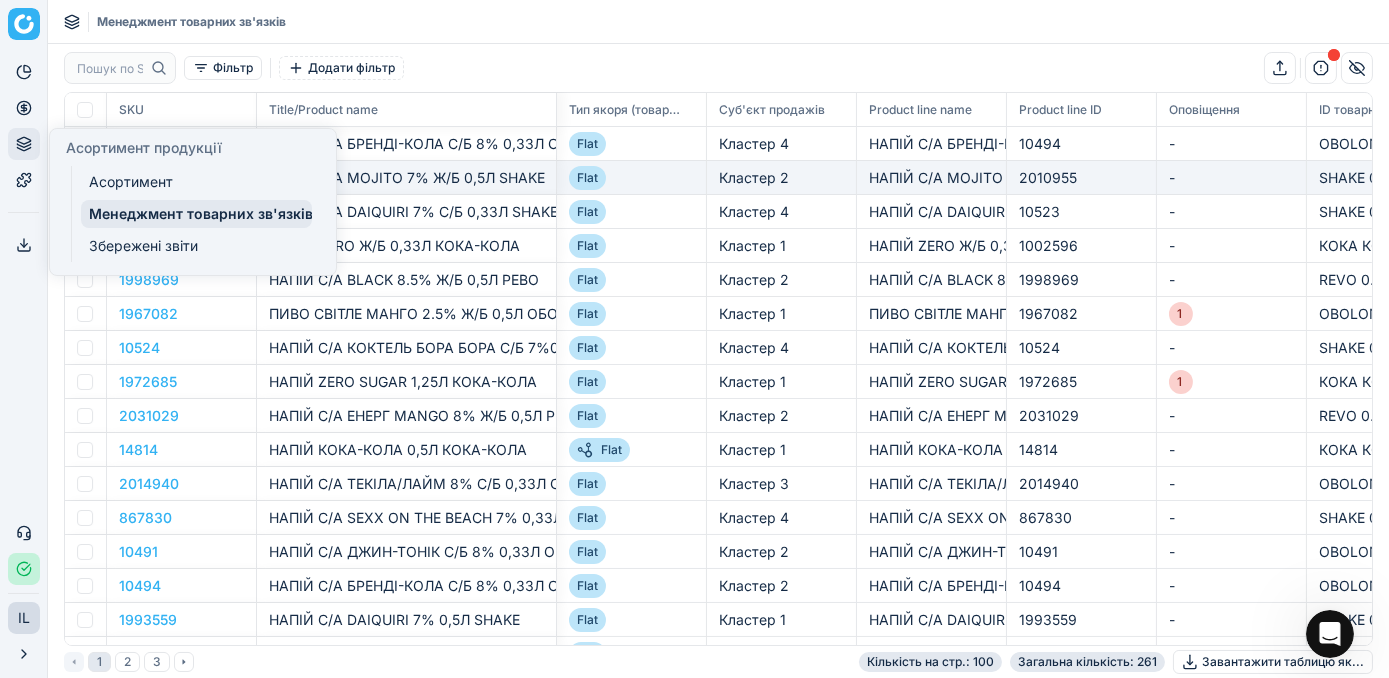 scroll, scrollTop: 2, scrollLeft: 2, axis: both 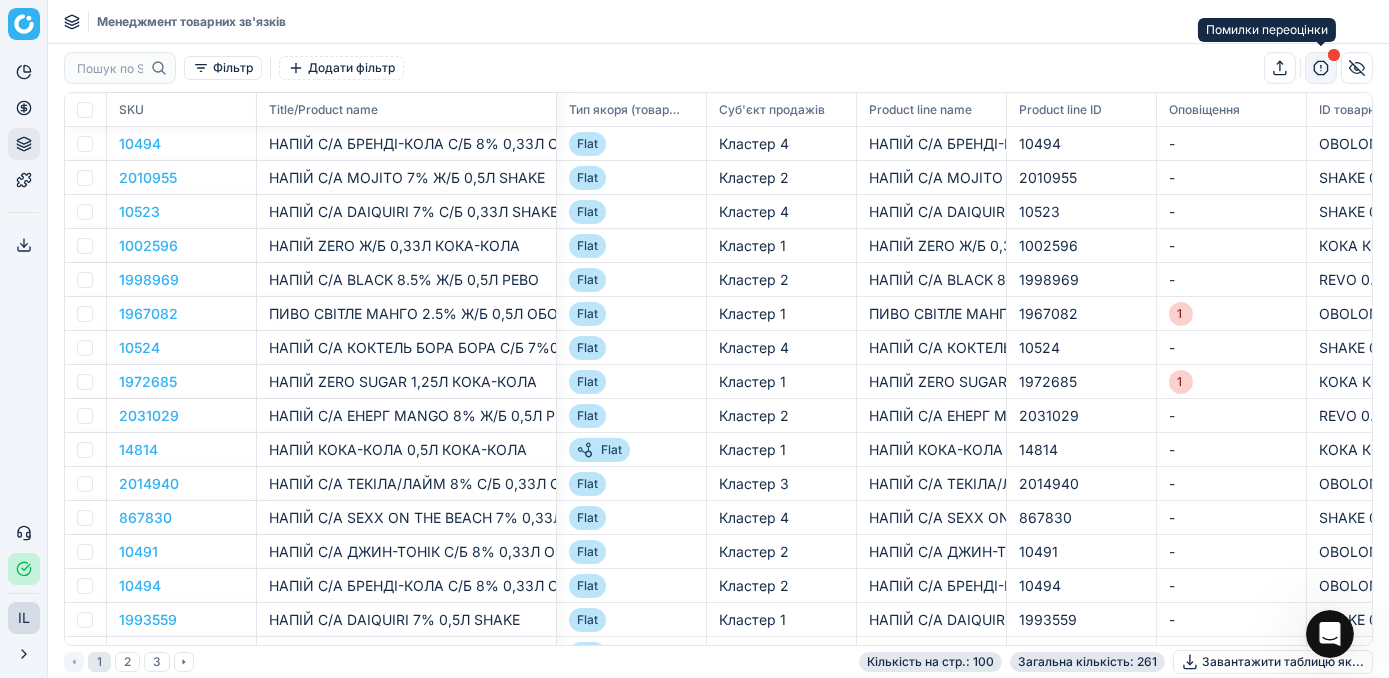 click 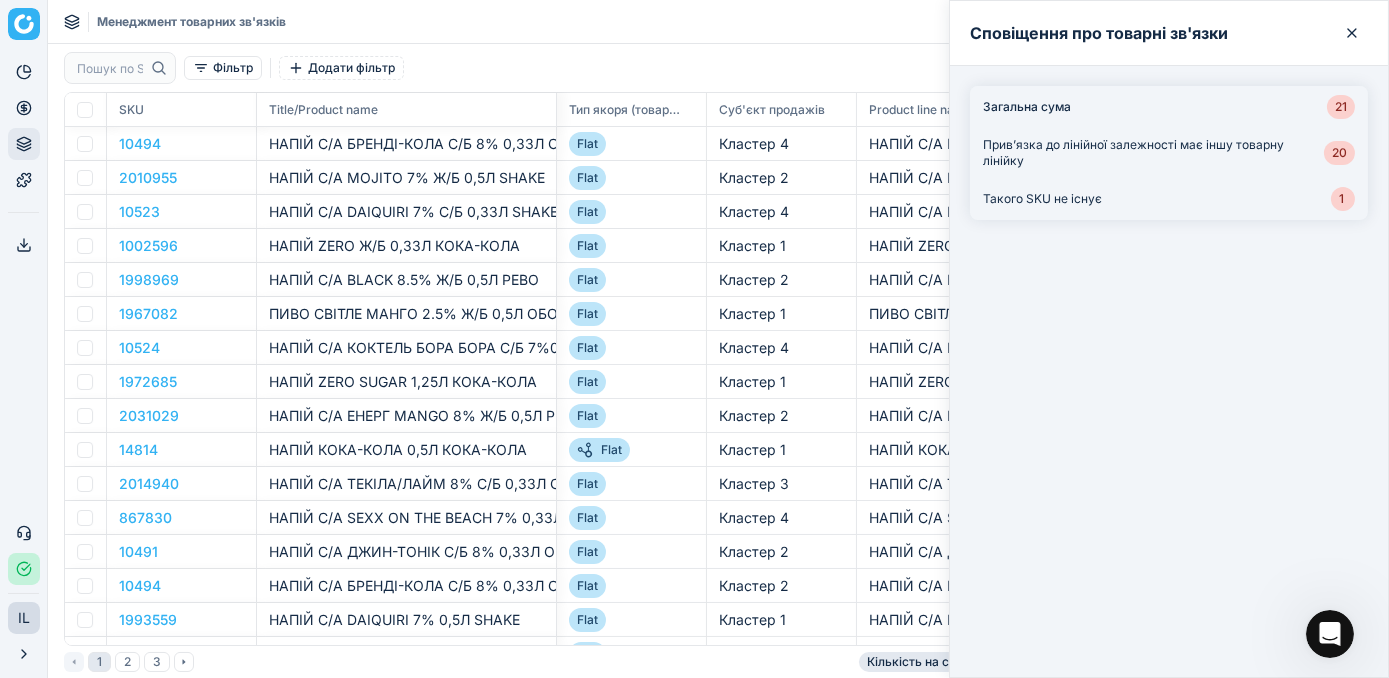 click on "Прив’язка до лінійної залежності має іншу товарну лінійку" at bounding box center [1153, 153] 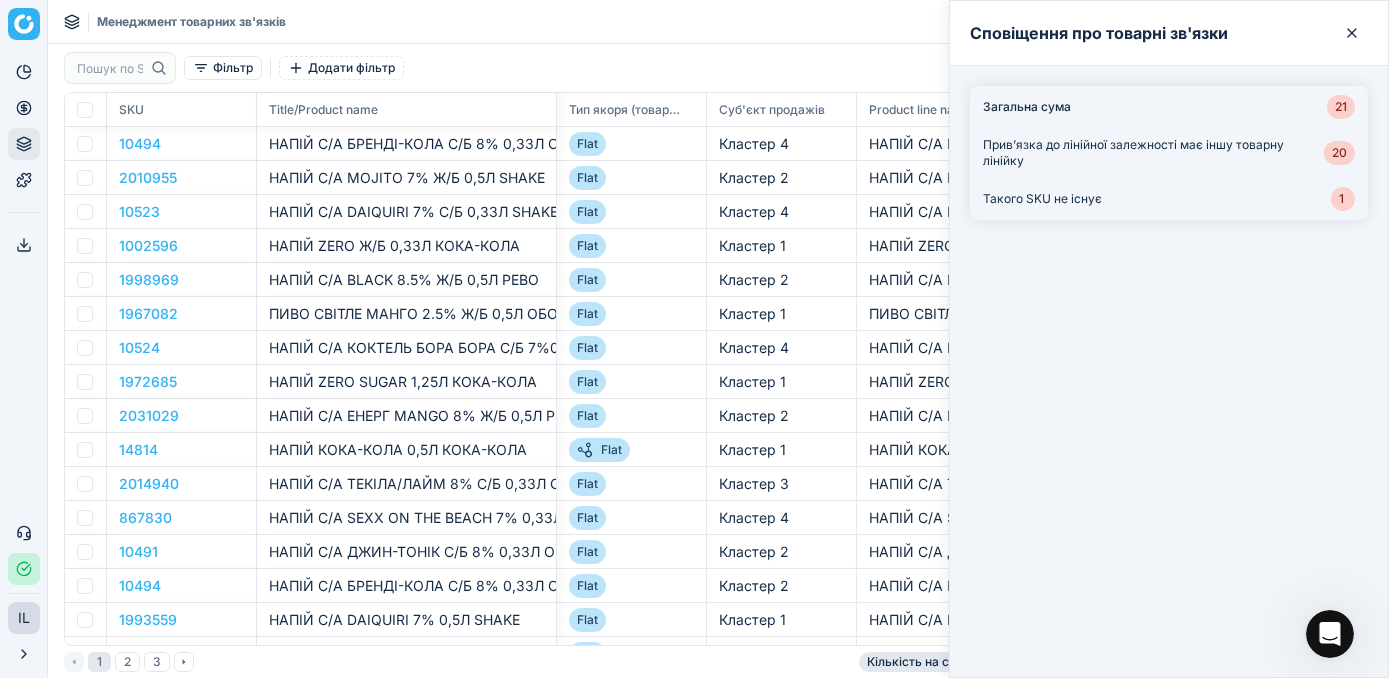 click on "Прив’язка до лінійної залежності має іншу товарну лінійку" at bounding box center (1153, 153) 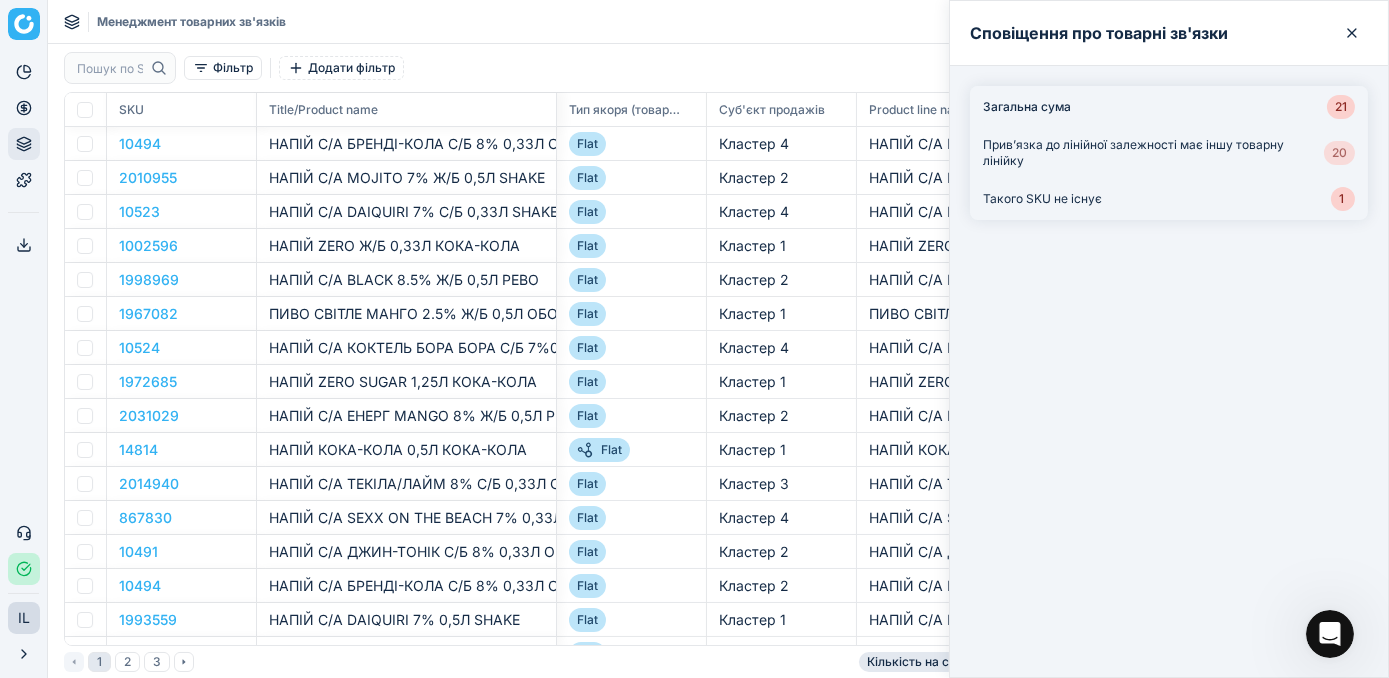click on "20" at bounding box center [1339, 153] 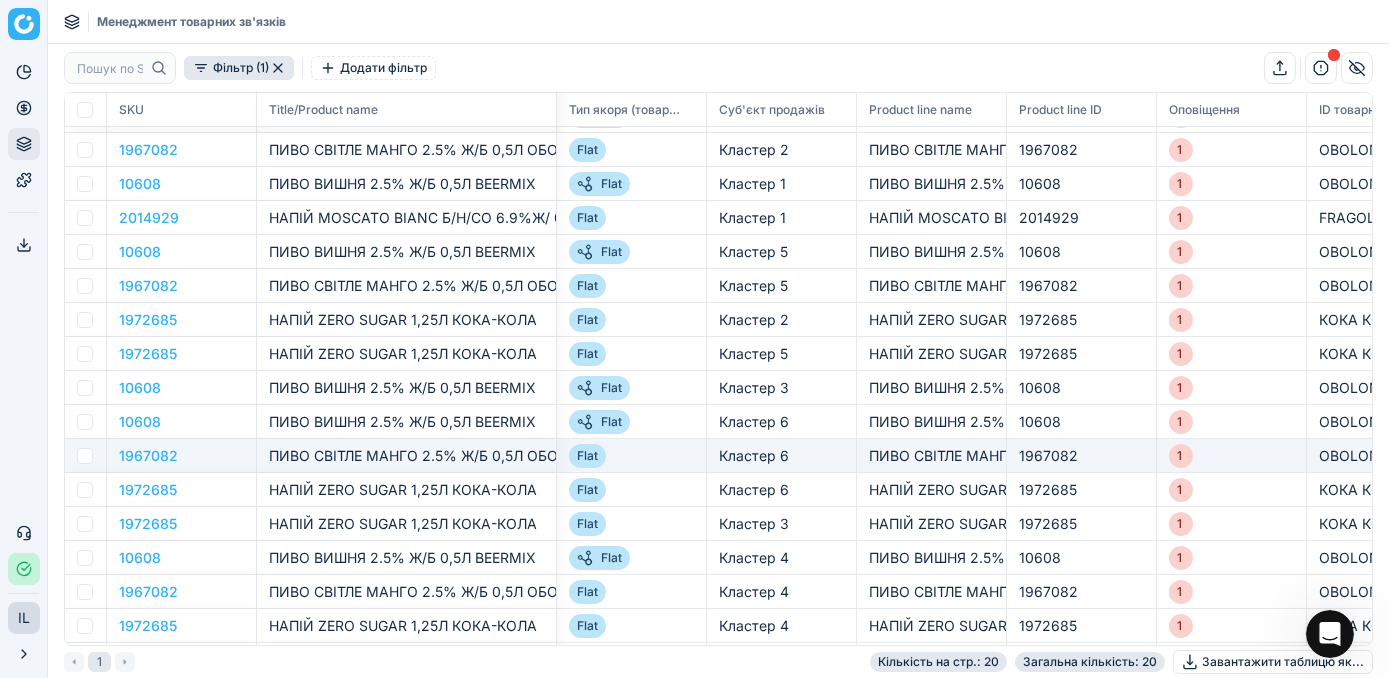 scroll, scrollTop: 0, scrollLeft: 0, axis: both 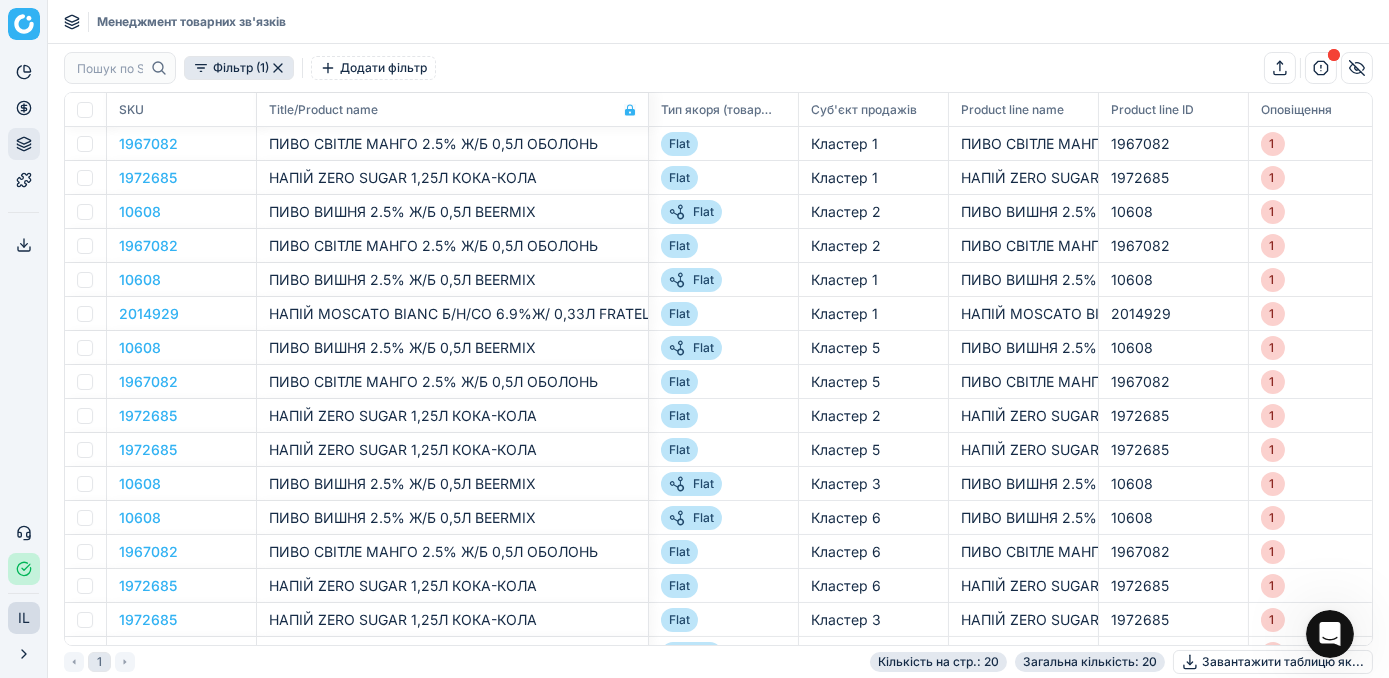 drag, startPoint x: 553, startPoint y: 110, endPoint x: 644, endPoint y: 111, distance: 91.00549 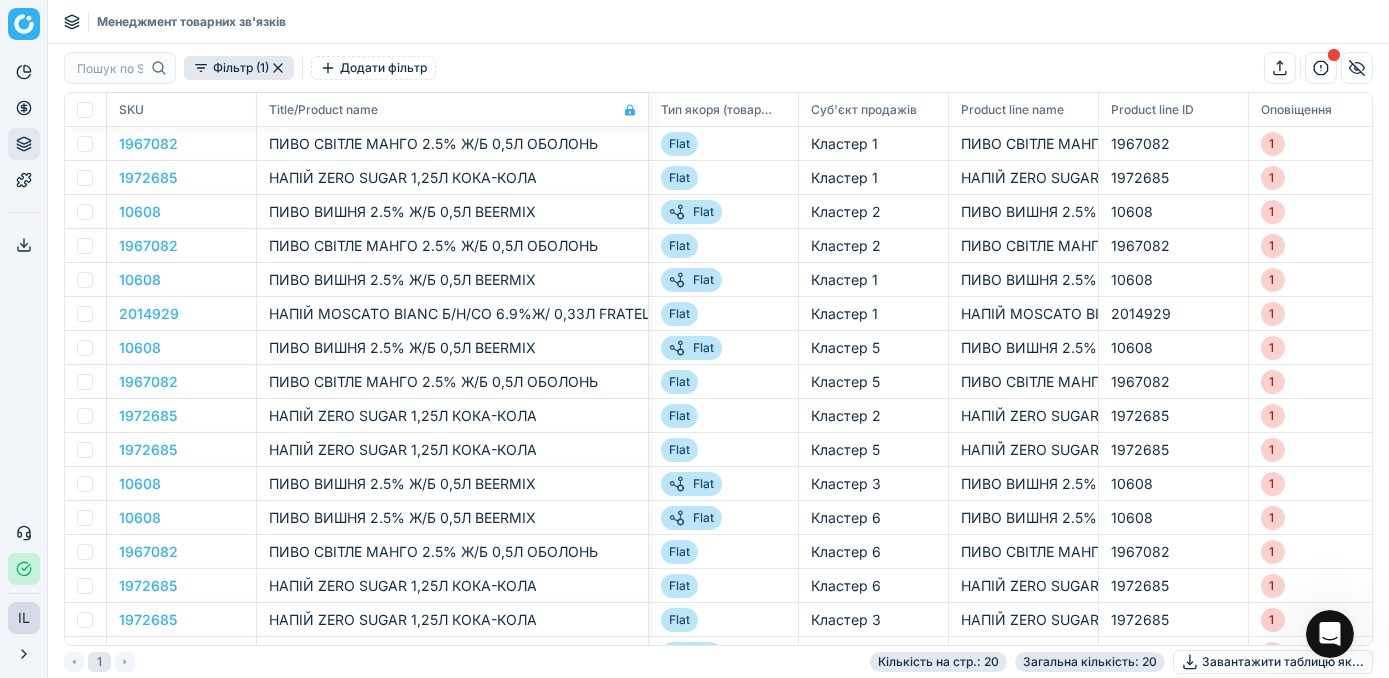 click at bounding box center (646, 109) 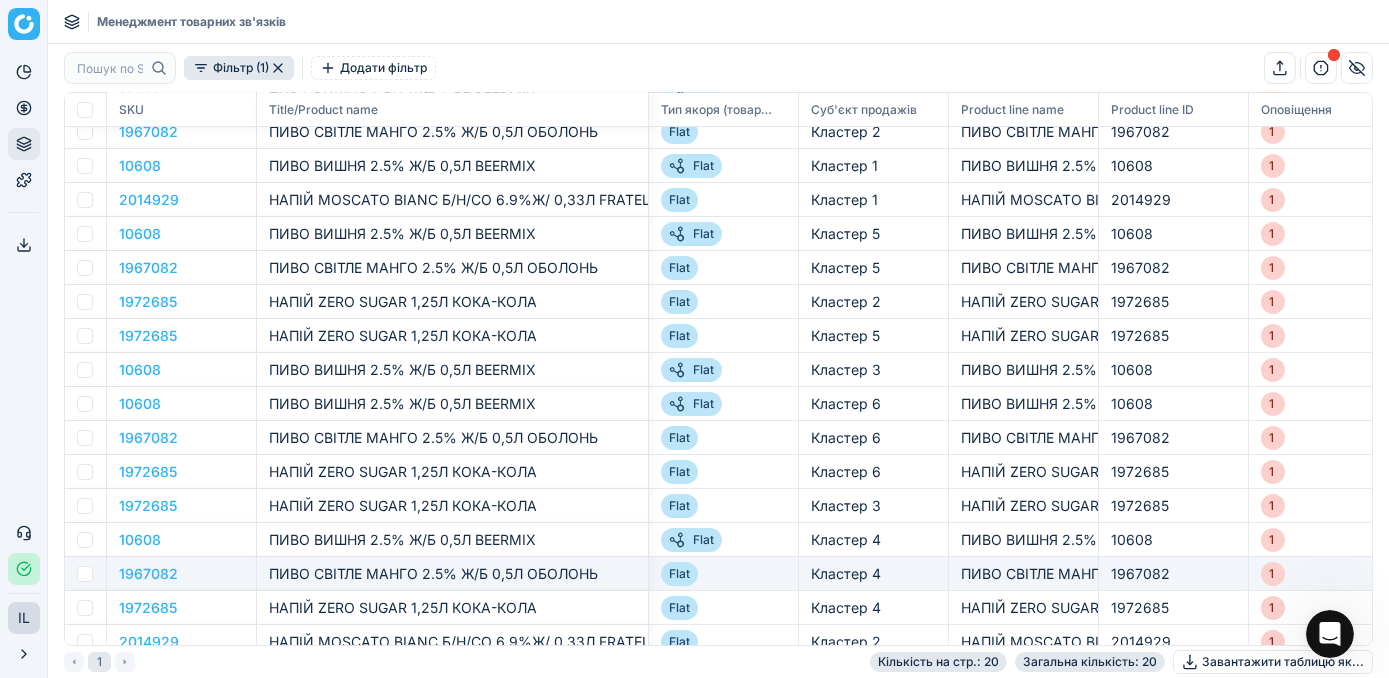 scroll, scrollTop: 0, scrollLeft: 0, axis: both 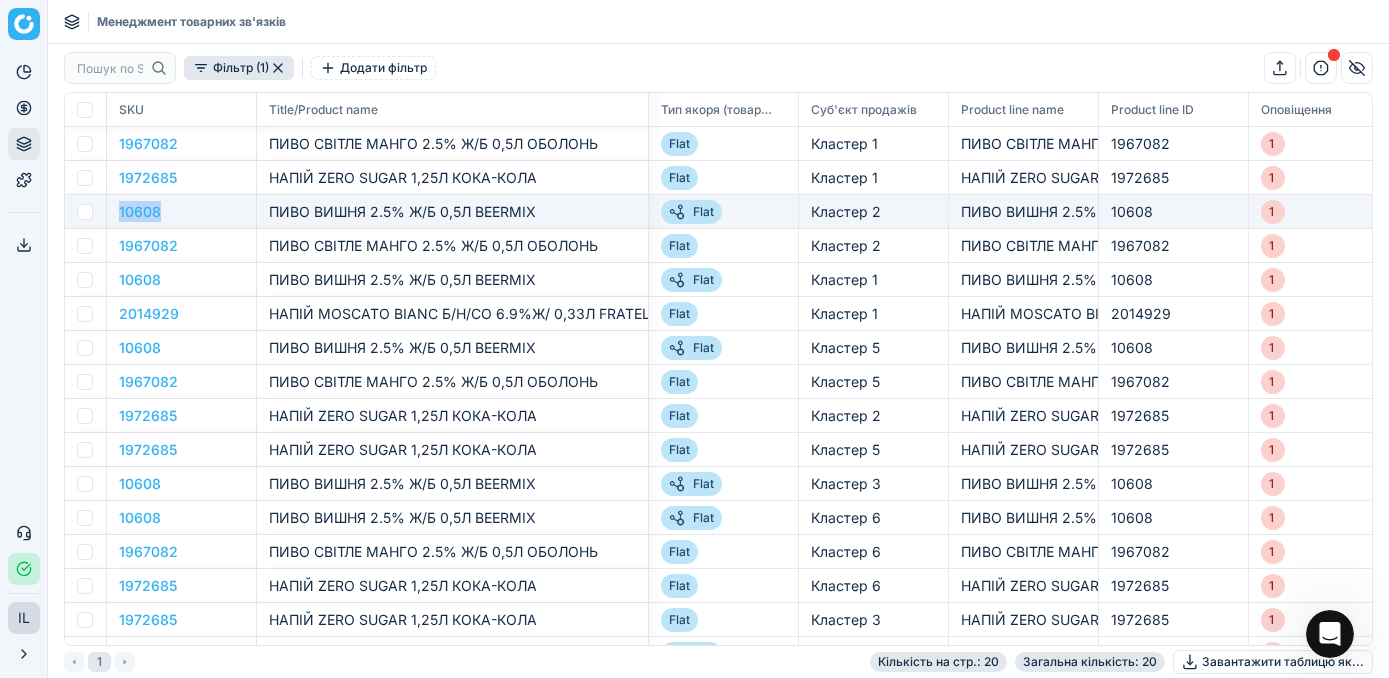 drag, startPoint x: 167, startPoint y: 212, endPoint x: 114, endPoint y: 212, distance: 53 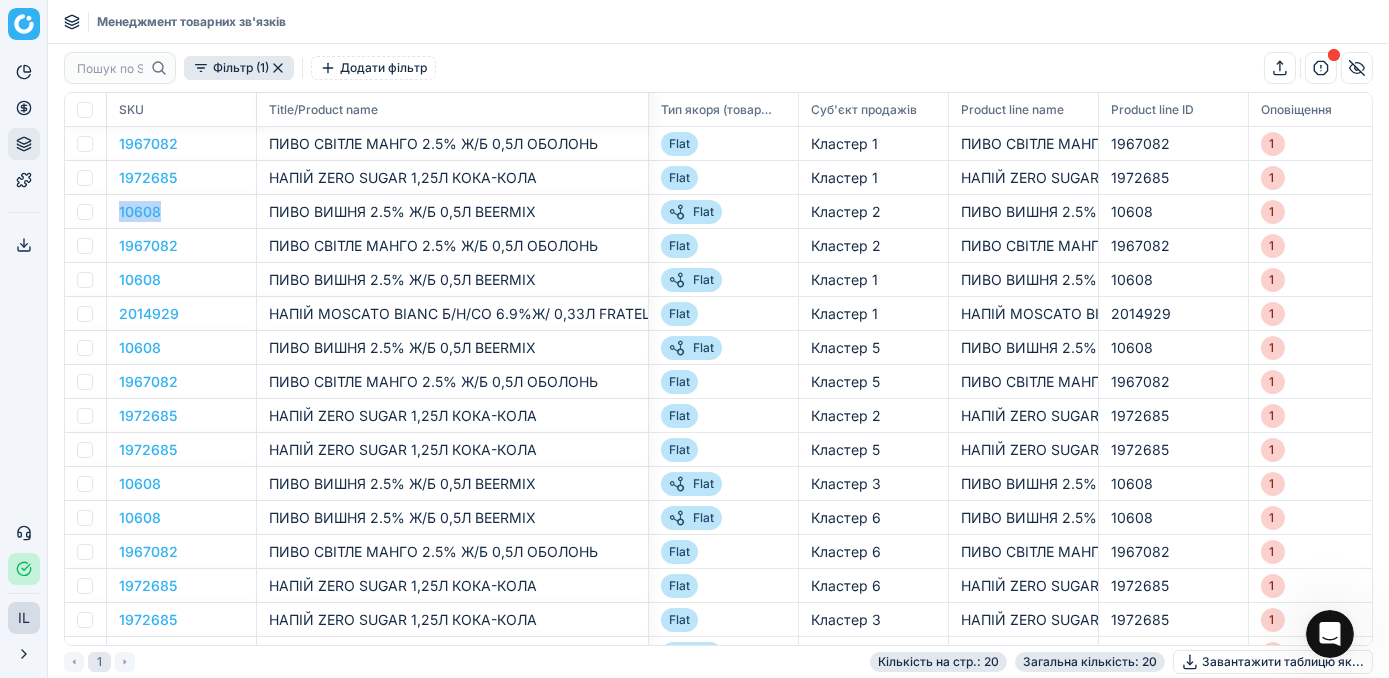 click 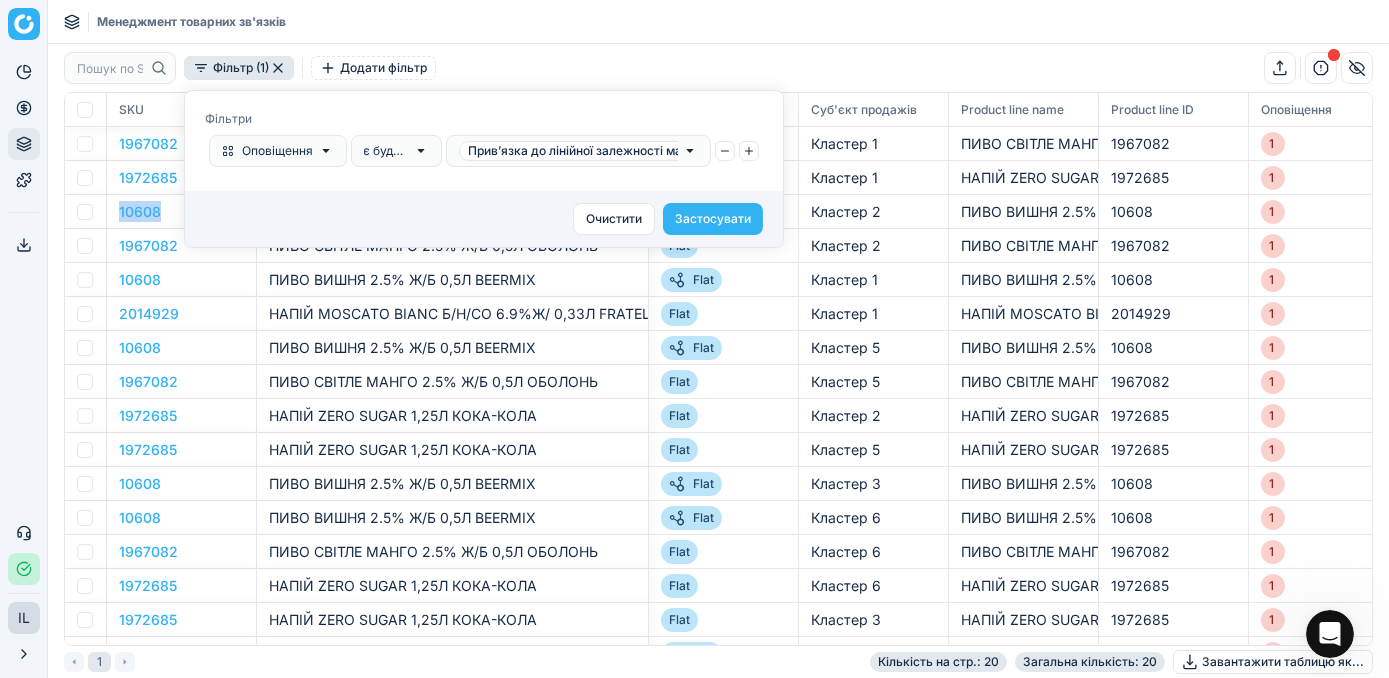 click on "Фільтр   (1)" at bounding box center [239, 68] 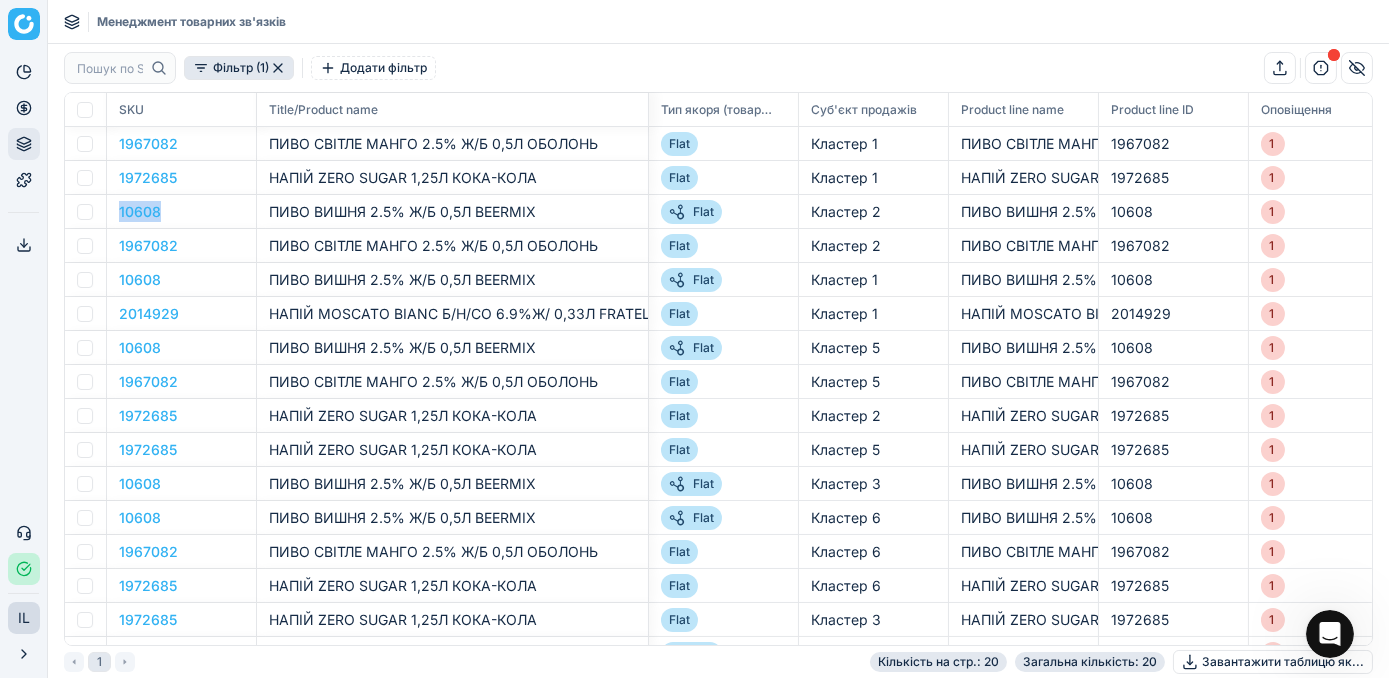 click on "Фільтр   (1)" at bounding box center [239, 68] 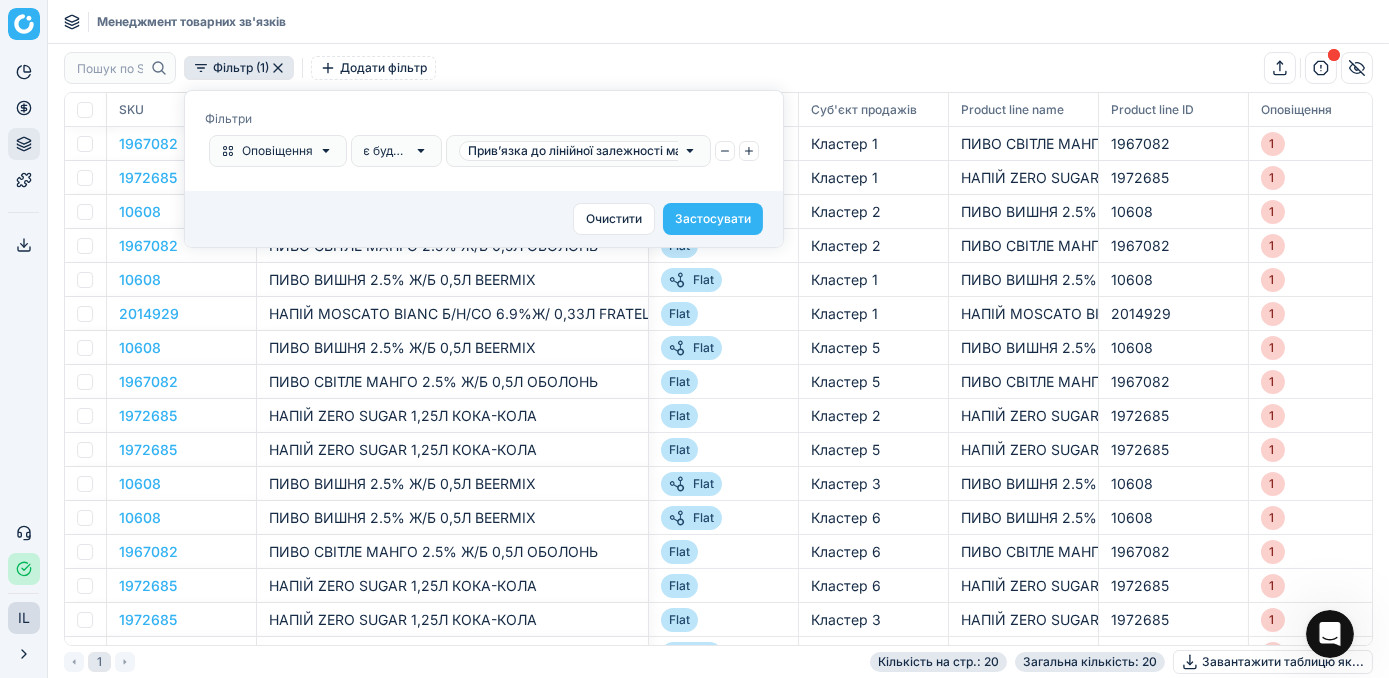 click 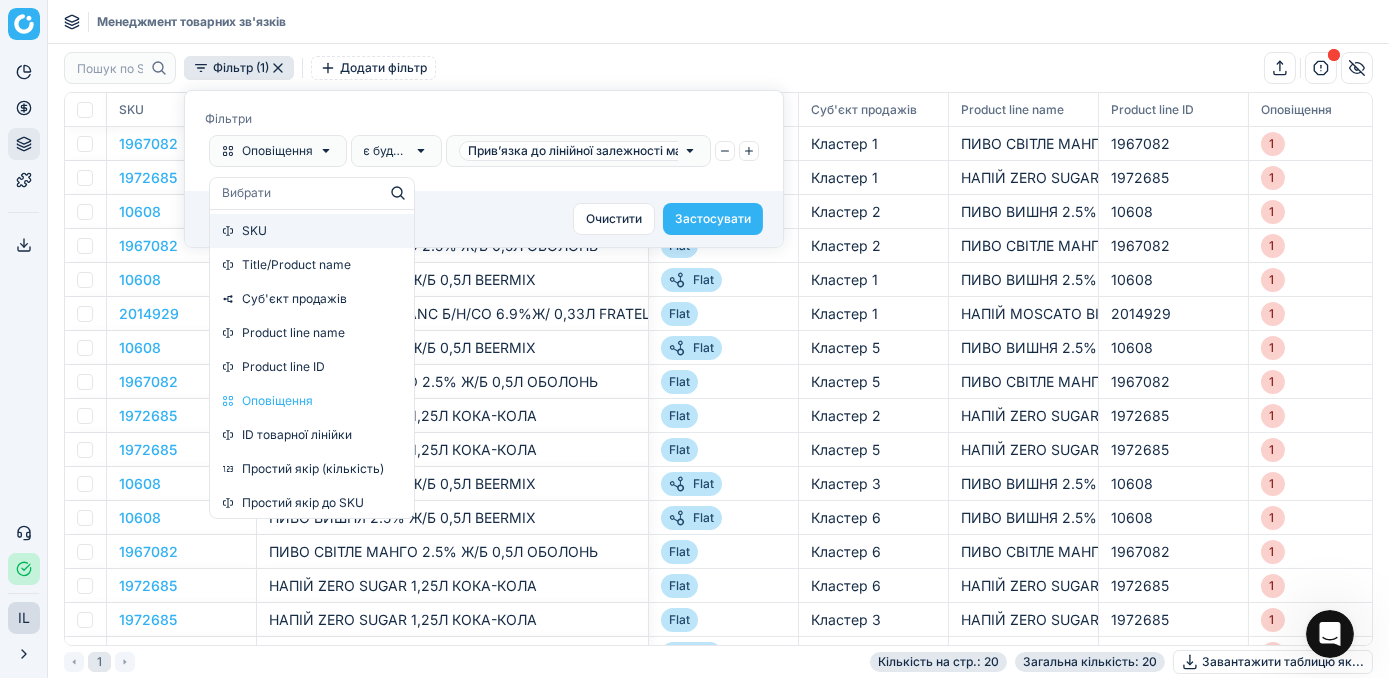 click on "SKU" at bounding box center (312, 231) 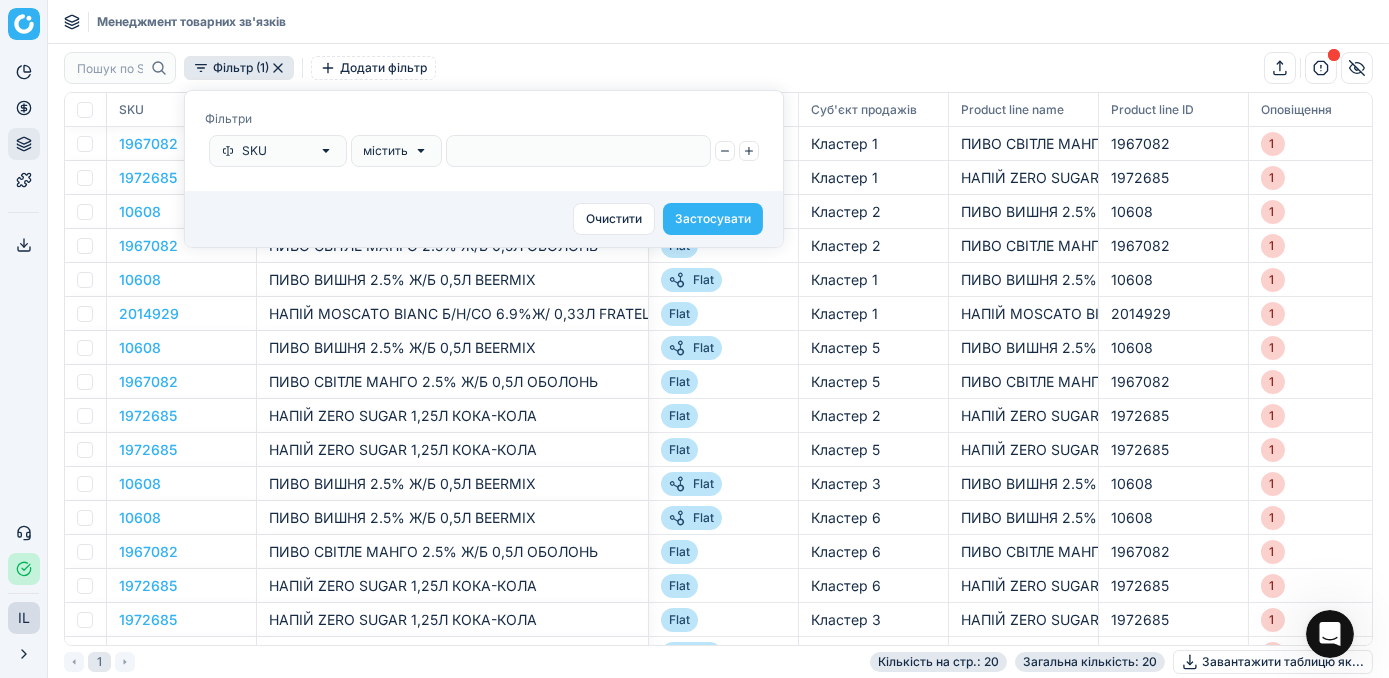 click at bounding box center [578, 151] 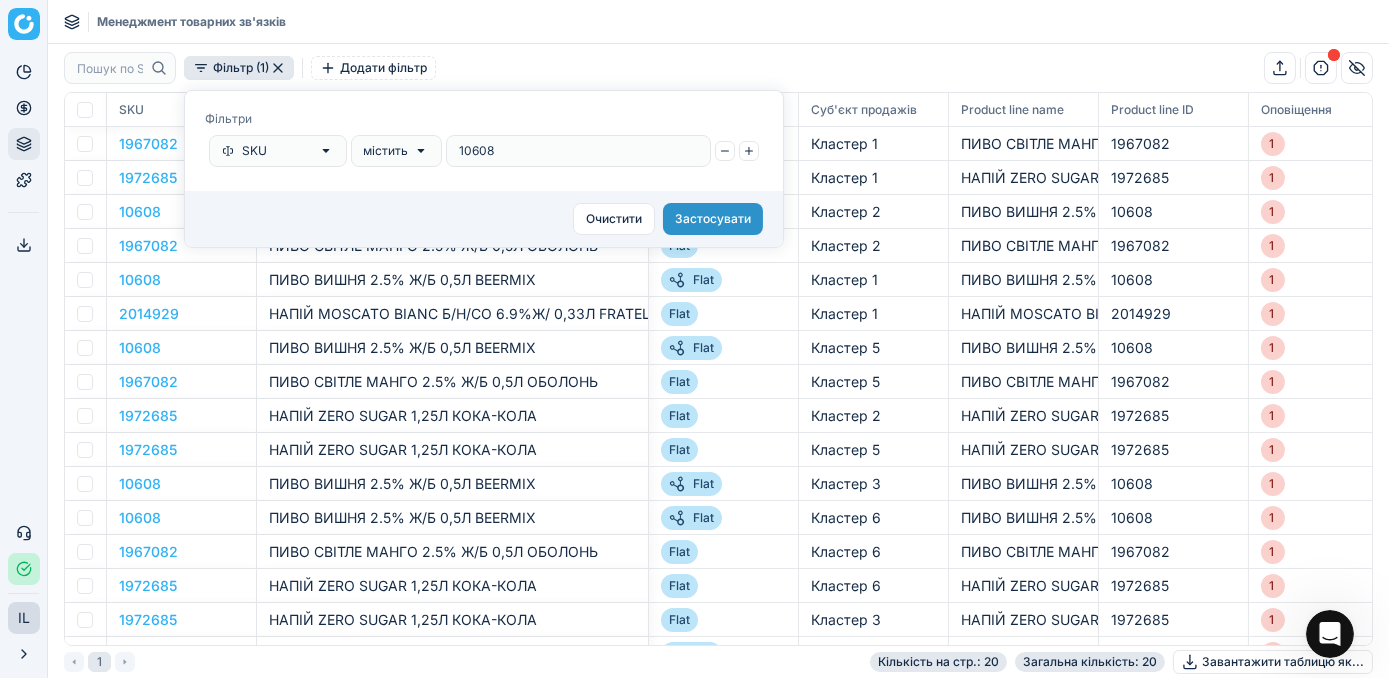 type on "10608" 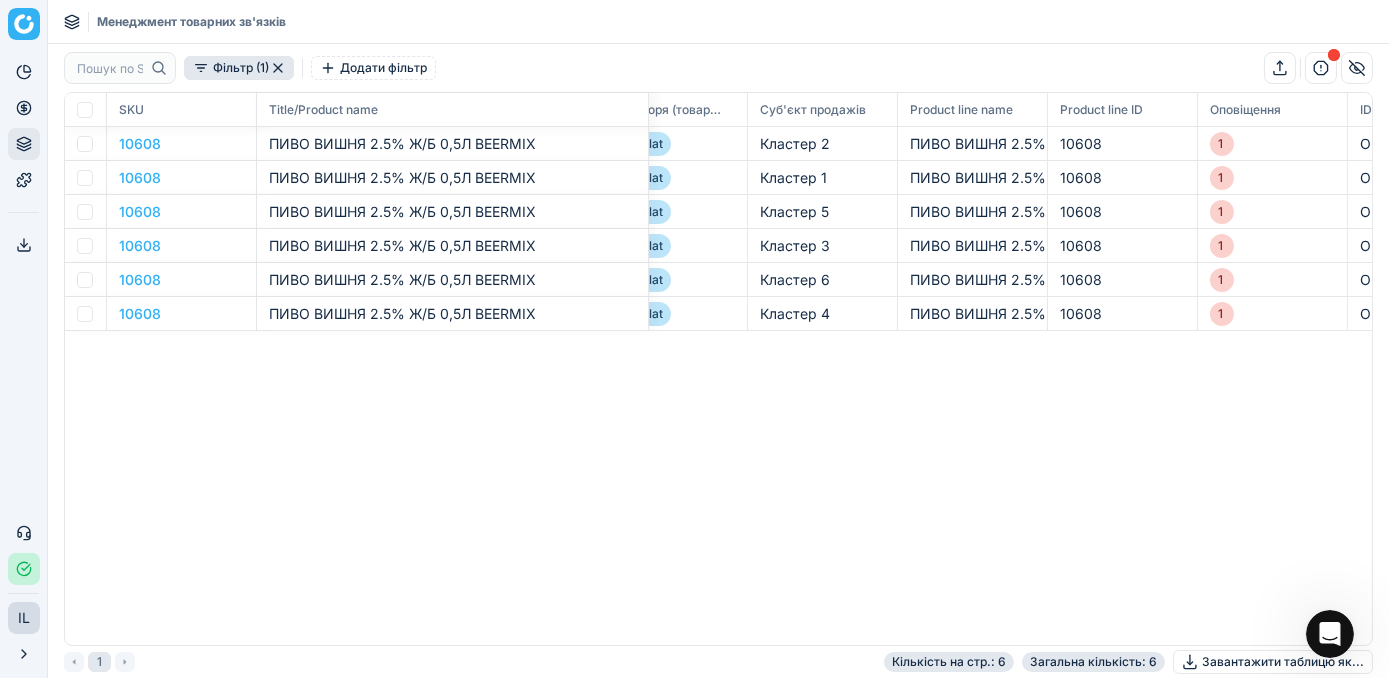 scroll, scrollTop: 0, scrollLeft: 0, axis: both 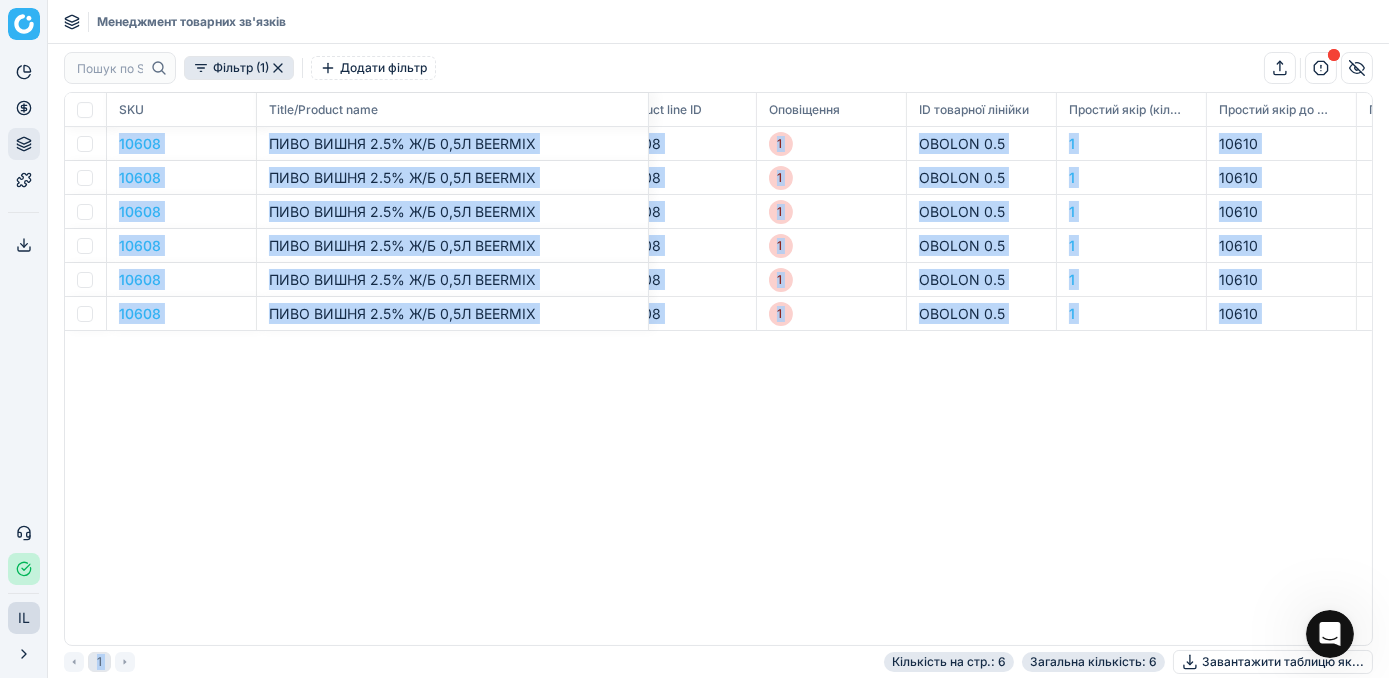 drag, startPoint x: 554, startPoint y: 647, endPoint x: 436, endPoint y: 617, distance: 121.75385 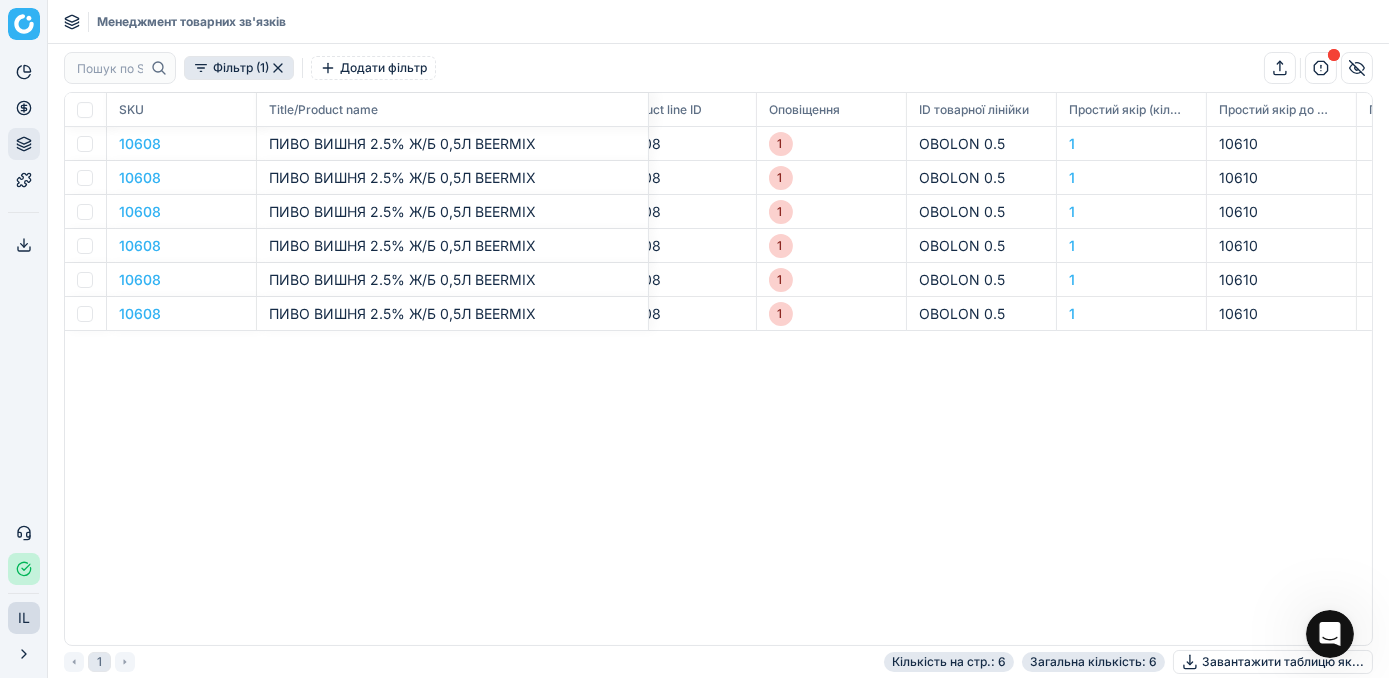 click 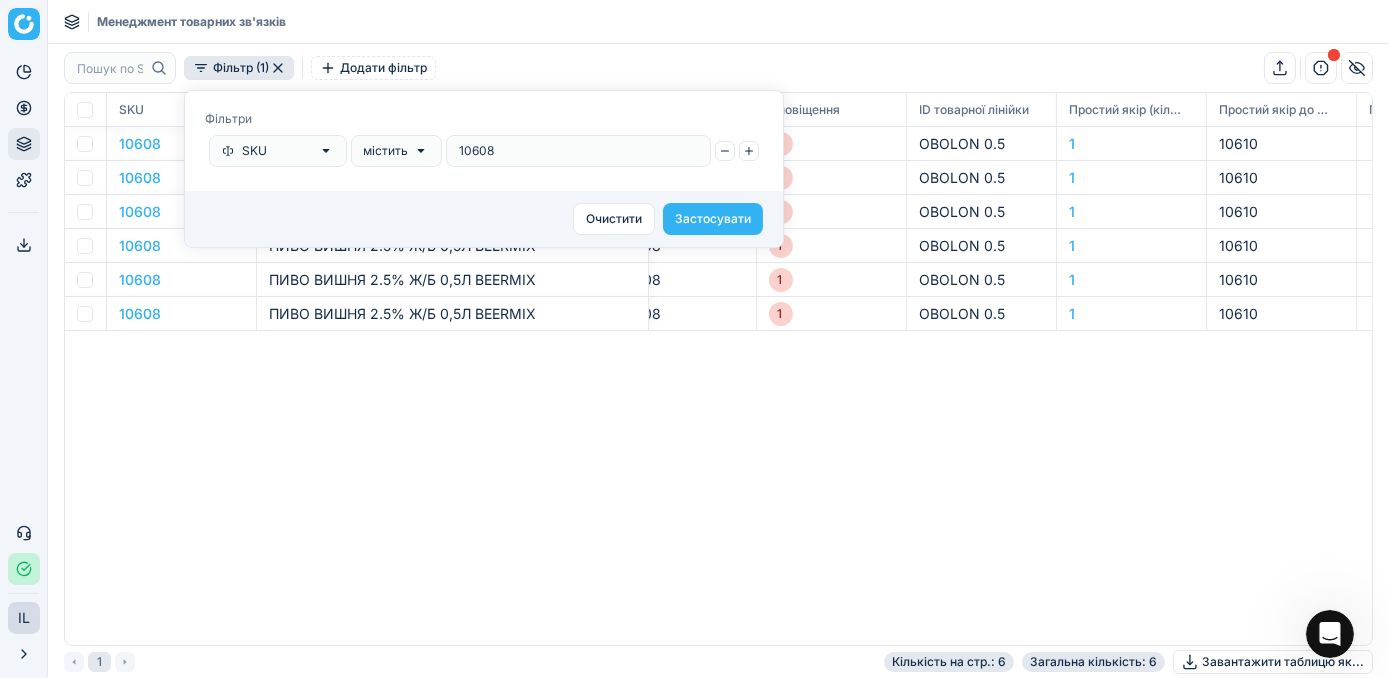 click on "10608" at bounding box center (578, 151) 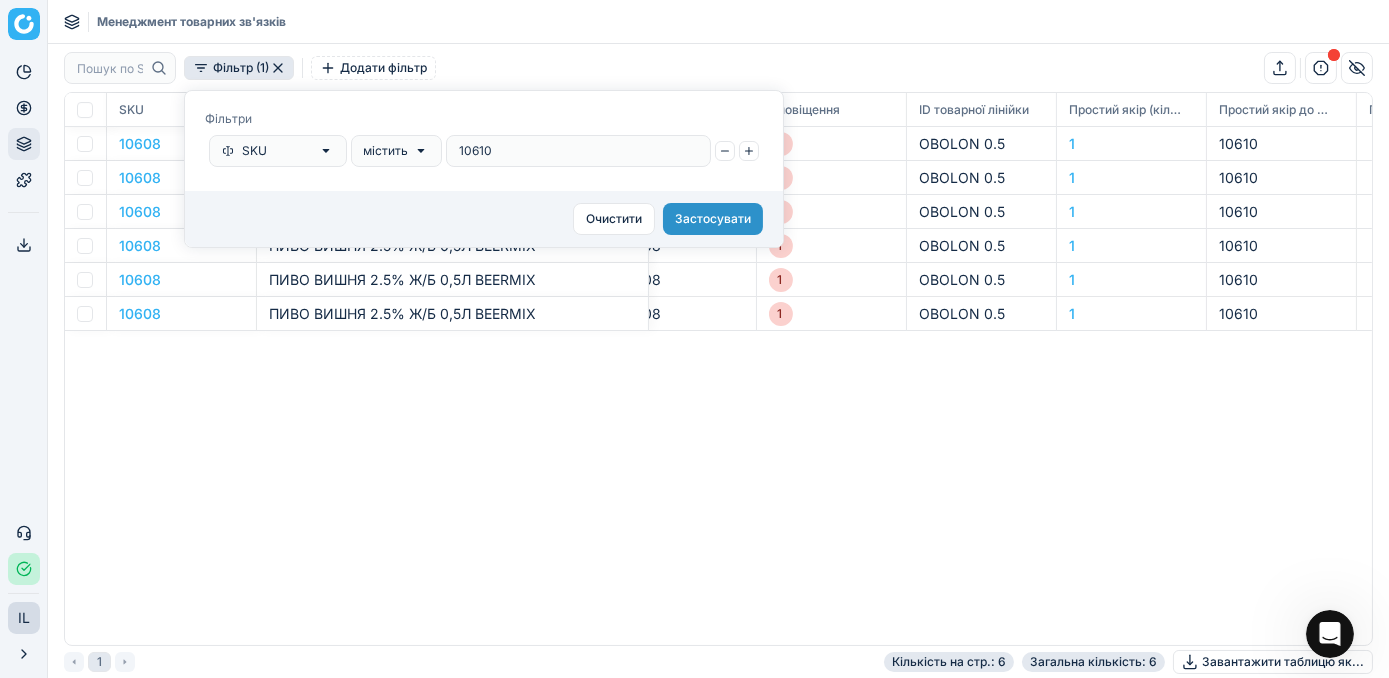 type on "10610" 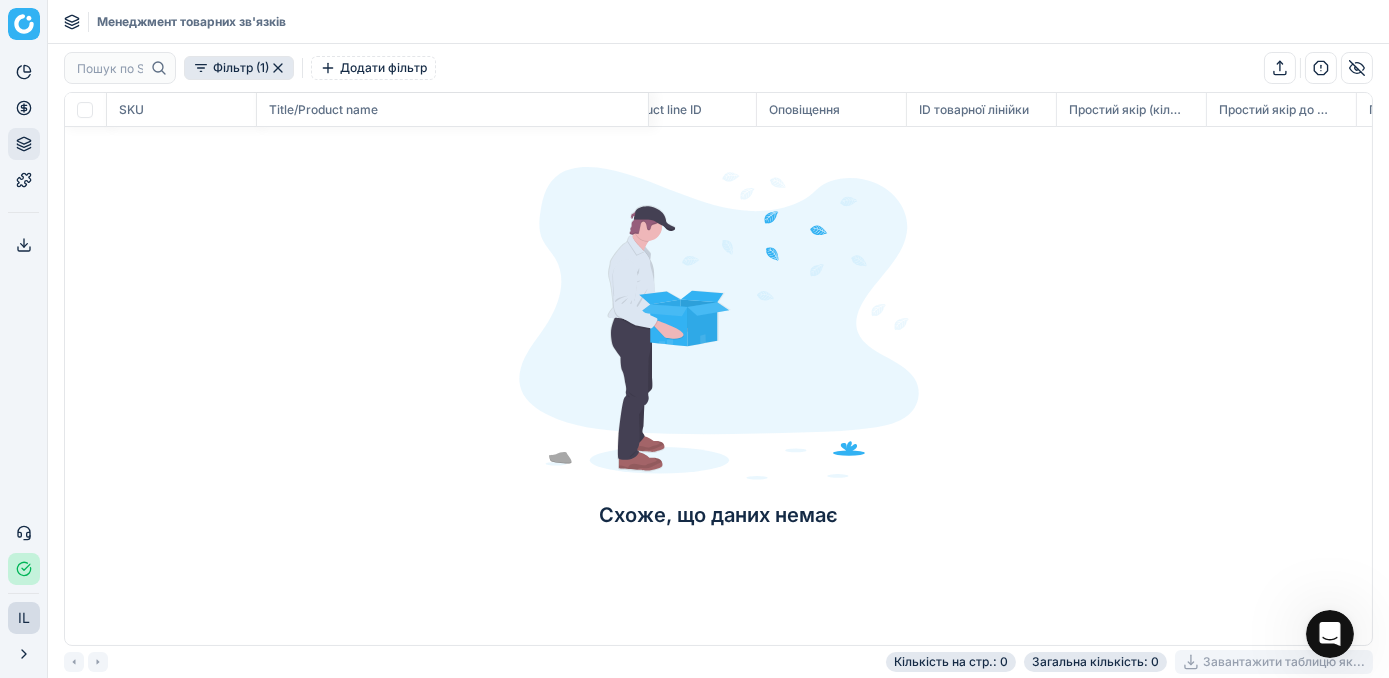 click 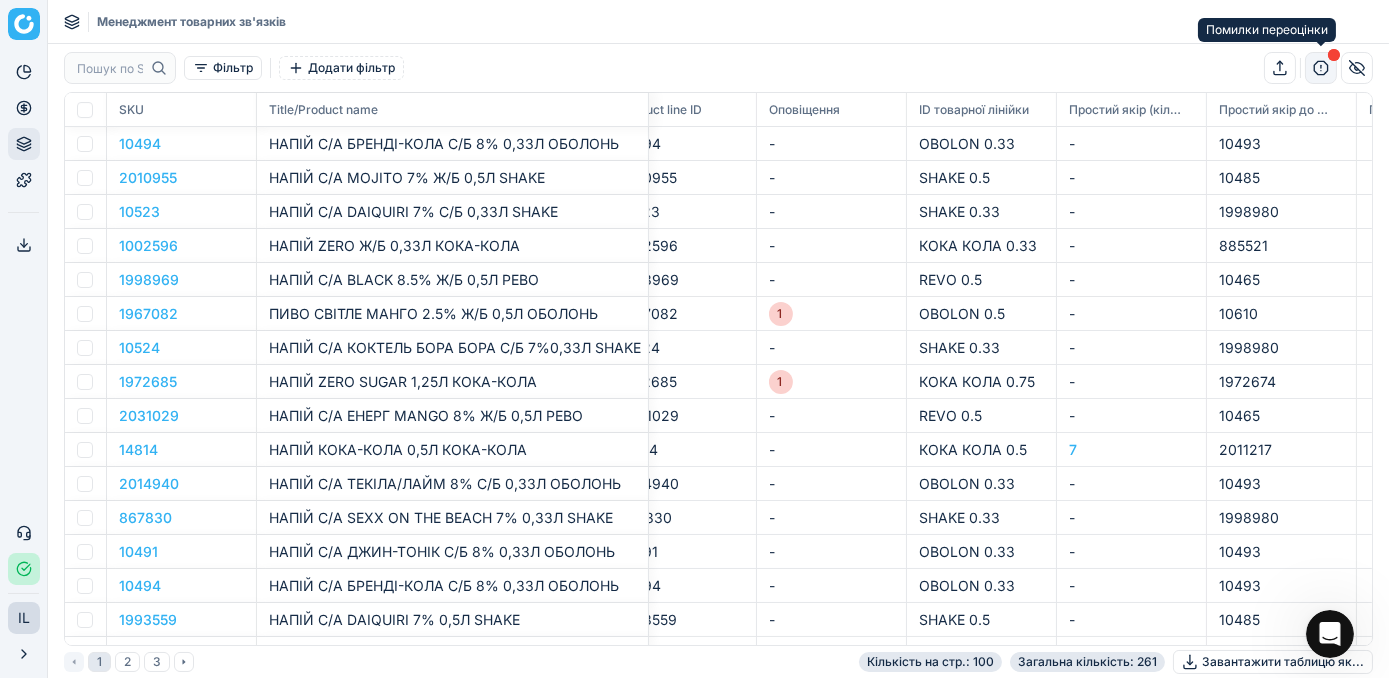 click 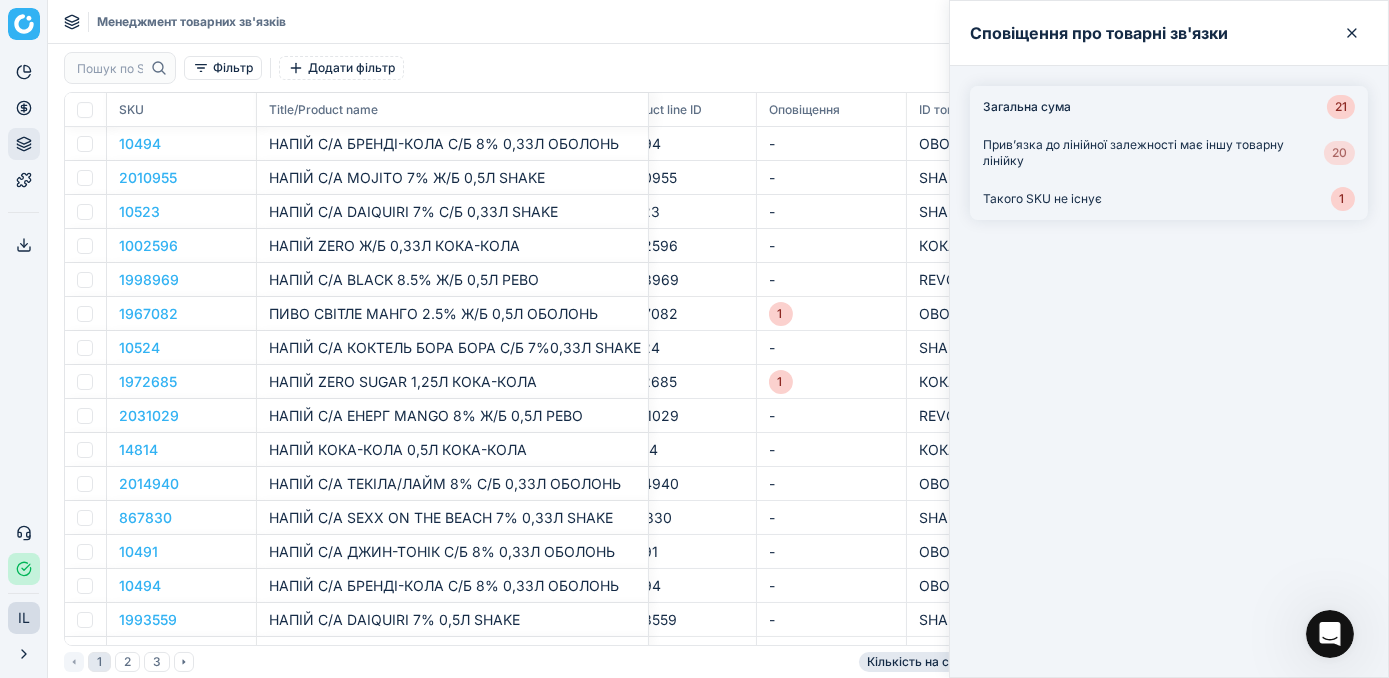 click on "20" at bounding box center (1339, 153) 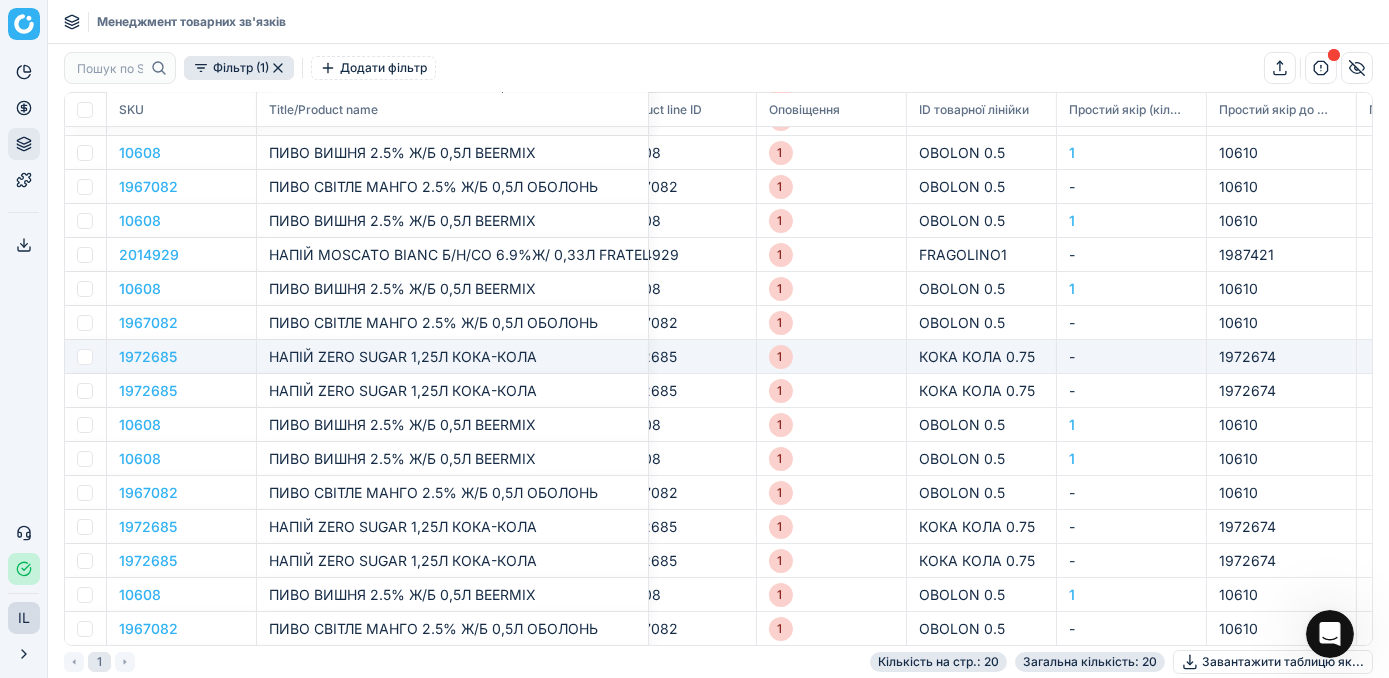 scroll, scrollTop: 90, scrollLeft: 492, axis: both 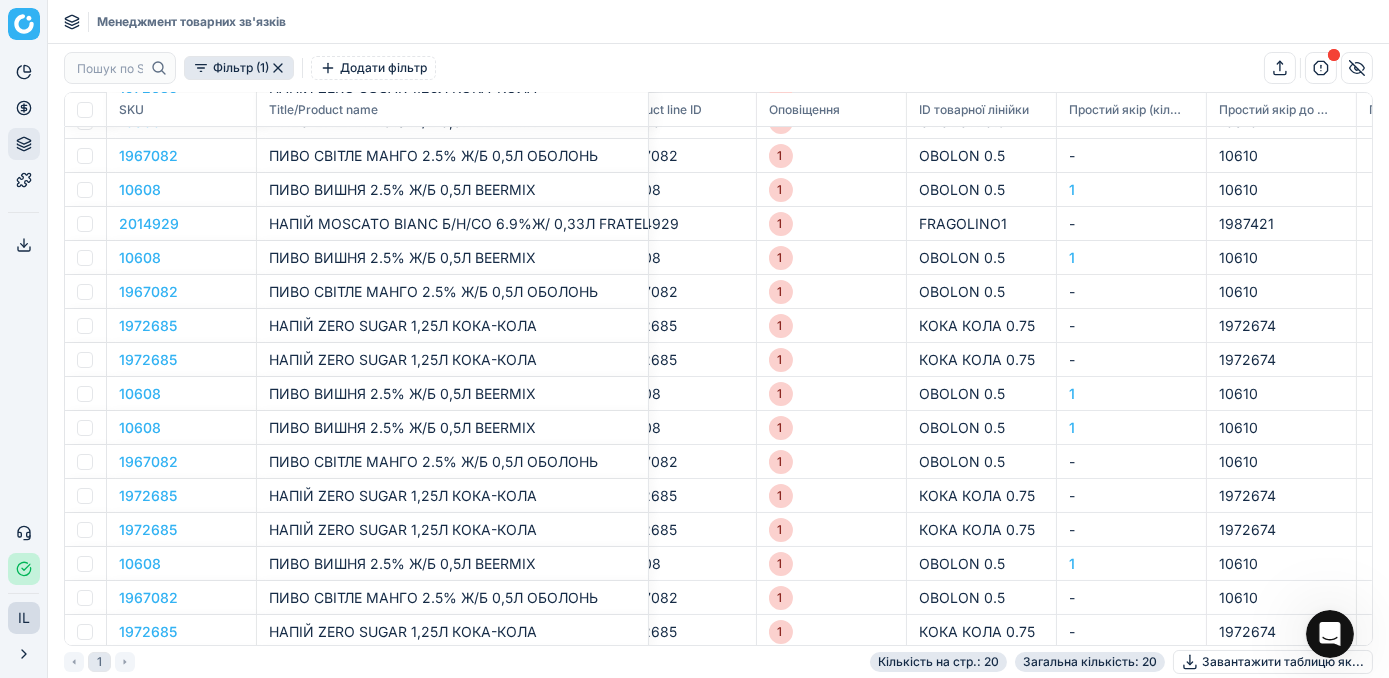 click 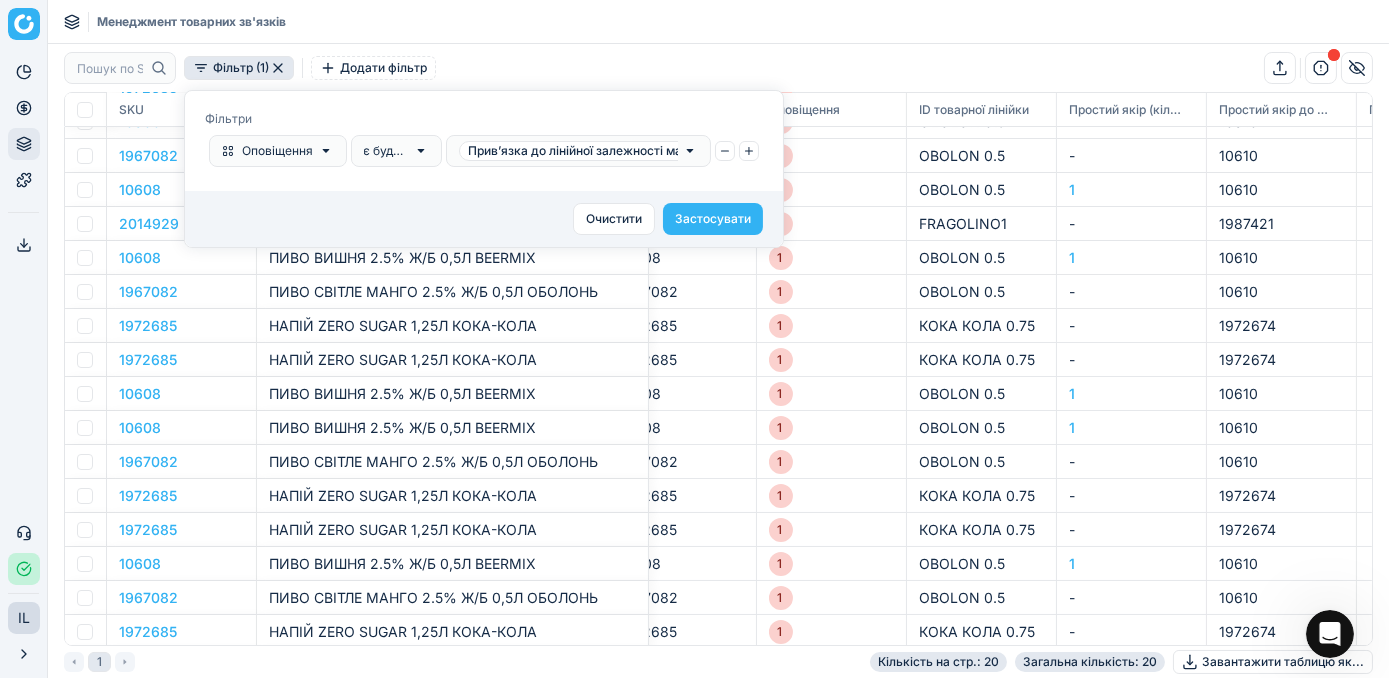 click 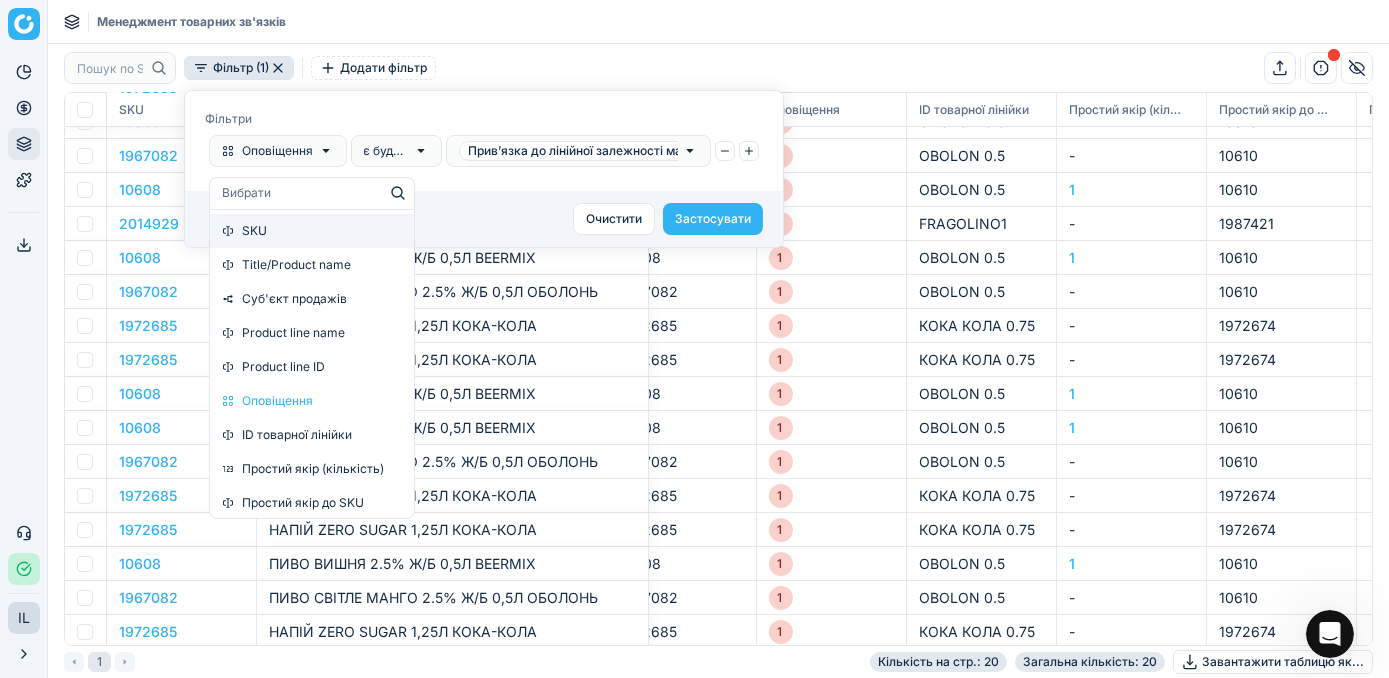 click on "SKU" at bounding box center [312, 231] 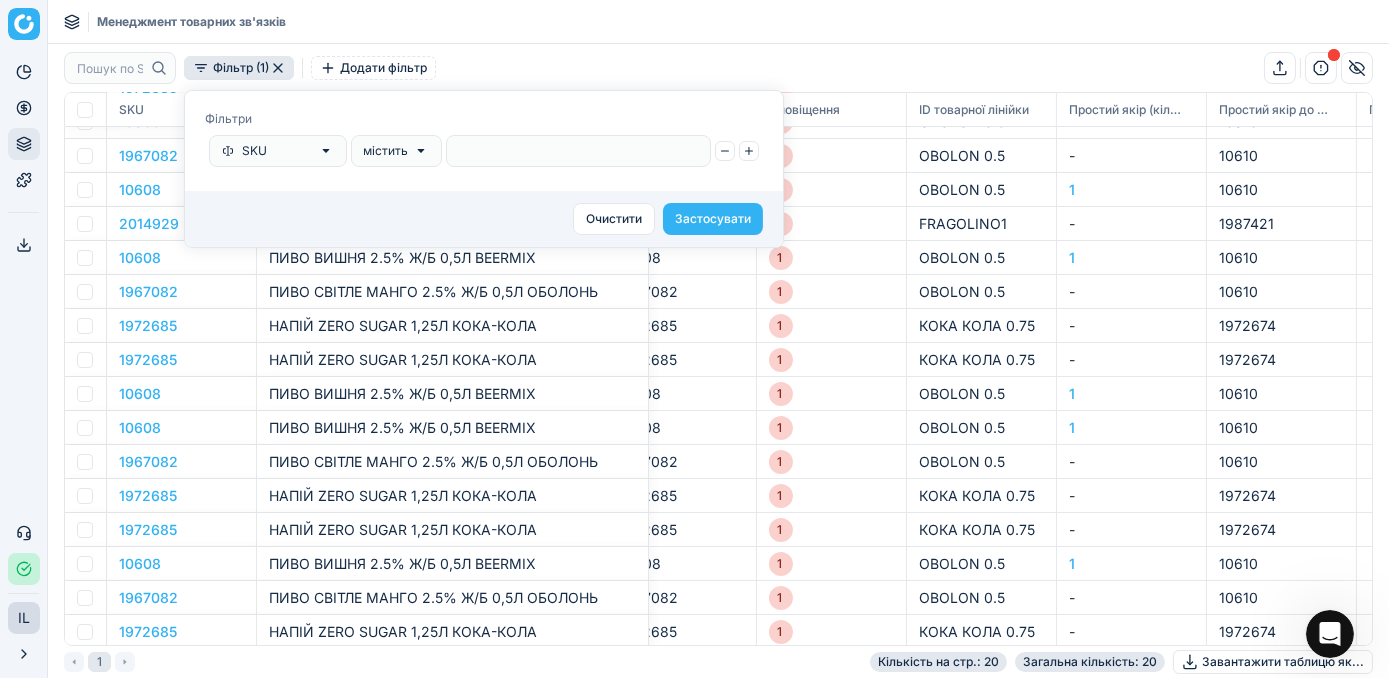 click at bounding box center [578, 151] 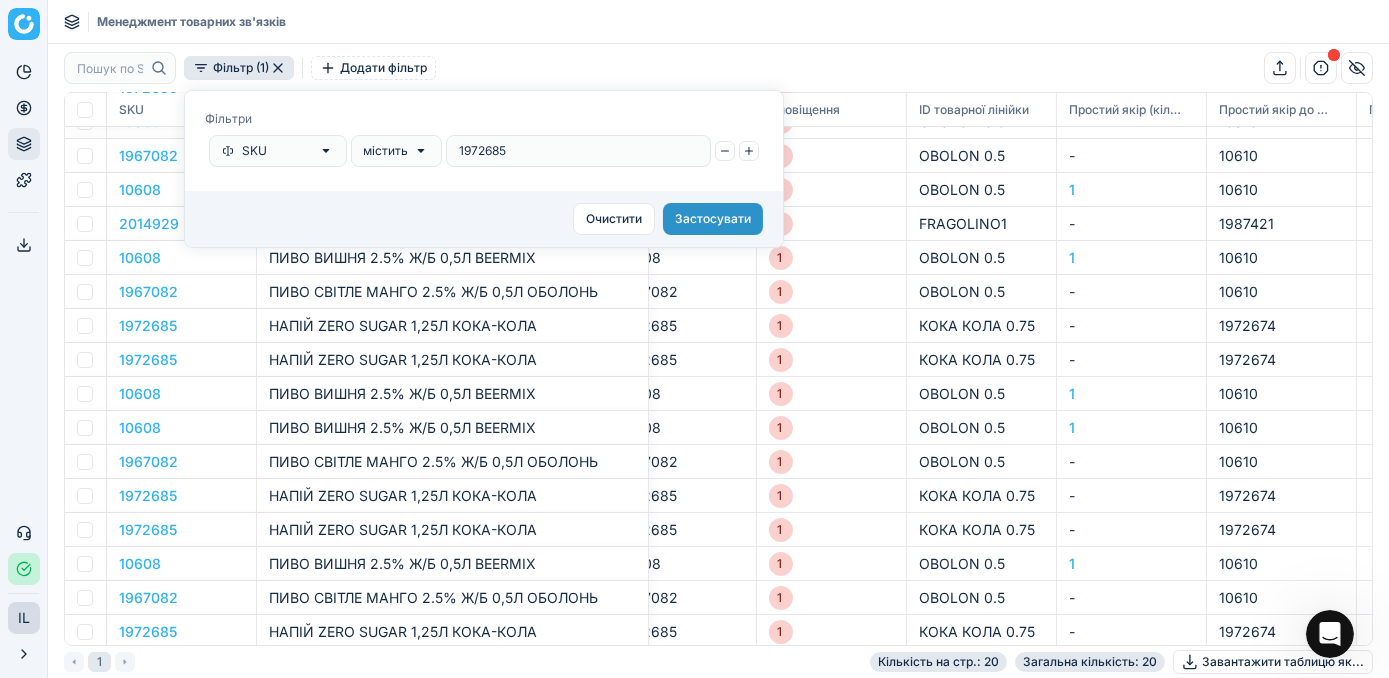 type on "1972685" 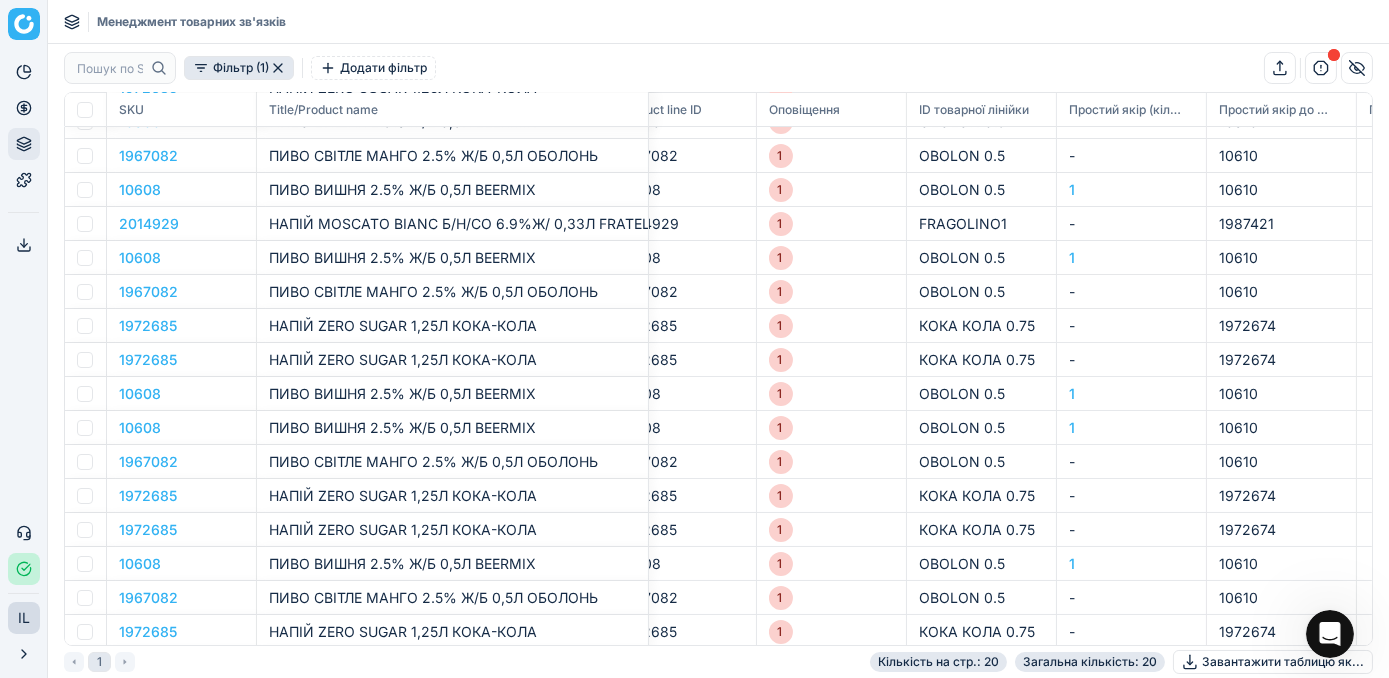 scroll, scrollTop: 0, scrollLeft: 492, axis: horizontal 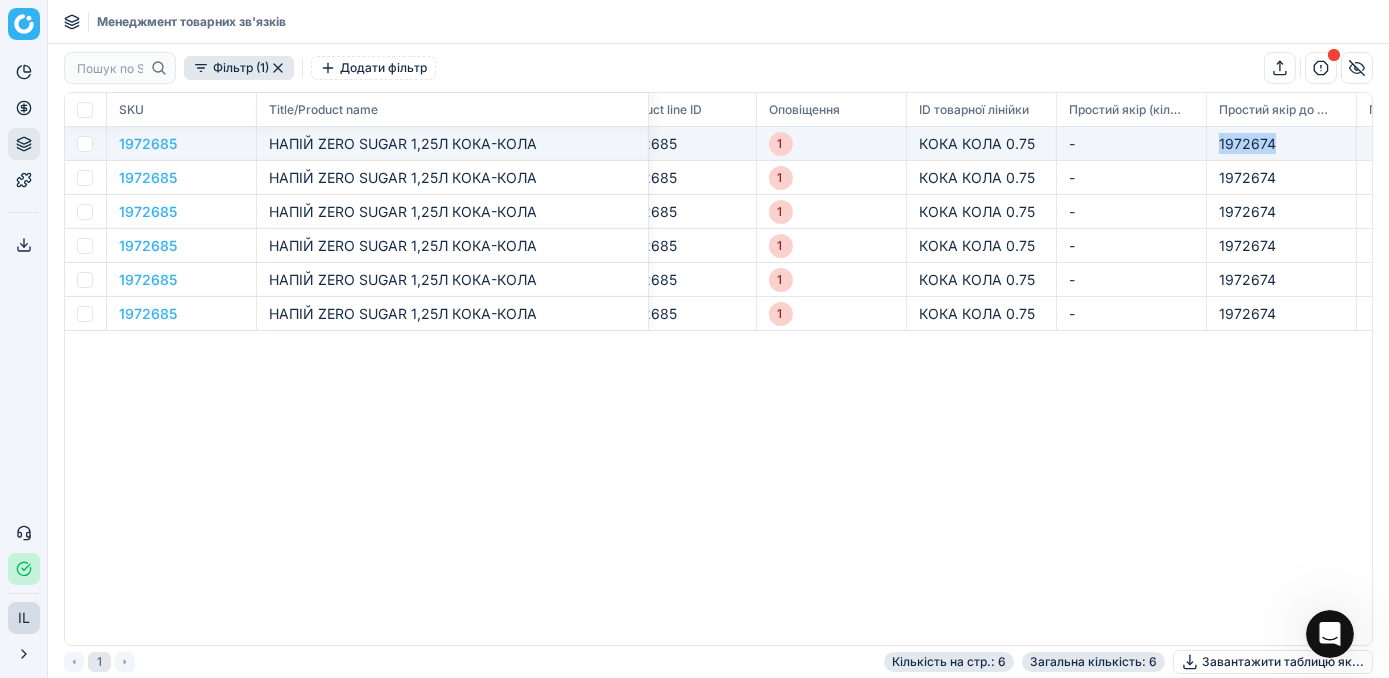 drag, startPoint x: 1276, startPoint y: 138, endPoint x: 1208, endPoint y: 137, distance: 68.007355 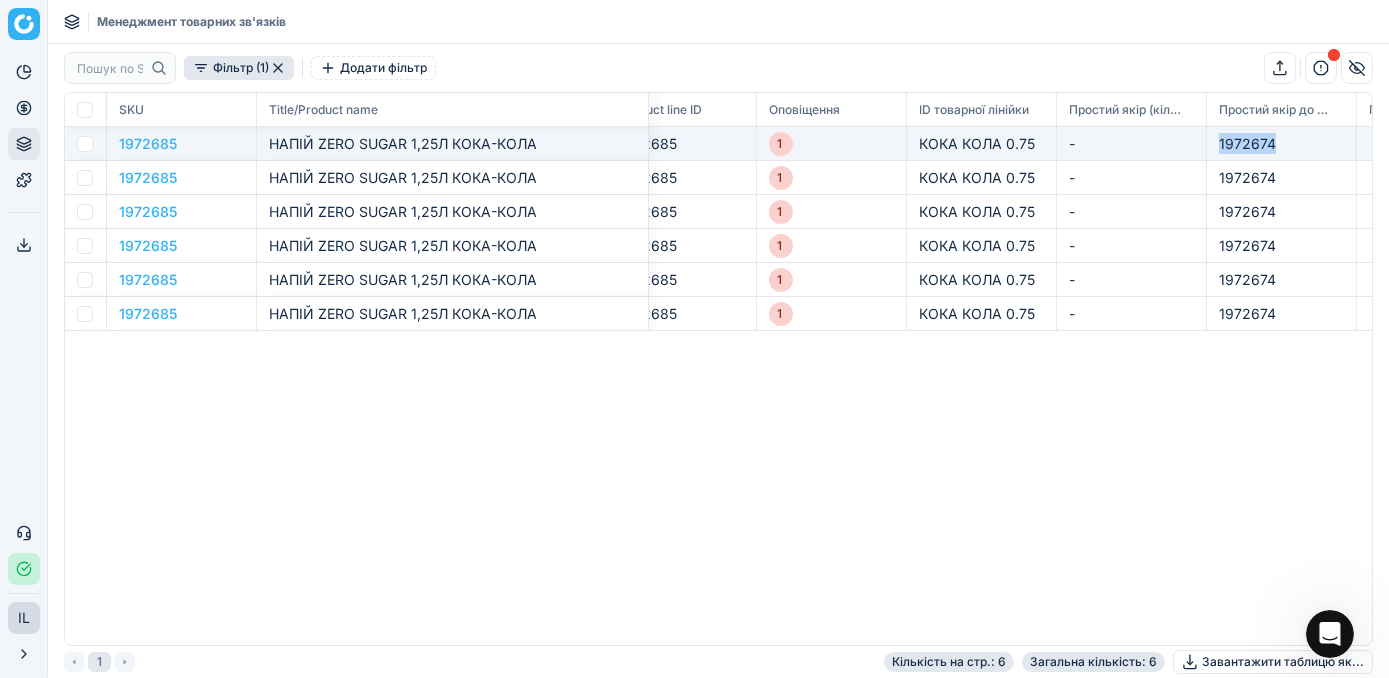 click on "1972674" at bounding box center (1282, 144) 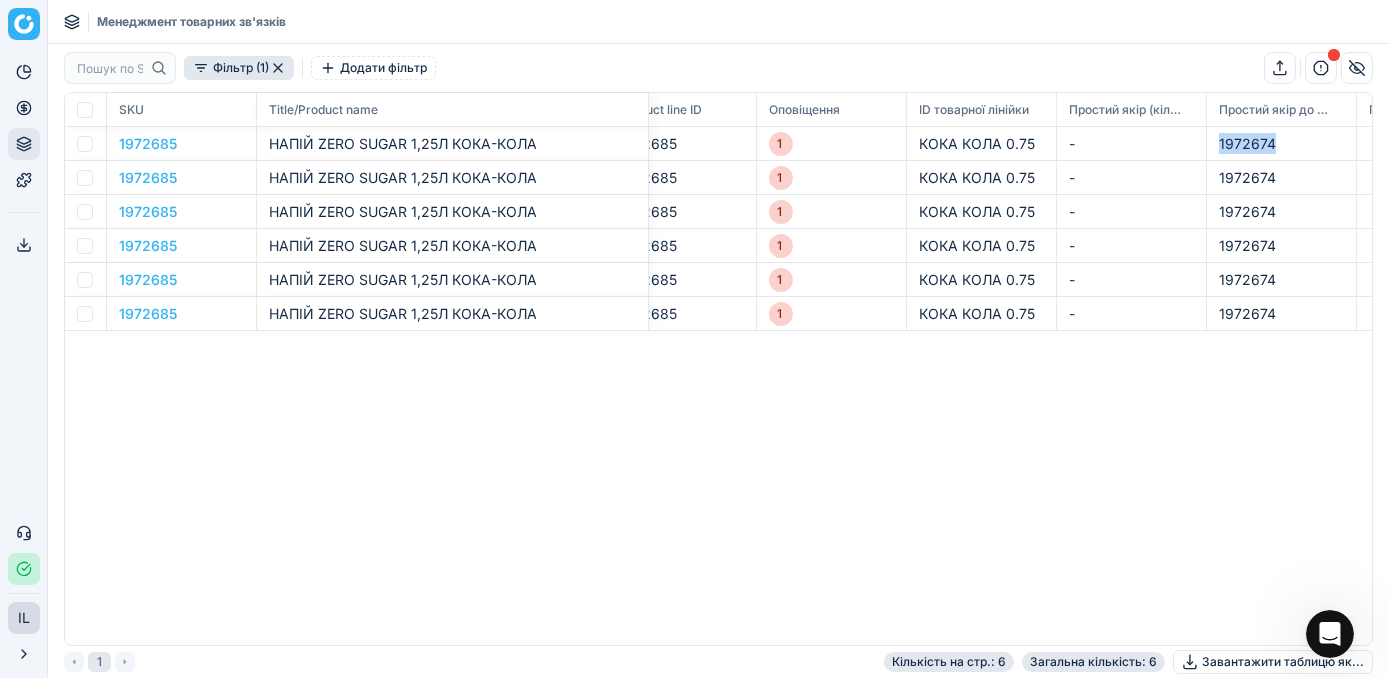 click 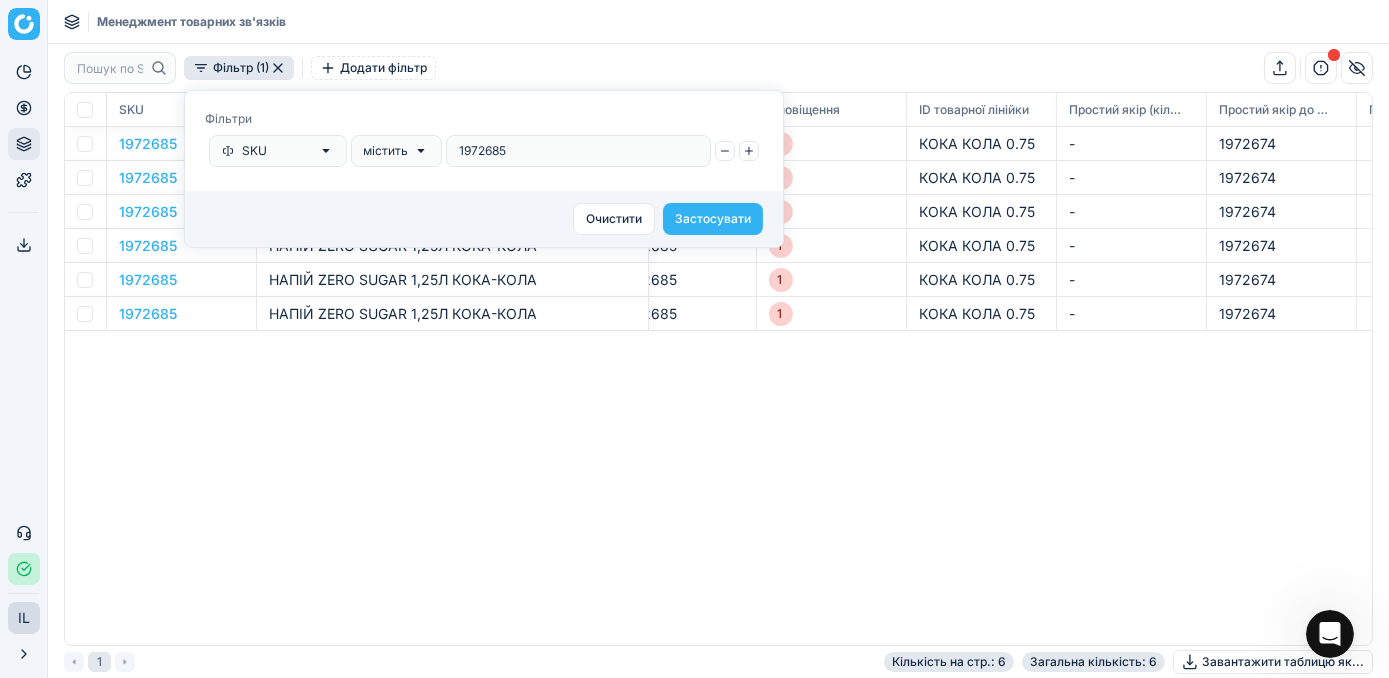 drag, startPoint x: 530, startPoint y: 159, endPoint x: 417, endPoint y: 144, distance: 113.99123 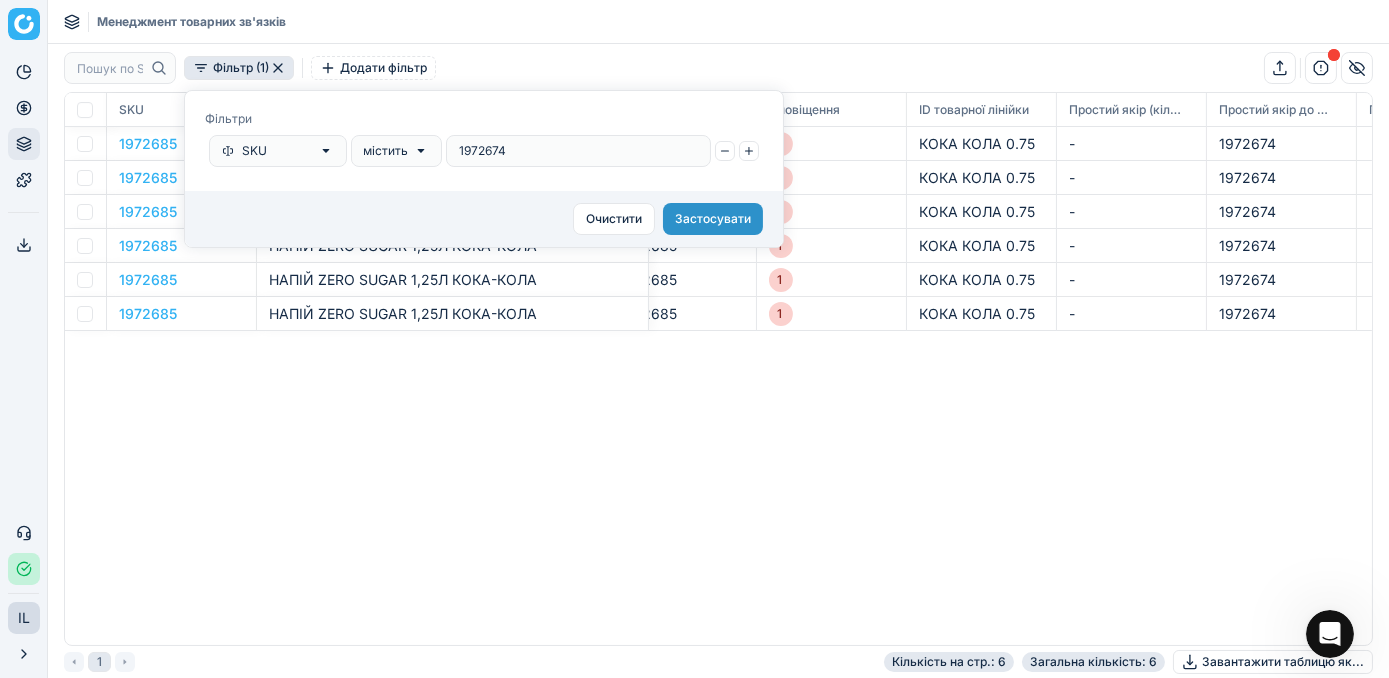 type on "1972674" 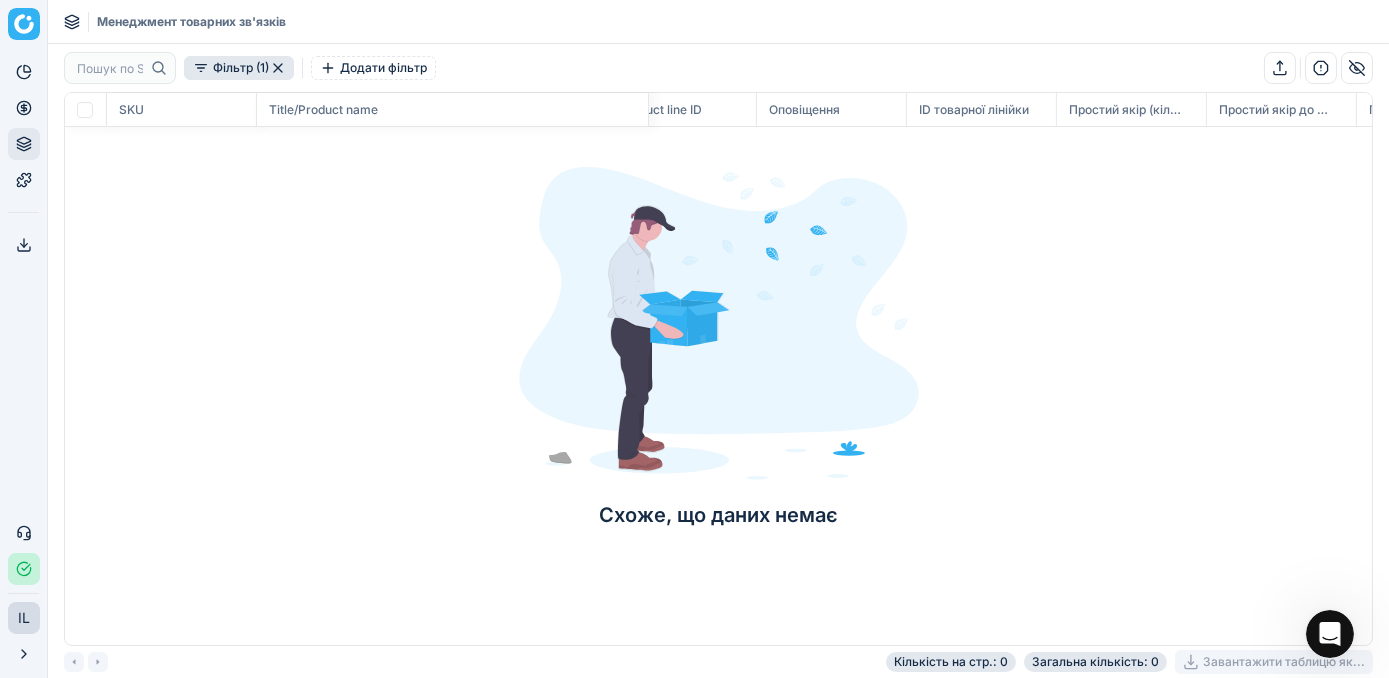 click 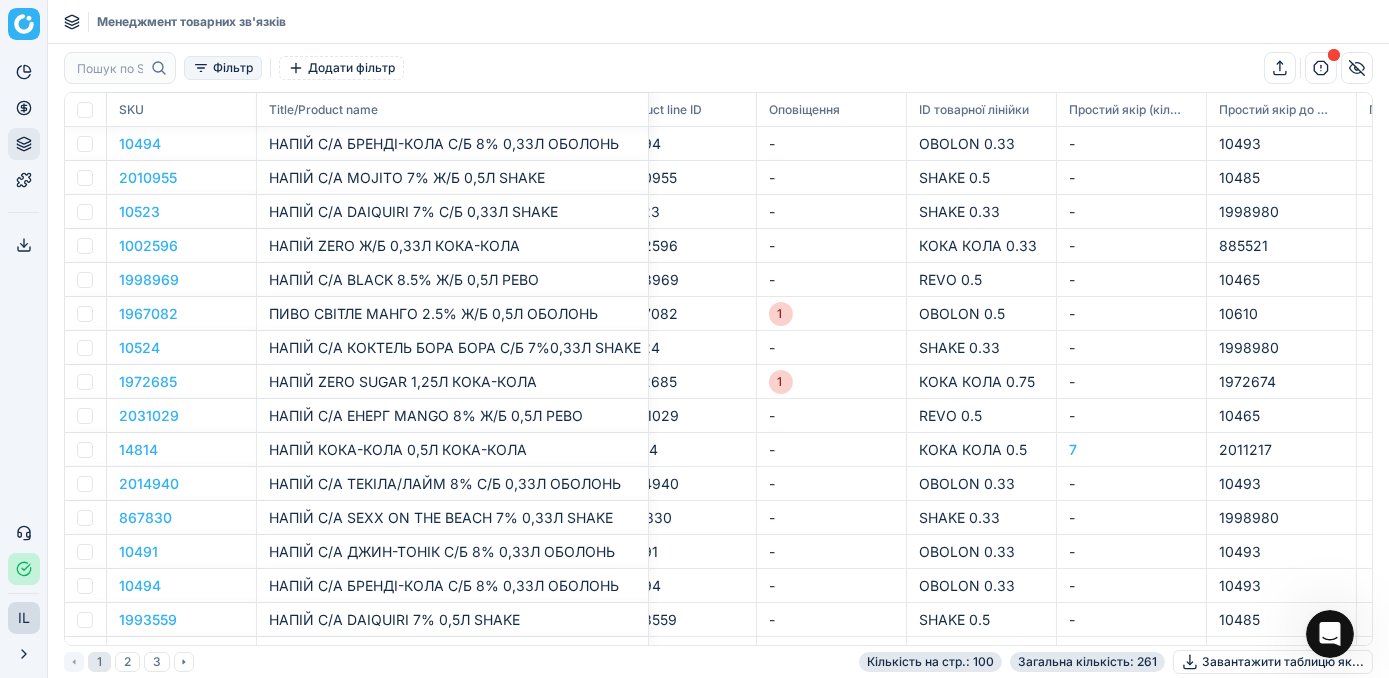 click 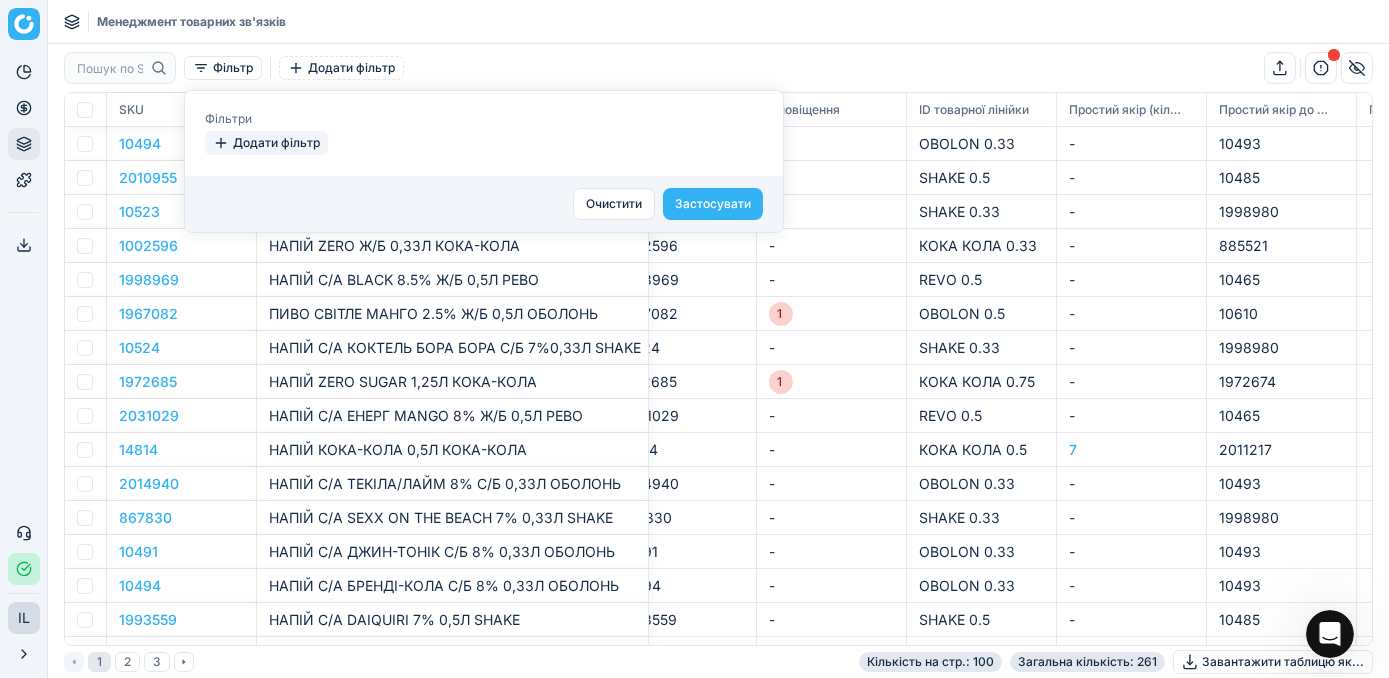 click 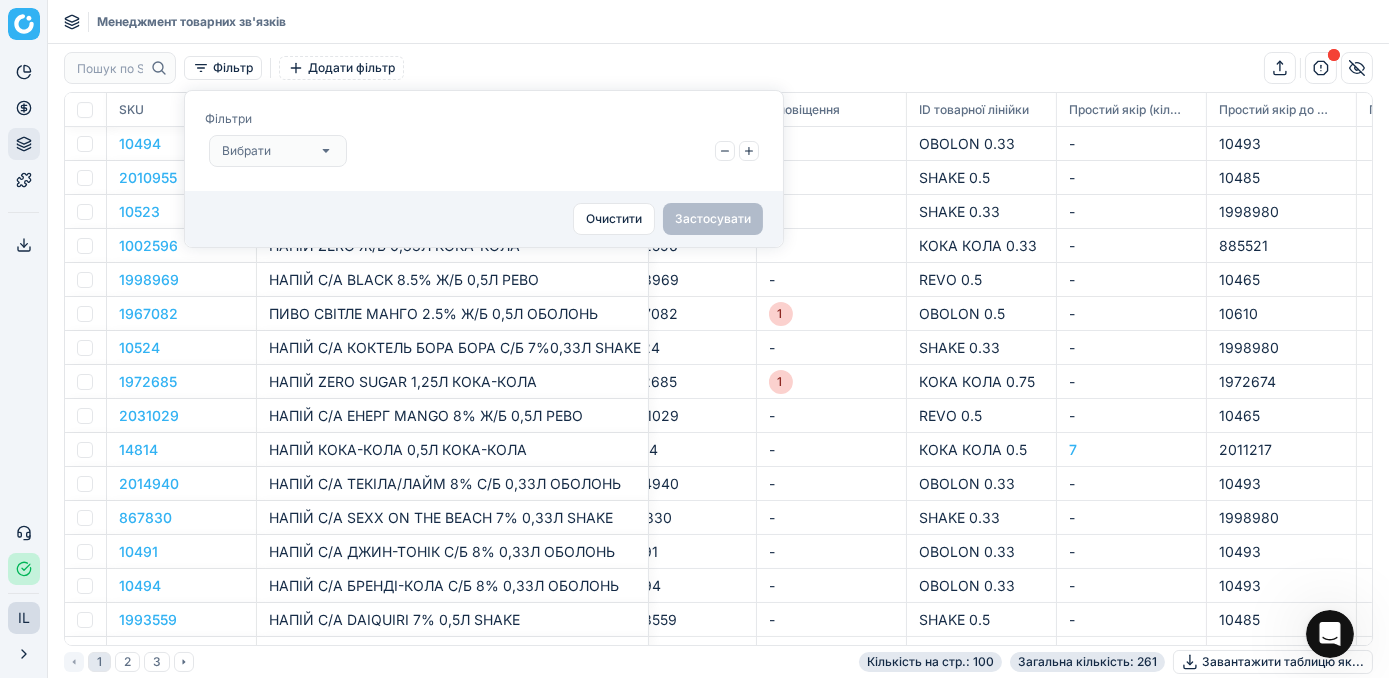 click 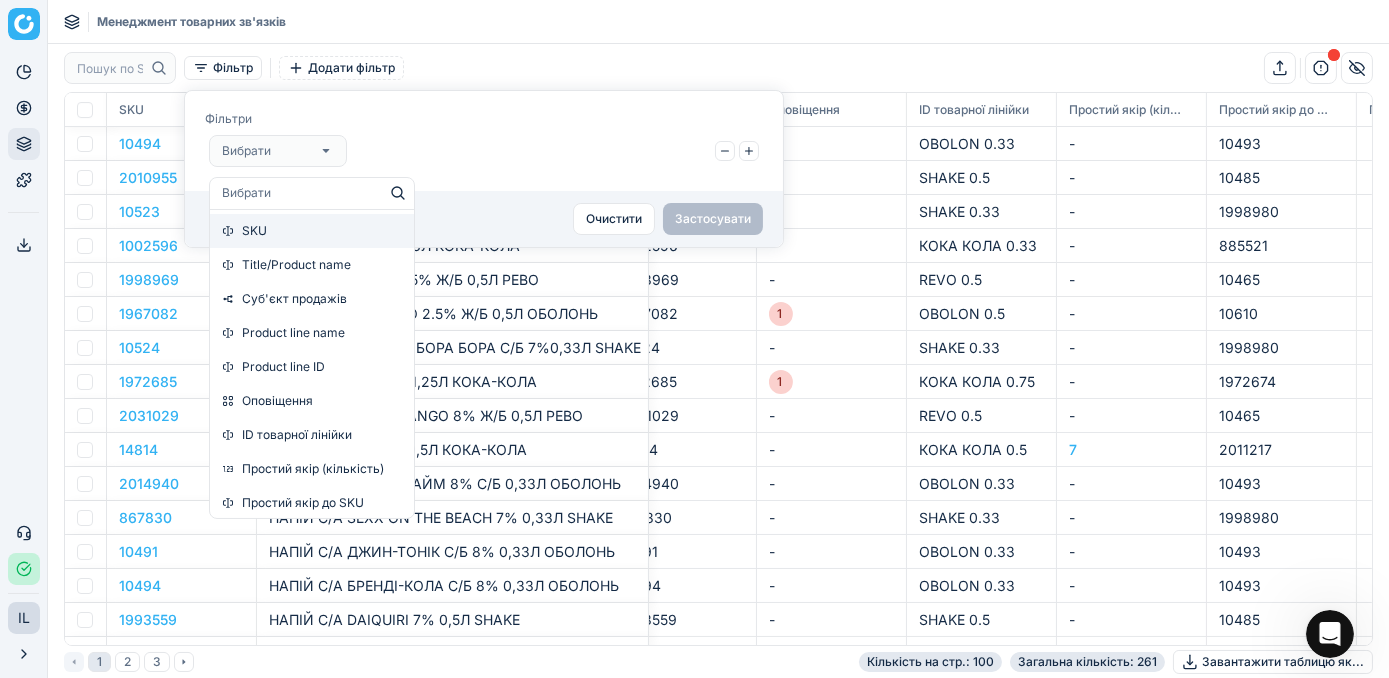 click on "SKU" at bounding box center [312, 231] 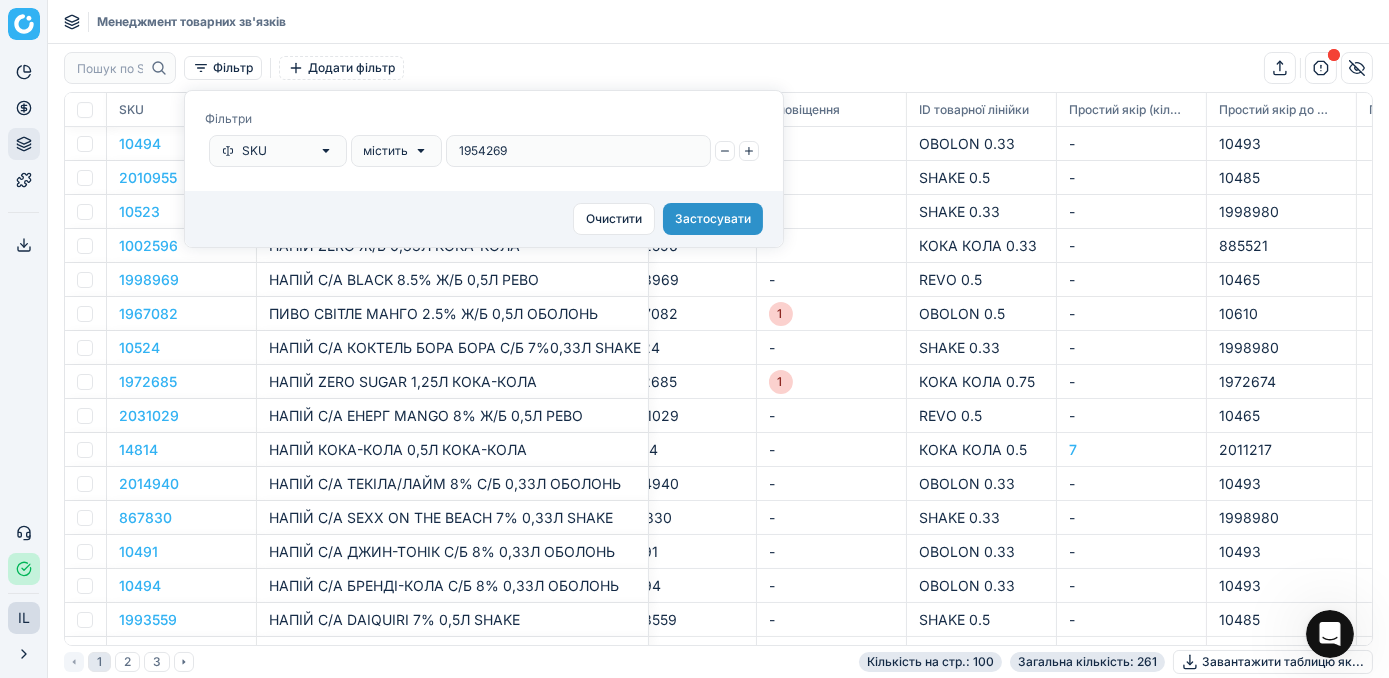 type on "1954269" 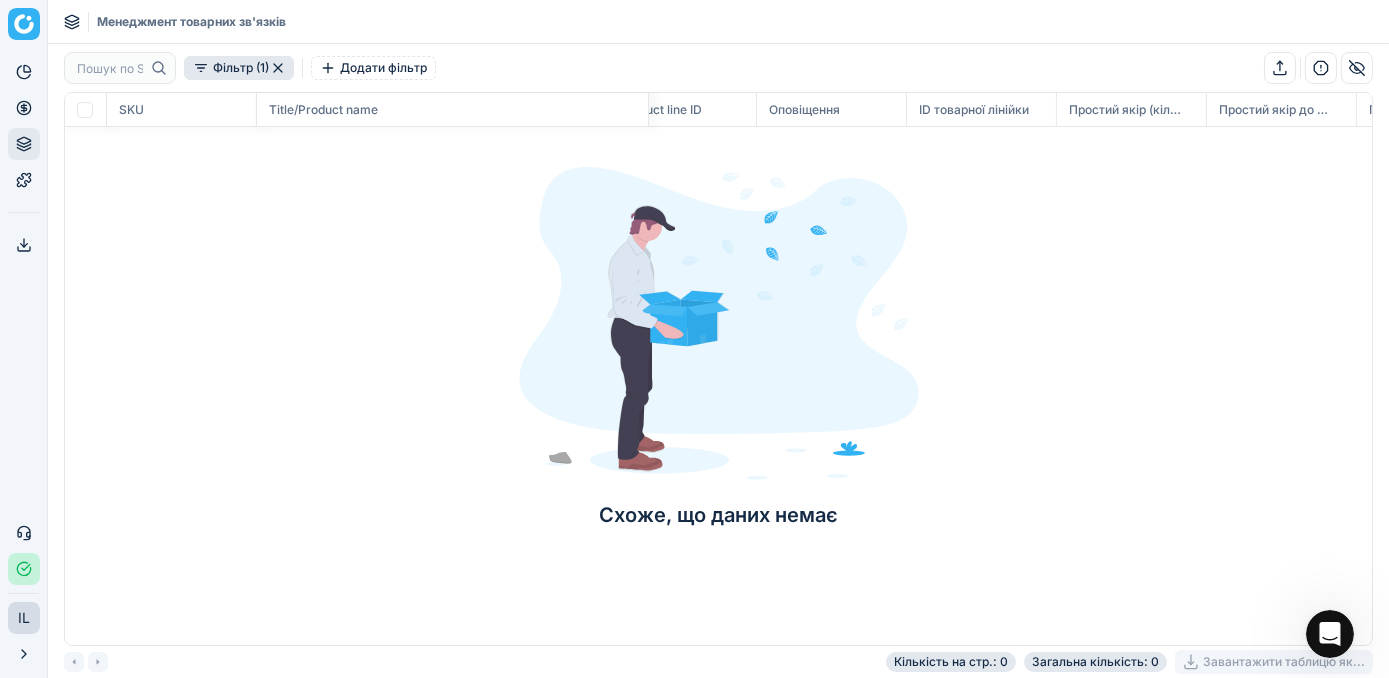 click 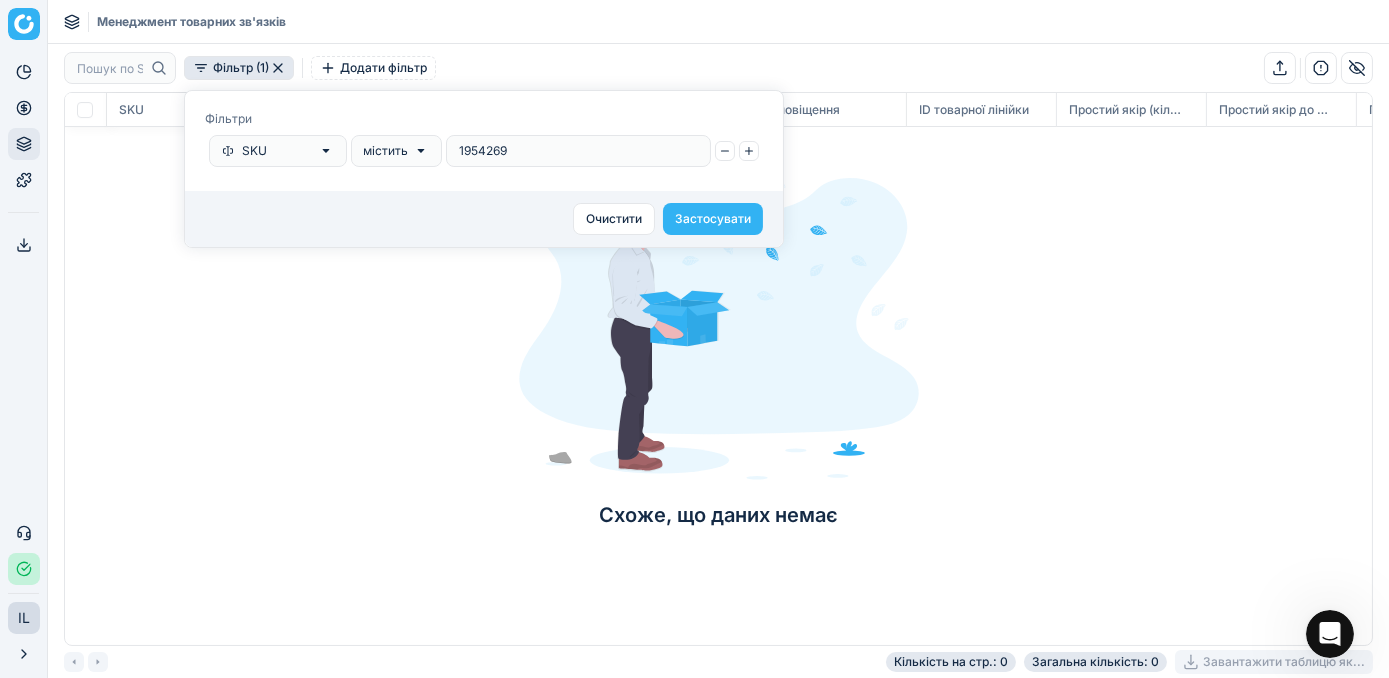 drag, startPoint x: 523, startPoint y: 149, endPoint x: 450, endPoint y: 146, distance: 73.061615 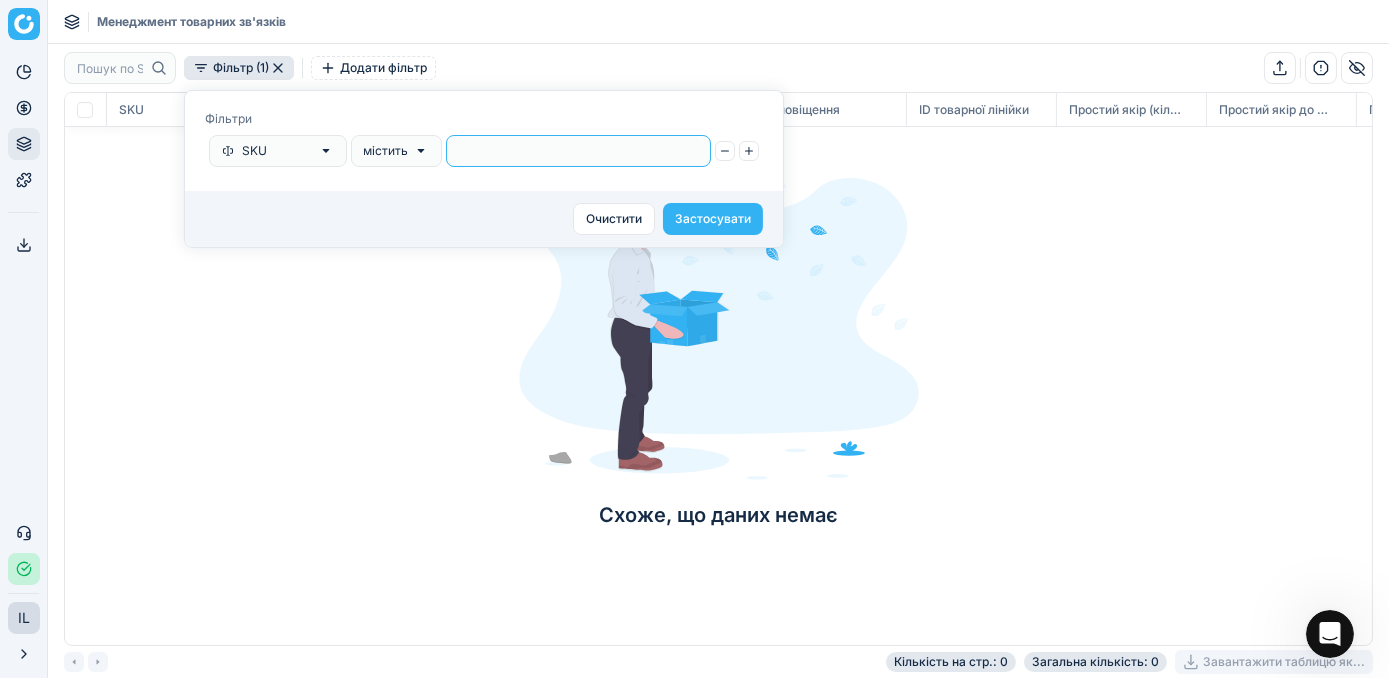 click at bounding box center [578, 151] 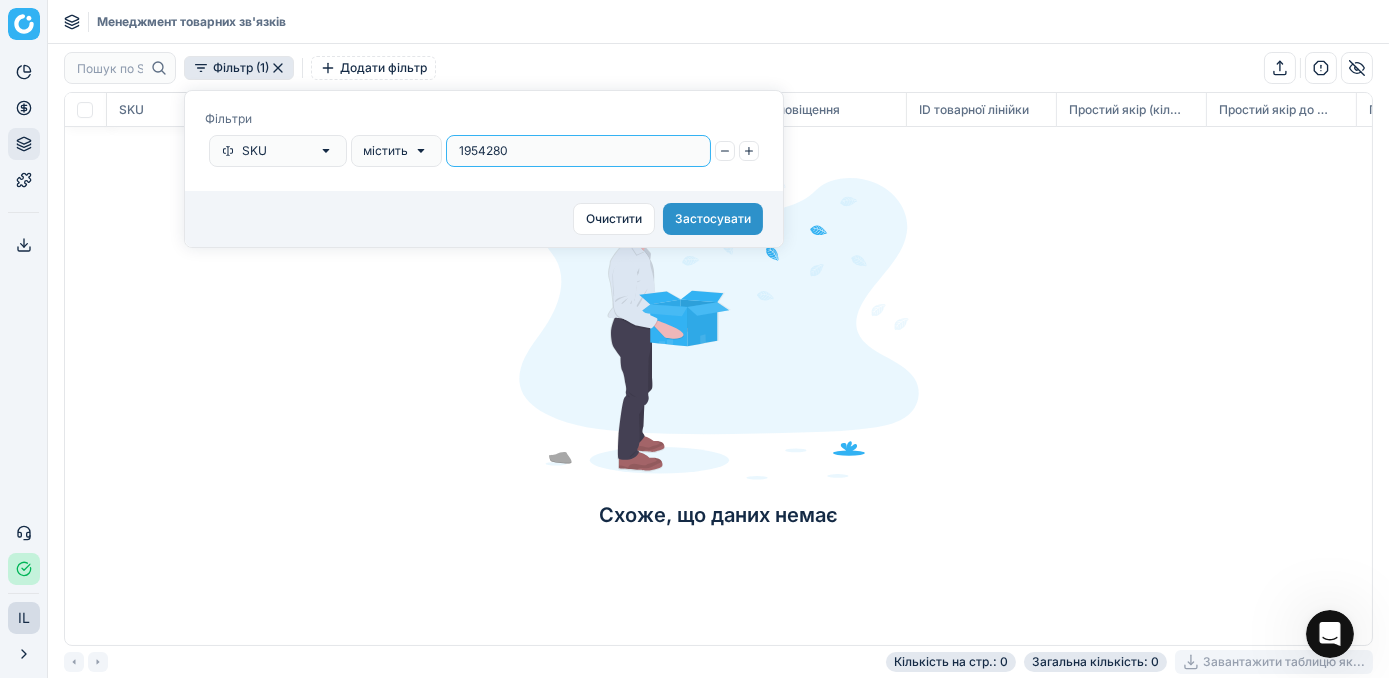 type on "1954280" 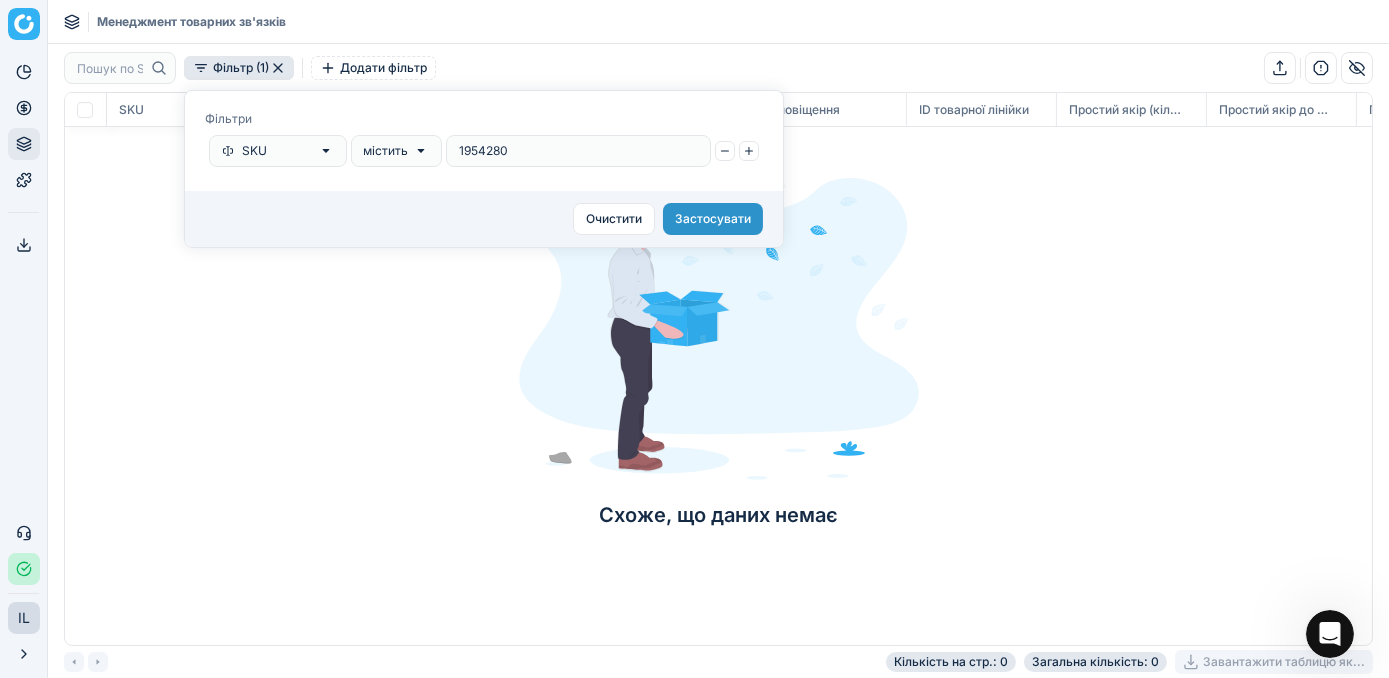 click on "Застосувати" at bounding box center [713, 219] 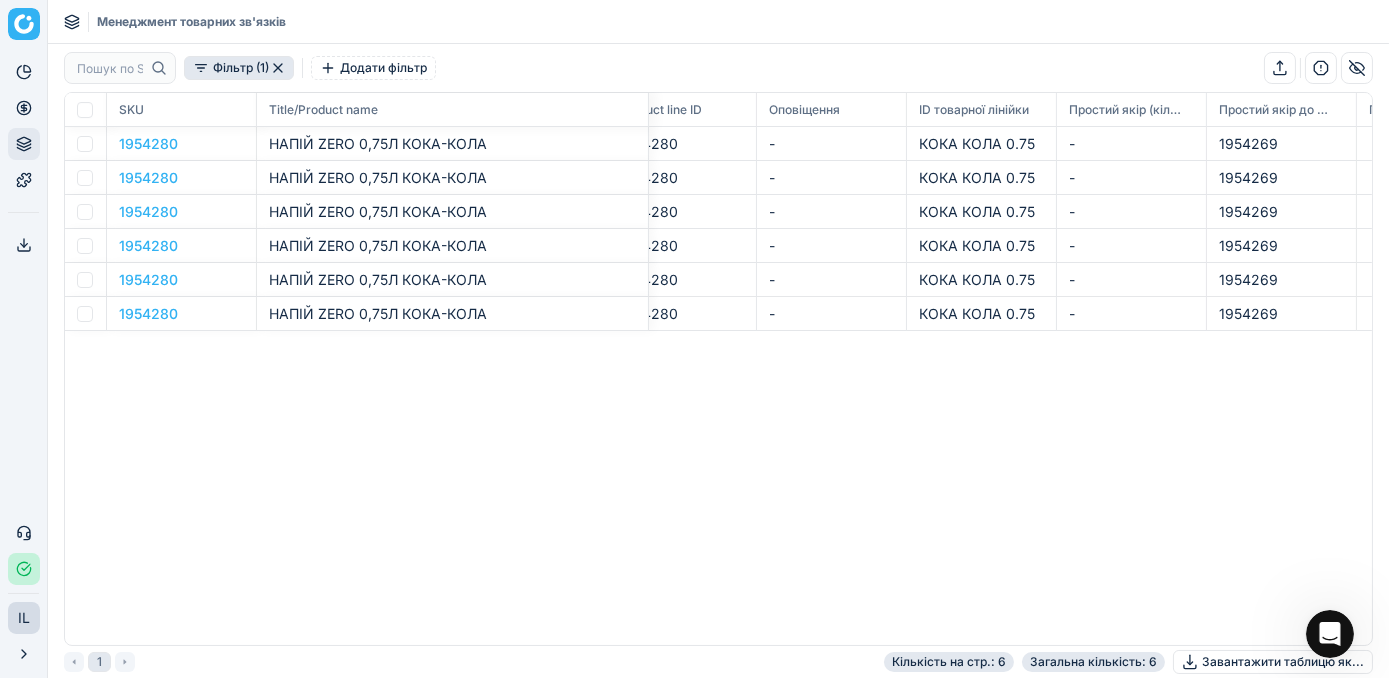 click 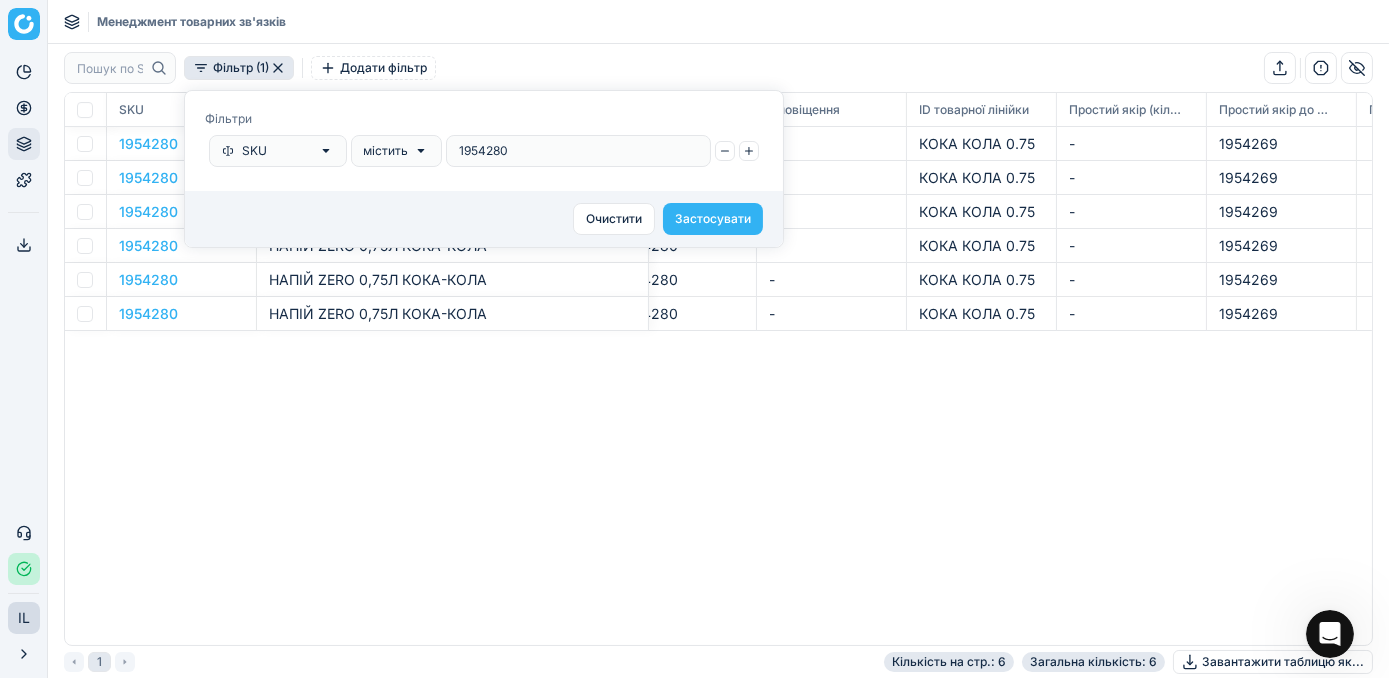 drag, startPoint x: 520, startPoint y: 155, endPoint x: 435, endPoint y: 139, distance: 86.492775 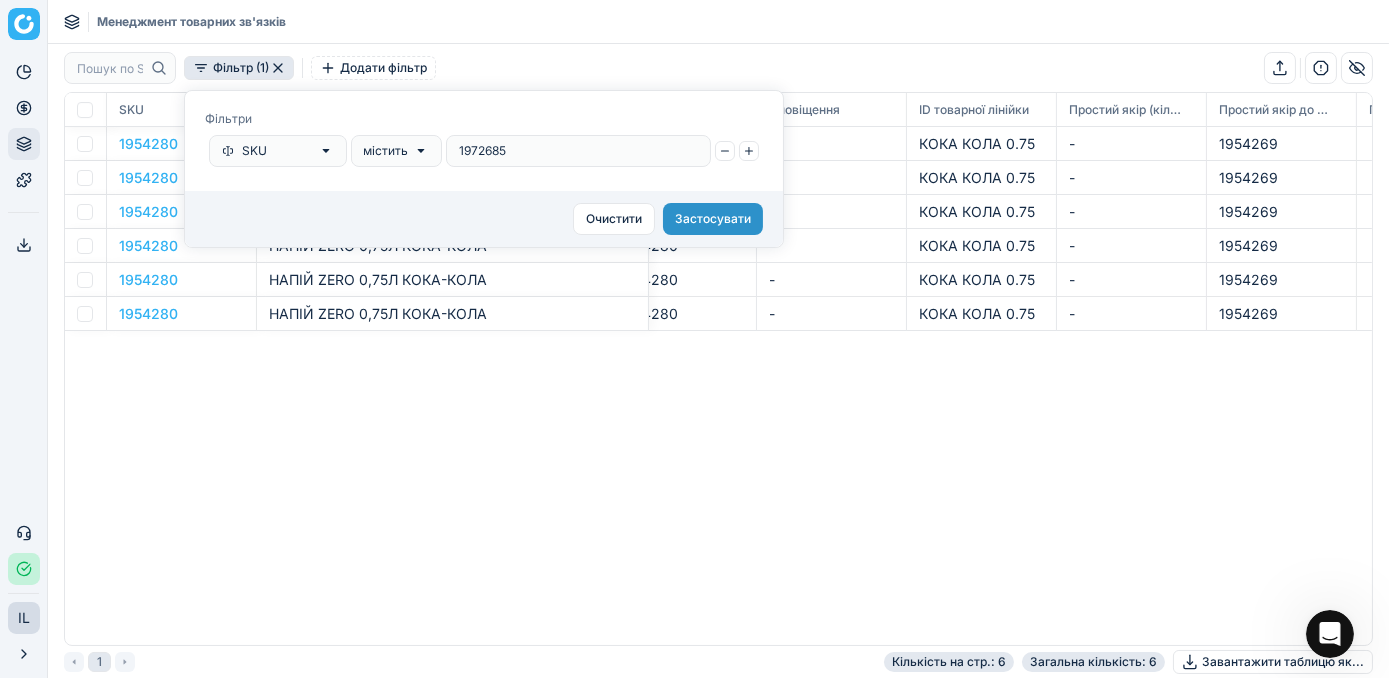 type on "1972685" 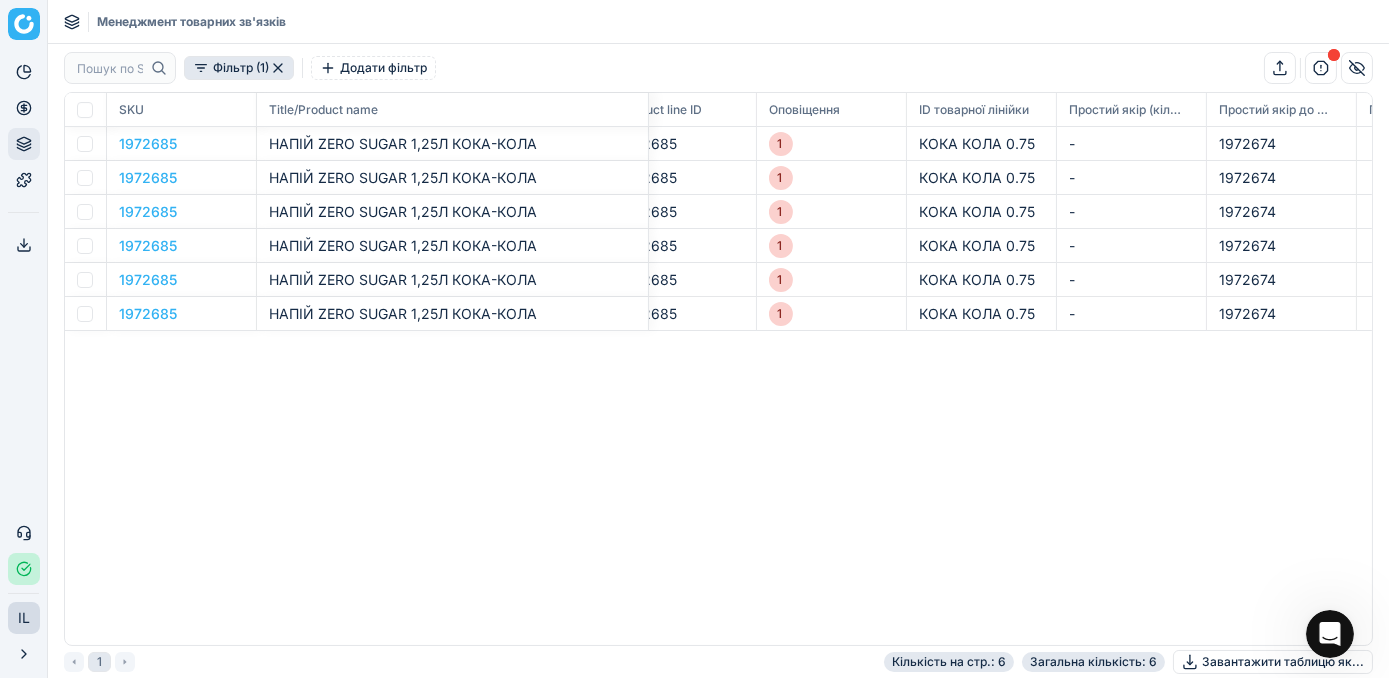 click 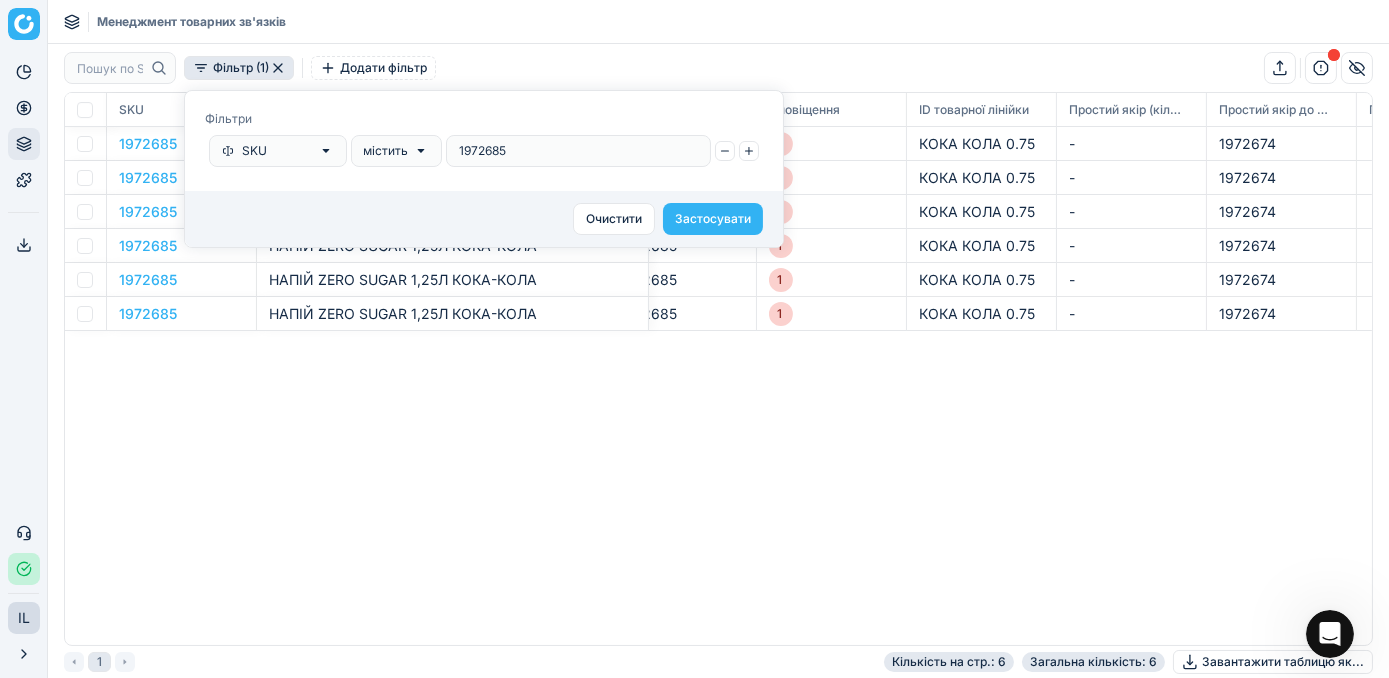 drag, startPoint x: 544, startPoint y: 151, endPoint x: 445, endPoint y: 149, distance: 99.0202 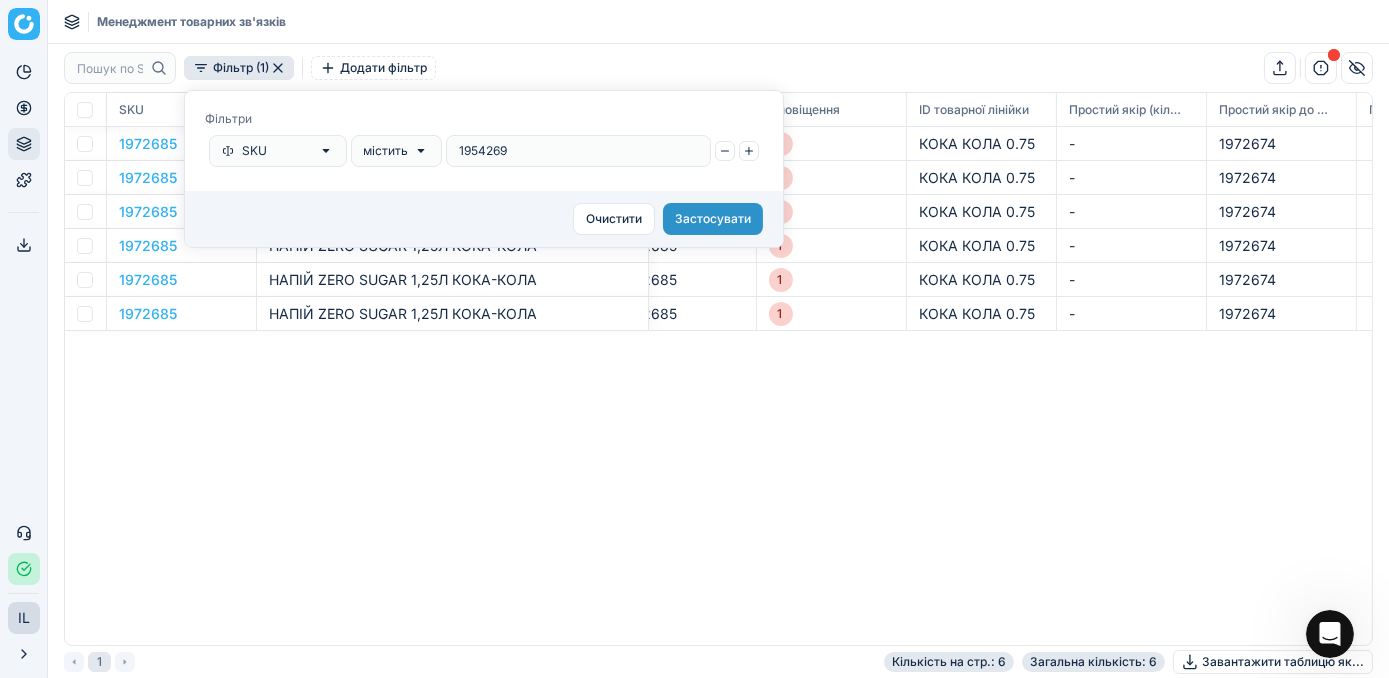 type on "1954269" 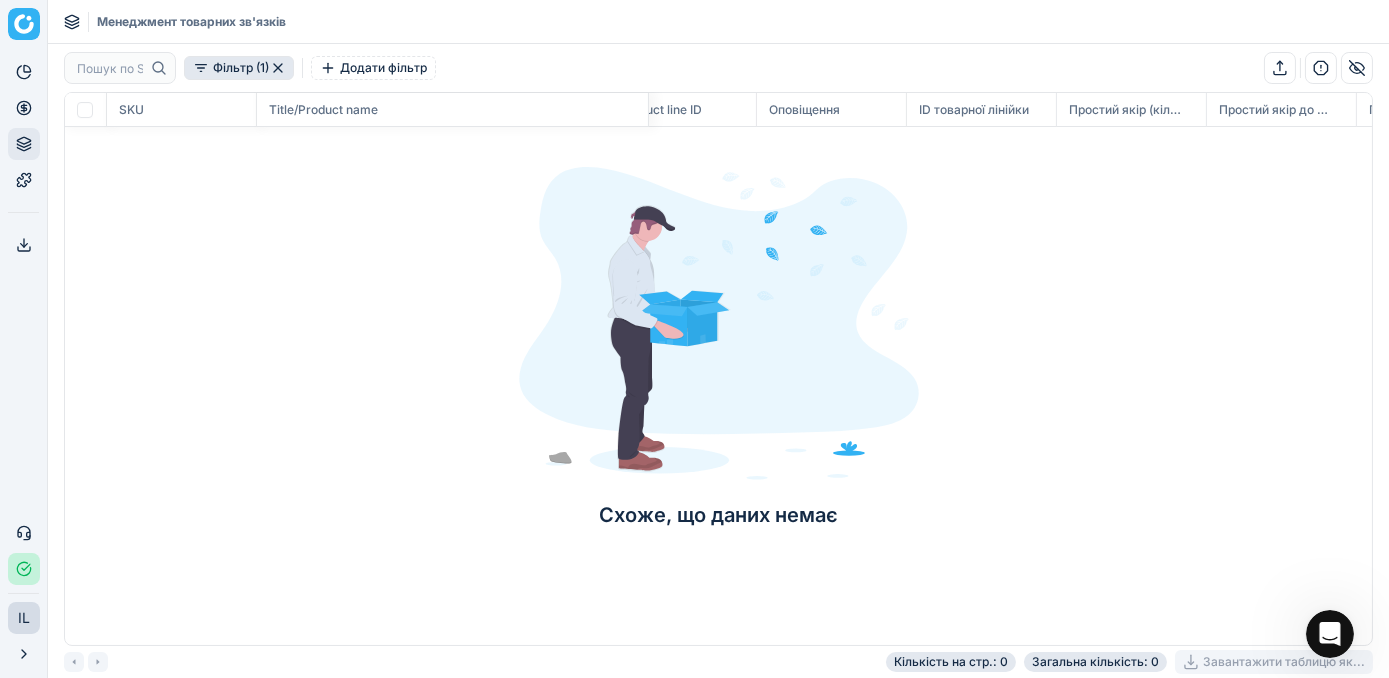 click 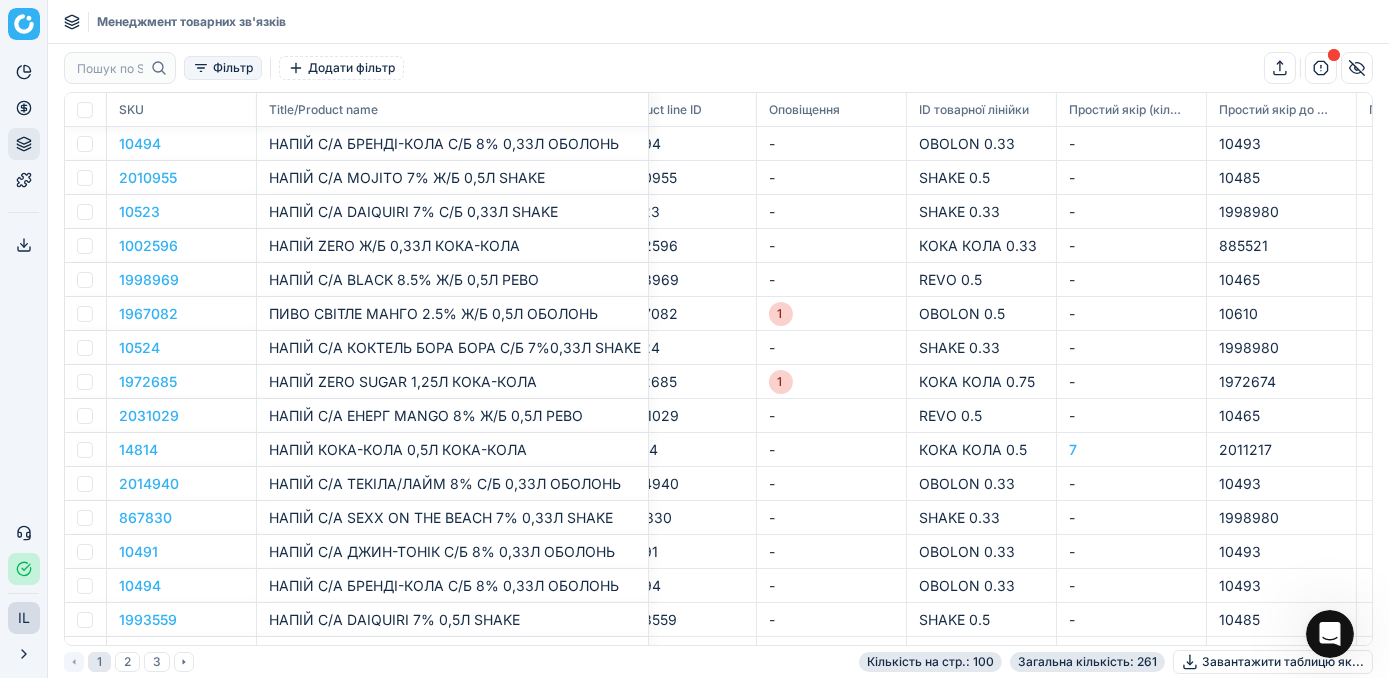 click on "Фільтр" at bounding box center [223, 68] 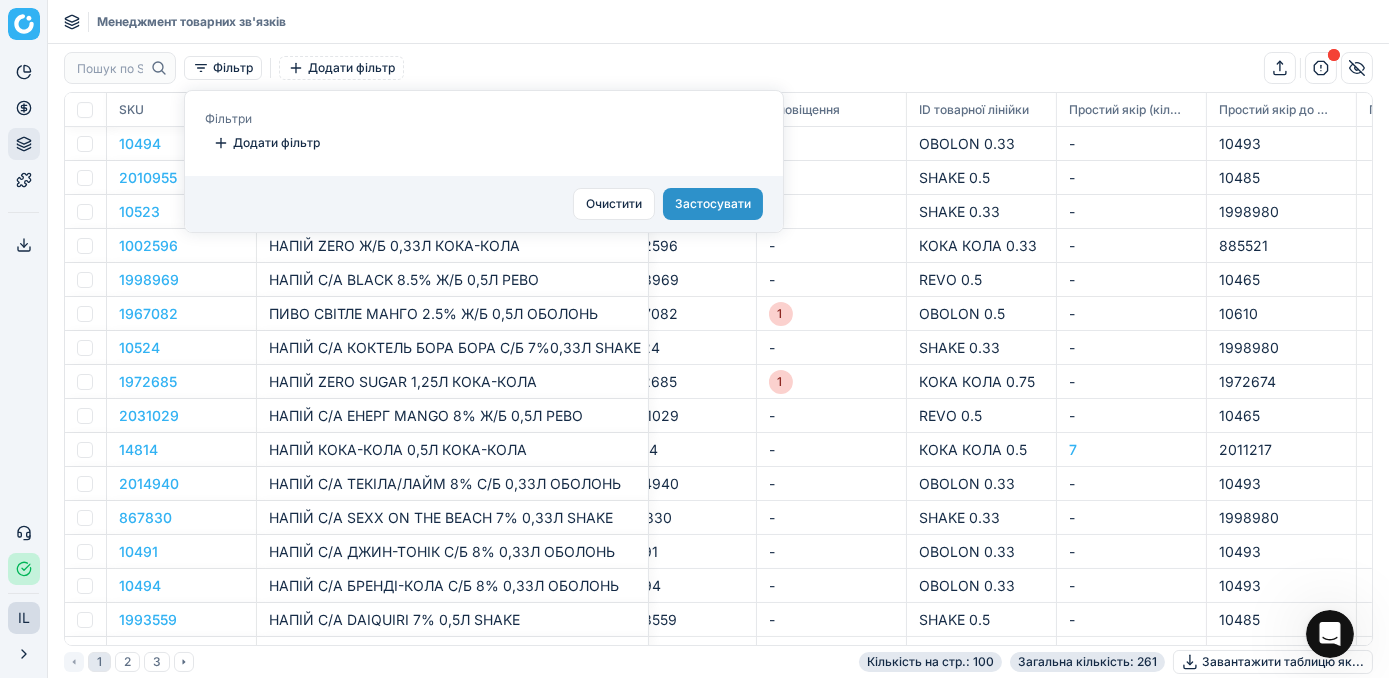 click on "Застосувати" at bounding box center (713, 204) 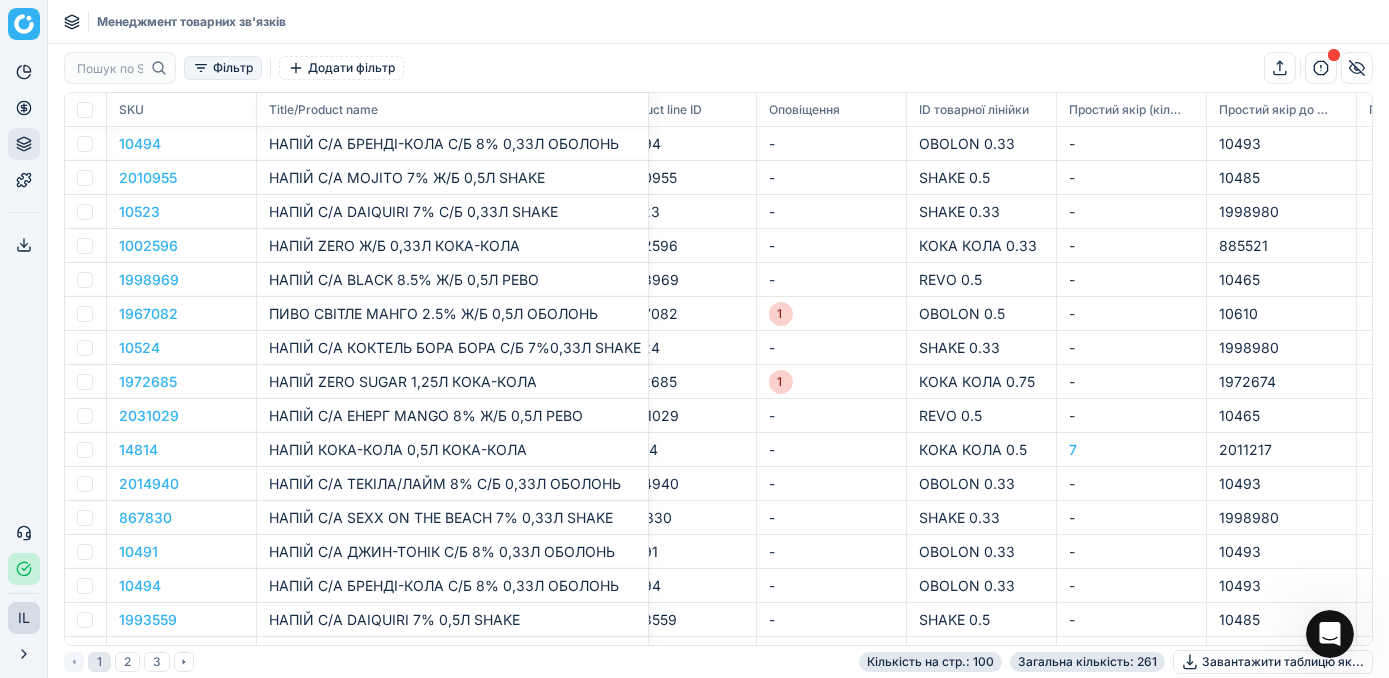 click 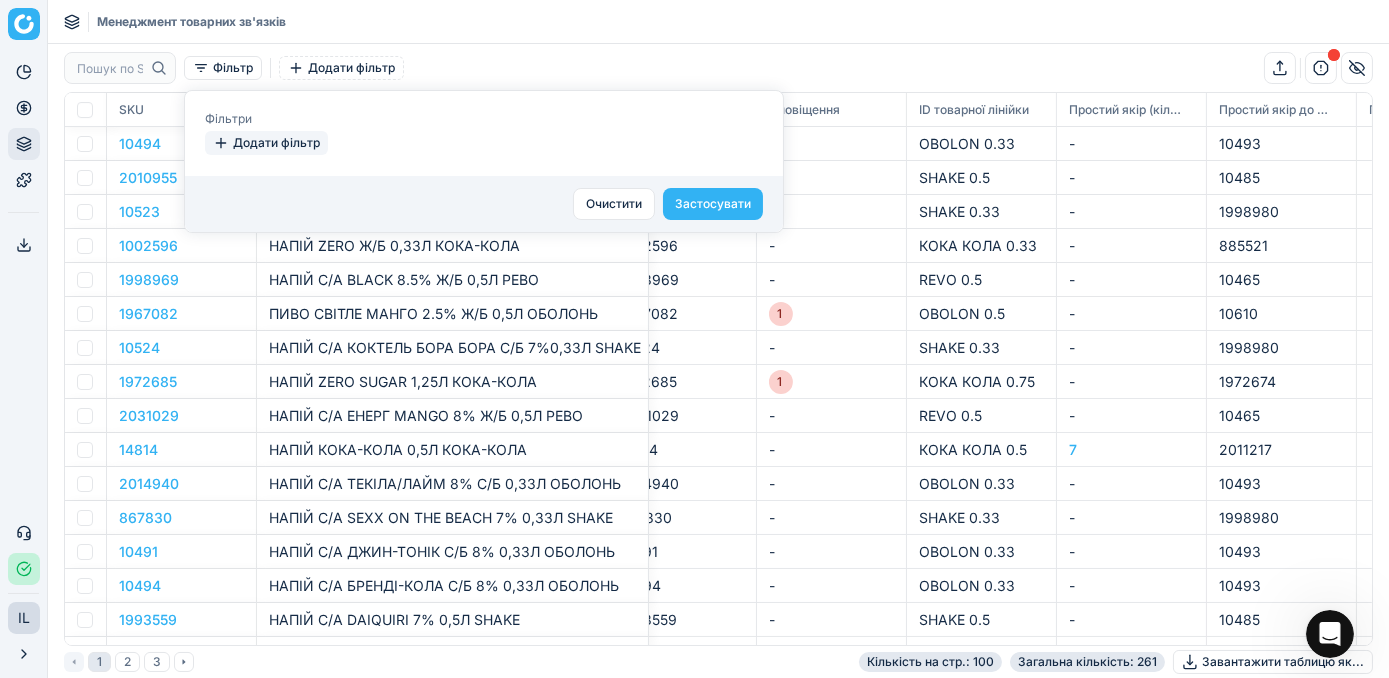 click on "Додати фільтр" at bounding box center (266, 143) 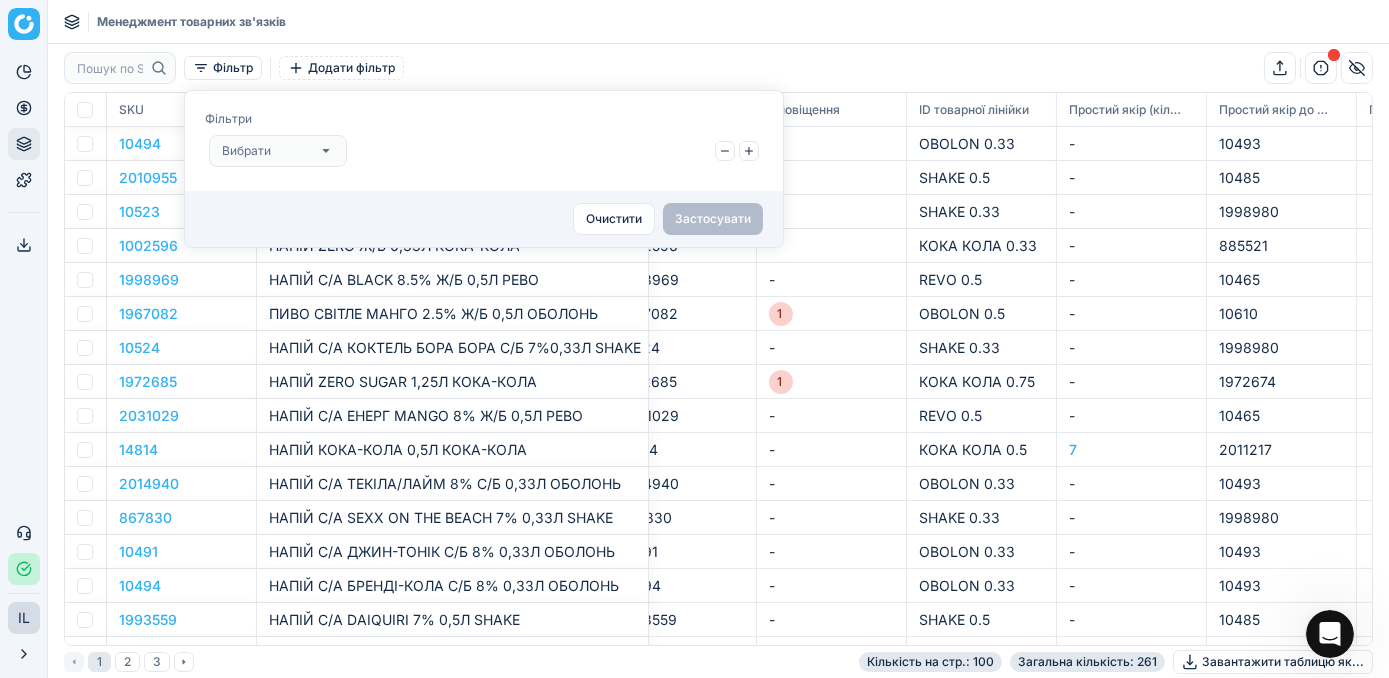 click 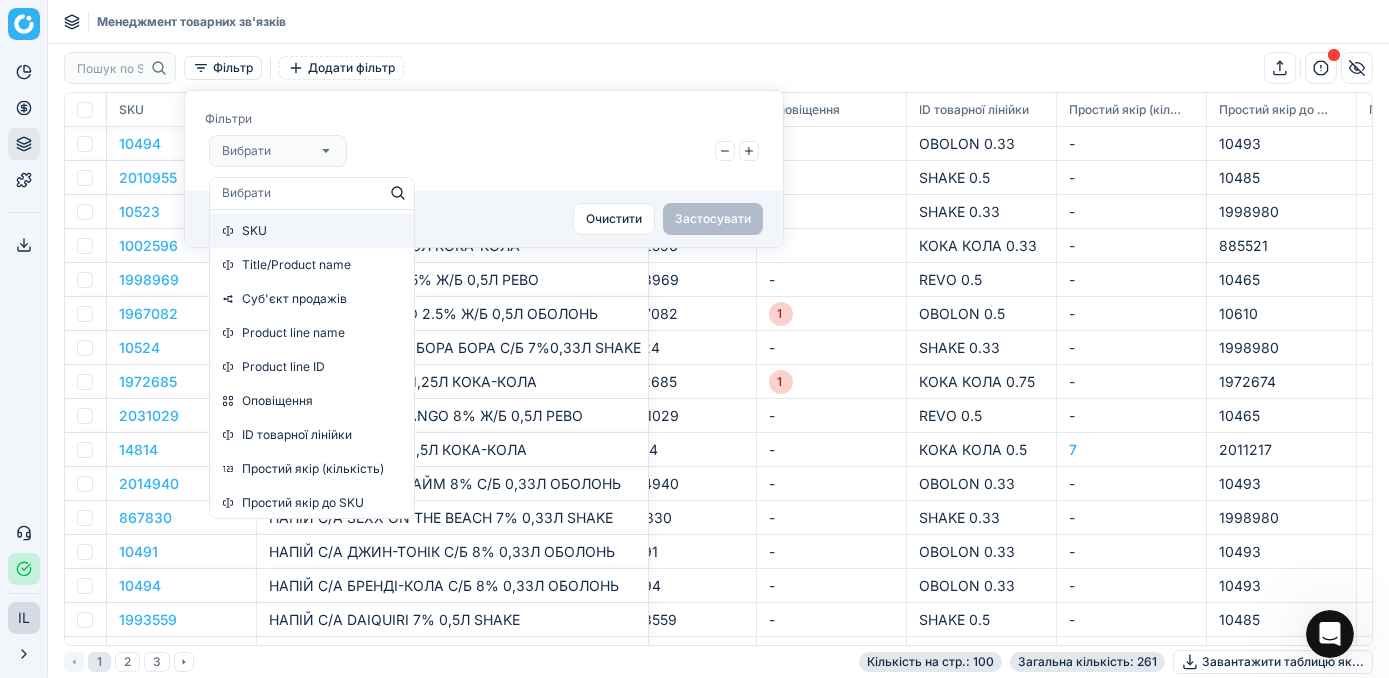 drag, startPoint x: 303, startPoint y: 228, endPoint x: 346, endPoint y: 213, distance: 45.54119 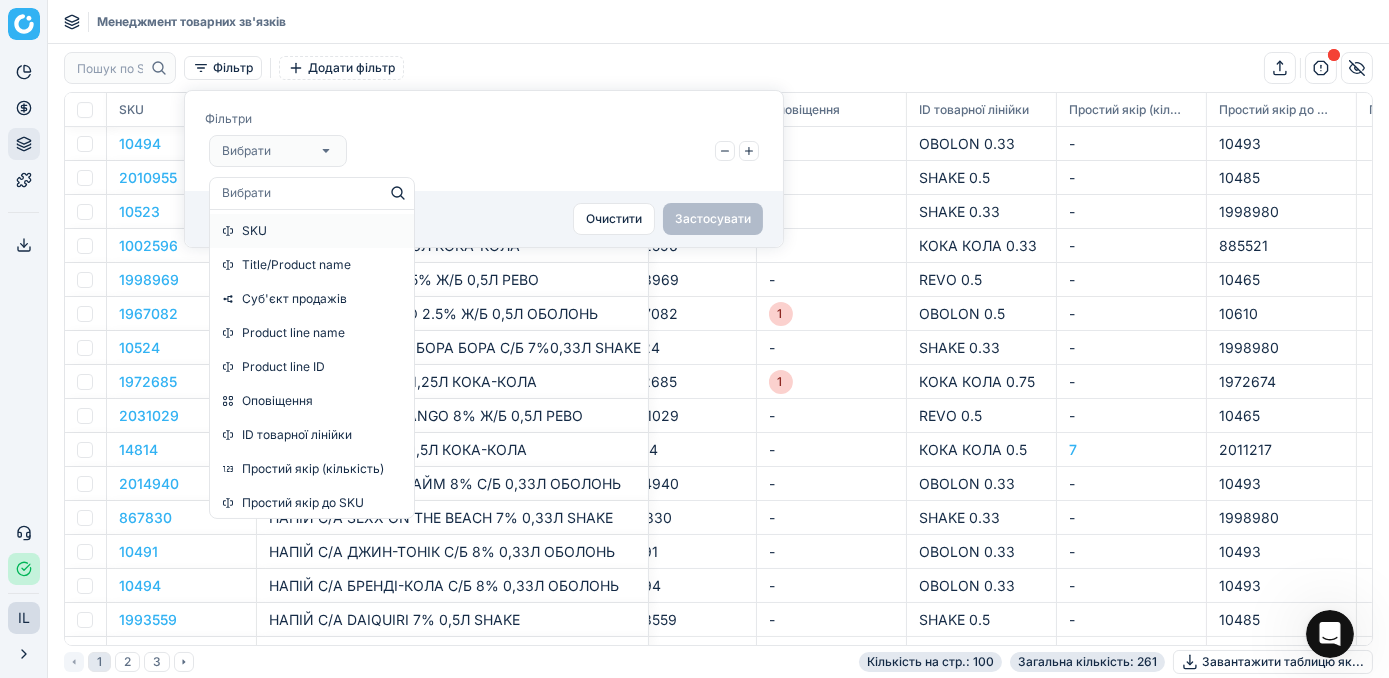 click on "SKU" at bounding box center [312, 231] 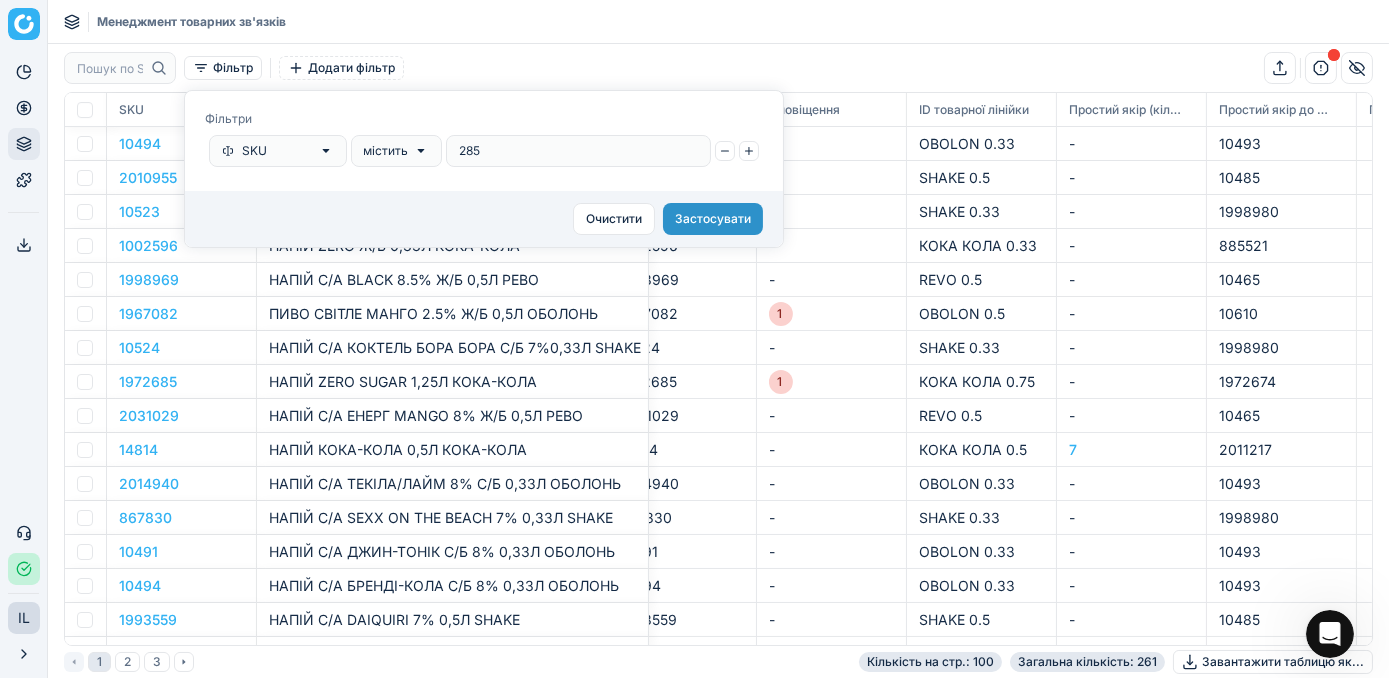 type on "285" 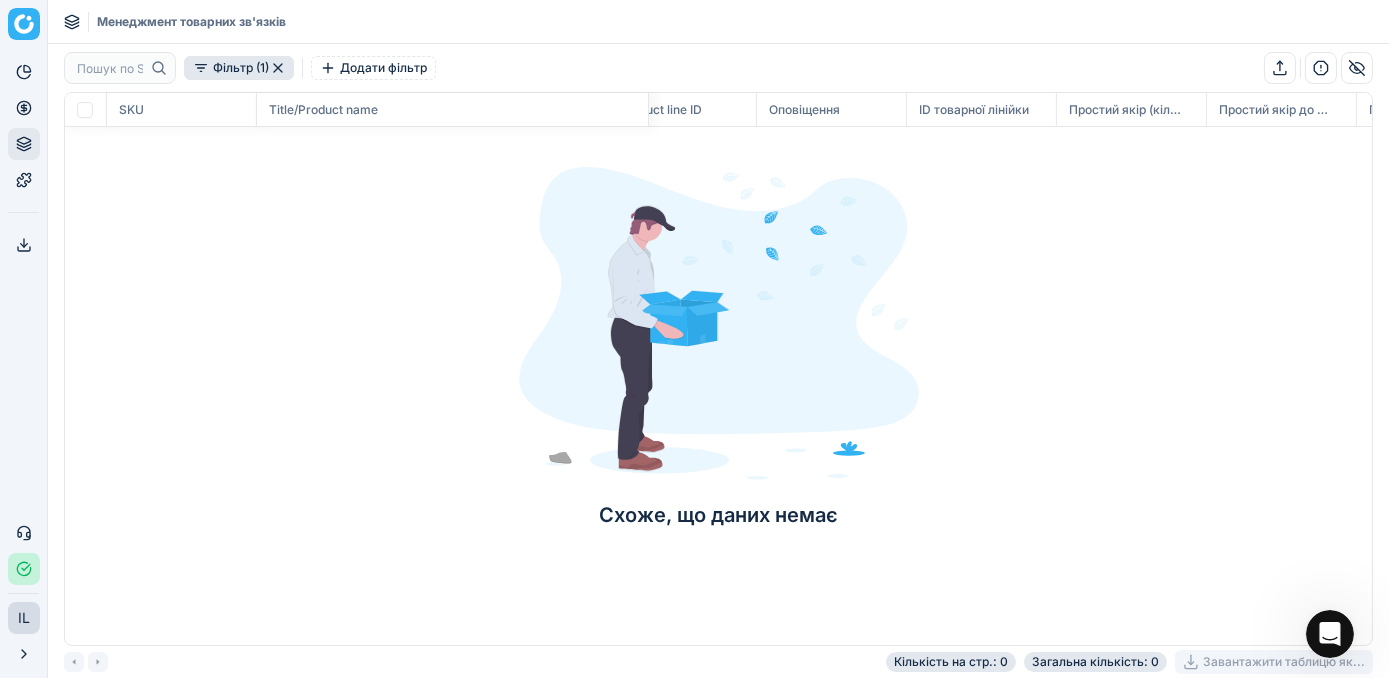 click 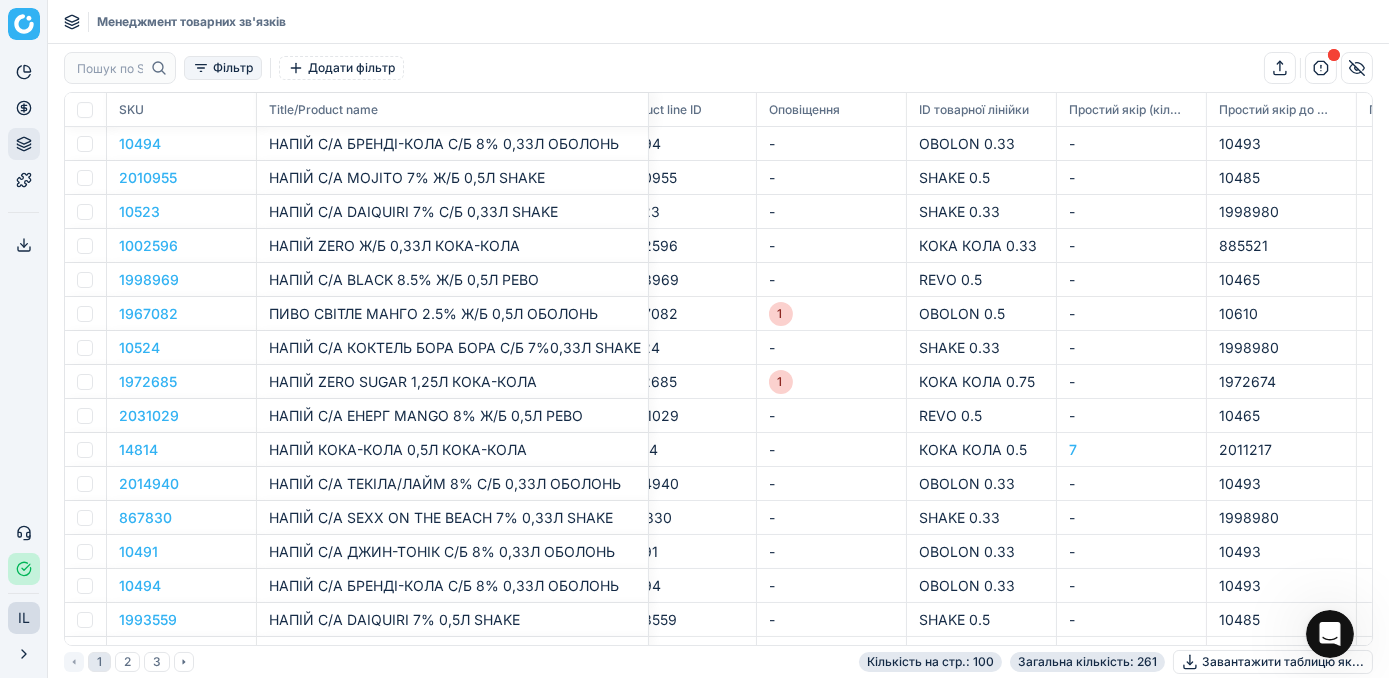 click 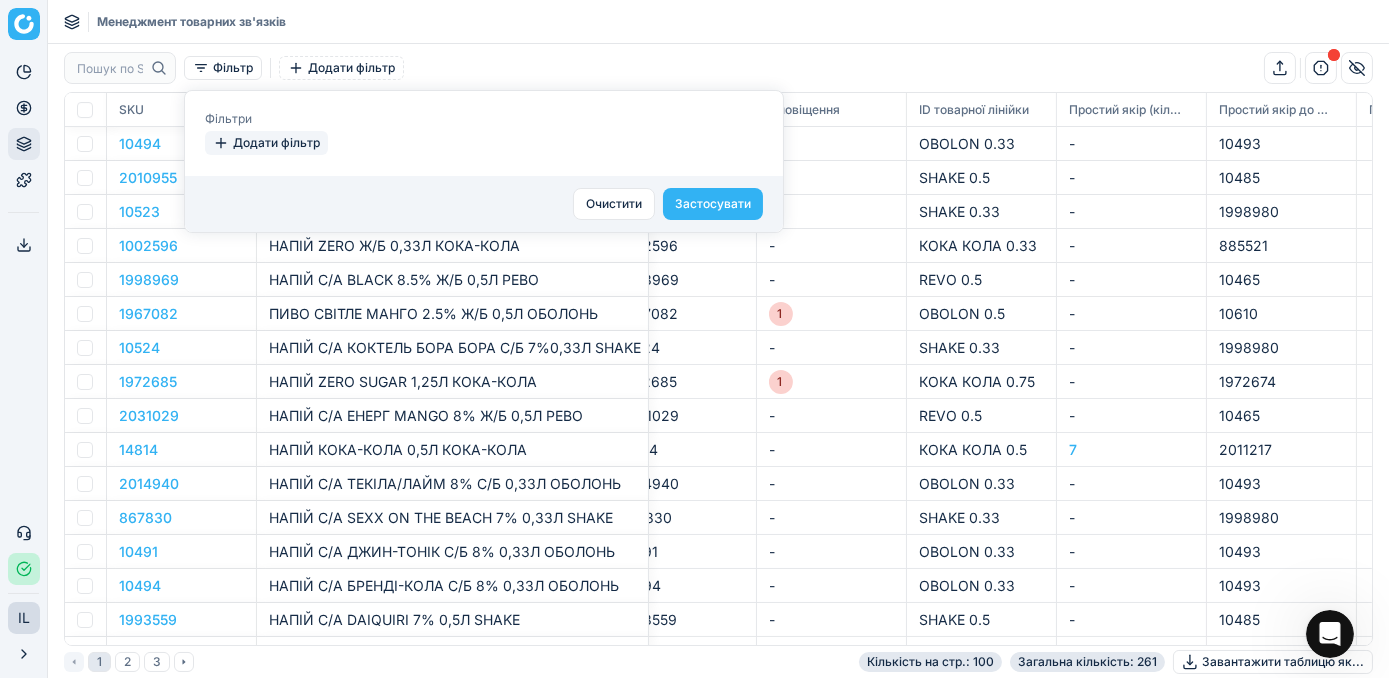 click 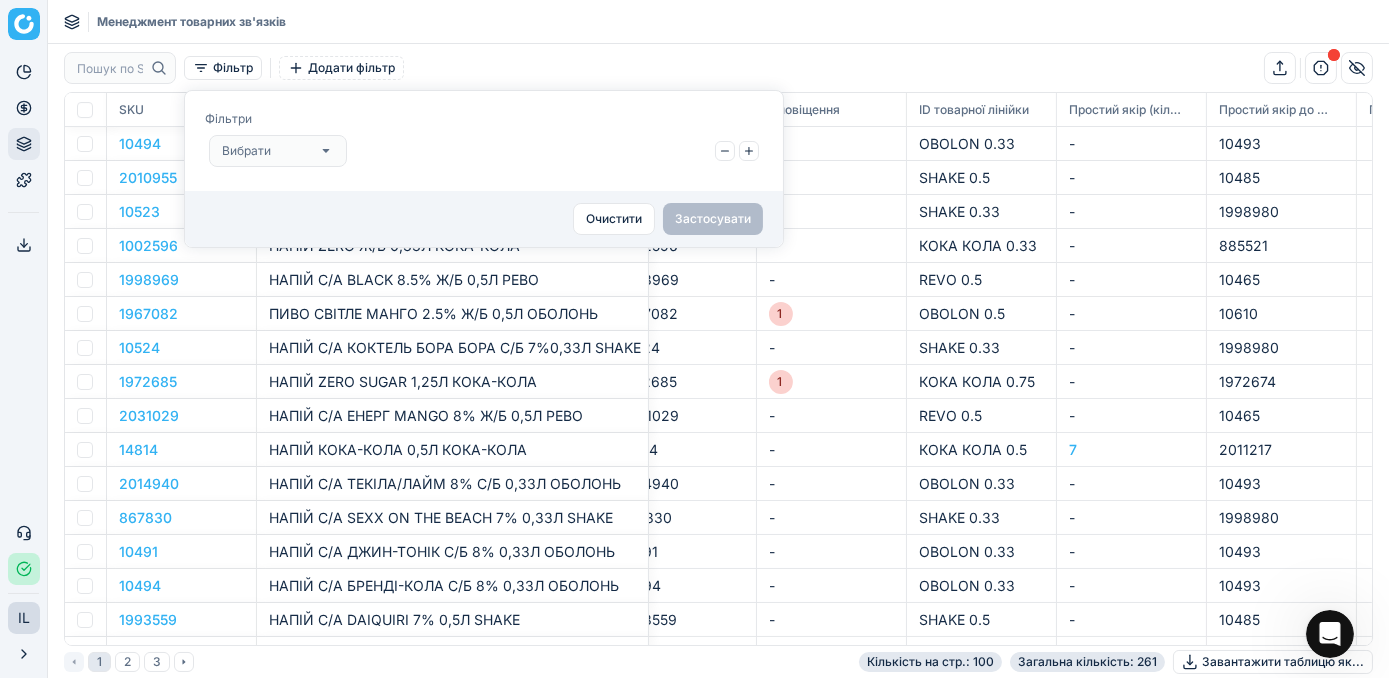 click 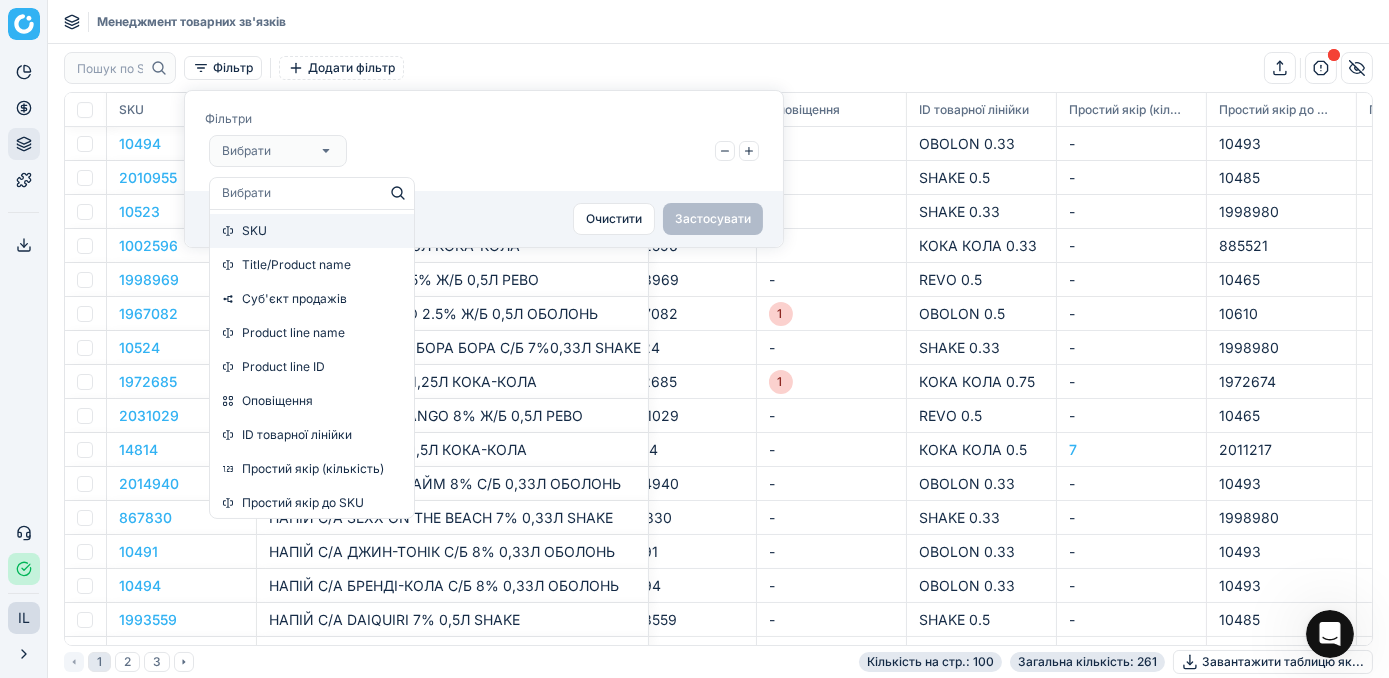 click on "SKU" at bounding box center (312, 231) 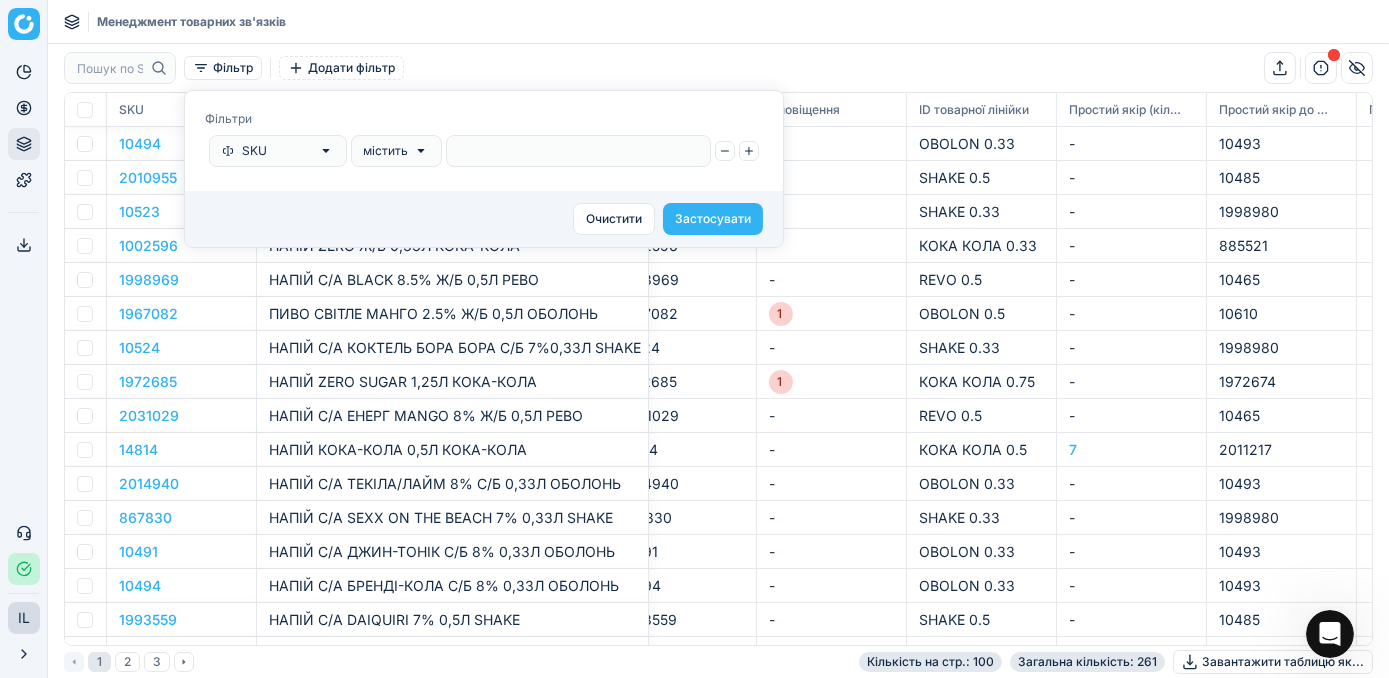 click at bounding box center [578, 151] 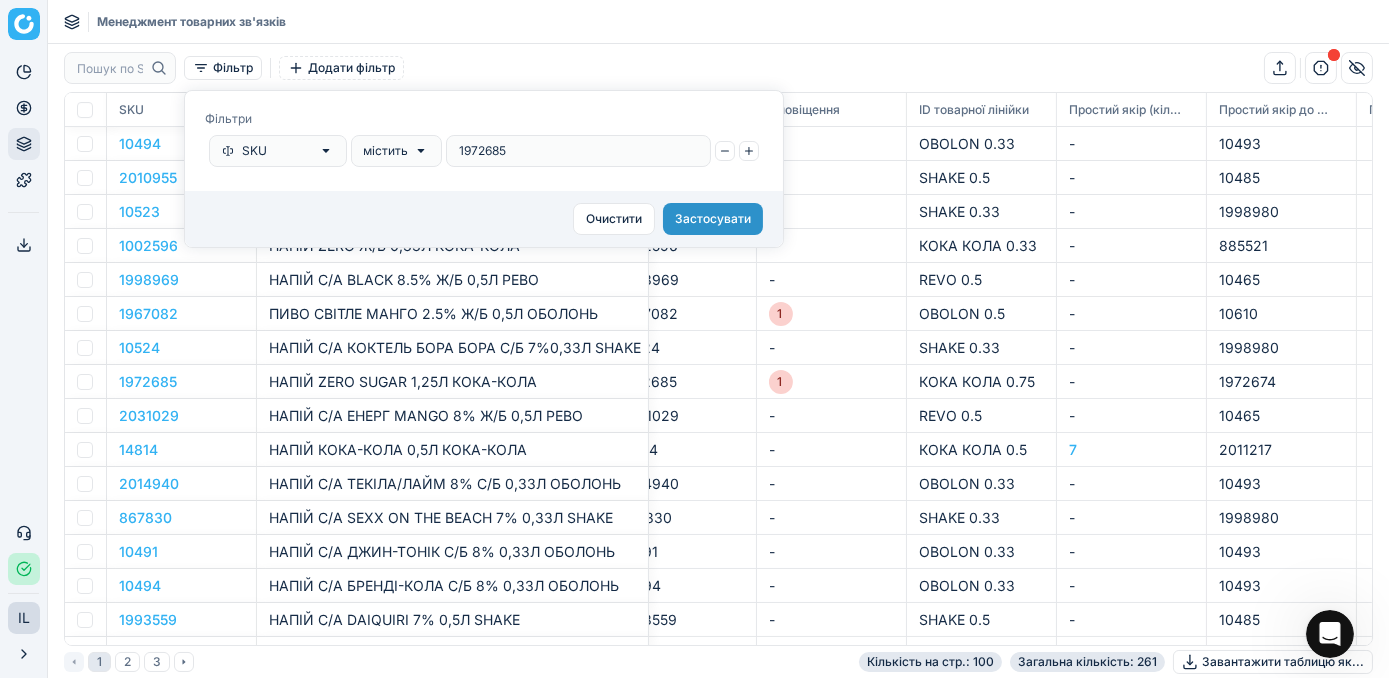 type on "1972685" 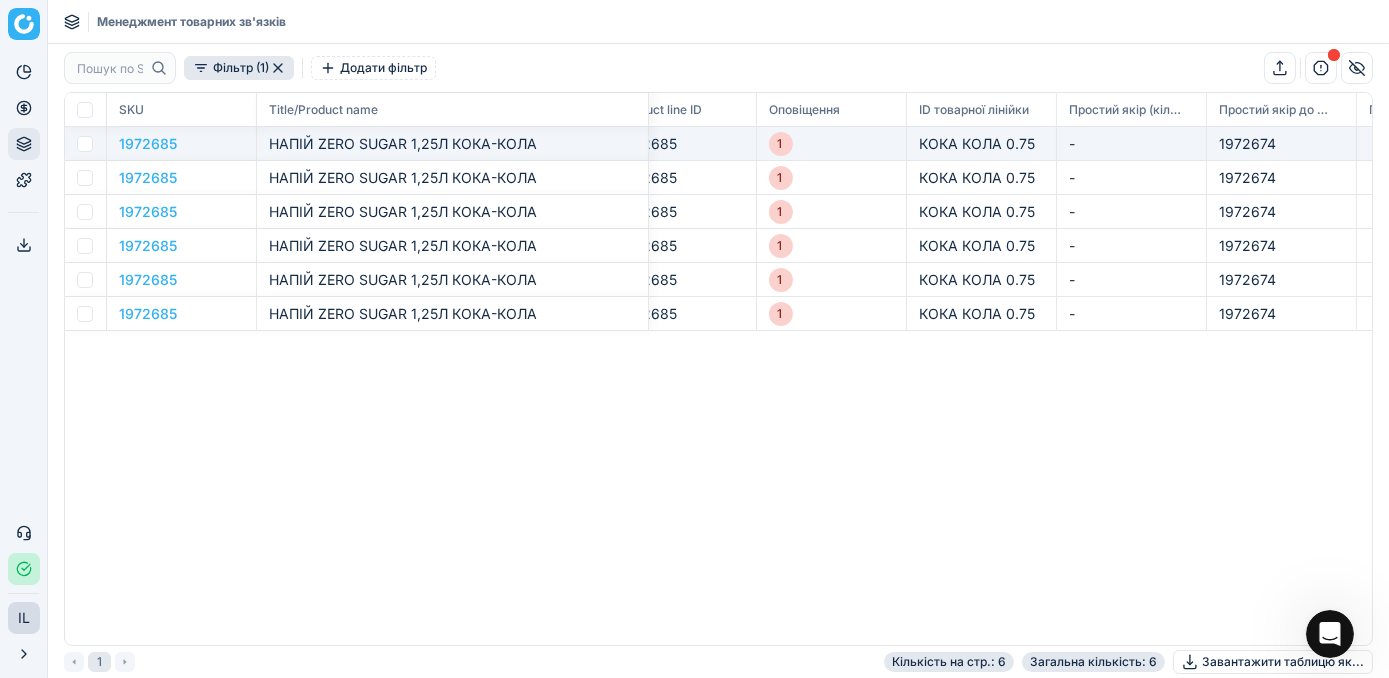 click at bounding box center [85, 144] 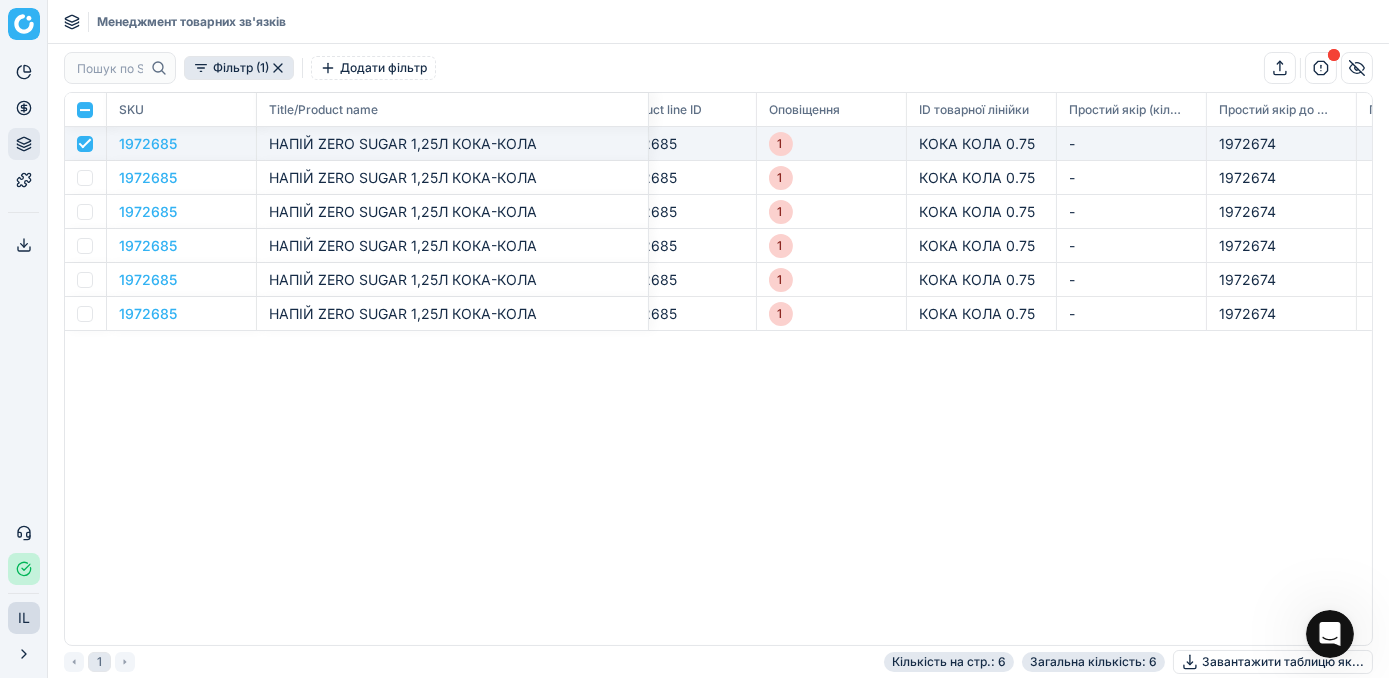 checkbox on "true" 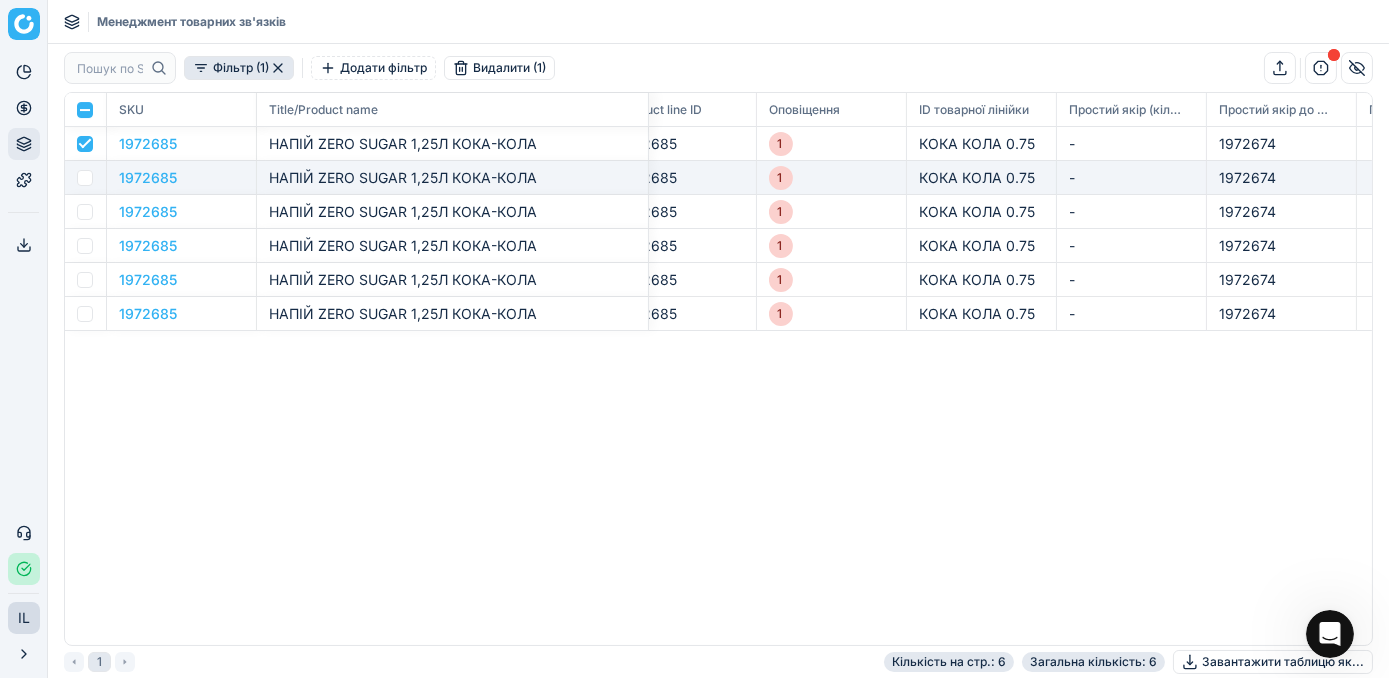 click at bounding box center [85, 178] 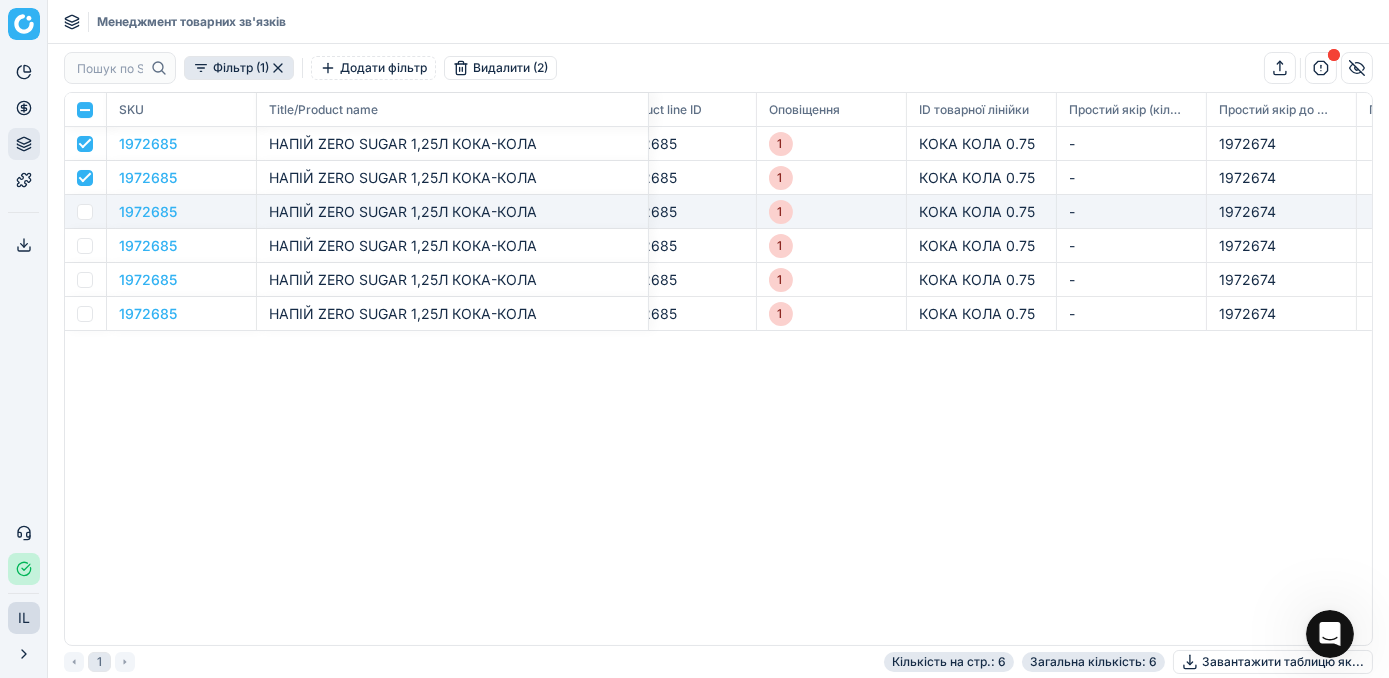 click at bounding box center [85, 212] 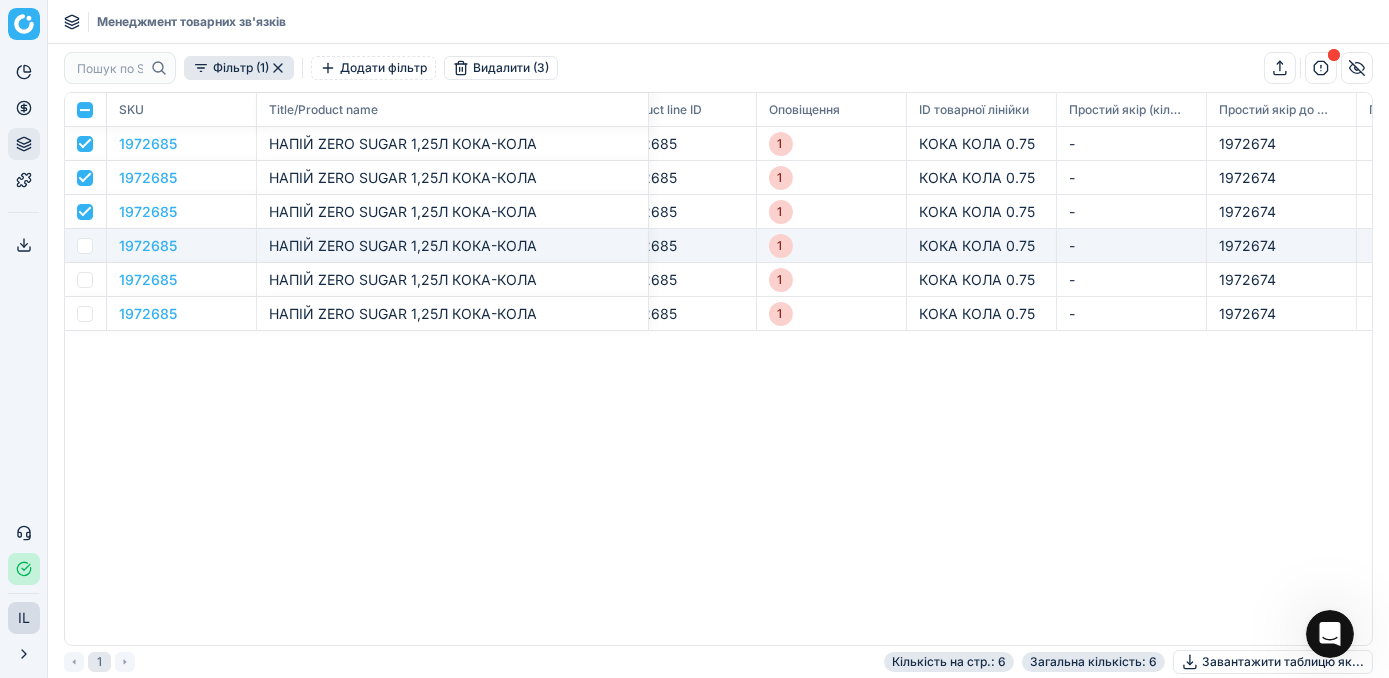 click at bounding box center [86, 246] 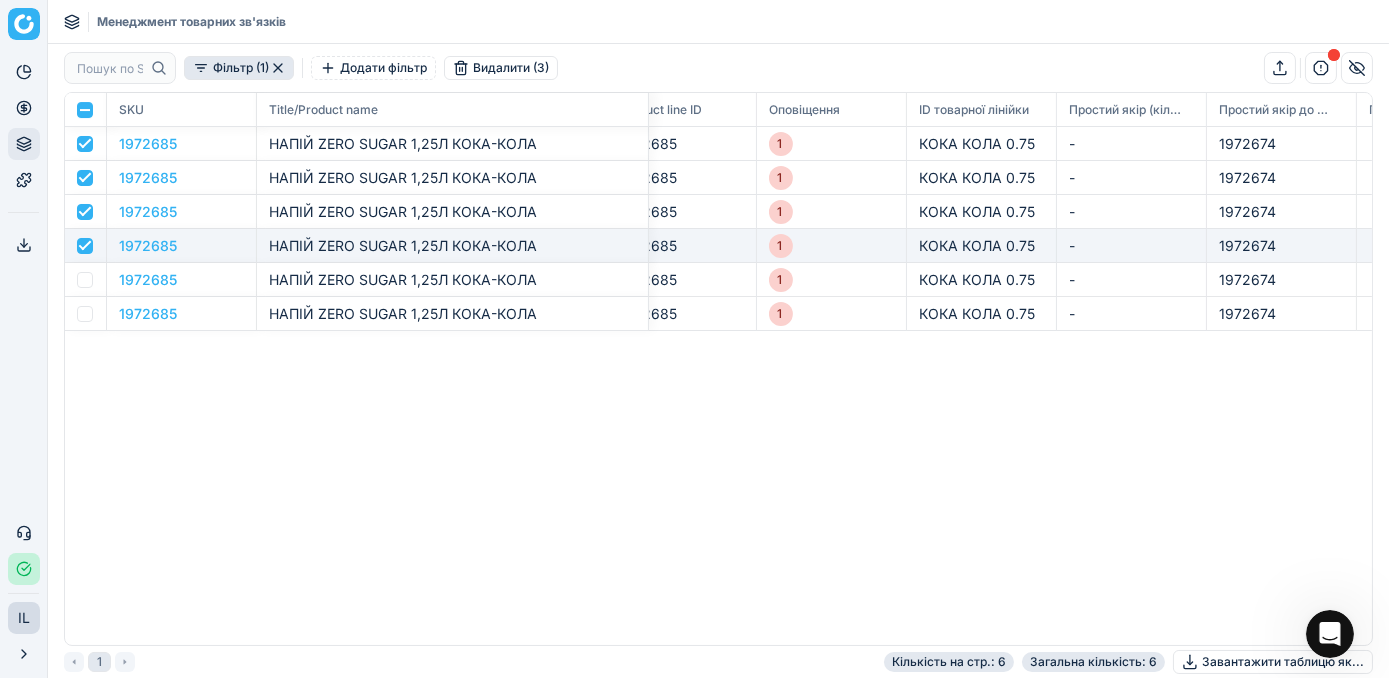 checkbox on "true" 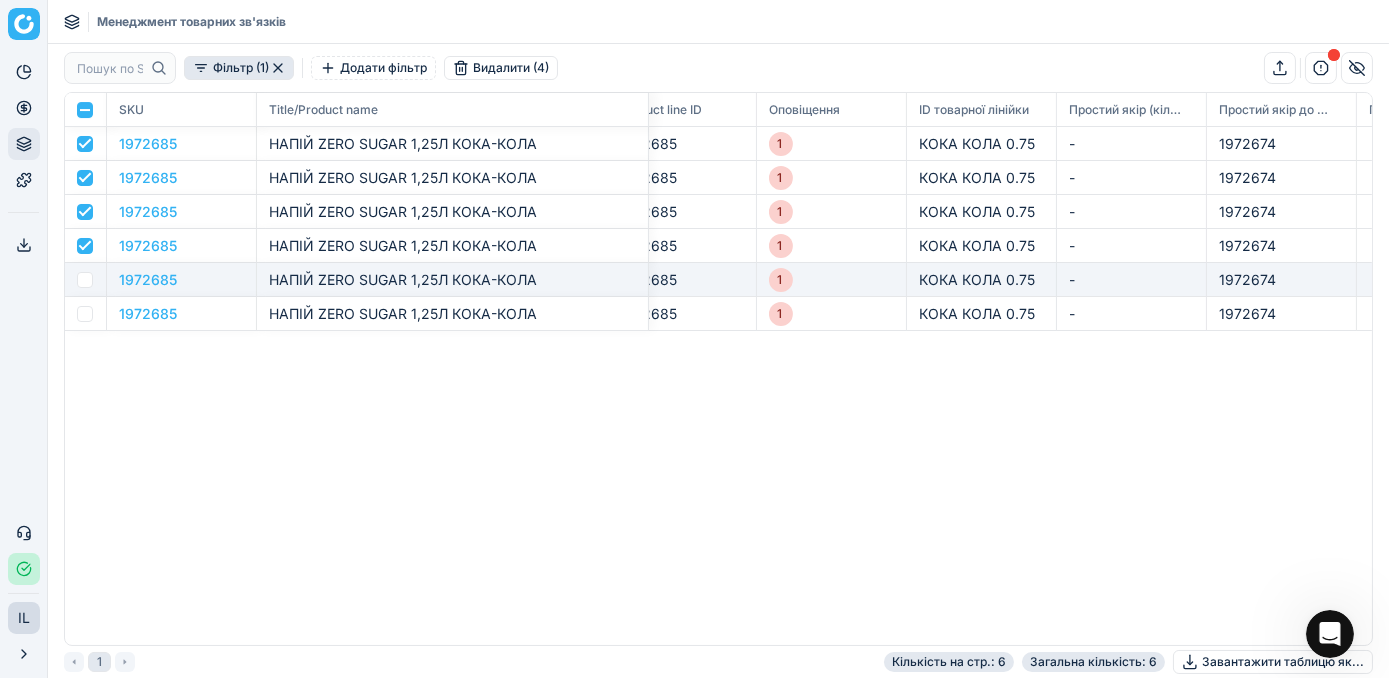 click at bounding box center [85, 280] 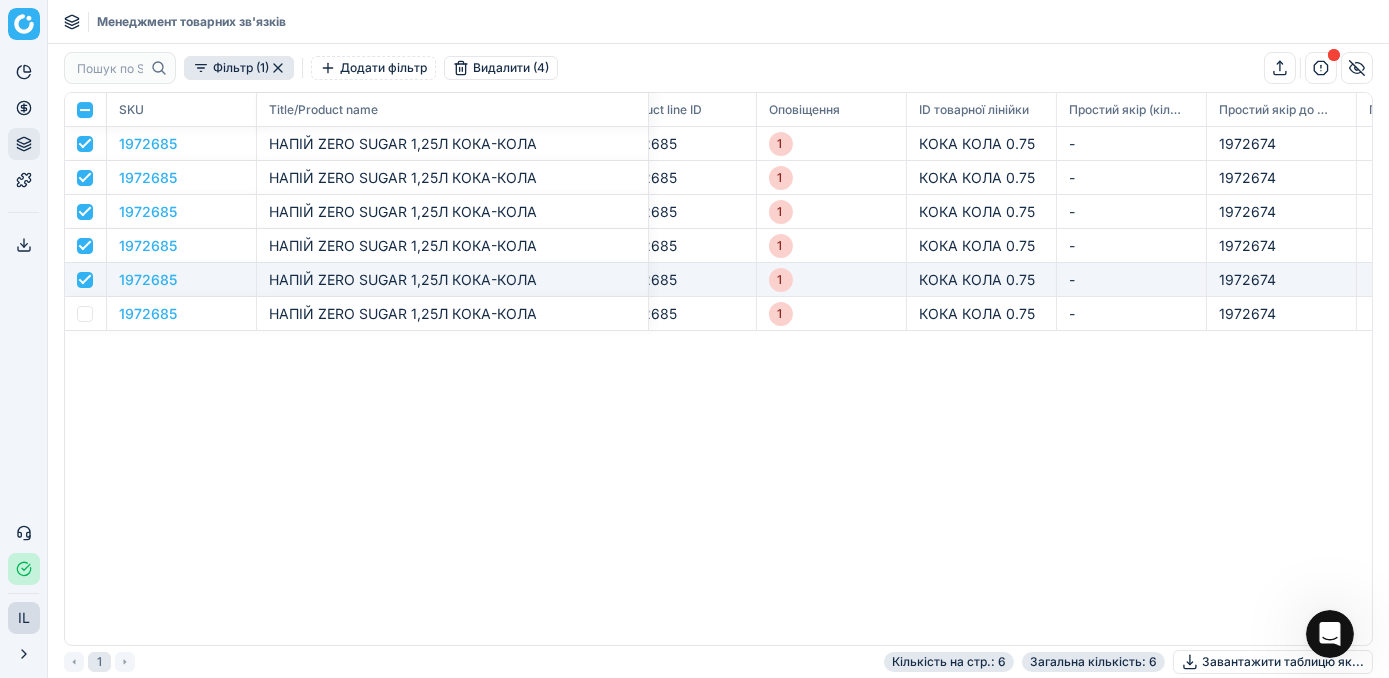 checkbox on "true" 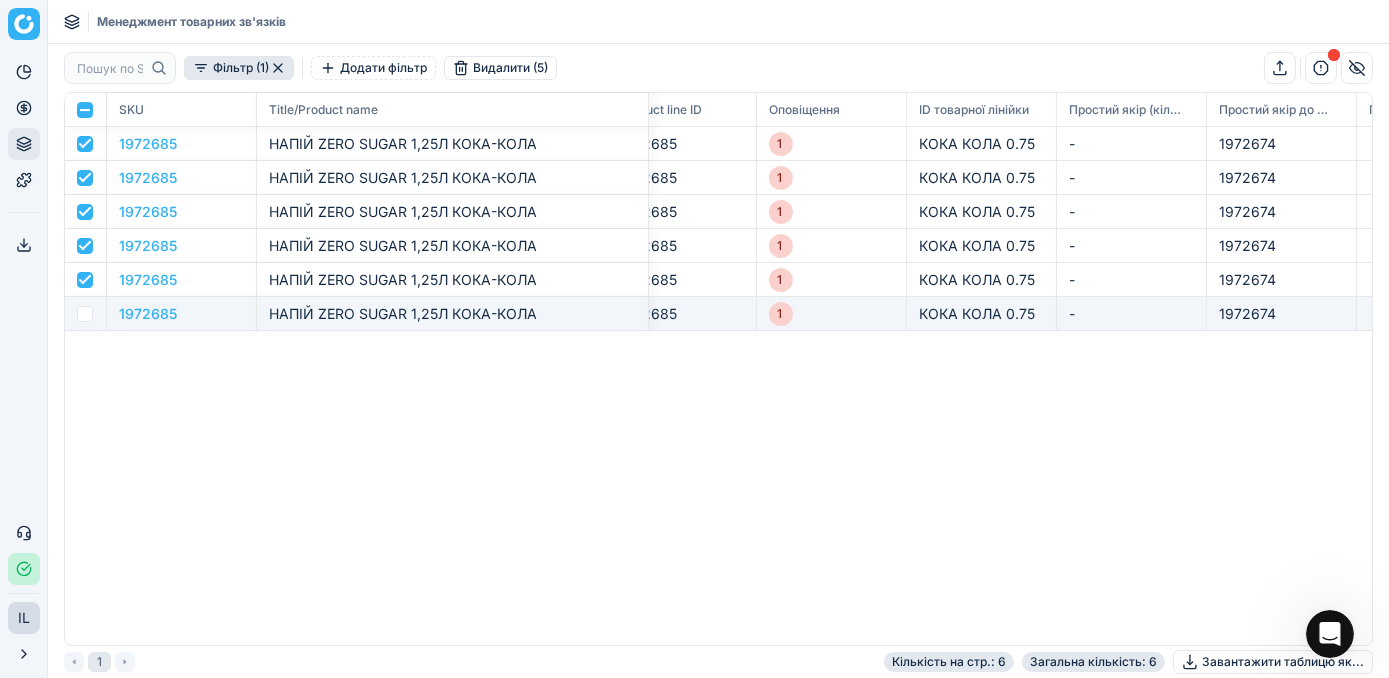 click at bounding box center [85, 314] 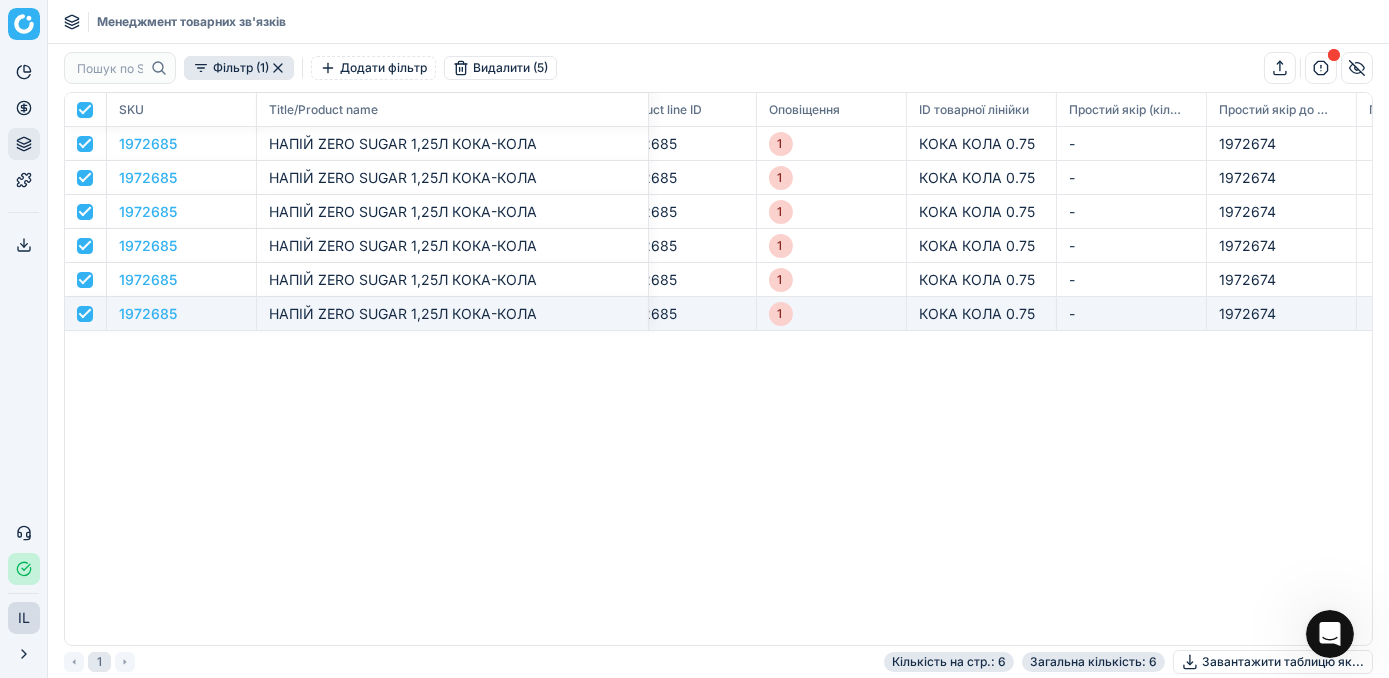 checkbox on "true" 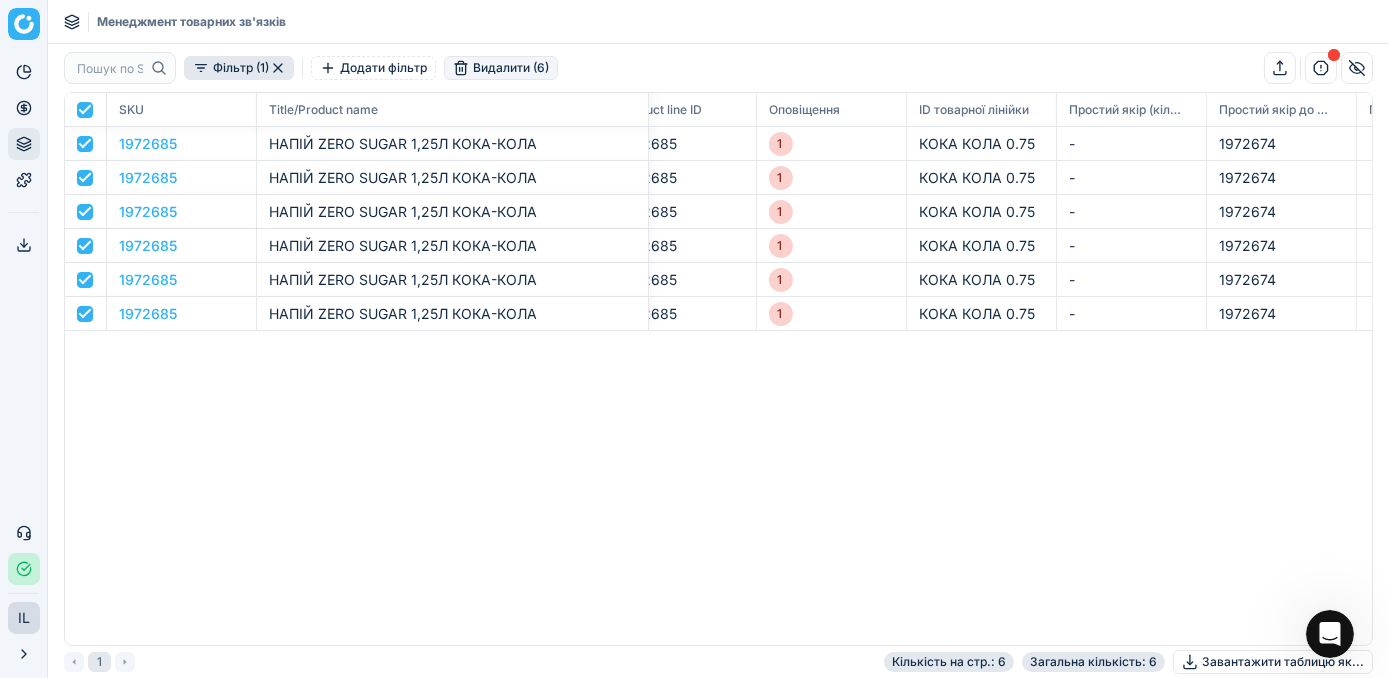 click on "Видалити (6)" at bounding box center (501, 68) 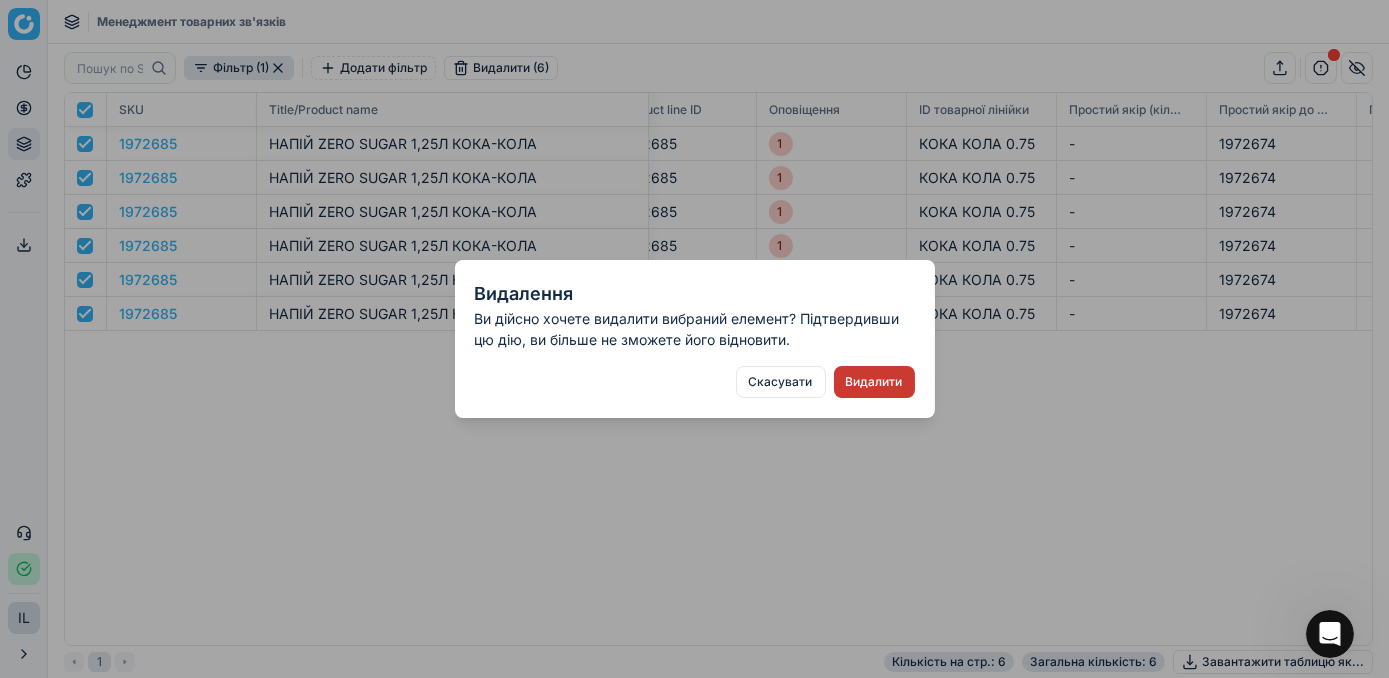 click on "Видалити" at bounding box center (874, 382) 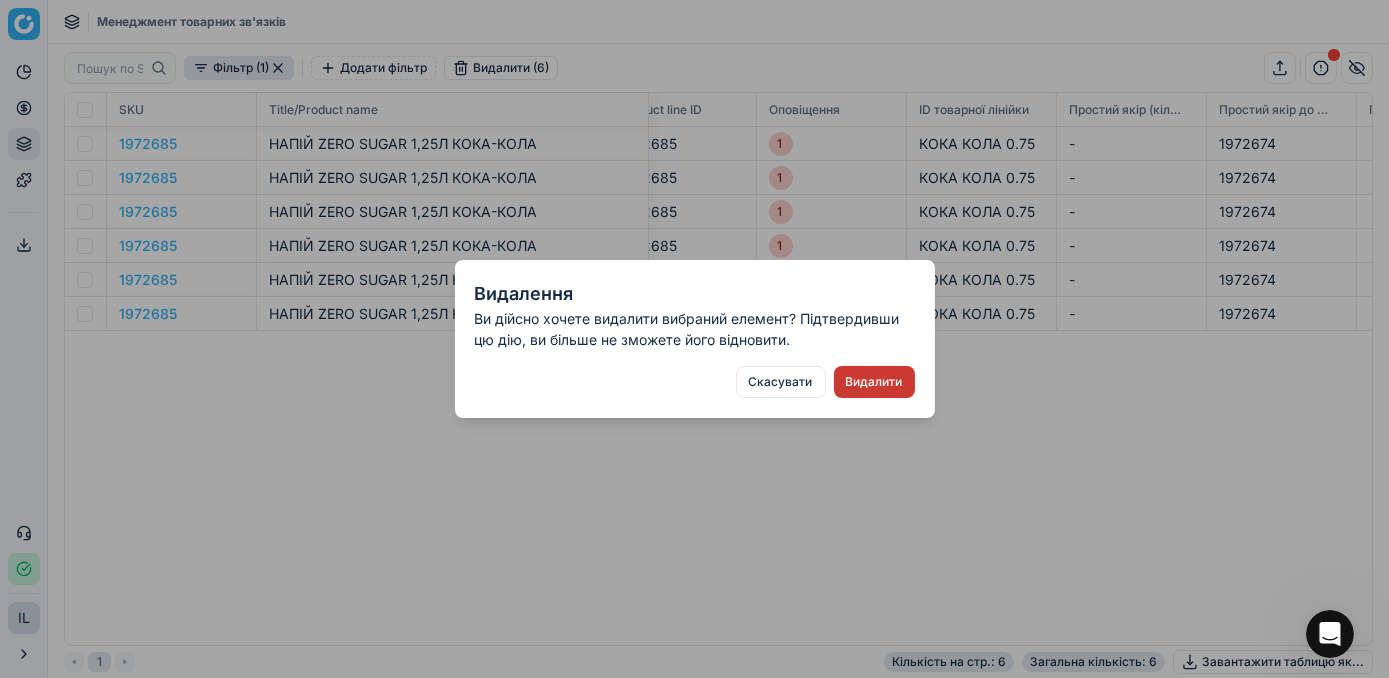 checkbox on "false" 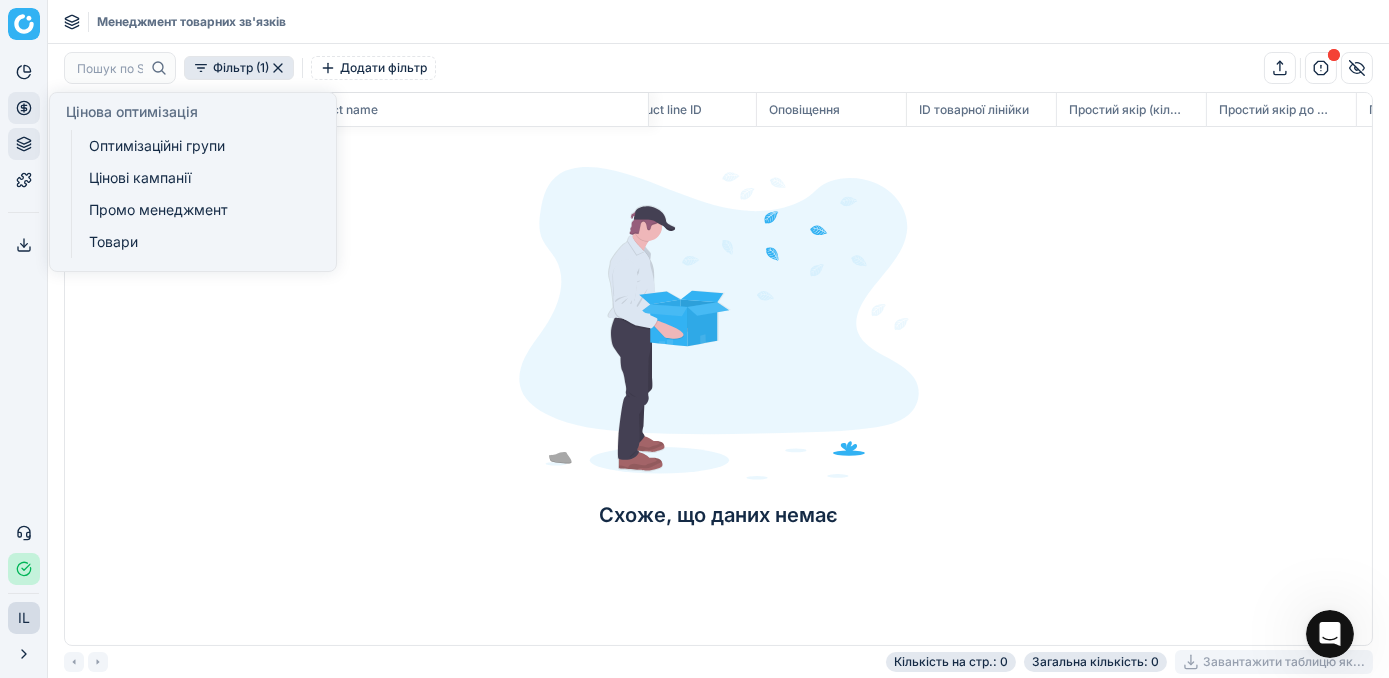 click 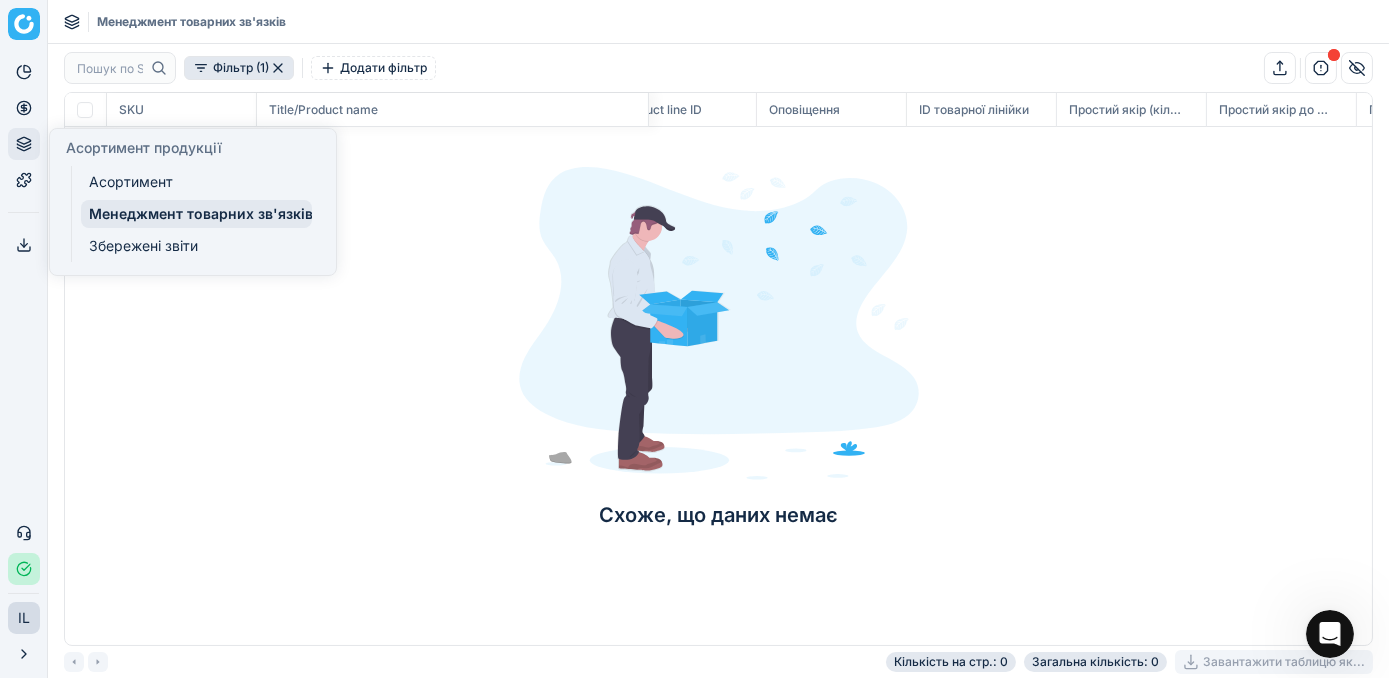 click 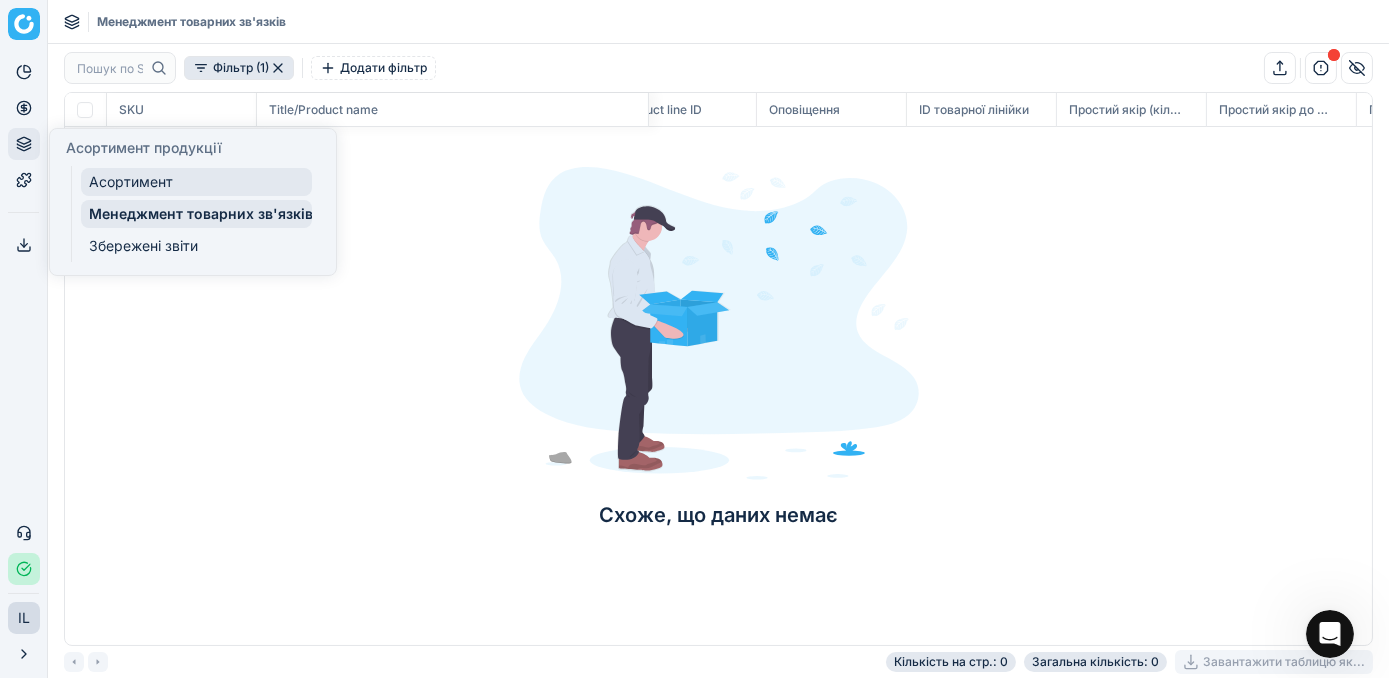 click on "Асортимент" at bounding box center [196, 182] 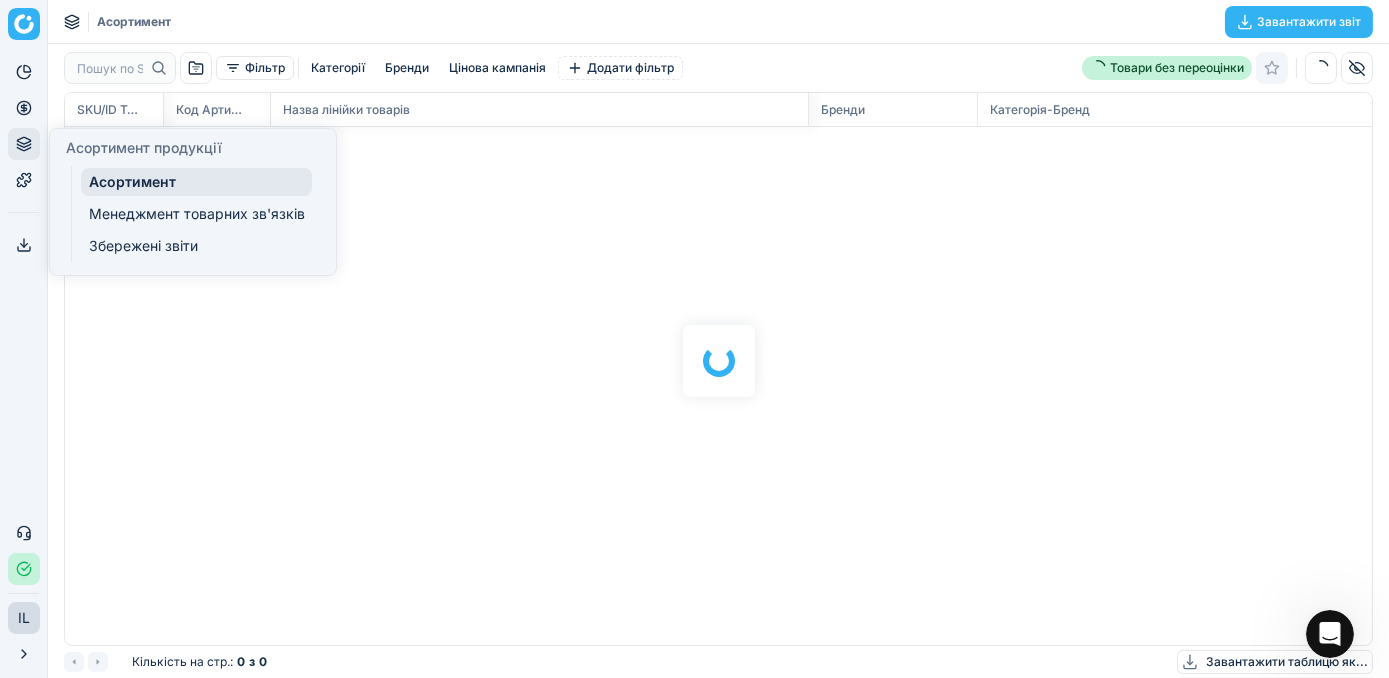 scroll, scrollTop: 2, scrollLeft: 2, axis: both 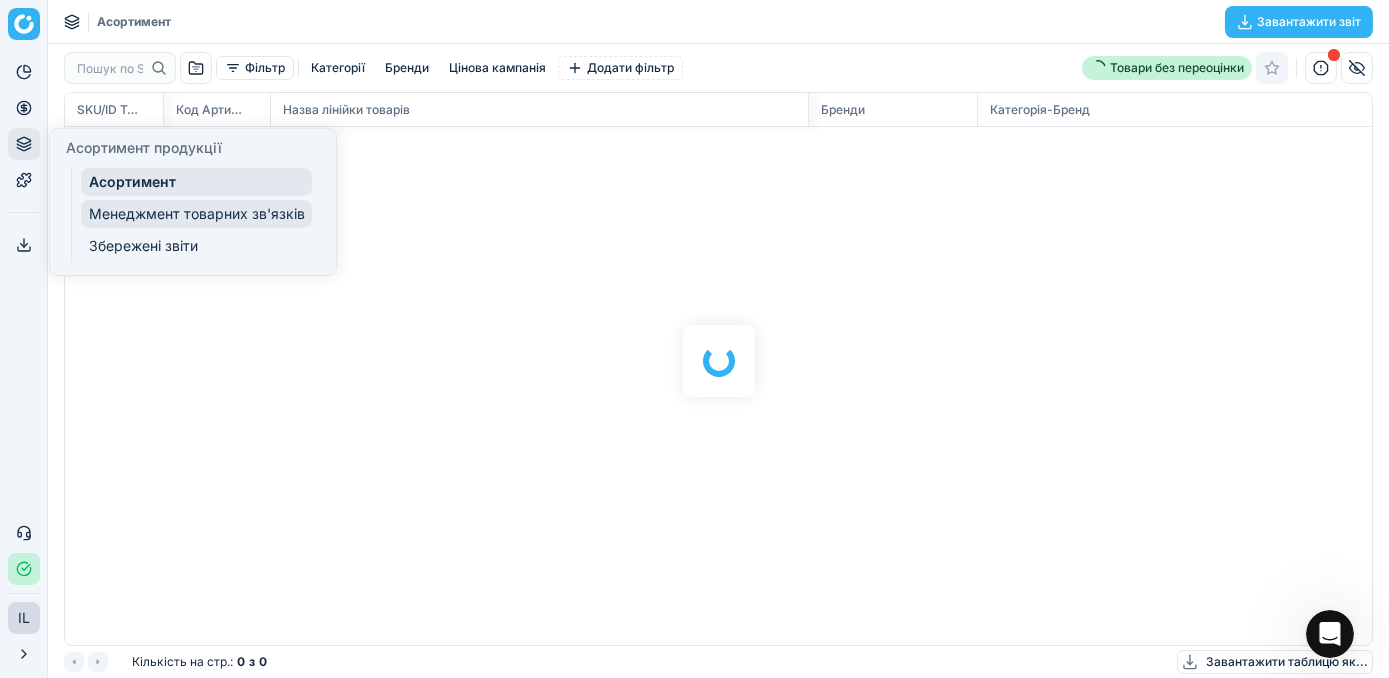 click on "Менеджмент товарних зв'язків" at bounding box center [196, 214] 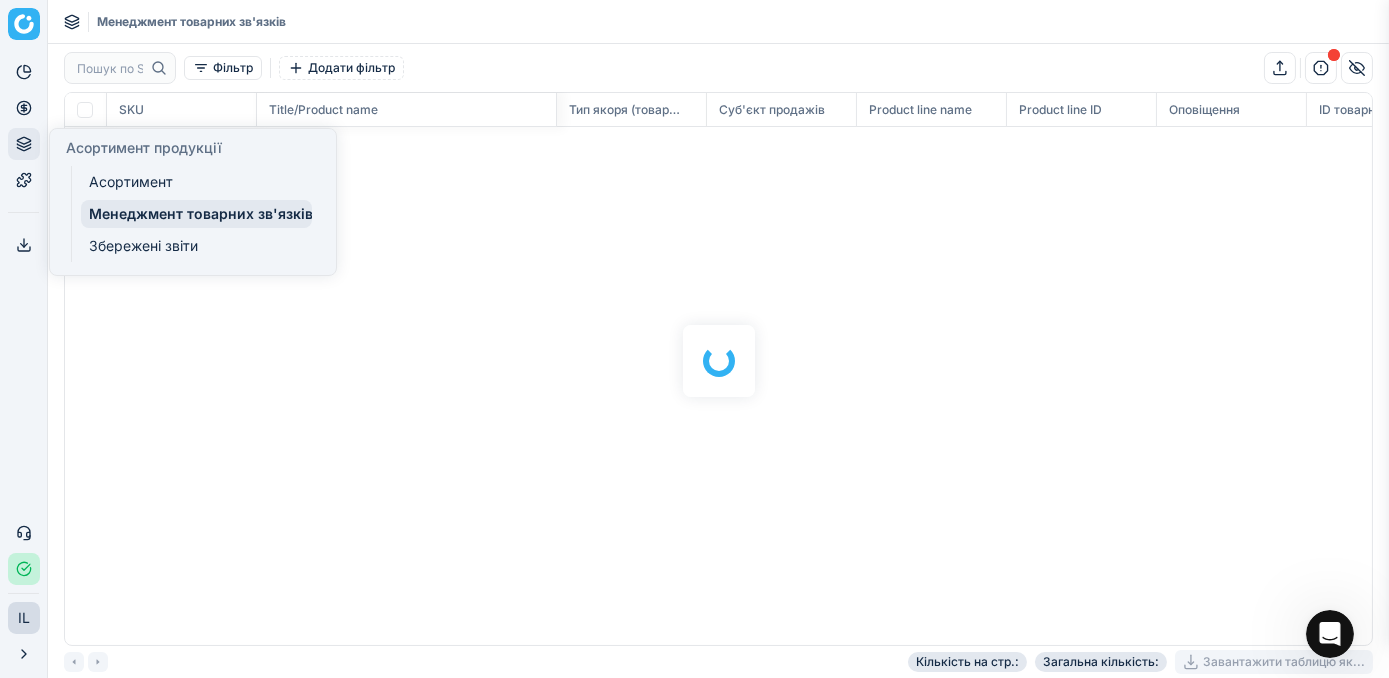 scroll, scrollTop: 525, scrollLeft: 1280, axis: both 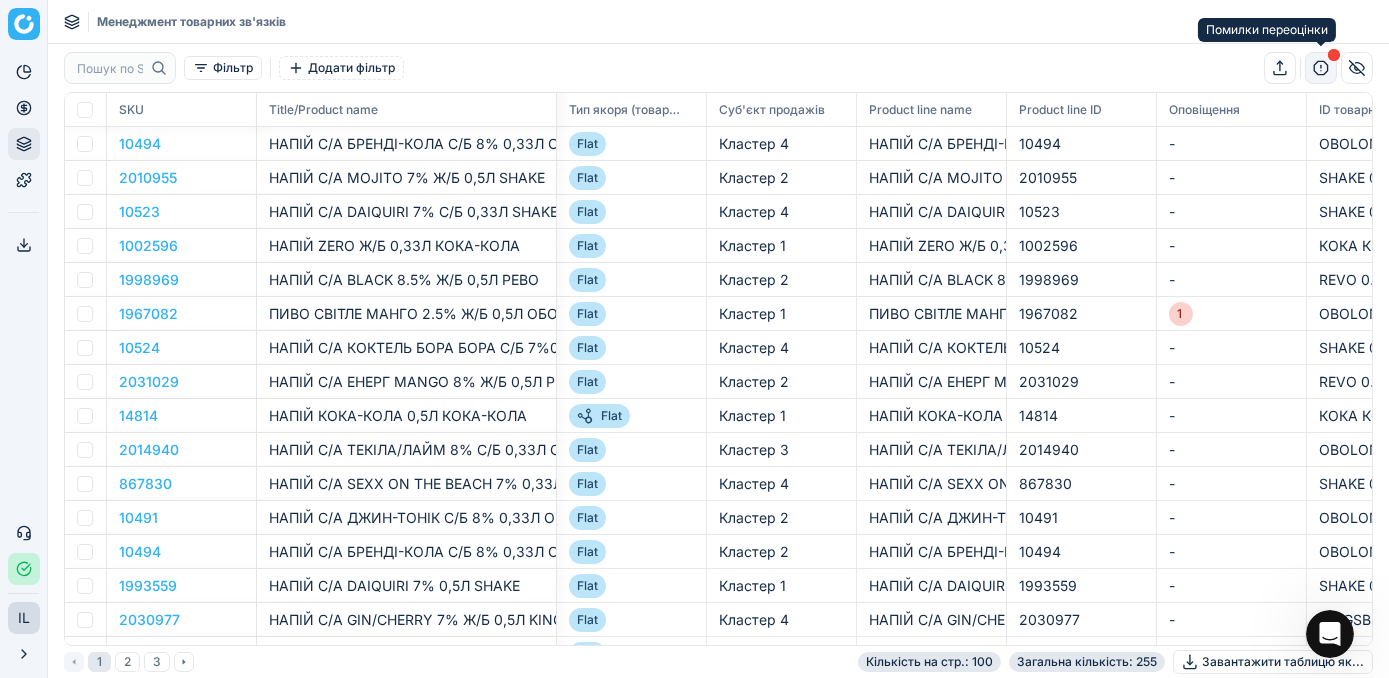click 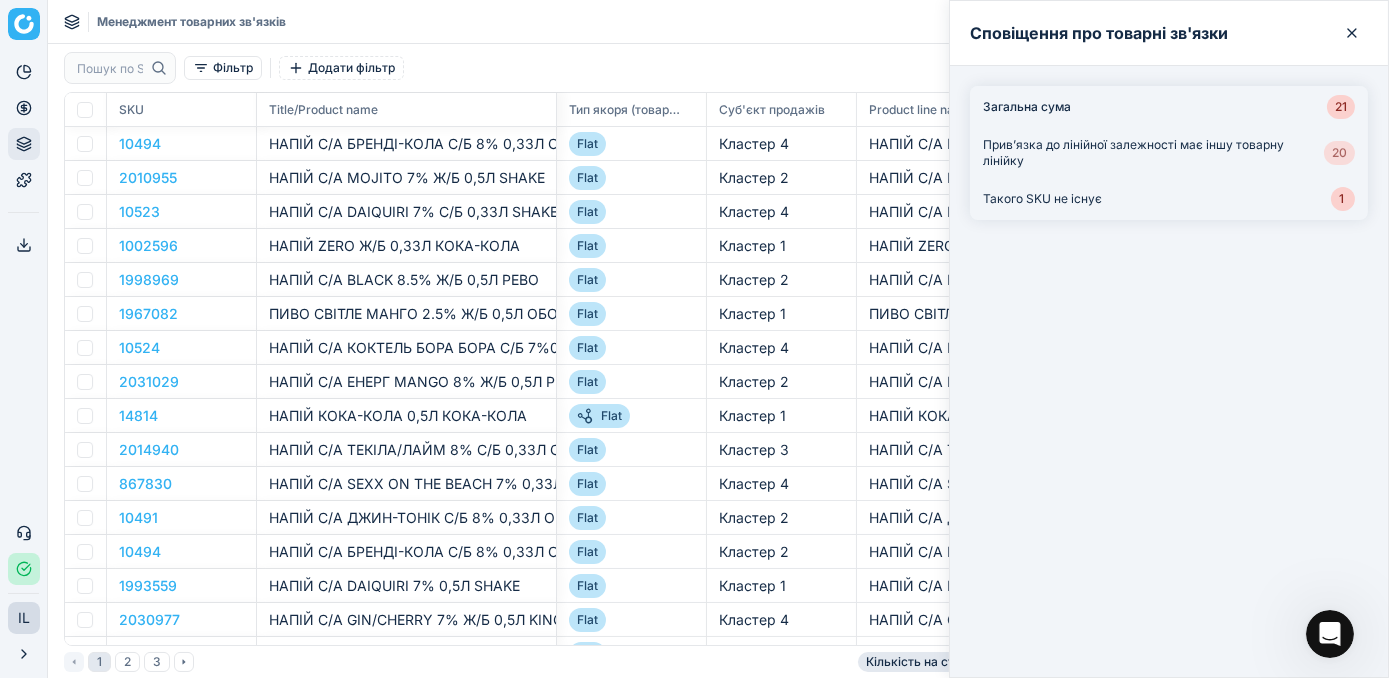 click on "20" at bounding box center (1339, 153) 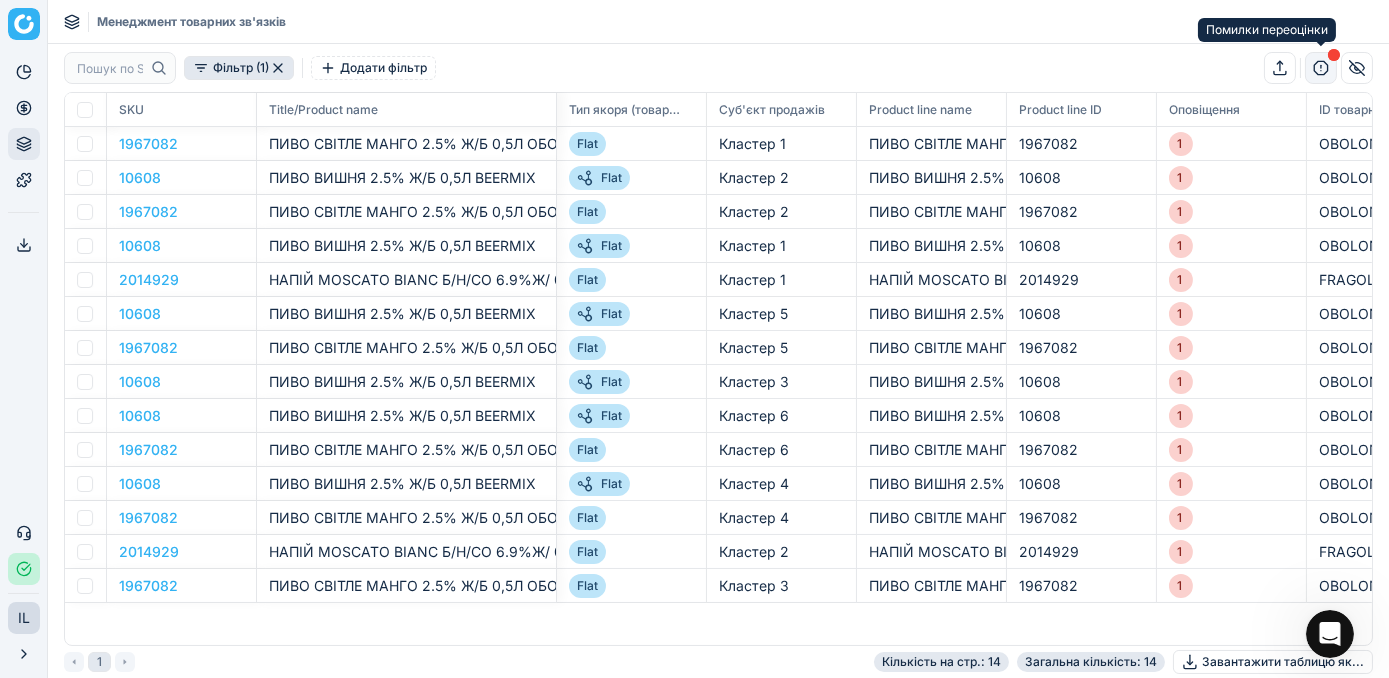 click 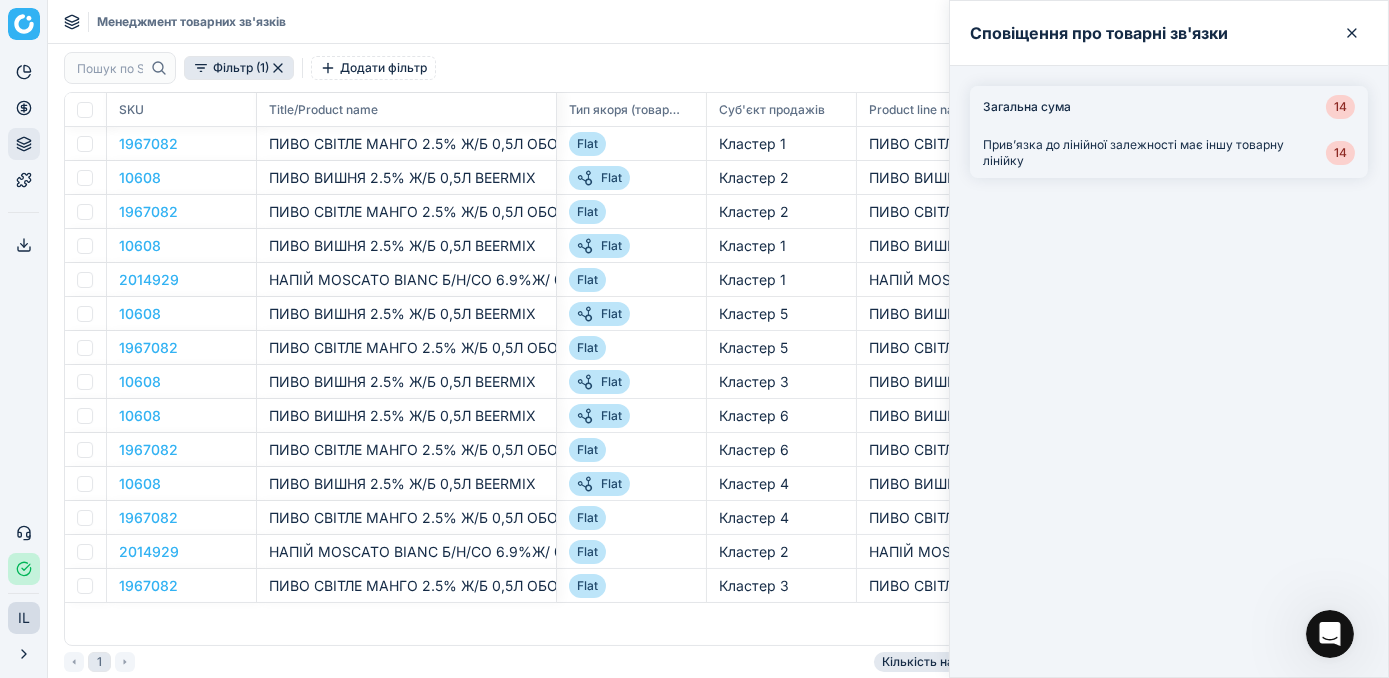 click on "14" at bounding box center [1340, 107] 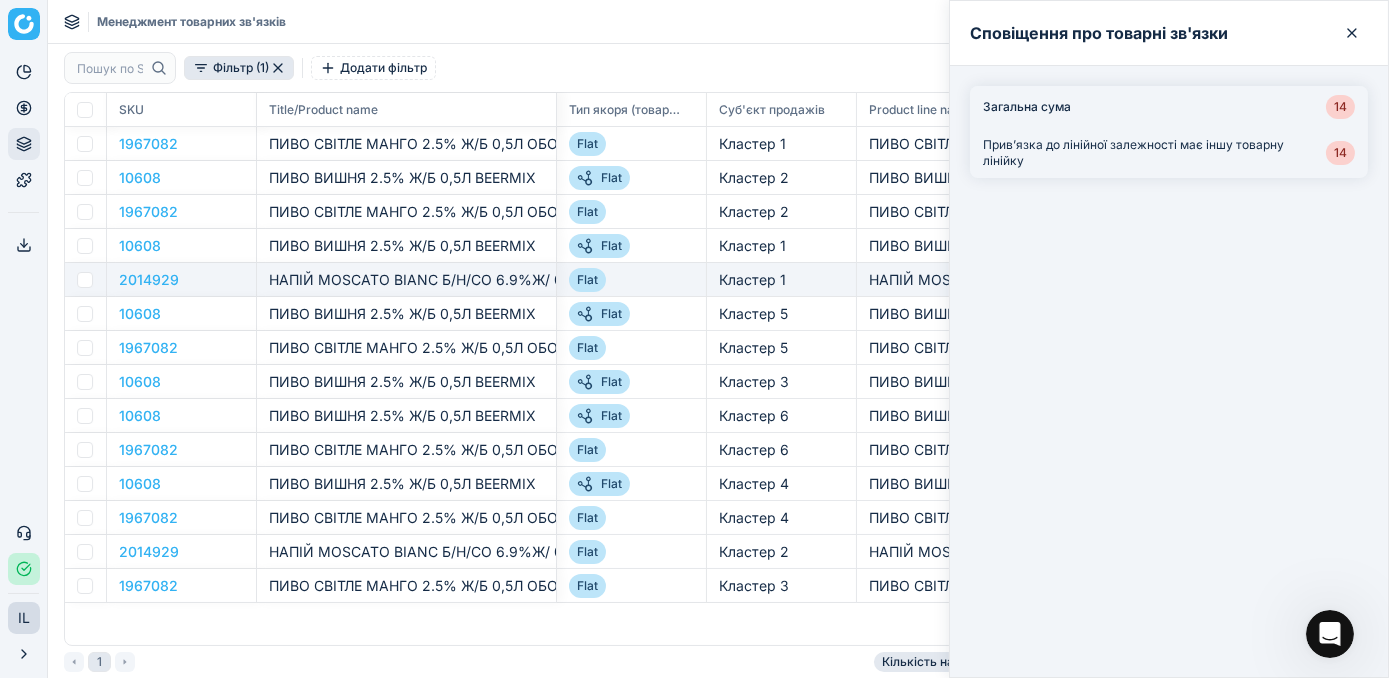 click on "Flat" at bounding box center (632, 280) 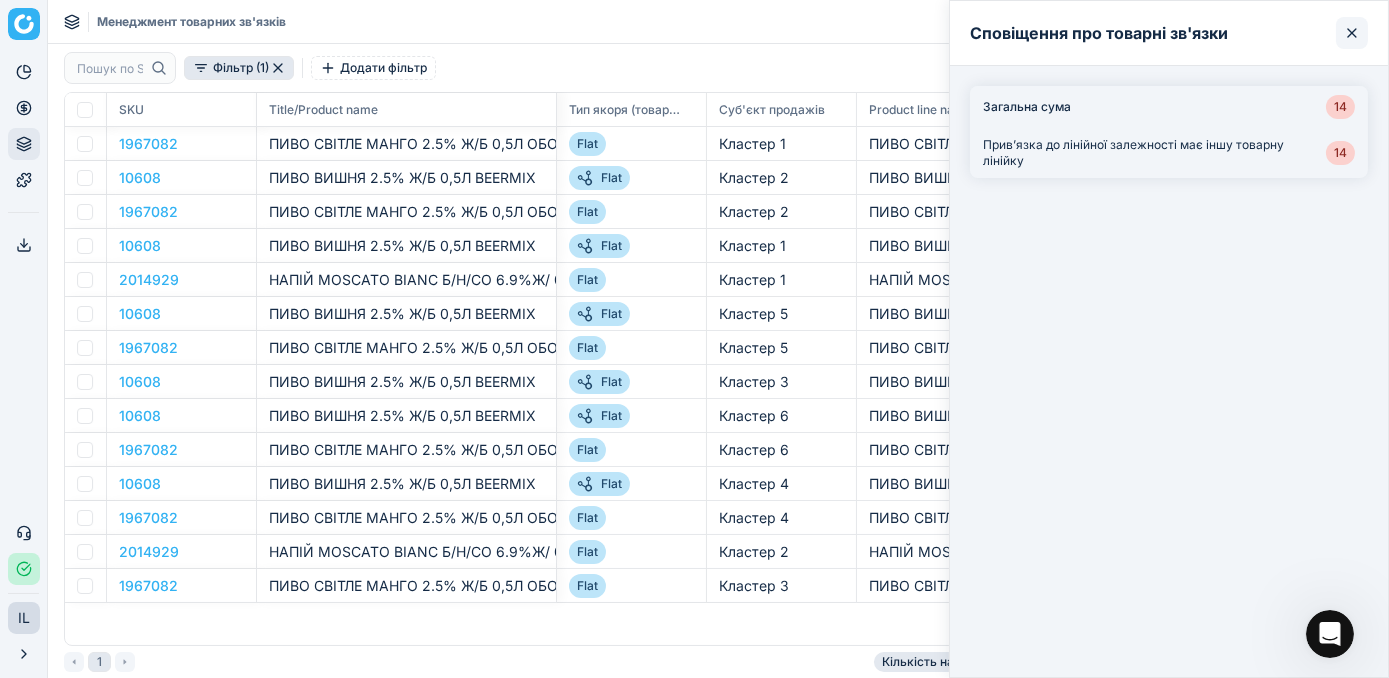 click at bounding box center (1352, 33) 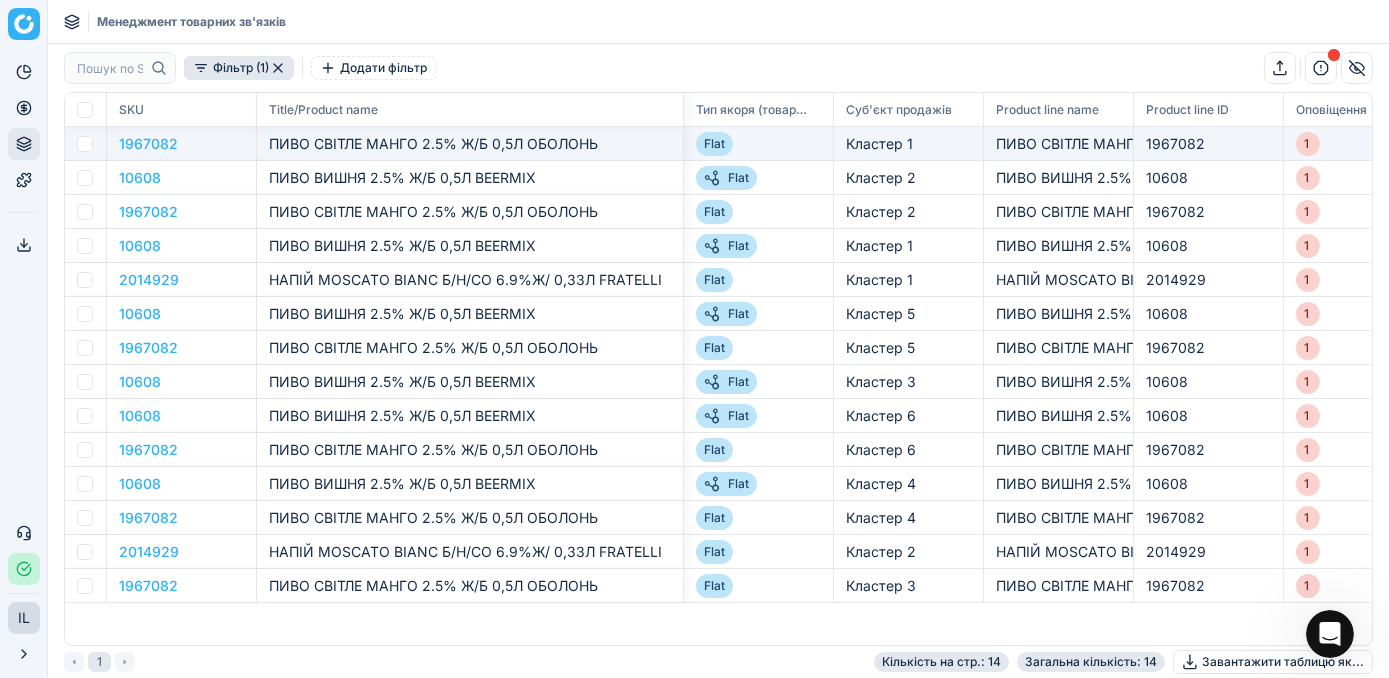 drag, startPoint x: 552, startPoint y: 113, endPoint x: 679, endPoint y: 142, distance: 130.26895 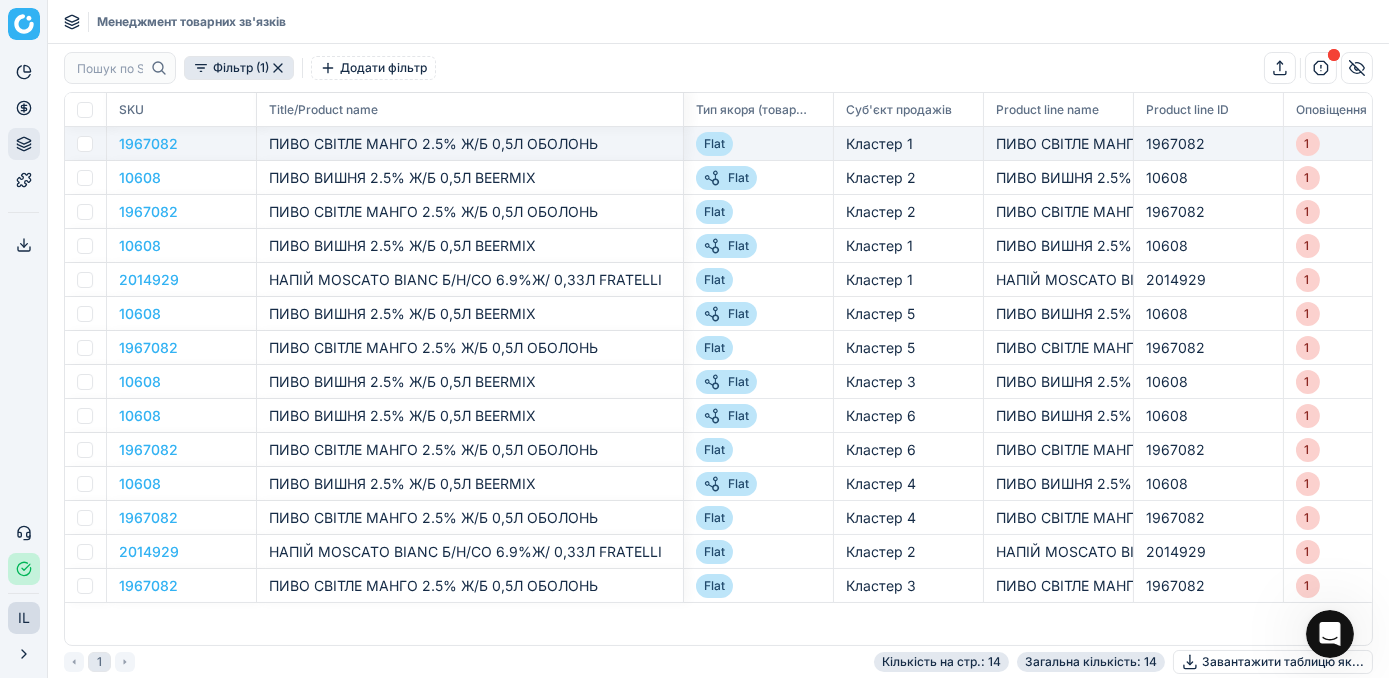 click on "SKU Title/Product name Тип якоря (товарної залежності) Суб'єкт продажів Product line name Product line ID Оповіщення ID товарної лінійки Простий якір (кількість) 1967082 ПИВО СВІТЛЕ МАНГО 2.5% Ж/Б        0,5Л  ОБОЛОНЬ Flat Кластер 1 ПИВО СВІТЛЕ МАНГО 2.5% Ж/Б        0,5Л  ОБОЛОНЬ 1967082 1 OBOLON 0.5 - 10608 ПИВО ВИШНЯ 2.5% Ж/Б               0,5Л  BEERMIX Flat Кластер 2 ПИВО ВИШНЯ 2.5% Ж/Б               0,5Л  BEERMIX 10608 1 OBOLON 0.5 1 1967082 ПИВО СВІТЛЕ МАНГО 2.5% Ж/Б        0,5Л  ОБОЛОНЬ Flat Кластер 2 ПИВО СВІТЛЕ МАНГО 2.5% Ж/Б        0,5Л  ОБОЛОНЬ 1967082 1 OBOLON 0.5 - 10608 ПИВО ВИШНЯ 2.5% Ж/Б               0,5Л  BEERMIX Flat Кластер 1 ПИВО ВИШНЯ 2.5% Ж/Б               0,5Л  BEERMIX 10608 1 OBOLON 0.5 1 2014929 Flat Кластер 1 2014929 1 -" at bounding box center [2324, 348] 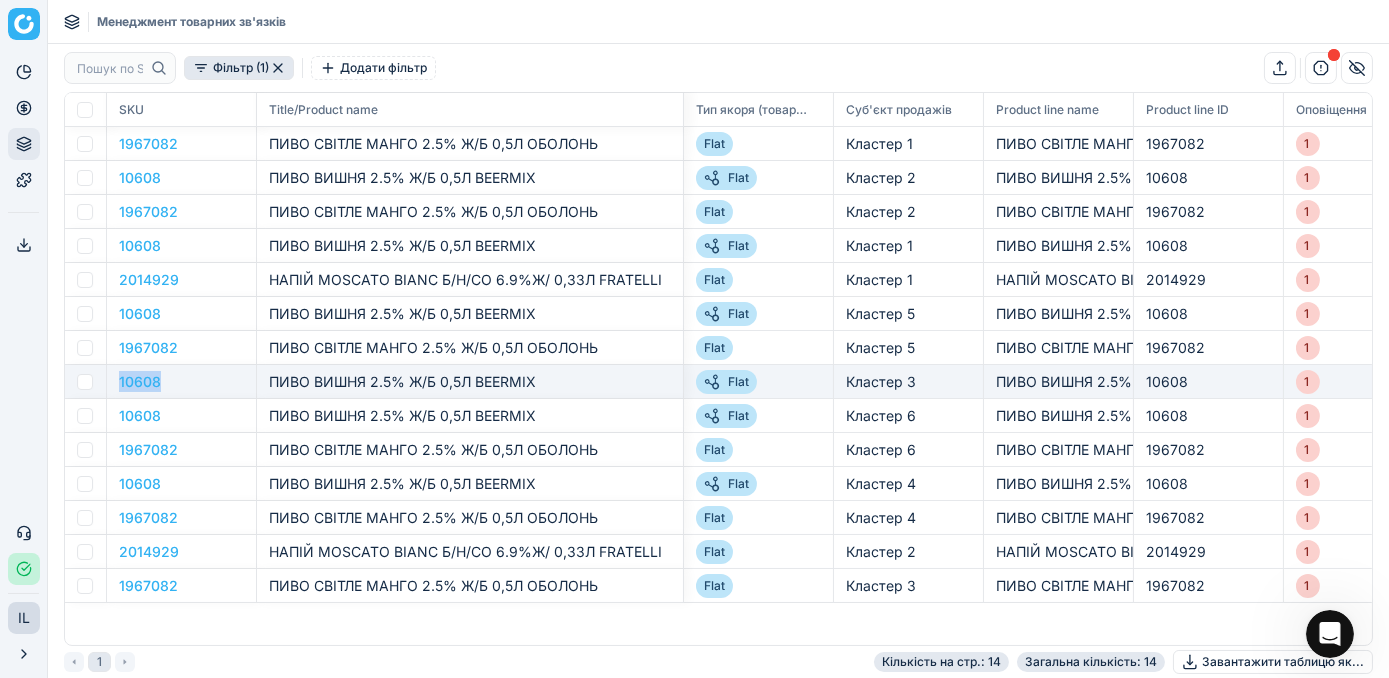 drag, startPoint x: 165, startPoint y: 378, endPoint x: 112, endPoint y: 366, distance: 54.34151 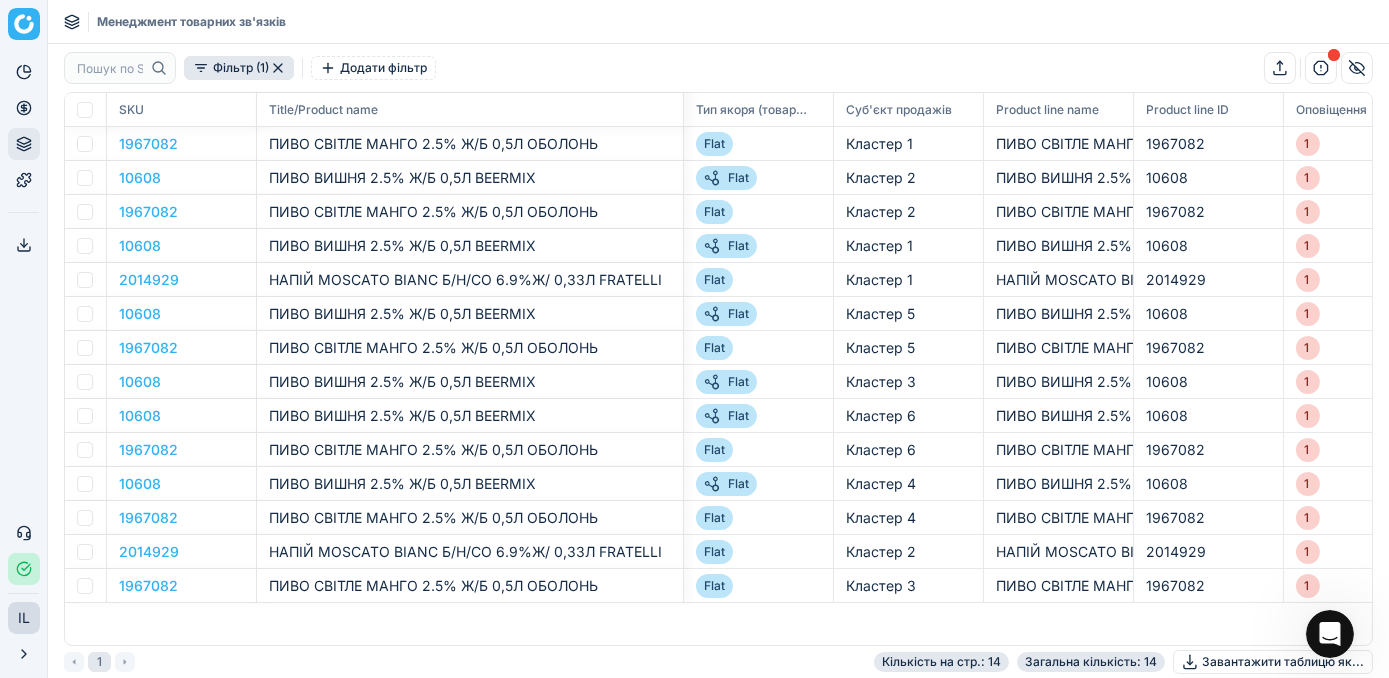 click on "SKU Title/Product name Тип якоря (товарної залежності) Суб'єкт продажів Product line name Product line ID Оповіщення ID товарної лінійки Простий якір (кількість) 1967082 ПИВО СВІТЛЕ МАНГО 2.5% Ж/Б        0,5Л  ОБОЛОНЬ Flat Кластер 1 ПИВО СВІТЛЕ МАНГО 2.5% Ж/Б        0,5Л  ОБОЛОНЬ 1967082 1 OBOLON 0.5 - 10608 ПИВО ВИШНЯ 2.5% Ж/Б               0,5Л  BEERMIX Flat Кластер 2 ПИВО ВИШНЯ 2.5% Ж/Б               0,5Л  BEERMIX 10608 1 OBOLON 0.5 1 1967082 ПИВО СВІТЛЕ МАНГО 2.5% Ж/Б        0,5Л  ОБОЛОНЬ Flat Кластер 2 ПИВО СВІТЛЕ МАНГО 2.5% Ж/Б        0,5Л  ОБОЛОНЬ 1967082 1 OBOLON 0.5 - 10608 ПИВО ВИШНЯ 2.5% Ж/Б               0,5Л  BEERMIX Flat Кластер 1 ПИВО ВИШНЯ 2.5% Ж/Б               0,5Л  BEERMIX 10608 1 OBOLON 0.5 1 2014929 Flat Кластер 1 2014929 1 -" at bounding box center [718, 369] 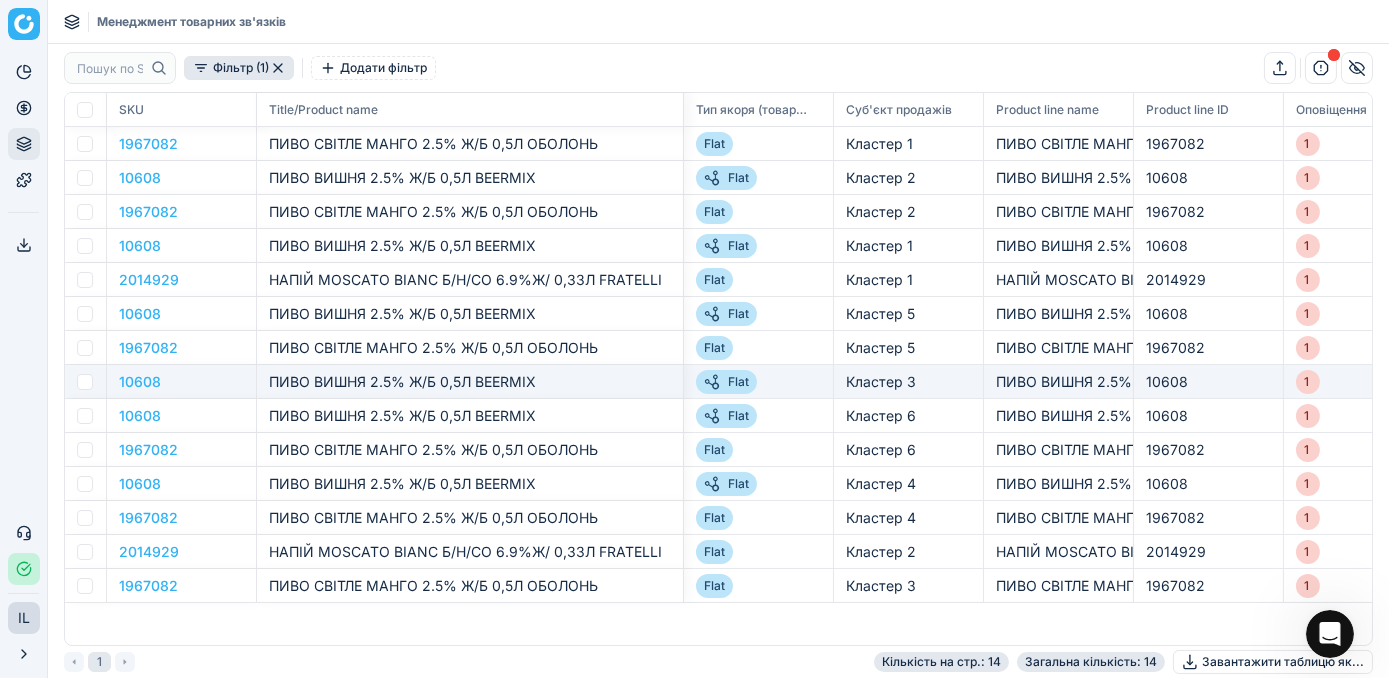 click on "10608" at bounding box center (182, 382) 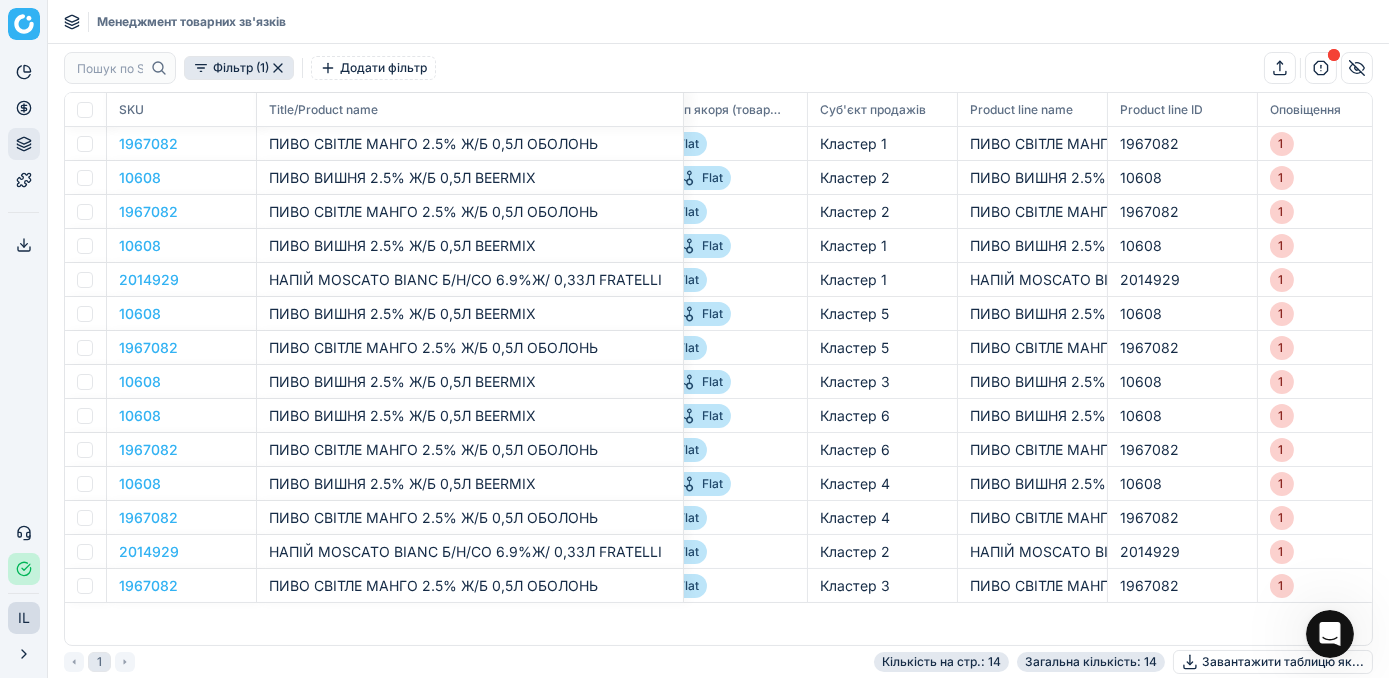 scroll, scrollTop: 0, scrollLeft: 0, axis: both 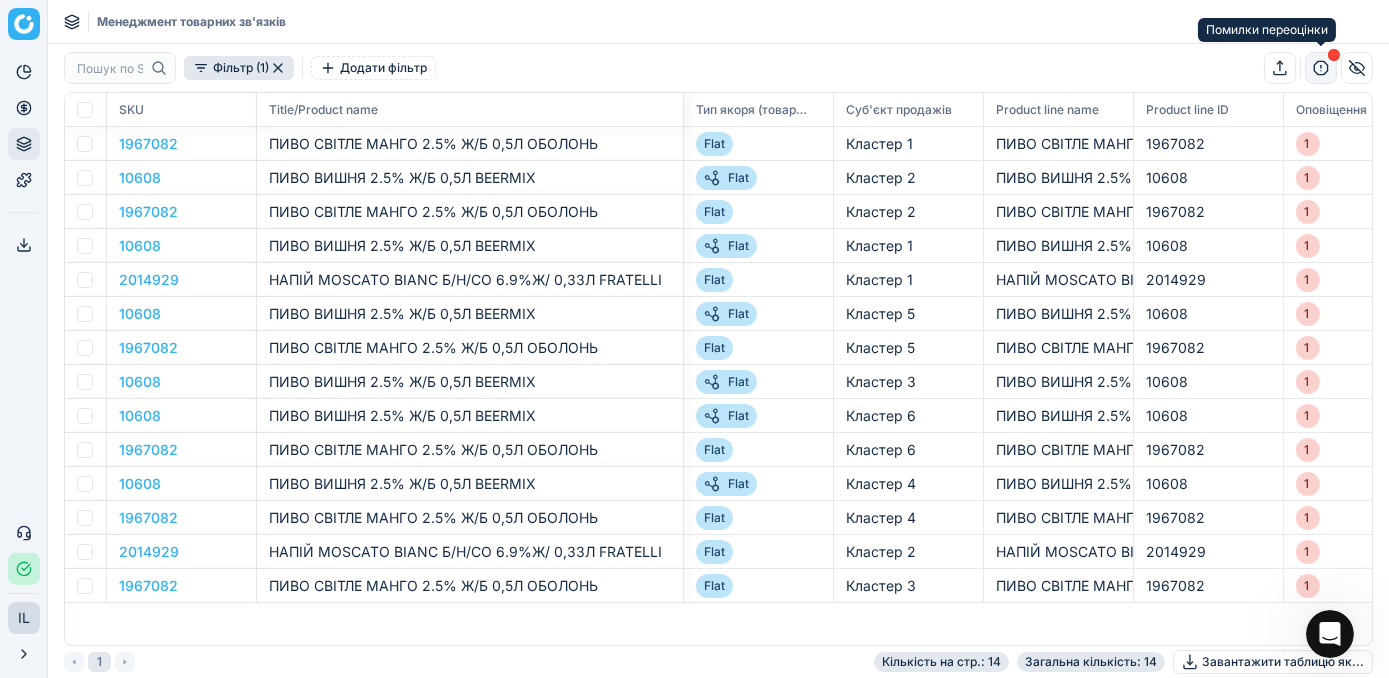 click 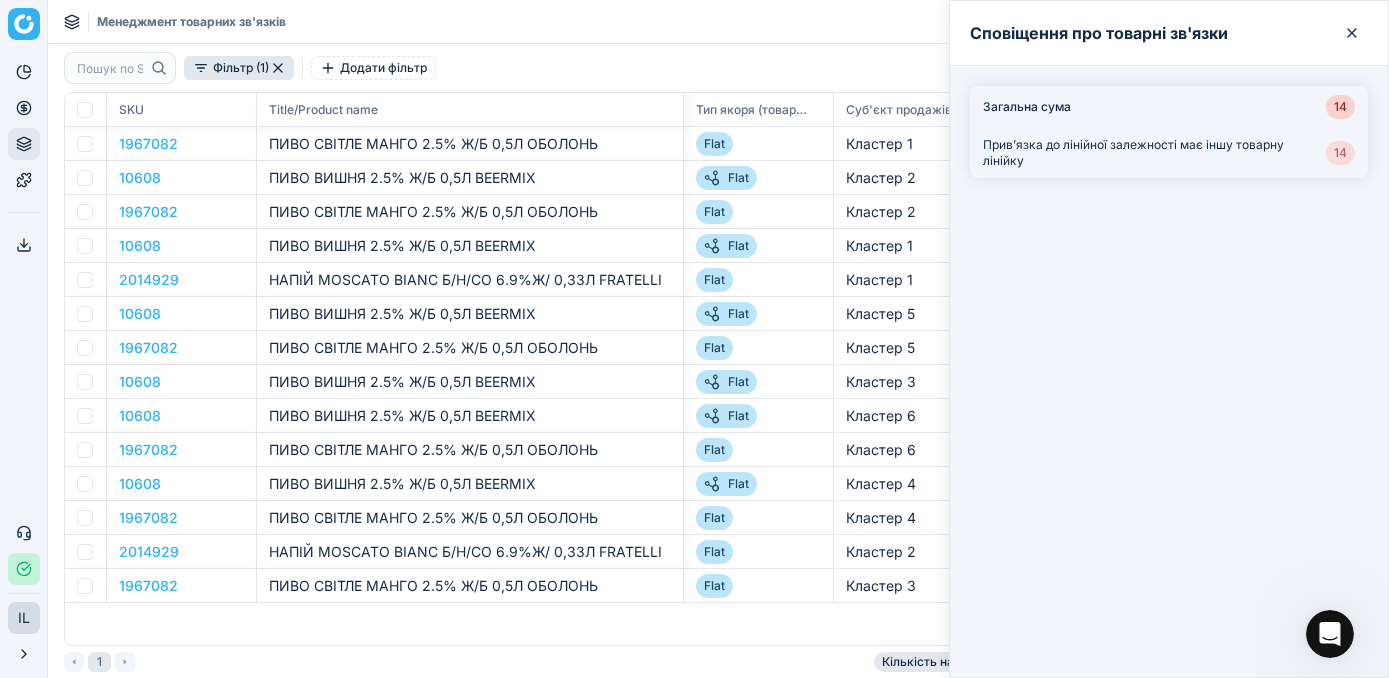 click on "14" at bounding box center (1340, 153) 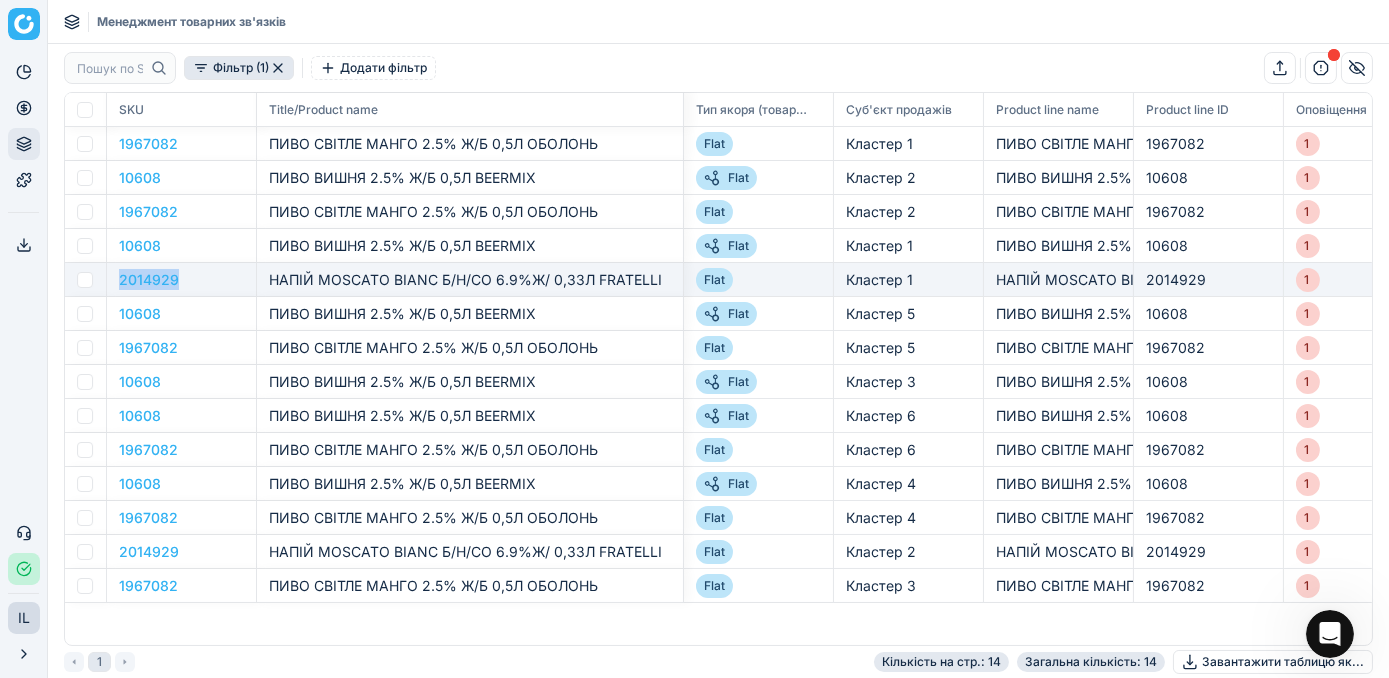 drag, startPoint x: 180, startPoint y: 284, endPoint x: 108, endPoint y: 270, distance: 73.34848 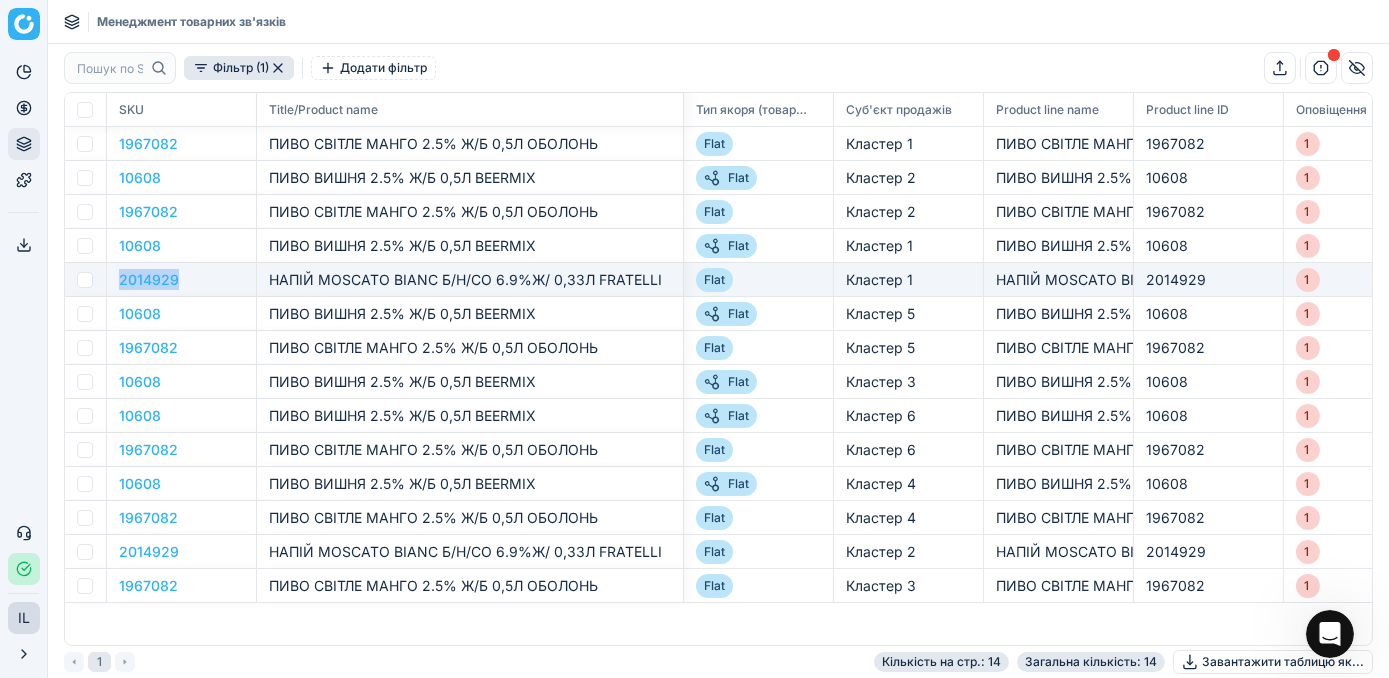 click on "2014929" at bounding box center [182, 280] 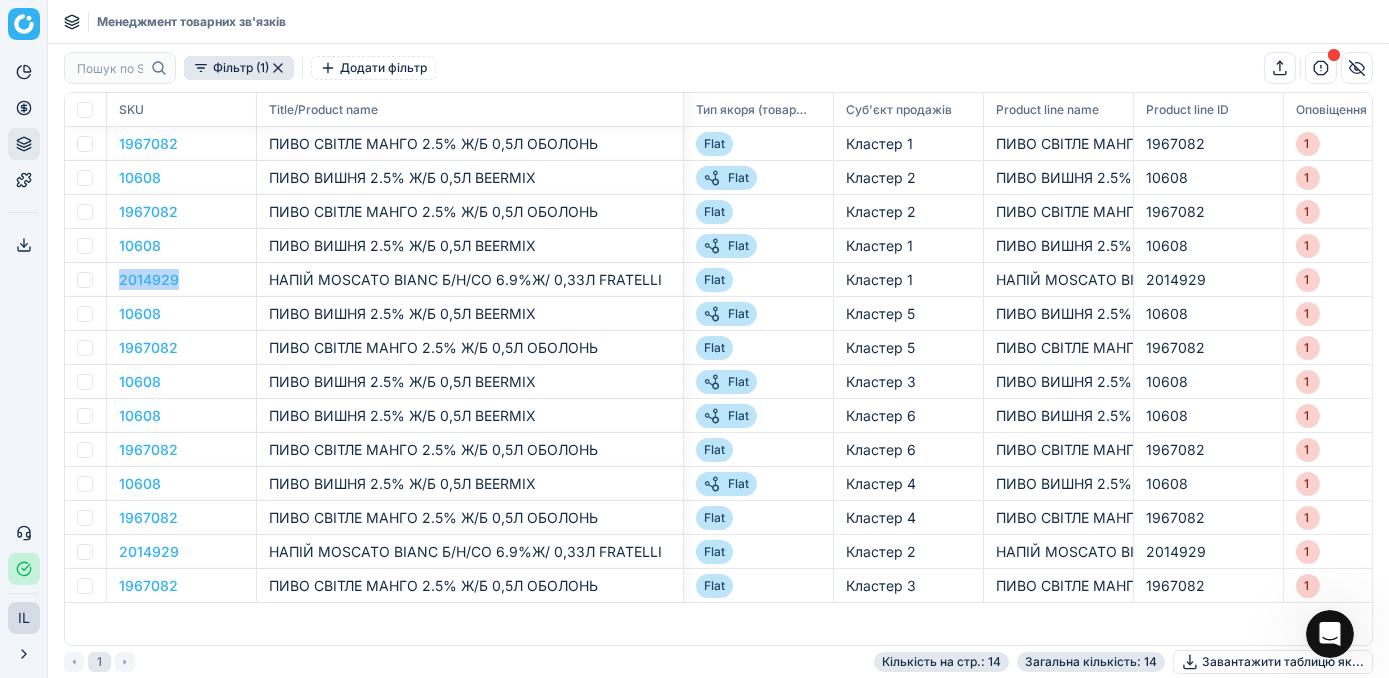 click 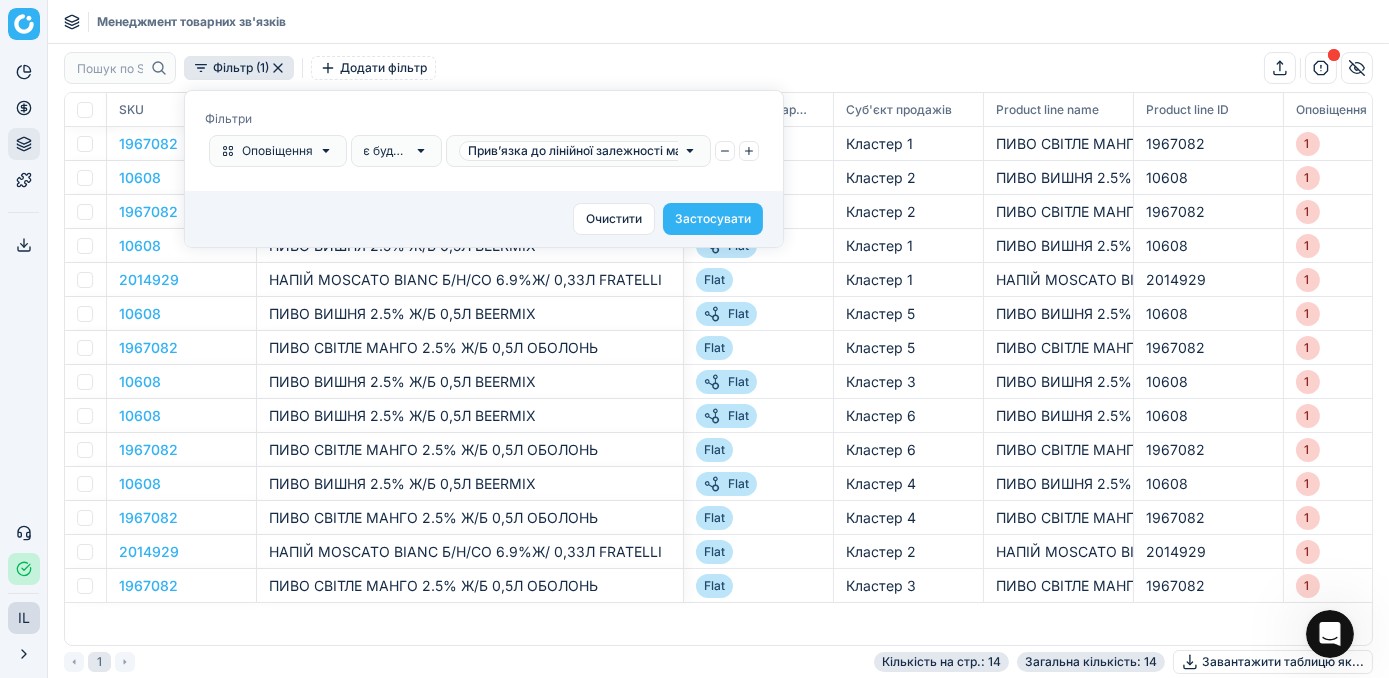 click 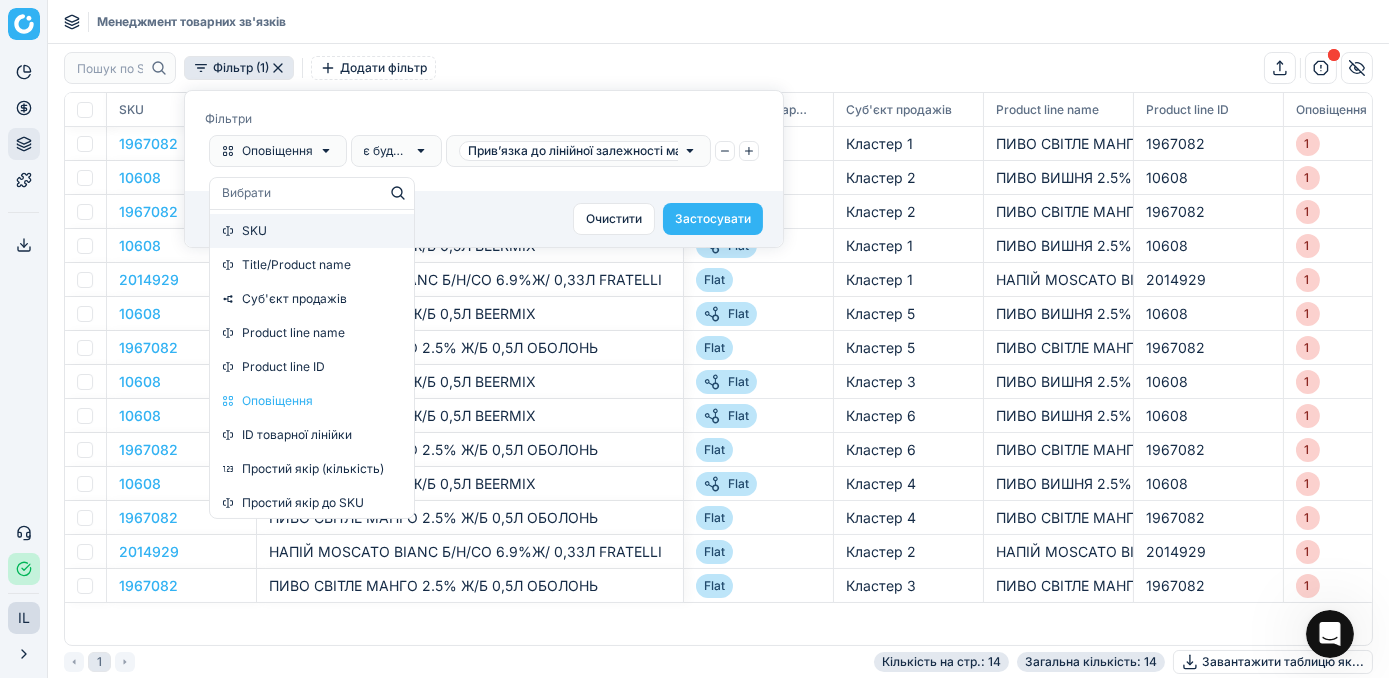 click on "SKU" at bounding box center [312, 231] 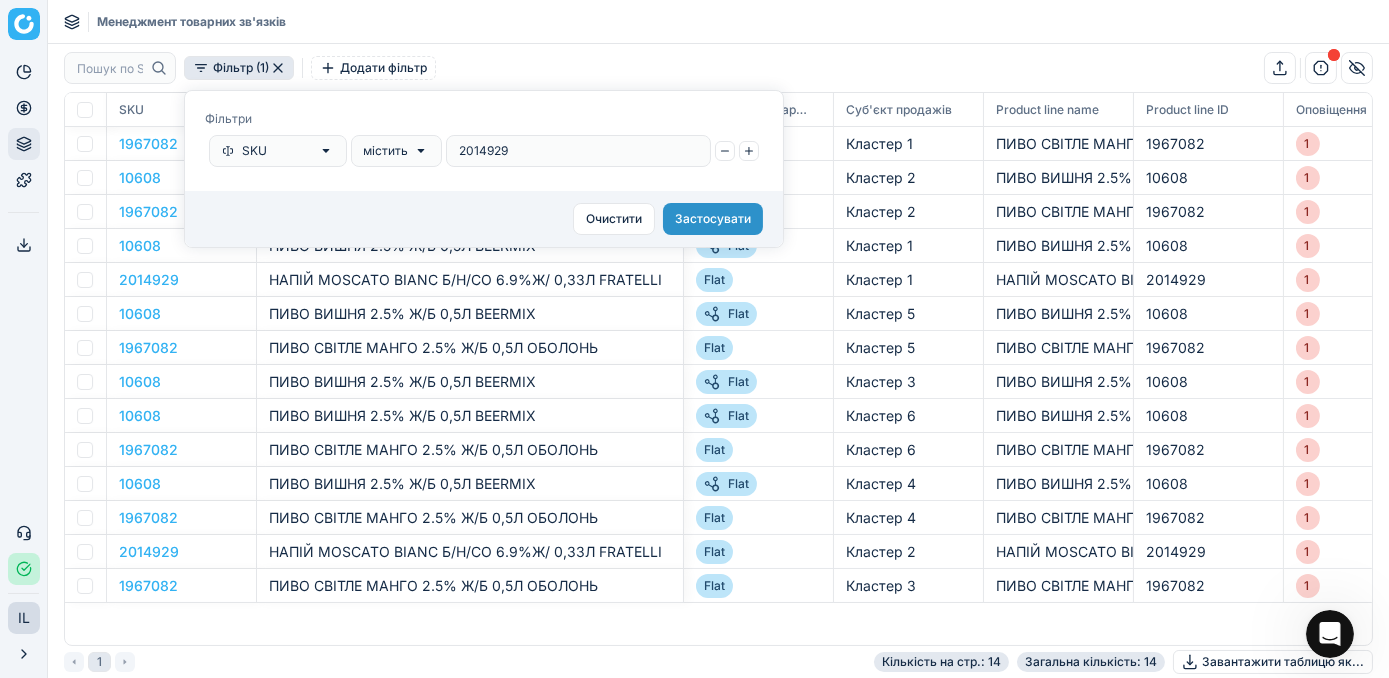 type on "2014929" 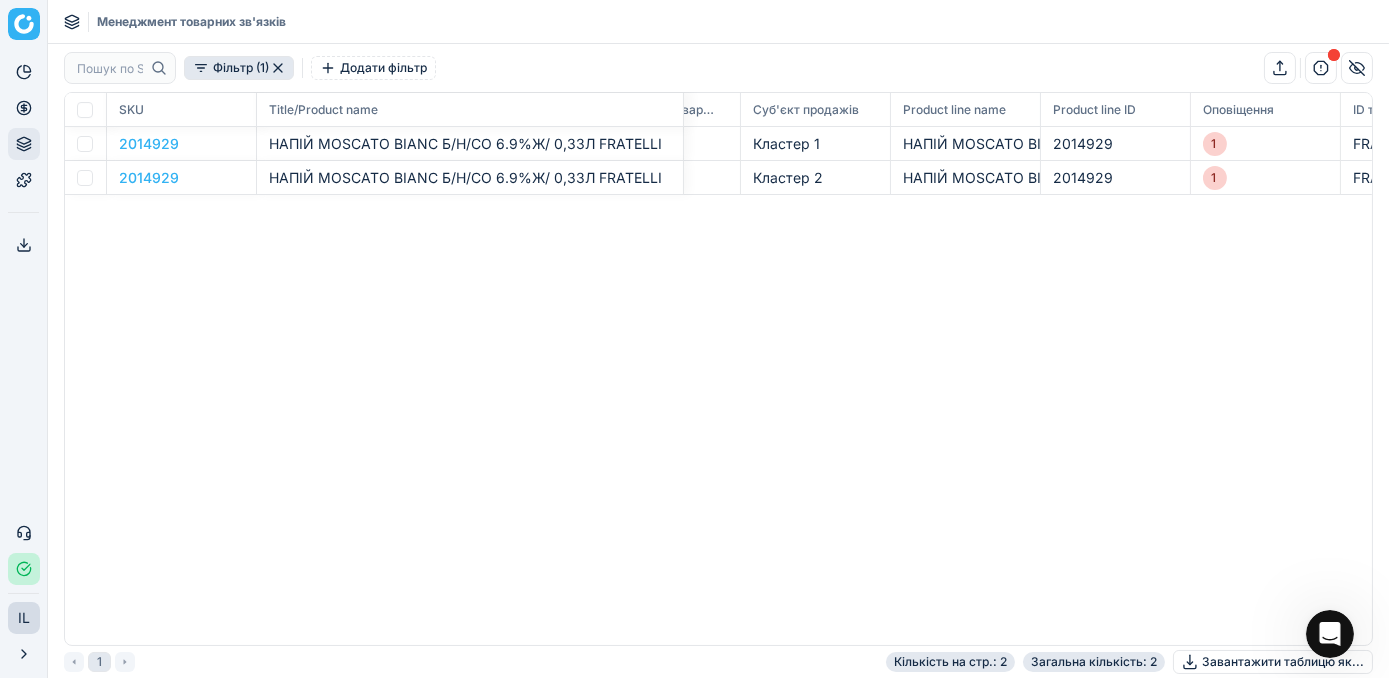 scroll, scrollTop: 0, scrollLeft: 0, axis: both 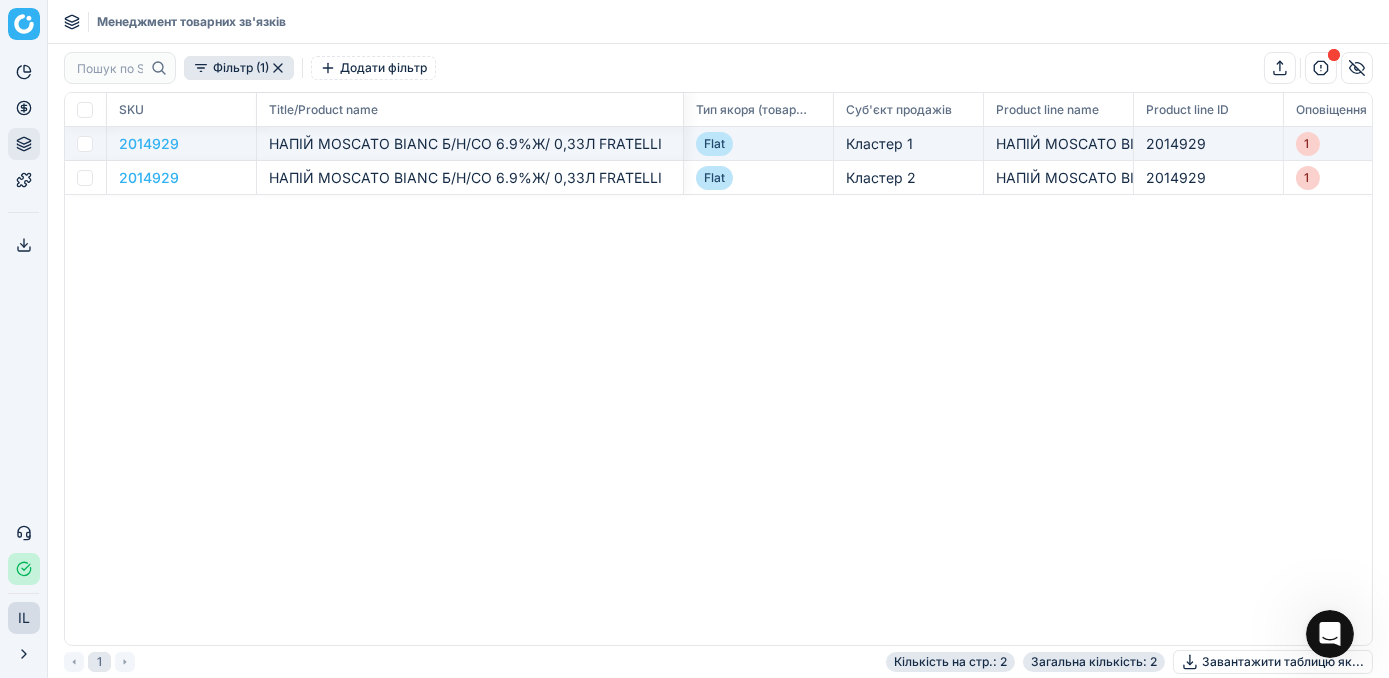 click at bounding box center [85, 144] 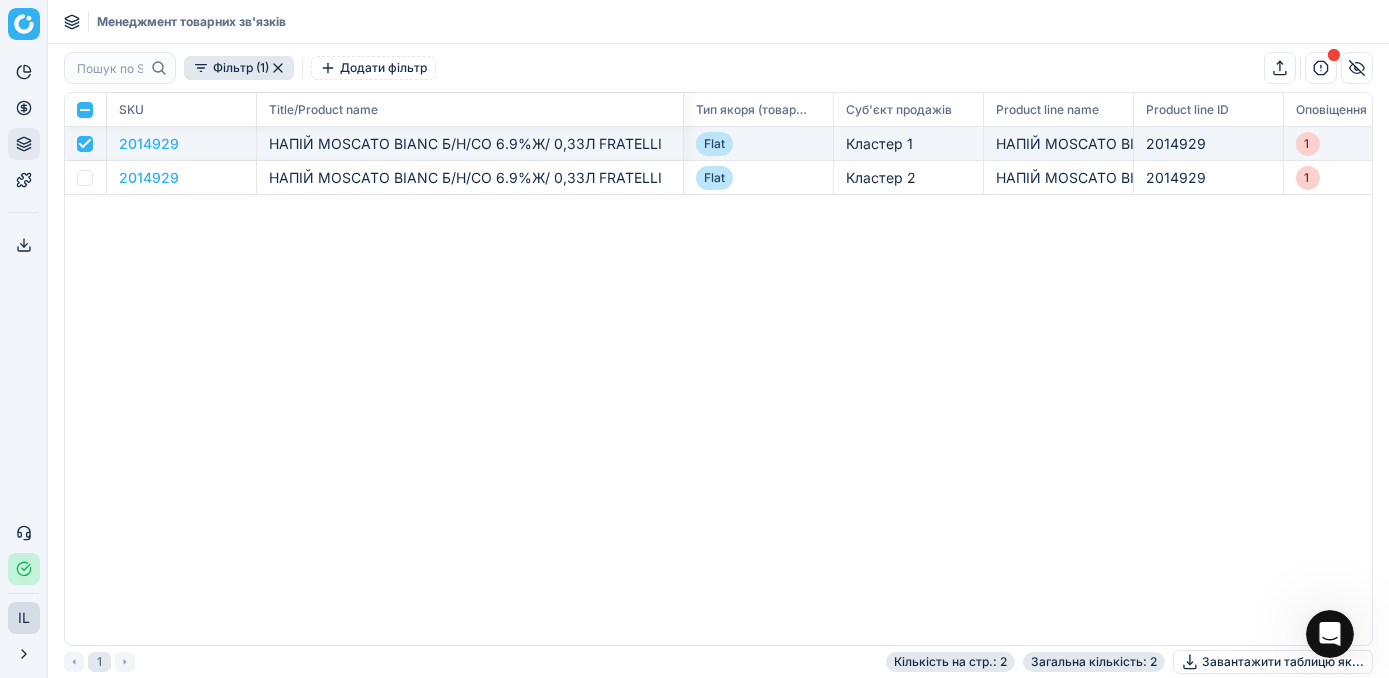 checkbox on "true" 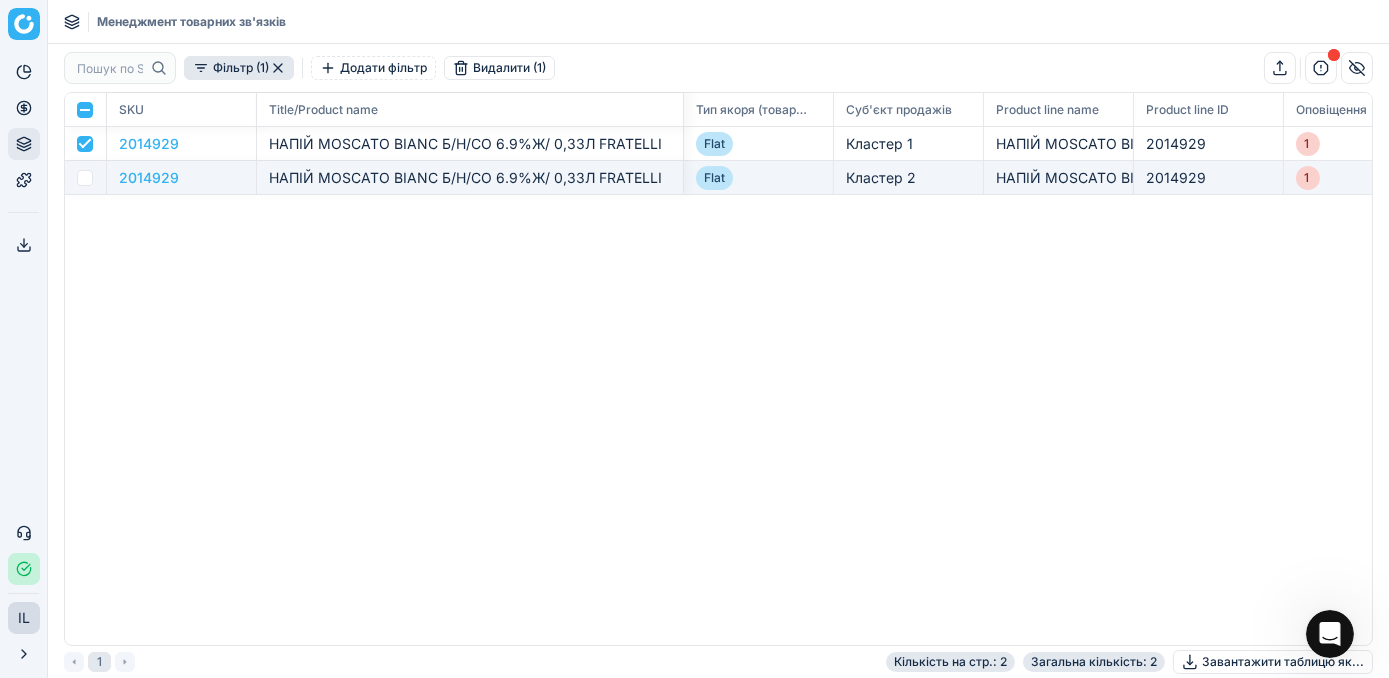 click at bounding box center (85, 178) 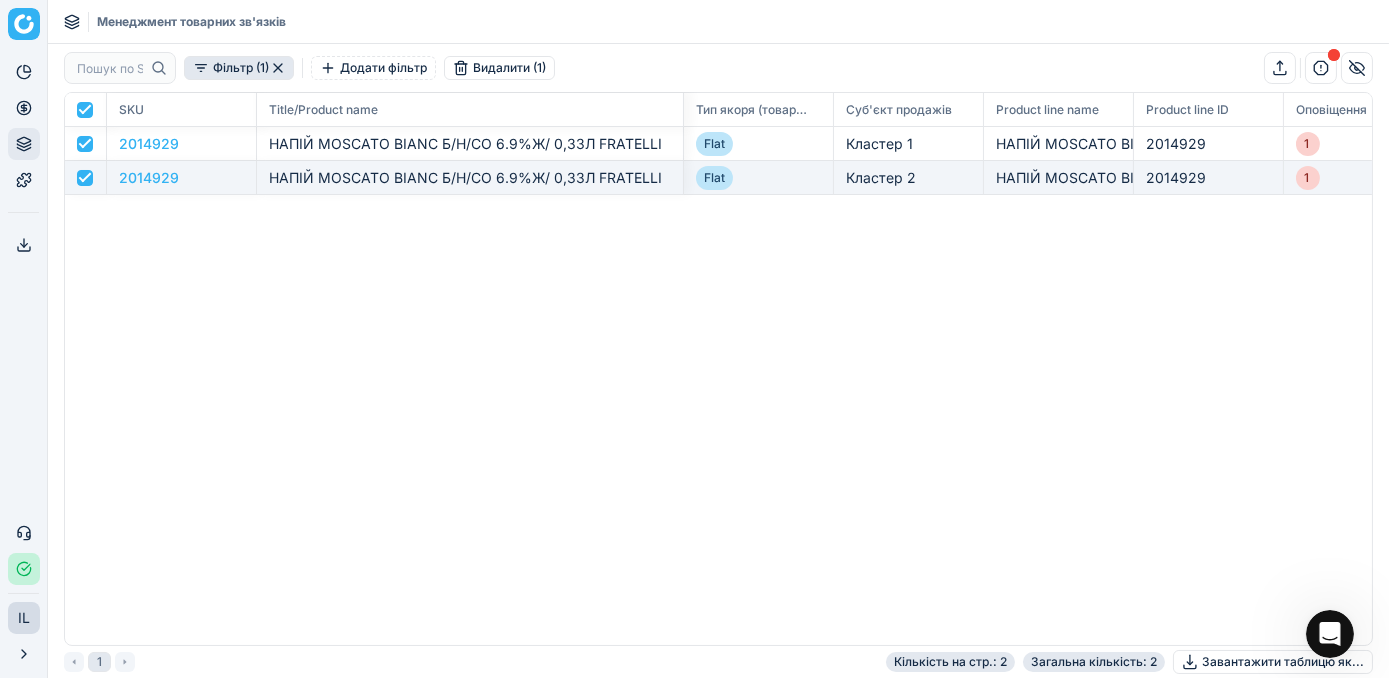 checkbox on "true" 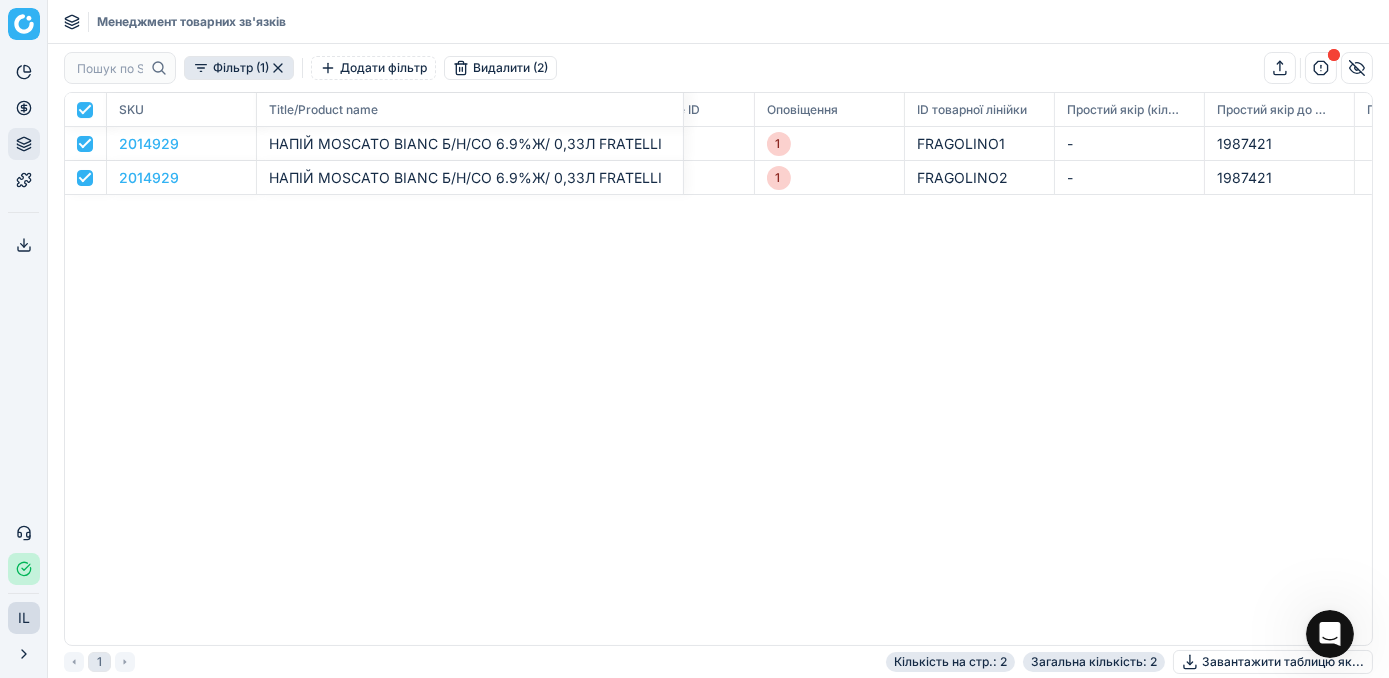 scroll, scrollTop: 0, scrollLeft: 537, axis: horizontal 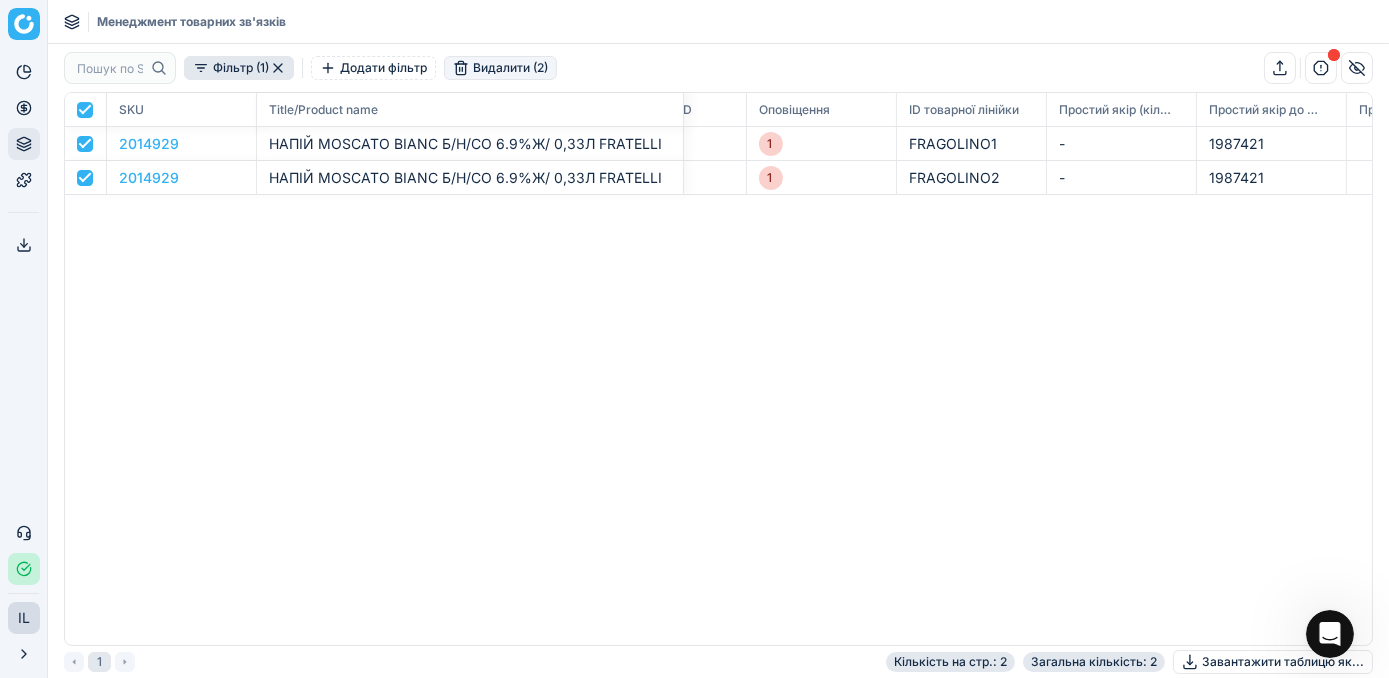 click on "Видалити (2)" at bounding box center (500, 68) 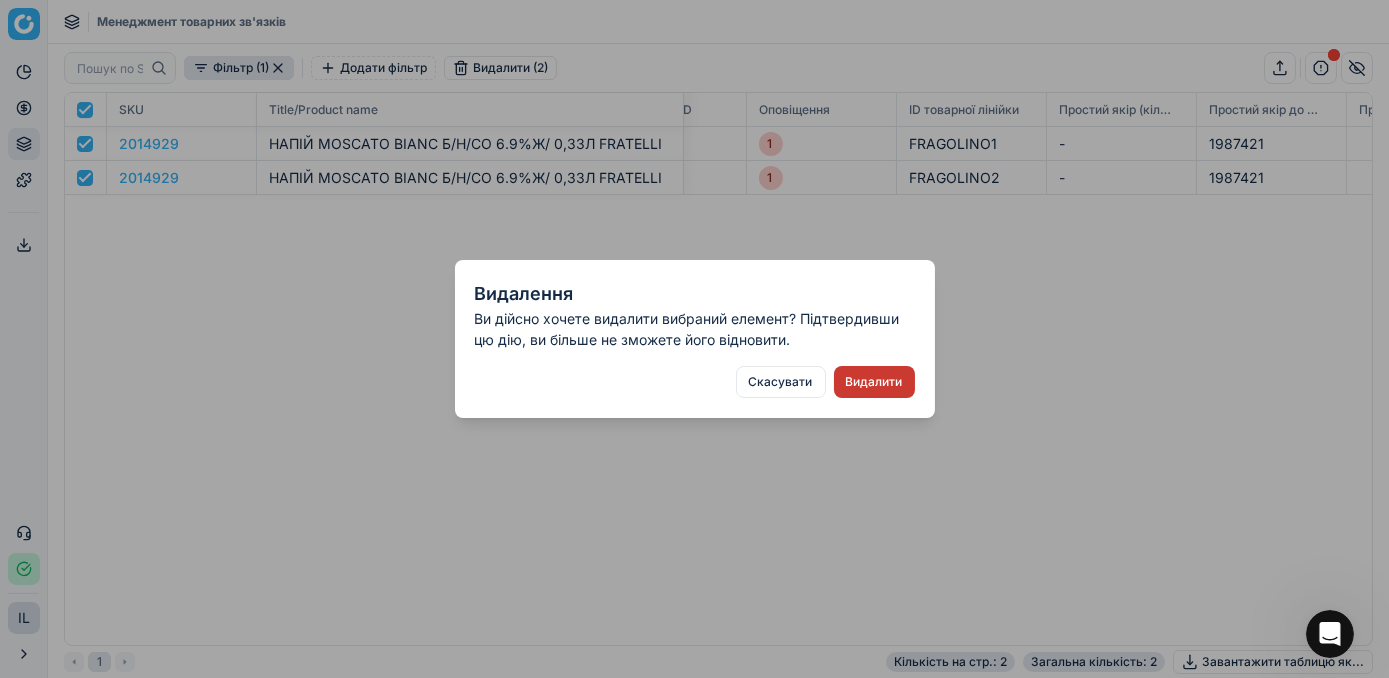 click on "Видалити" at bounding box center [874, 382] 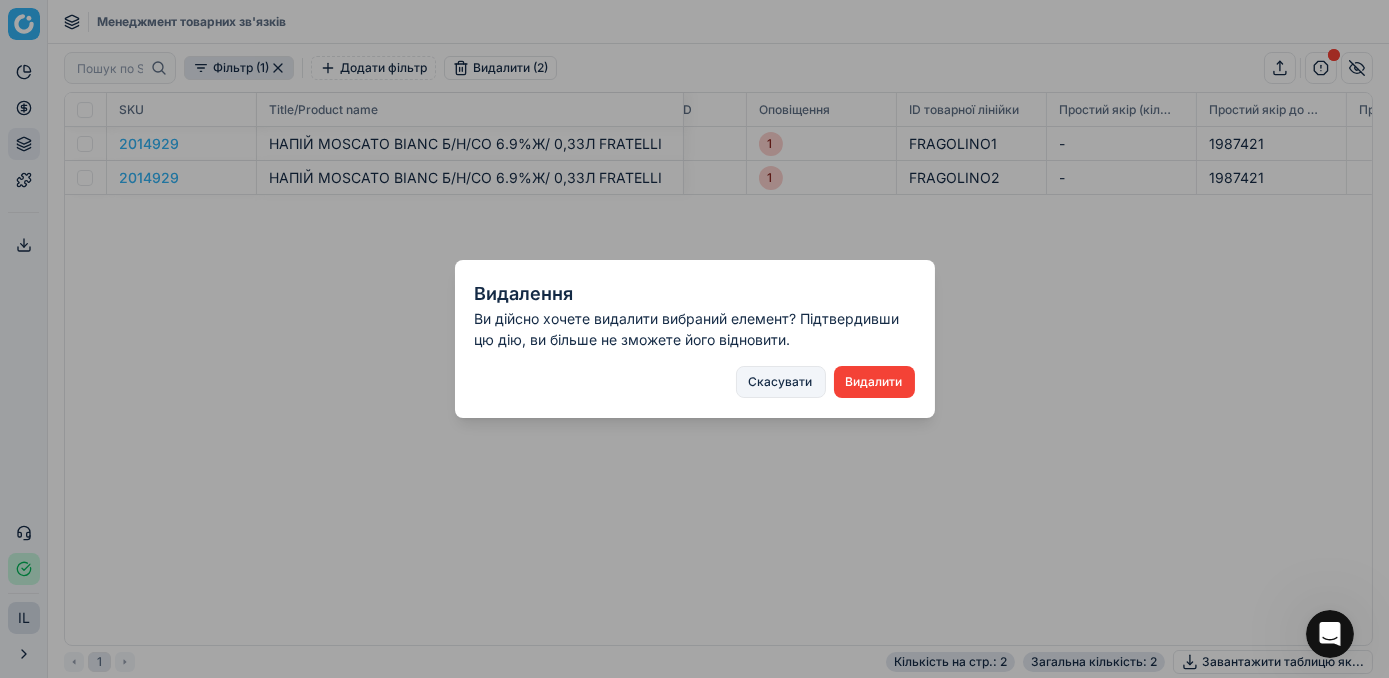checkbox on "false" 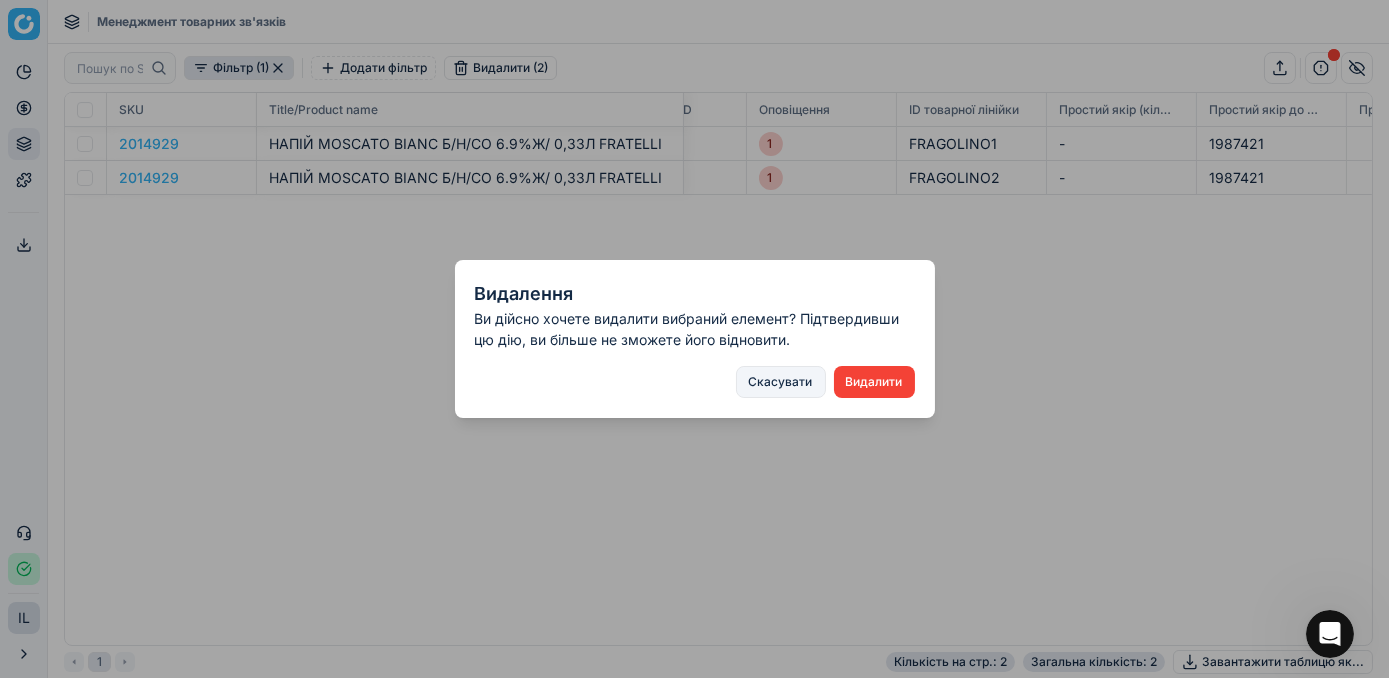 checkbox on "false" 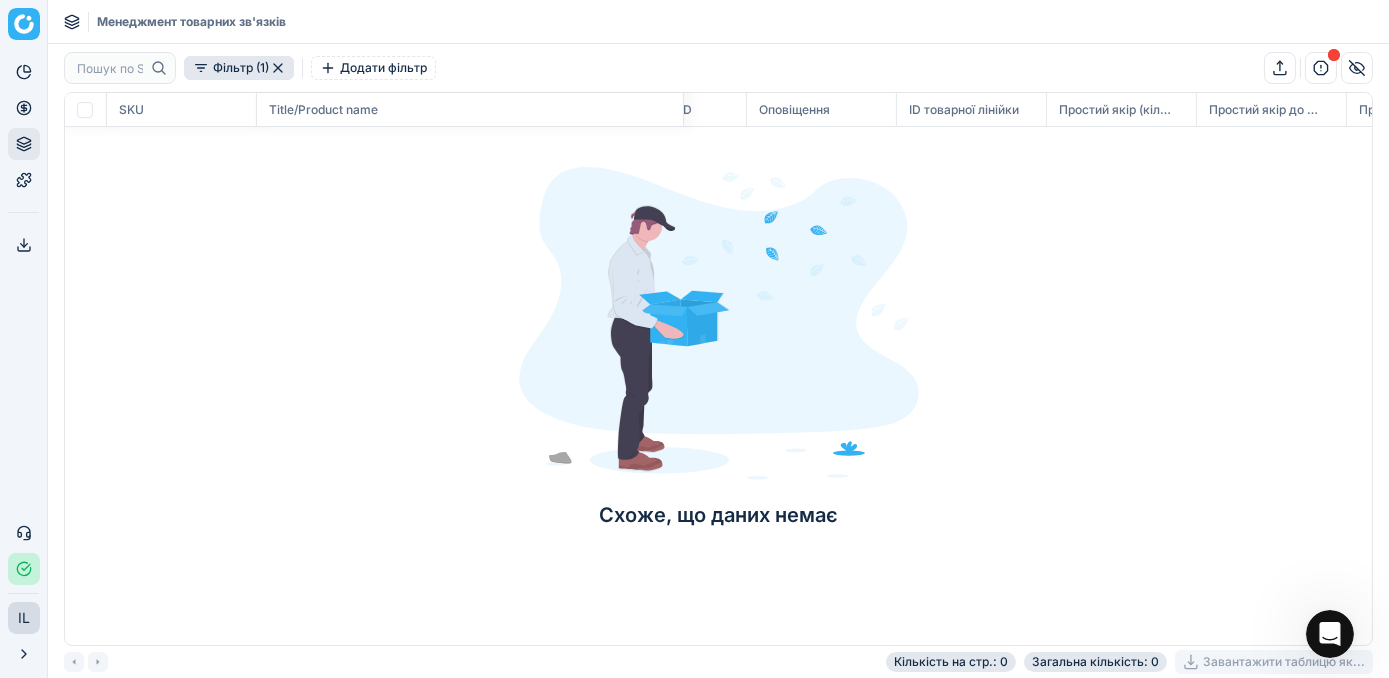 click 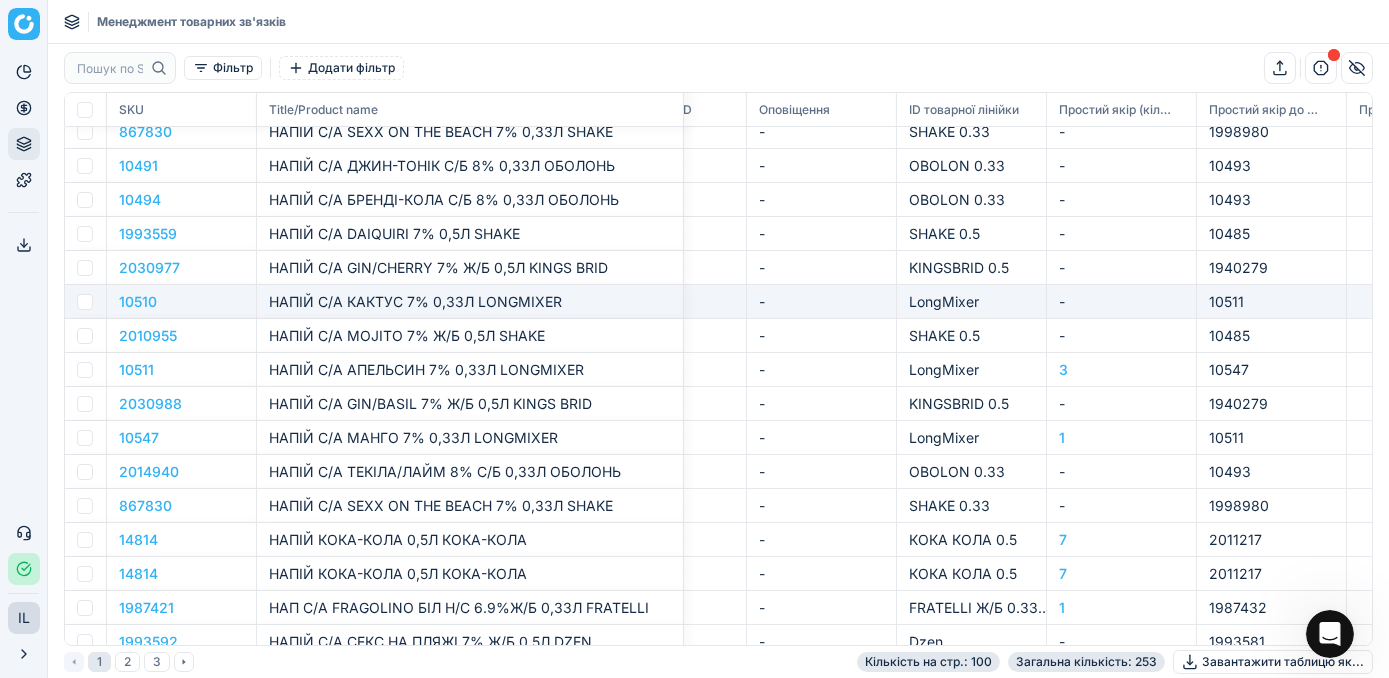 scroll, scrollTop: 454, scrollLeft: 537, axis: both 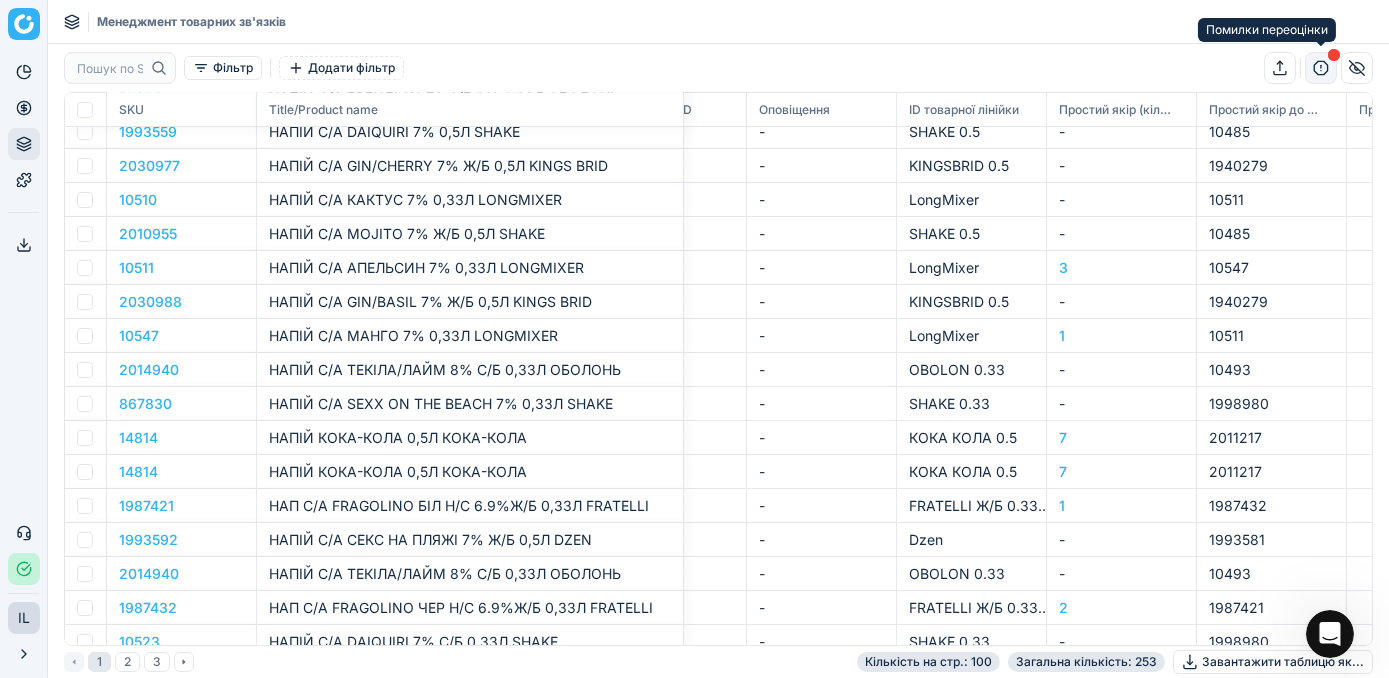 click 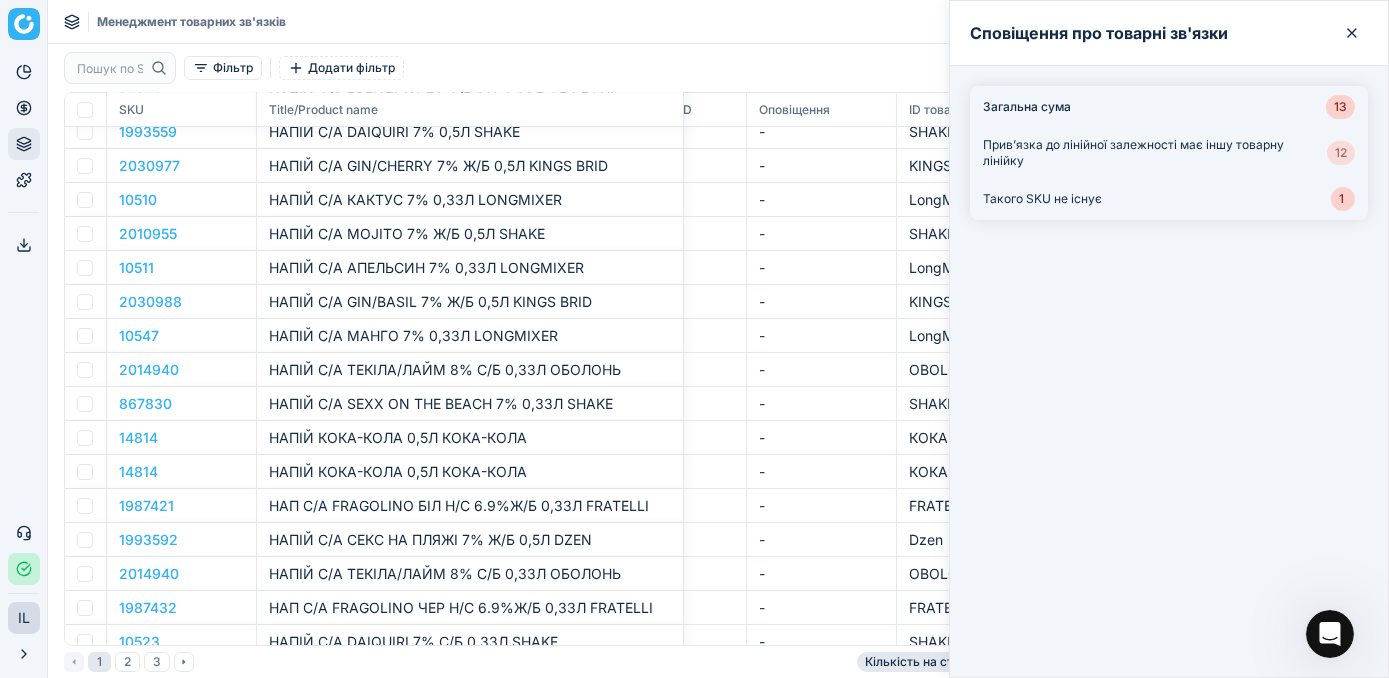click on "12" at bounding box center [1341, 153] 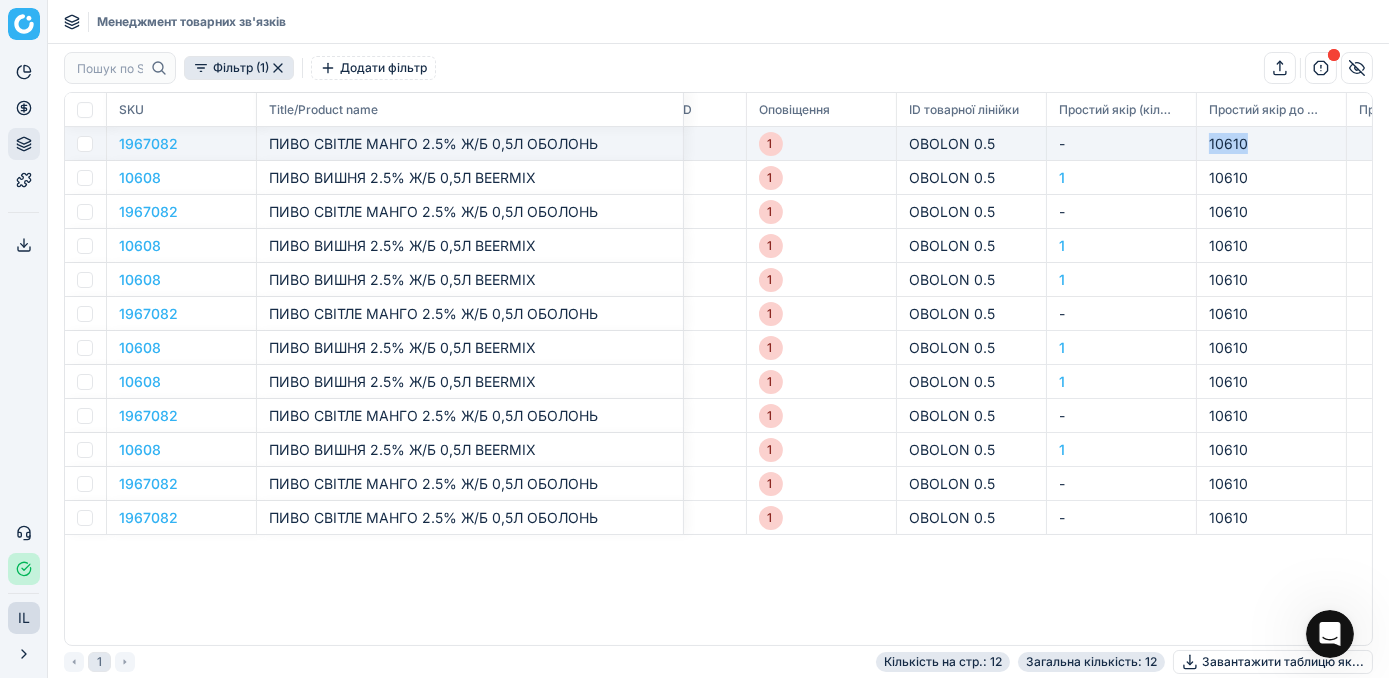 drag, startPoint x: 1255, startPoint y: 142, endPoint x: 1198, endPoint y: 142, distance: 57 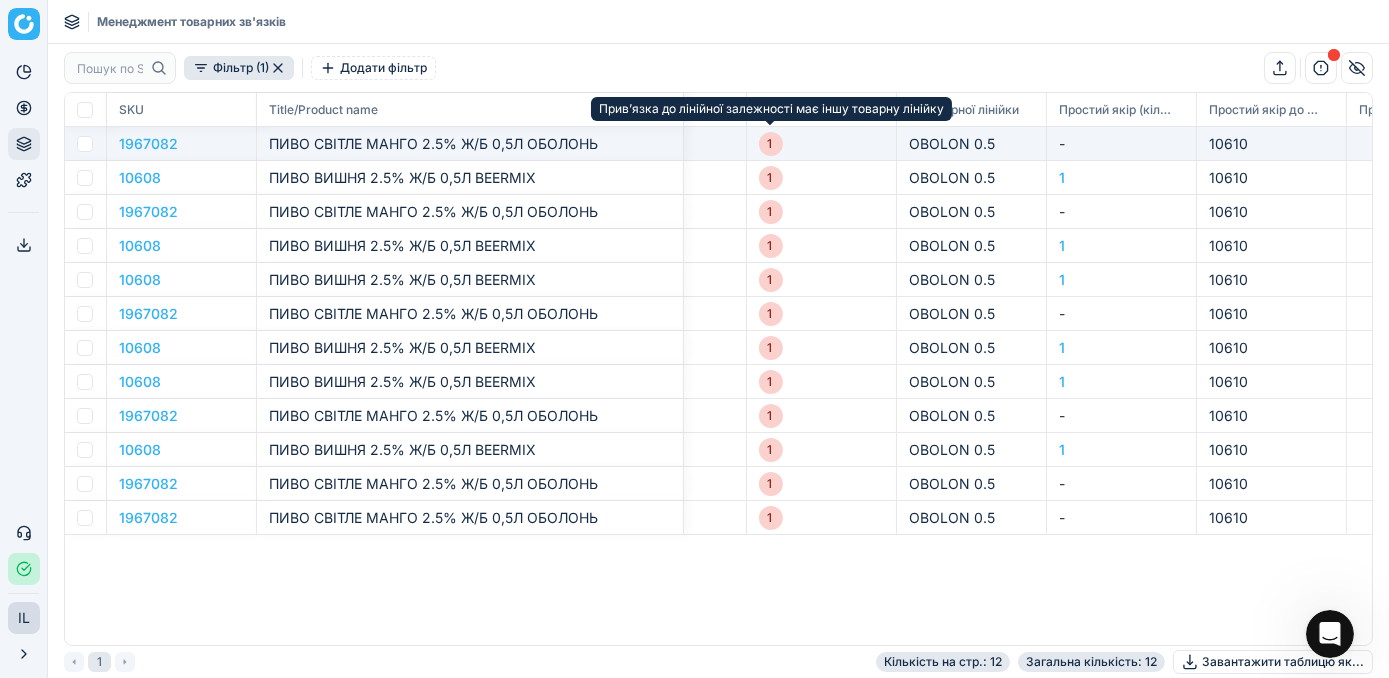 click on "1" at bounding box center [771, 144] 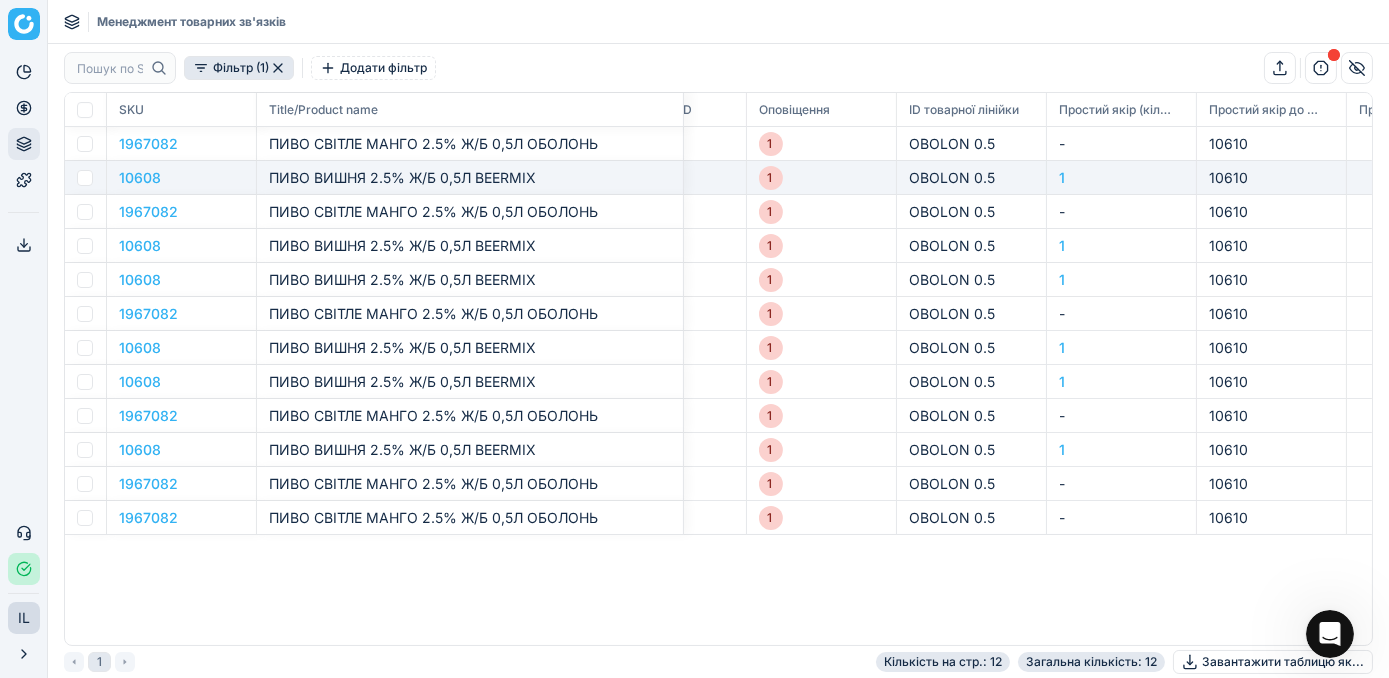 click on "1" at bounding box center [822, 178] 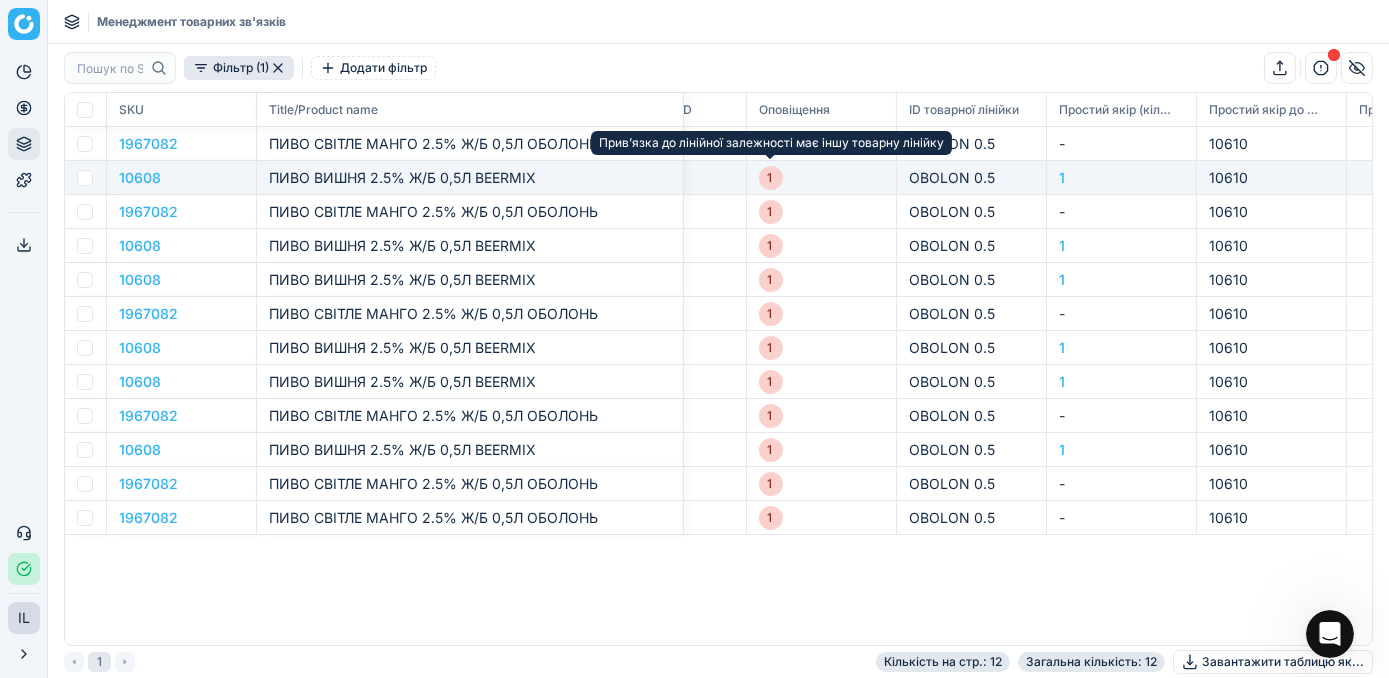 click on "1" at bounding box center (771, 178) 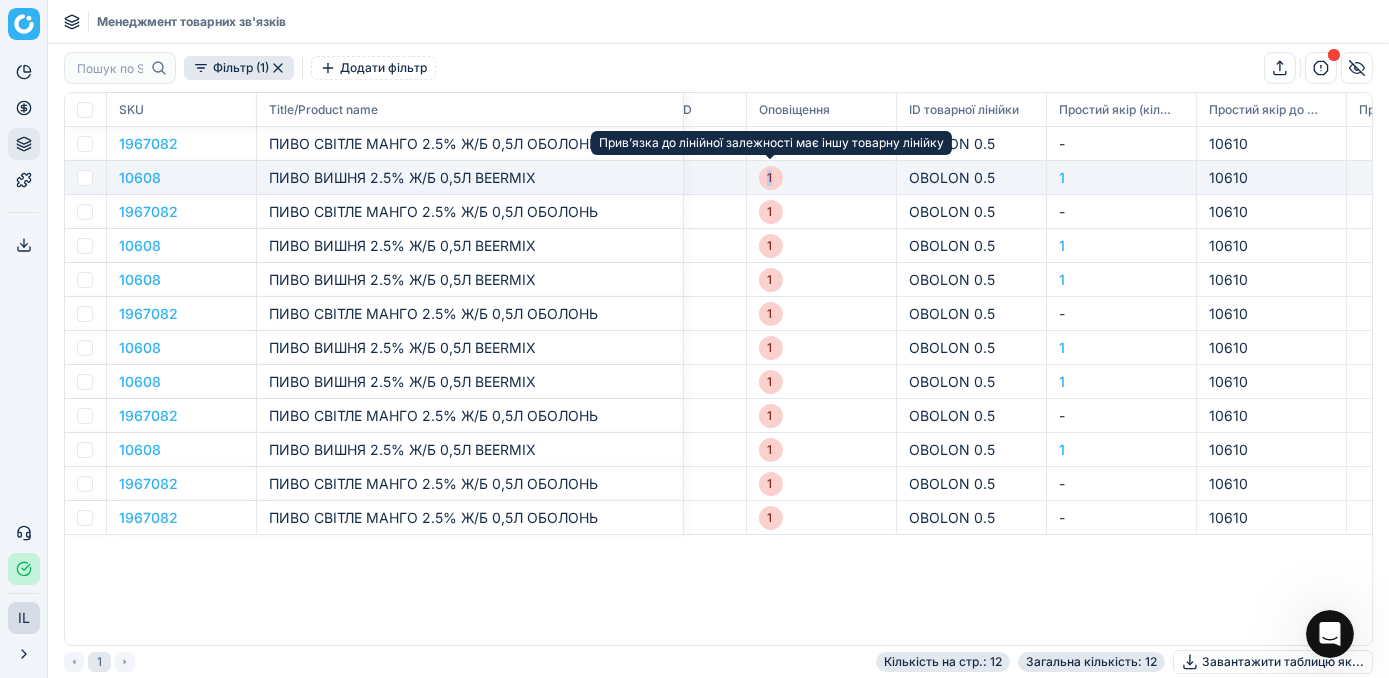 click on "1" at bounding box center [771, 178] 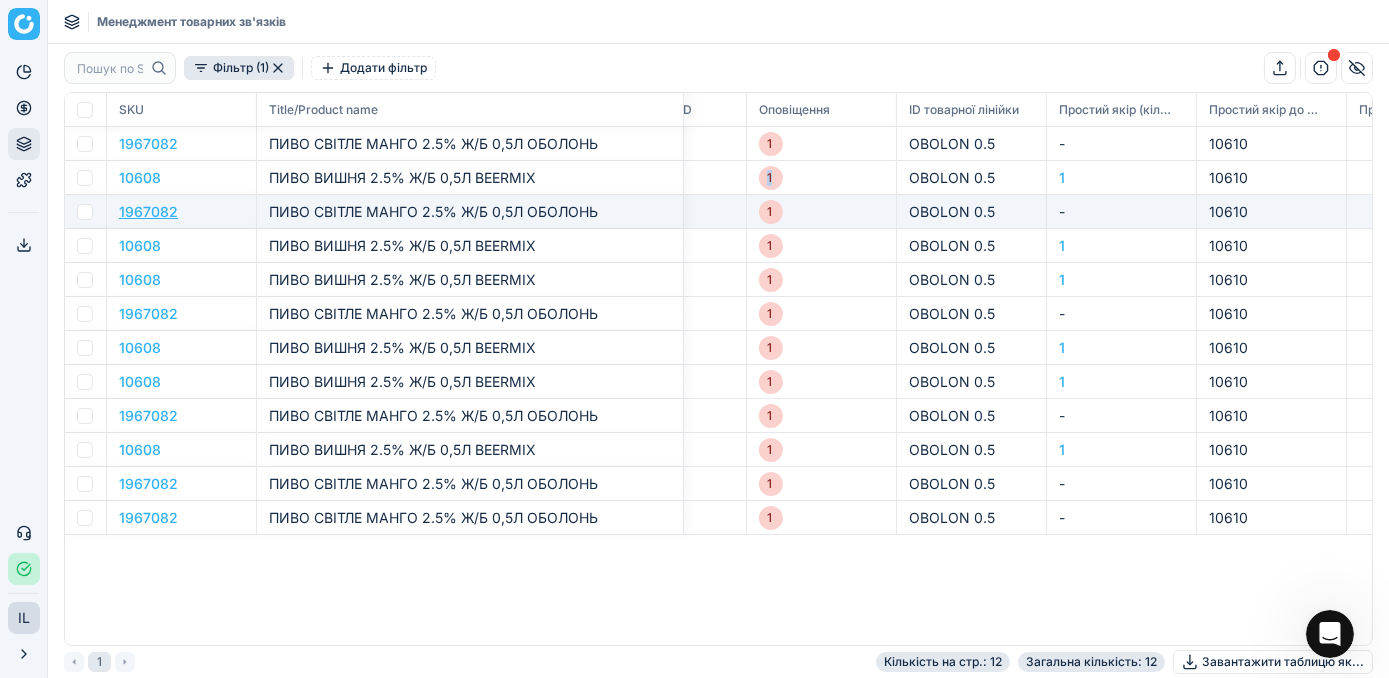 click on "1967082" at bounding box center [148, 211] 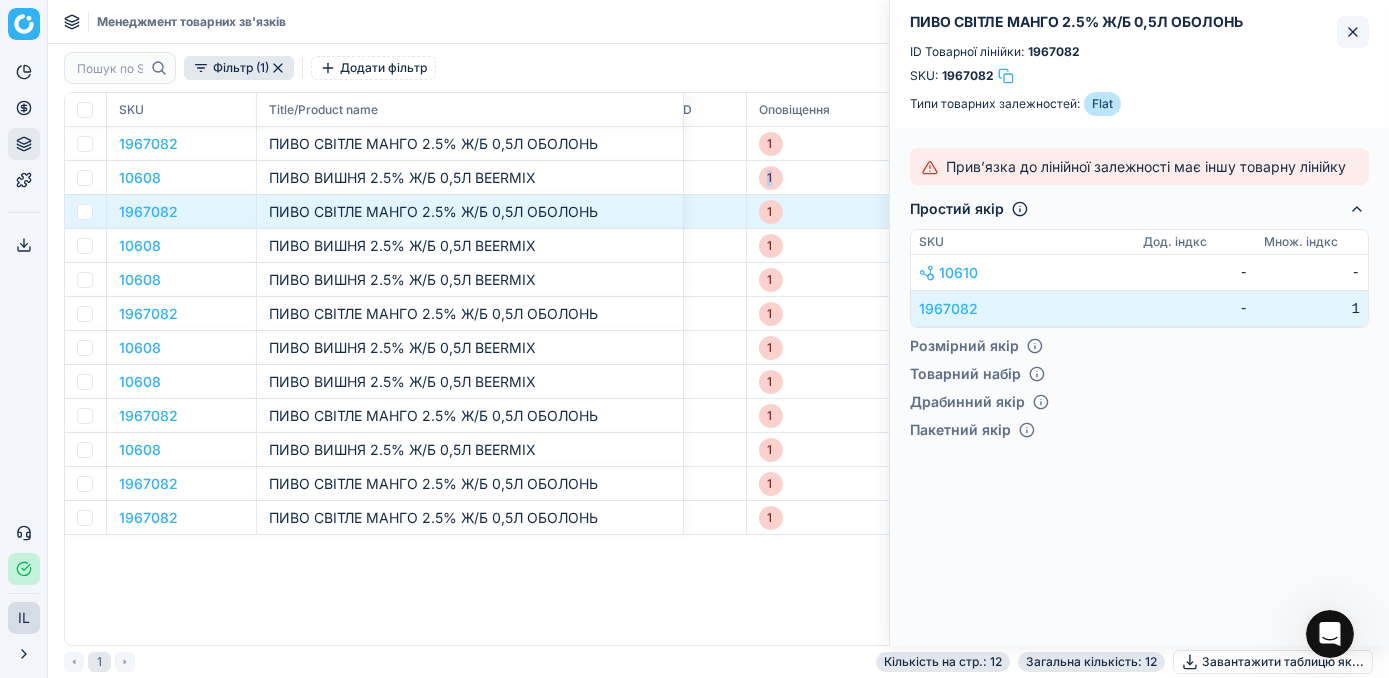 click 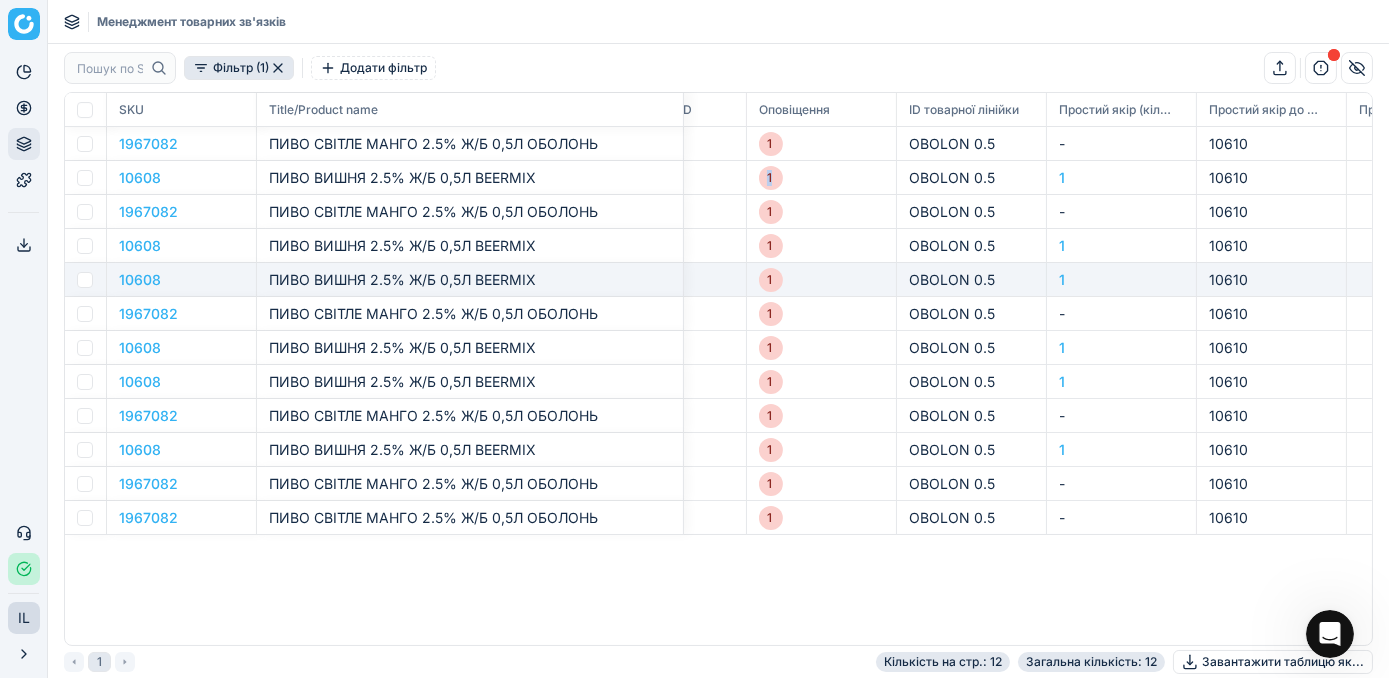 click on "10608" at bounding box center (140, 279) 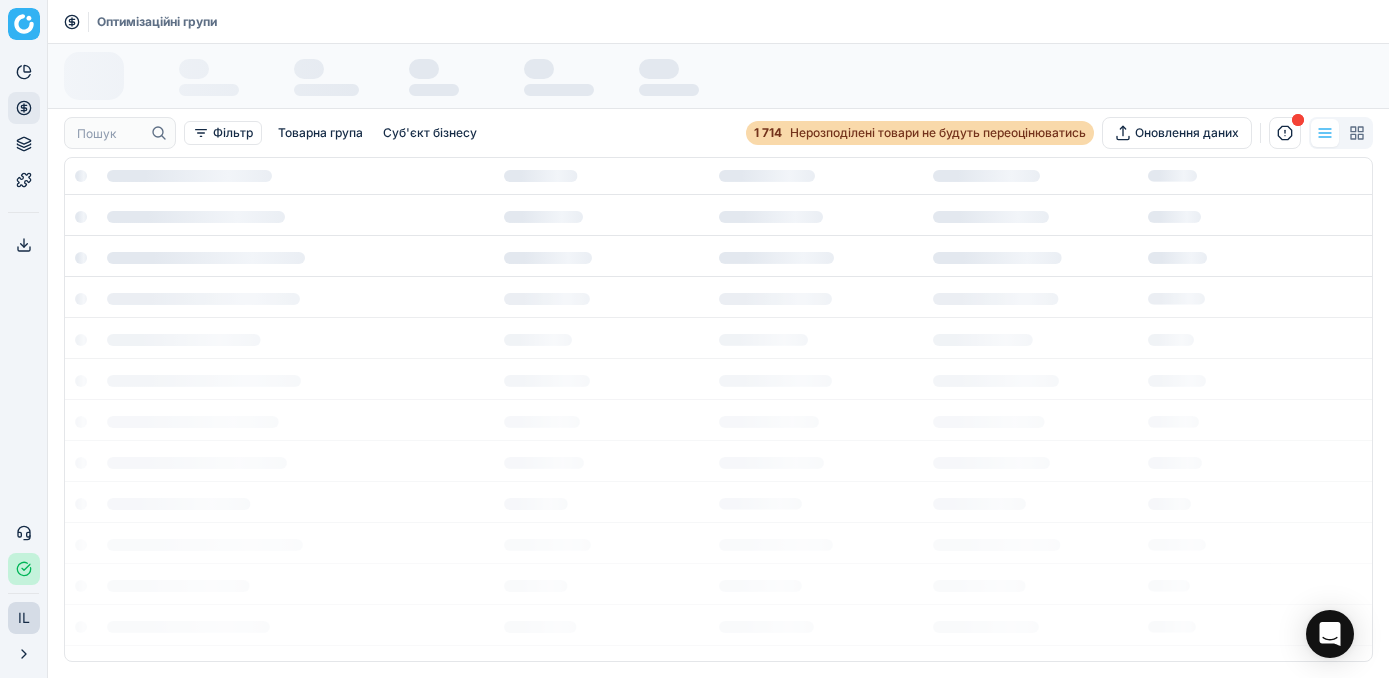 scroll, scrollTop: 0, scrollLeft: 0, axis: both 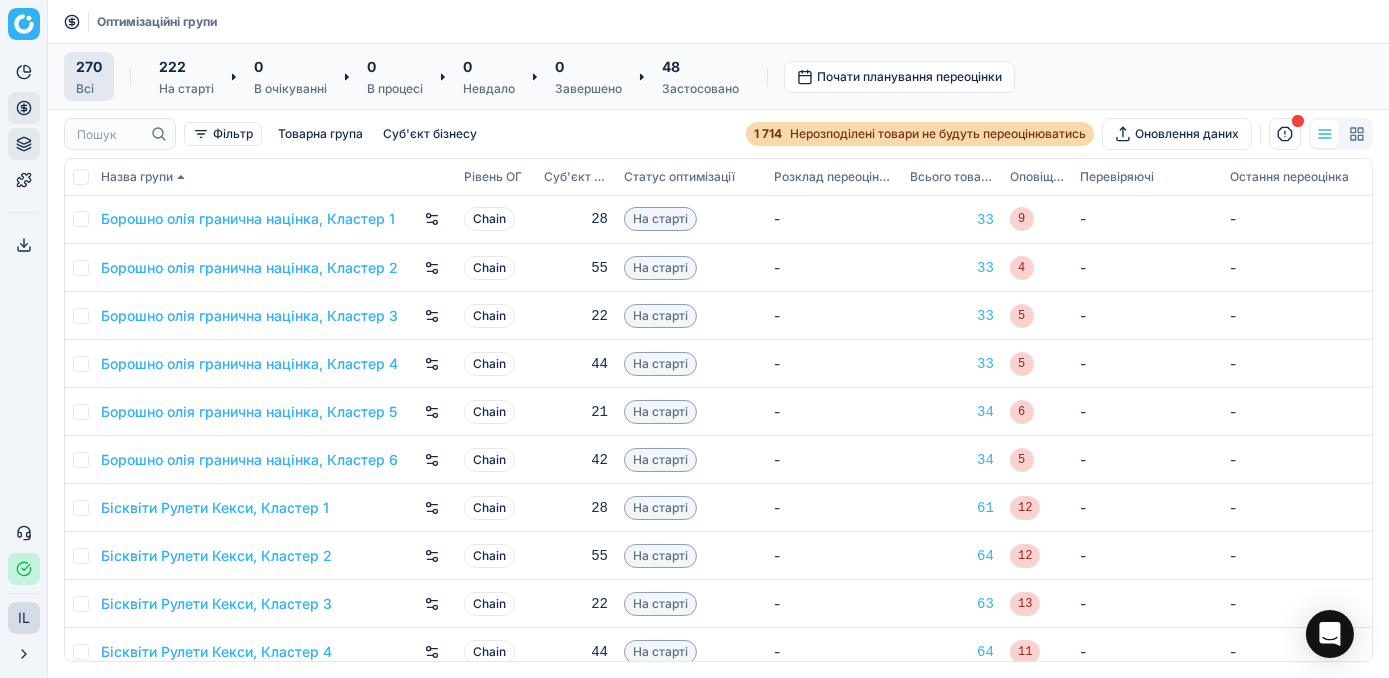 click 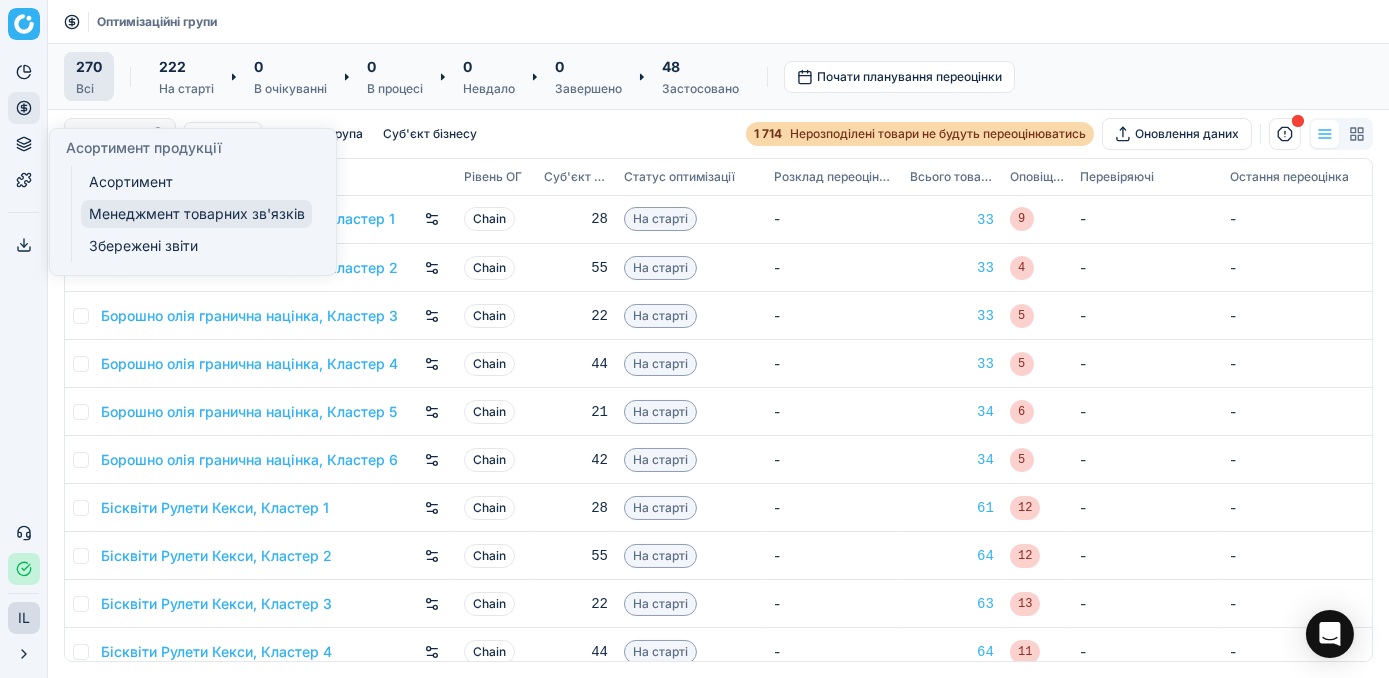click on "Менеджмент товарних зв'язків" at bounding box center (196, 214) 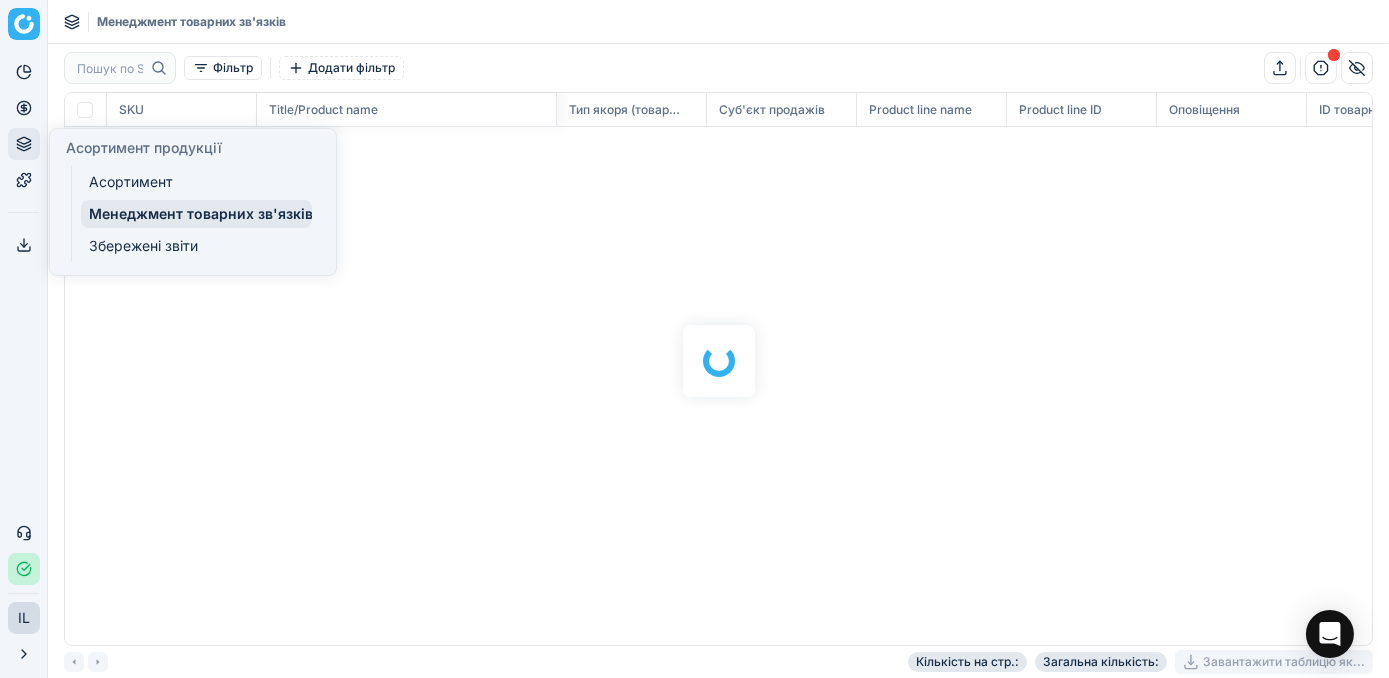 scroll, scrollTop: 2, scrollLeft: 2, axis: both 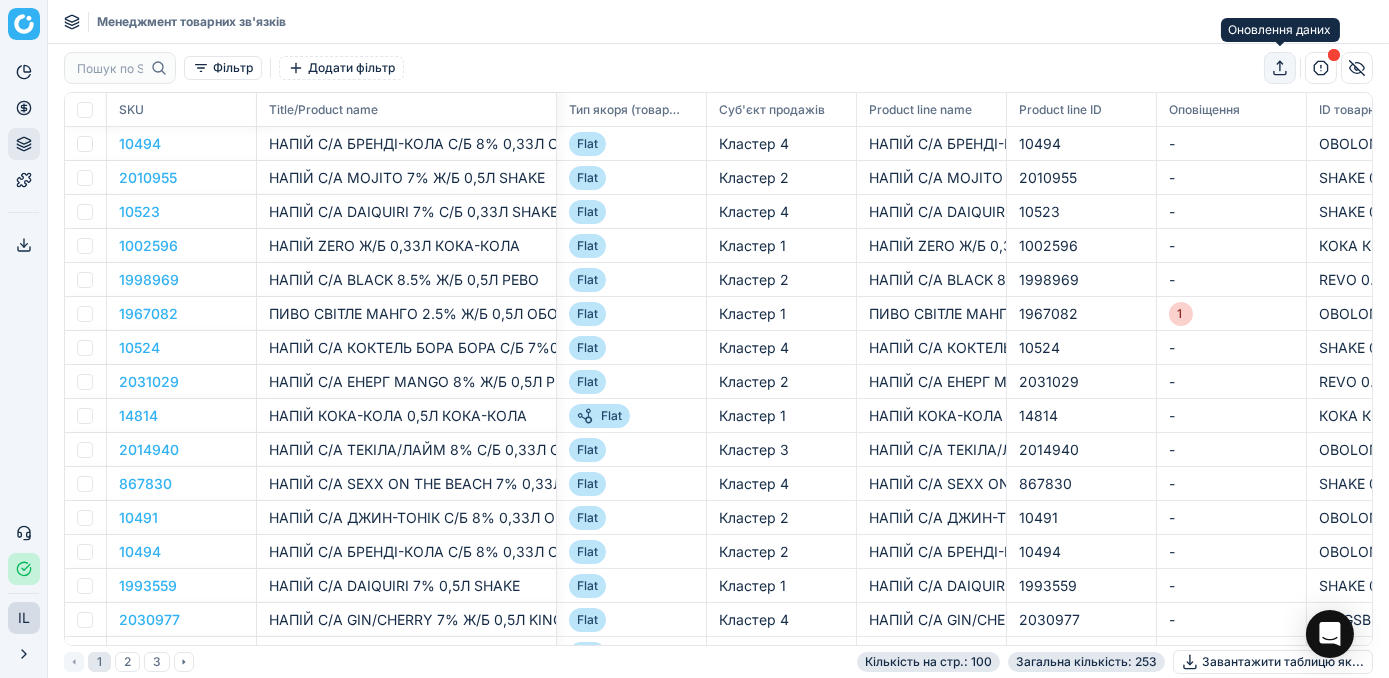 click at bounding box center (1280, 68) 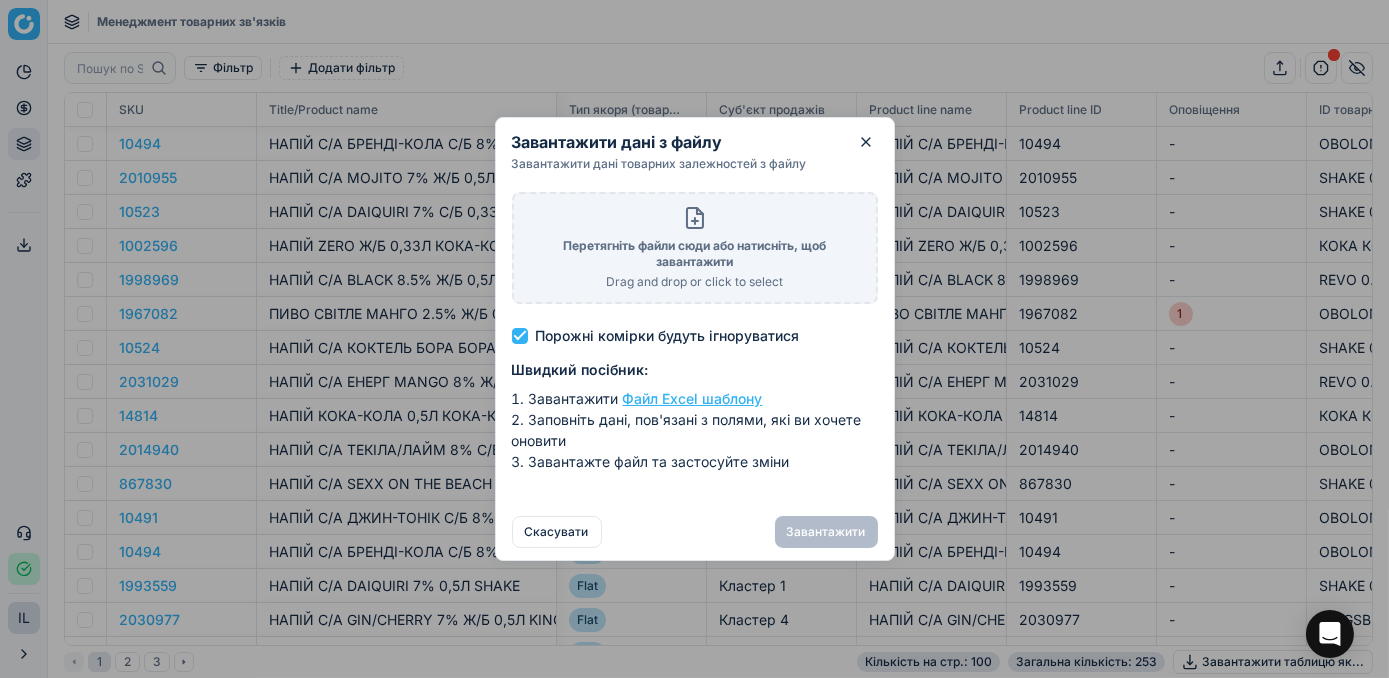 click on "Файл Excel шаблону" at bounding box center (693, 398) 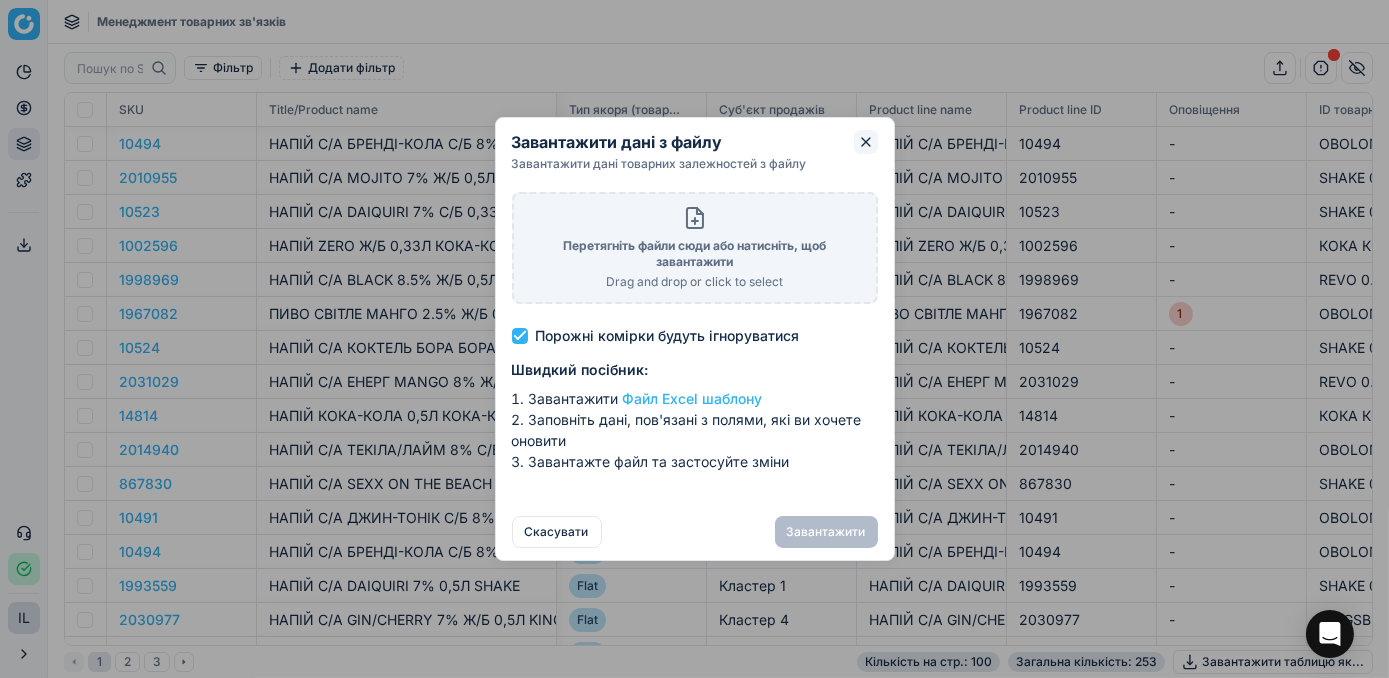 click on "Завантажити дані з файлу Завантажити дані товарних залежностей з файлу Перетягніть файли сюди або натисніть, щоб завантажити Drag and drop or click to select Порожні комірки будуть ігноруватися Швидкий посібник: Завантажити Файл Excel шаблону Заповніть дані, пов'язані з полями, які ви хочете оновити Завантажте файл та застосуйте зміни Скасувати Завантажити" at bounding box center [695, 339] 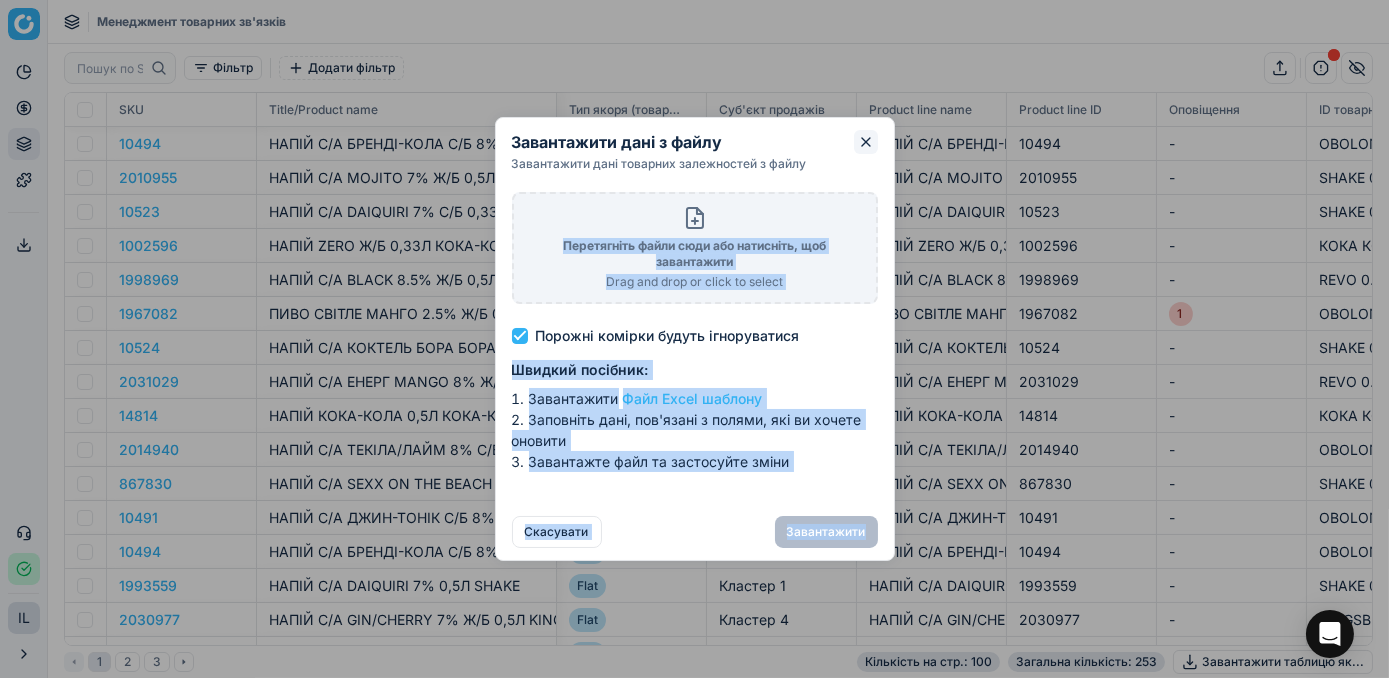 drag, startPoint x: 860, startPoint y: 153, endPoint x: 866, endPoint y: 142, distance: 12.529964 